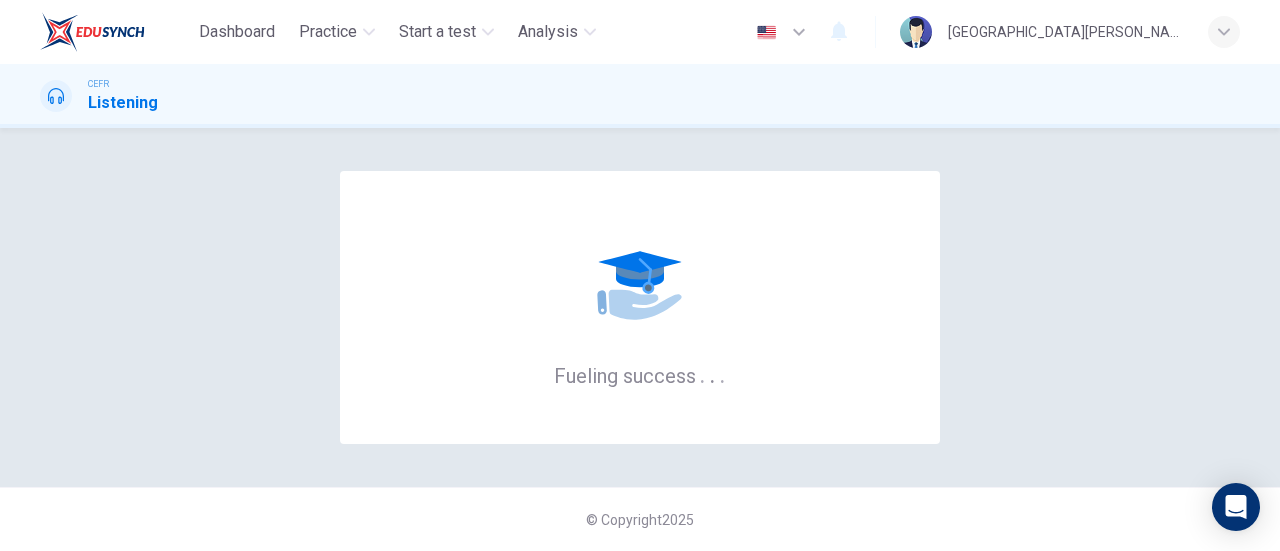 scroll, scrollTop: 0, scrollLeft: 0, axis: both 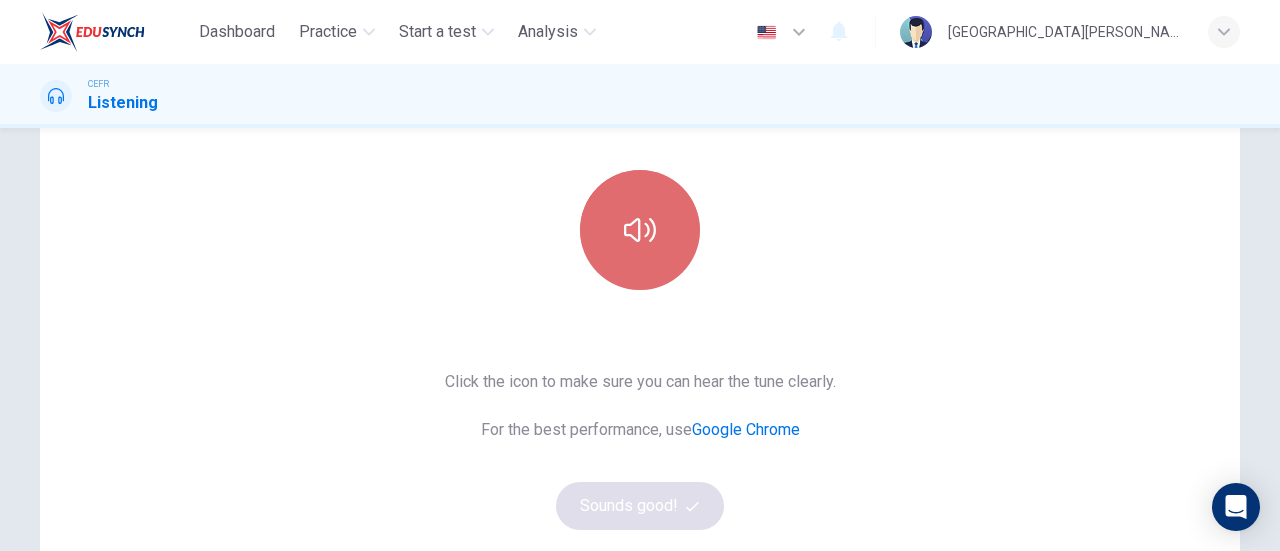 click at bounding box center [640, 230] 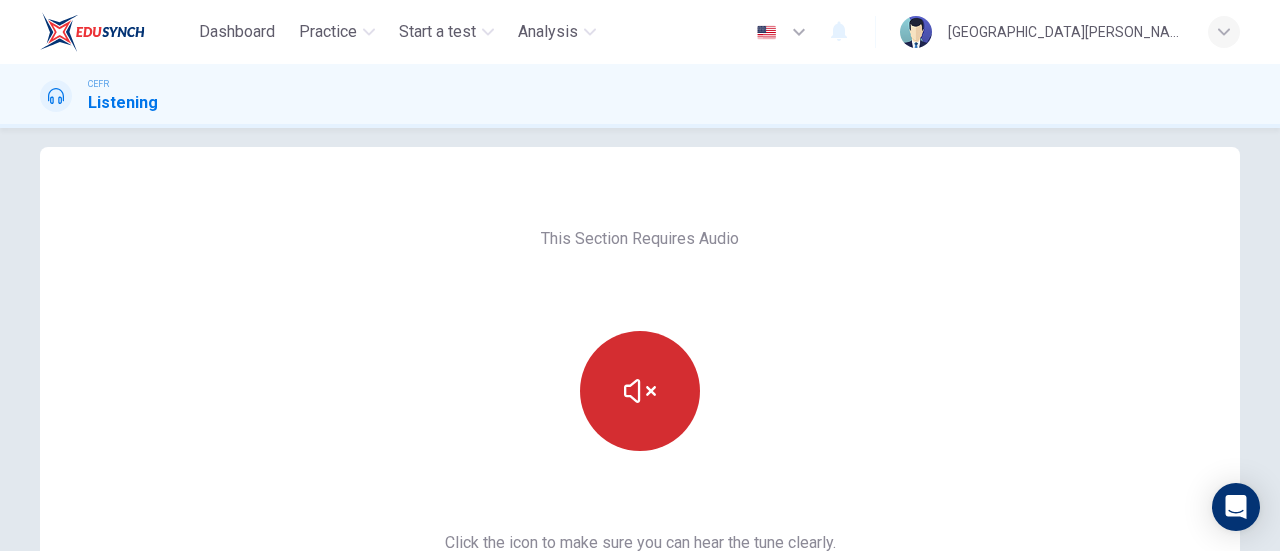 scroll, scrollTop: 16, scrollLeft: 0, axis: vertical 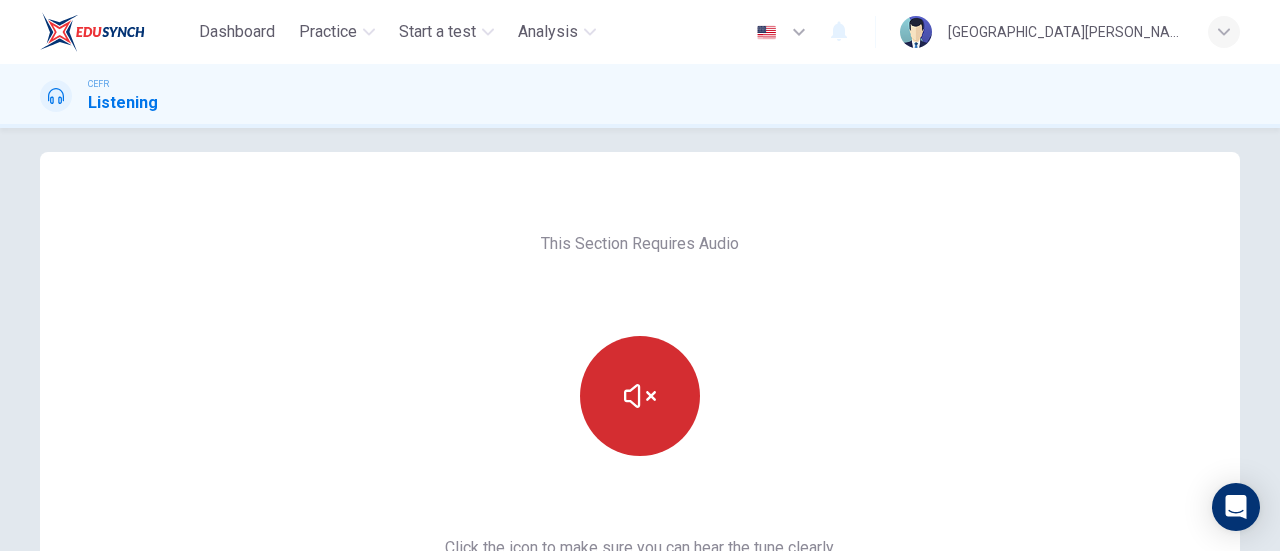 type 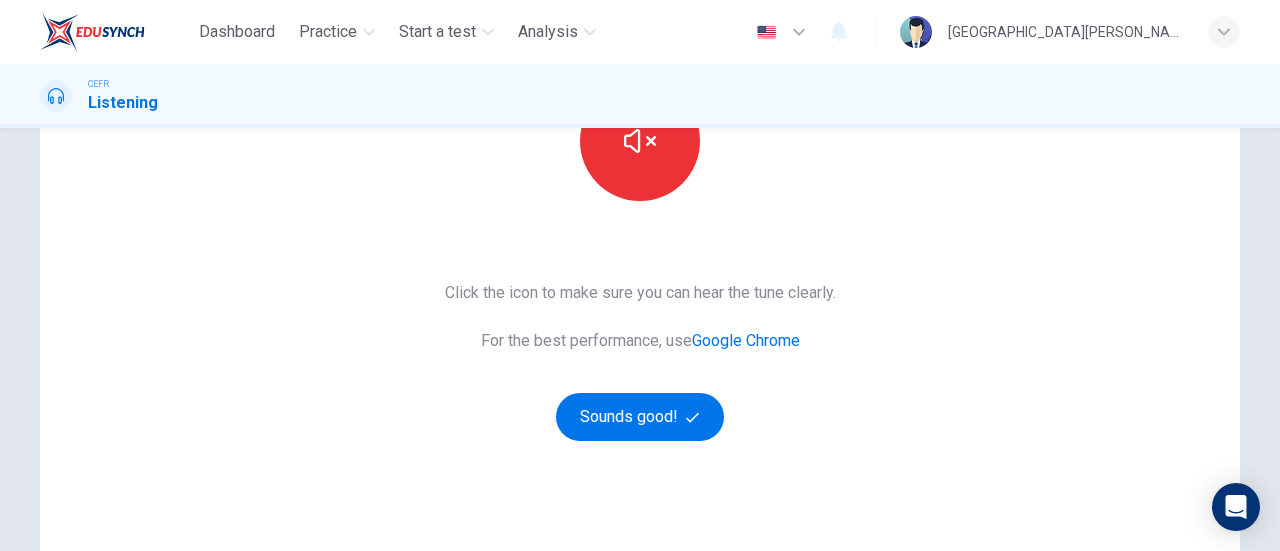 scroll, scrollTop: 271, scrollLeft: 0, axis: vertical 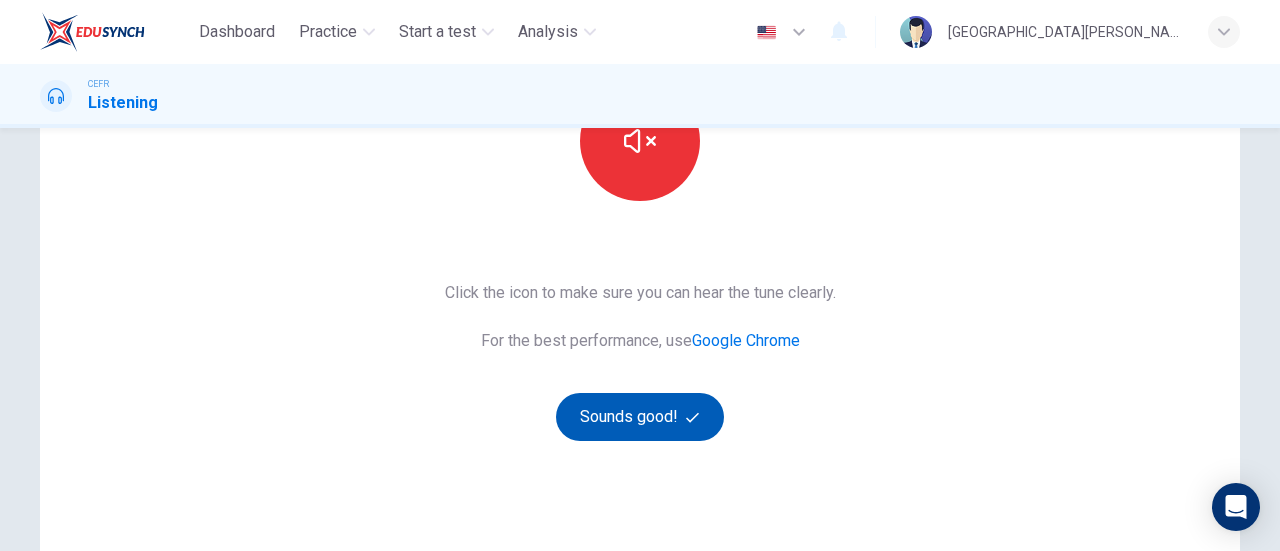 click on "Sounds good!" at bounding box center (640, 417) 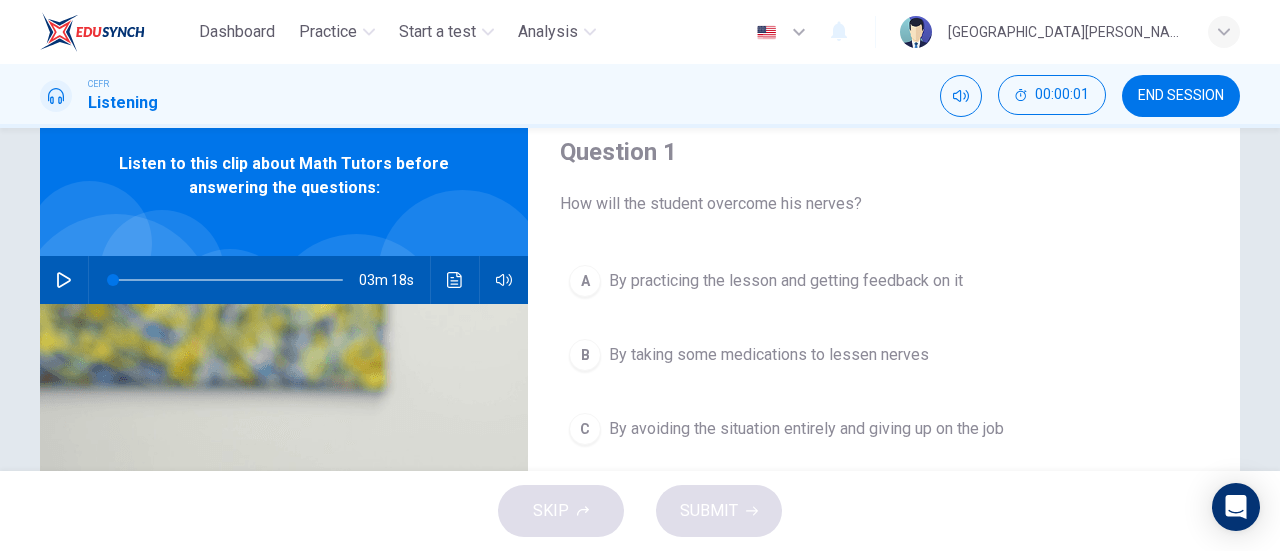 scroll, scrollTop: 71, scrollLeft: 0, axis: vertical 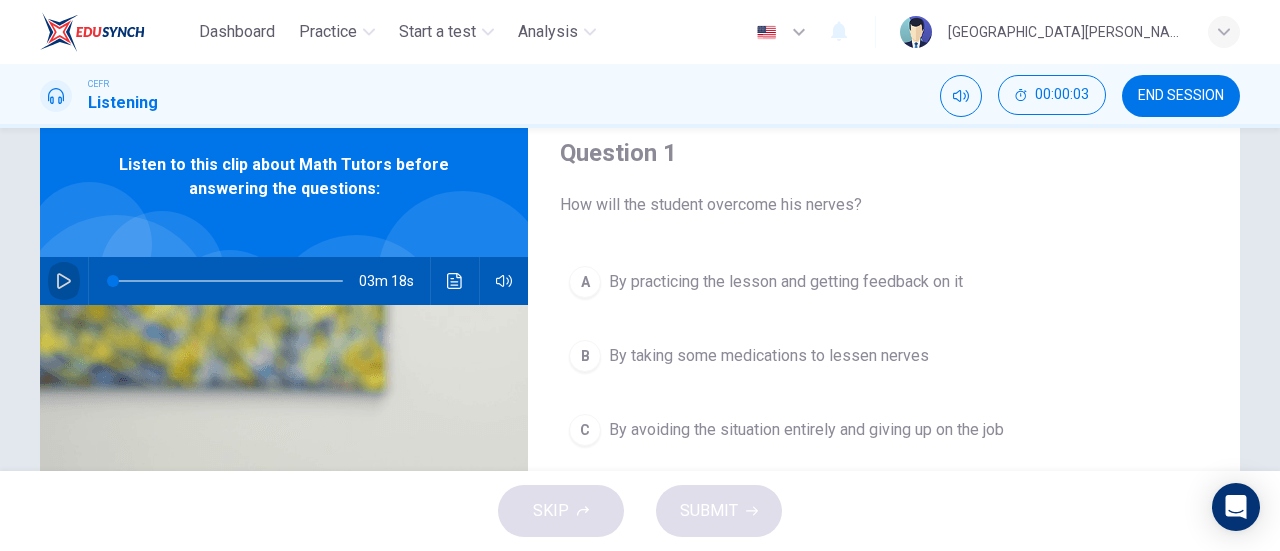 click 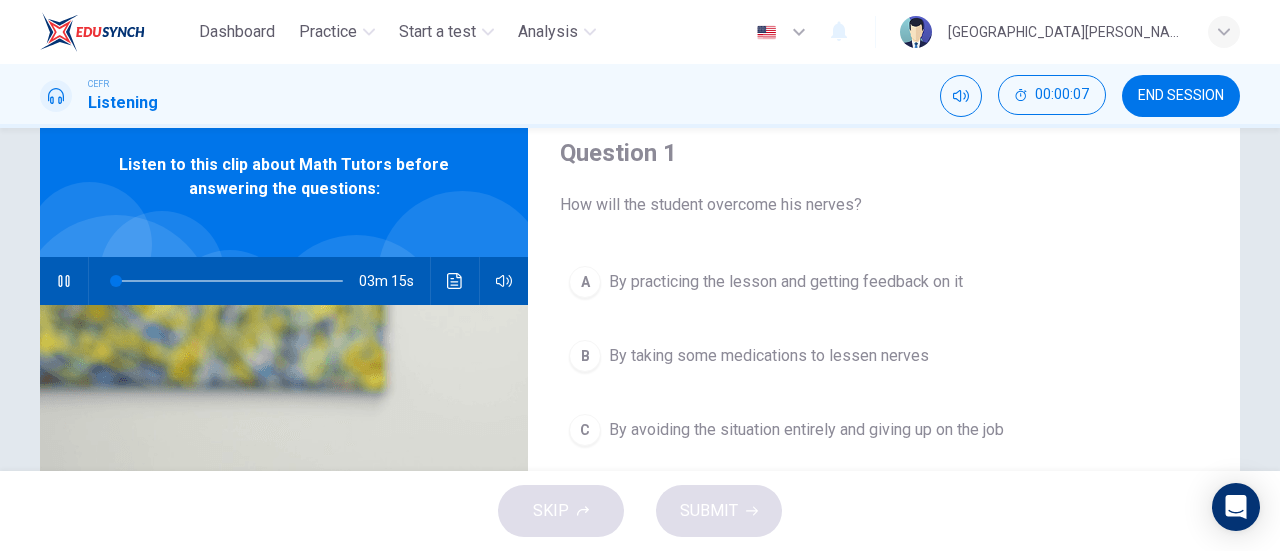 type on "2" 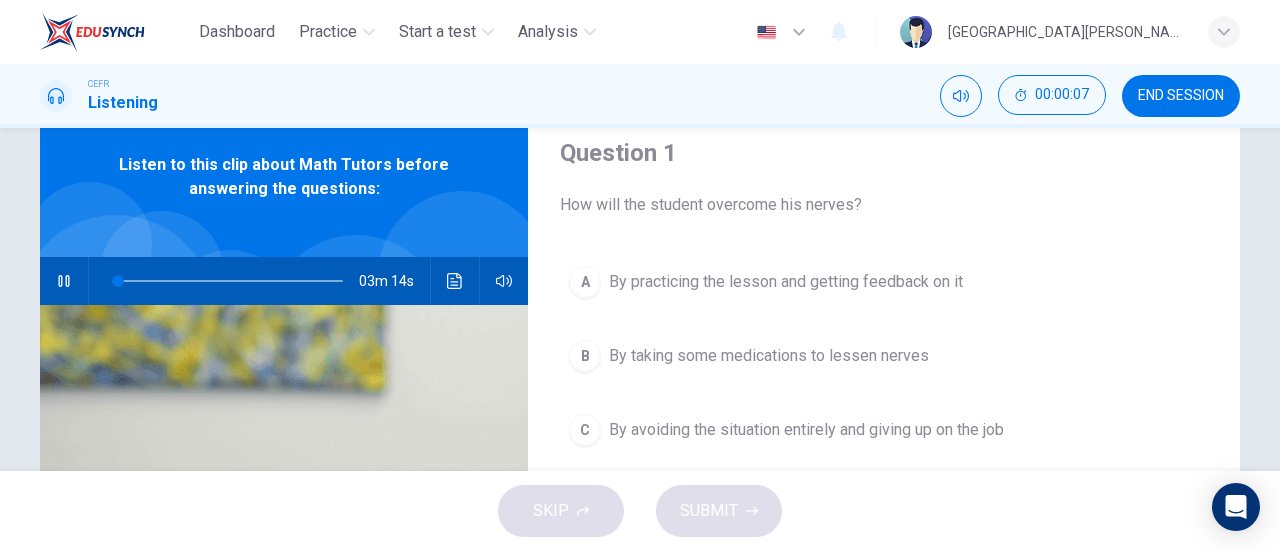 type 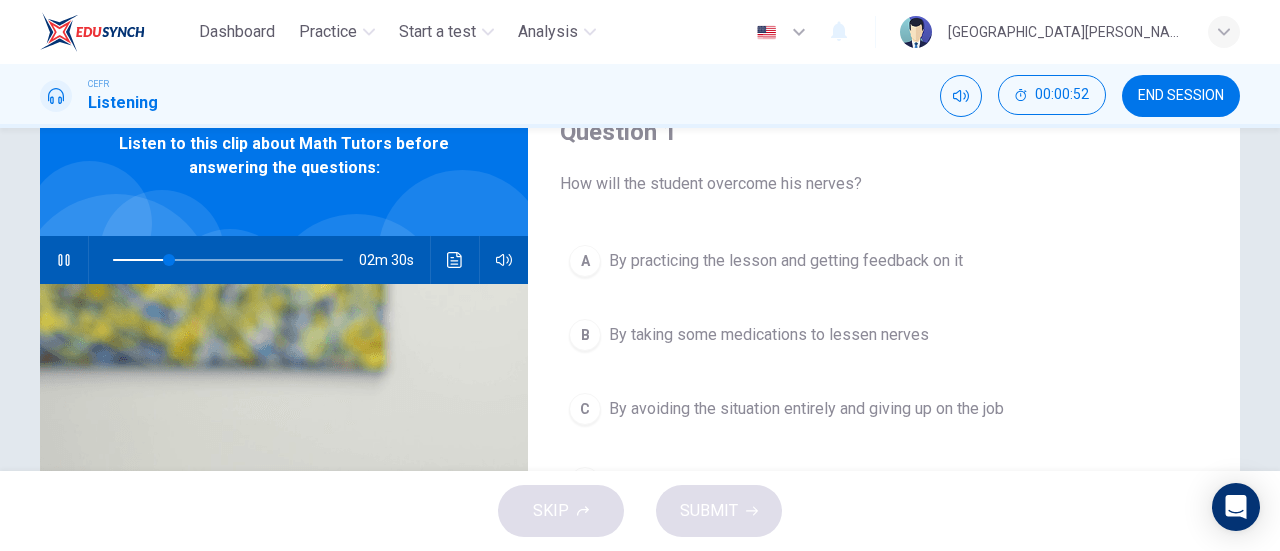 scroll, scrollTop: 91, scrollLeft: 0, axis: vertical 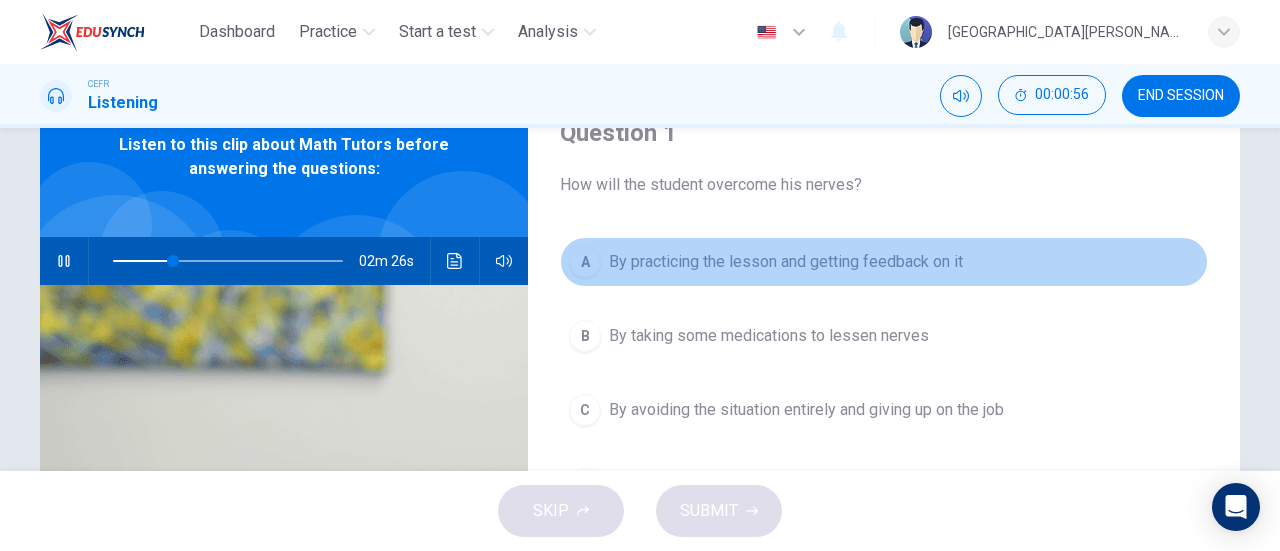 click on "By practicing the lesson and getting feedback on it" at bounding box center (786, 262) 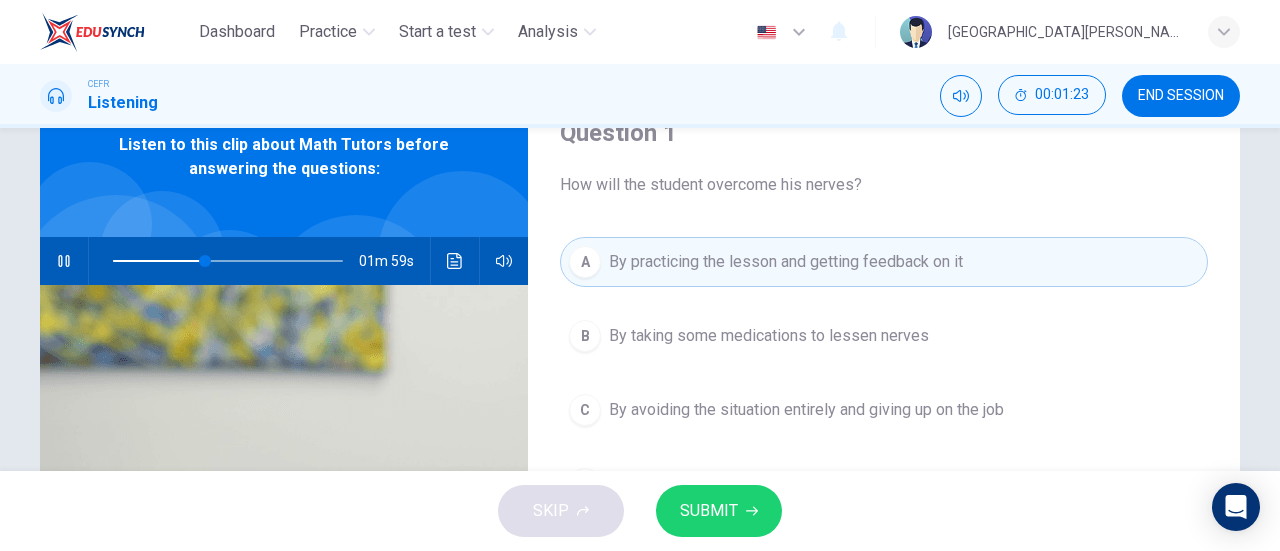click on "SUBMIT" at bounding box center (709, 511) 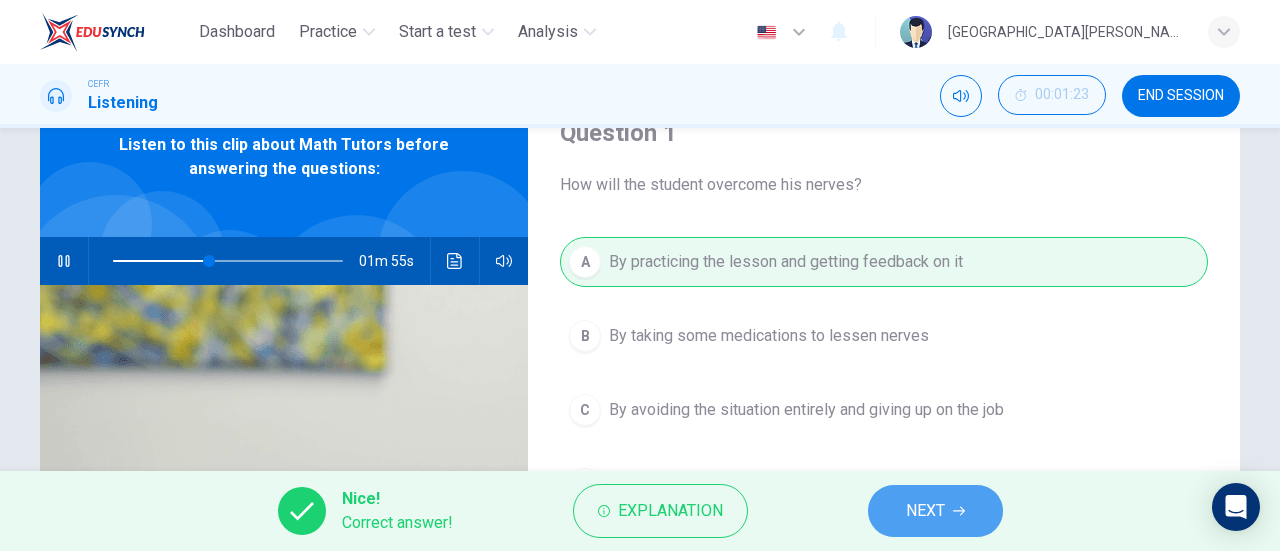 click on "NEXT" at bounding box center [935, 511] 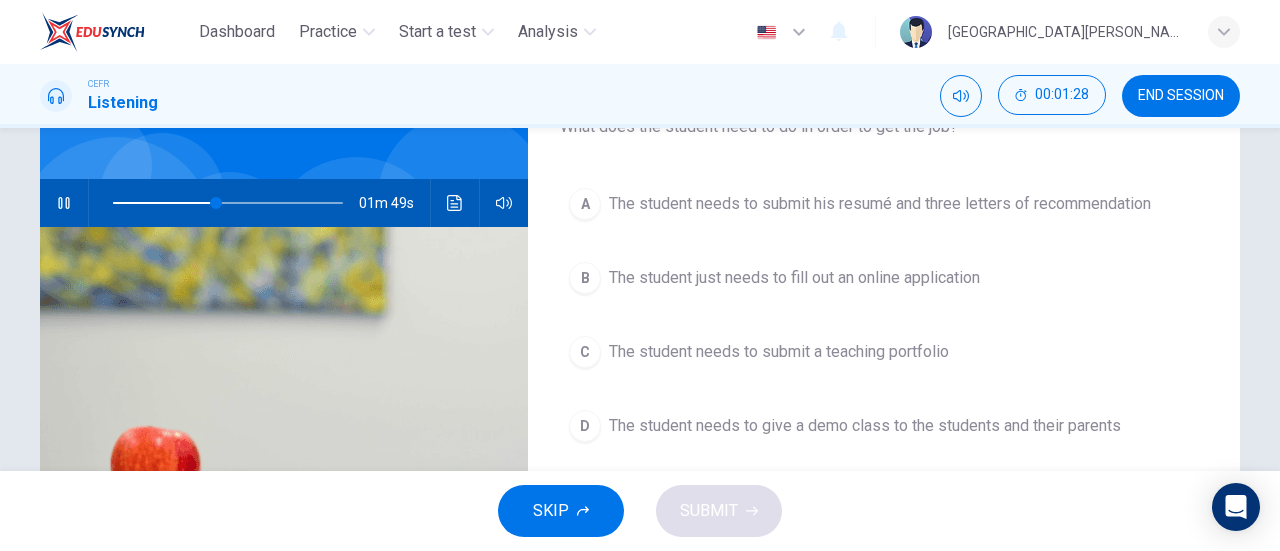 scroll, scrollTop: 158, scrollLeft: 0, axis: vertical 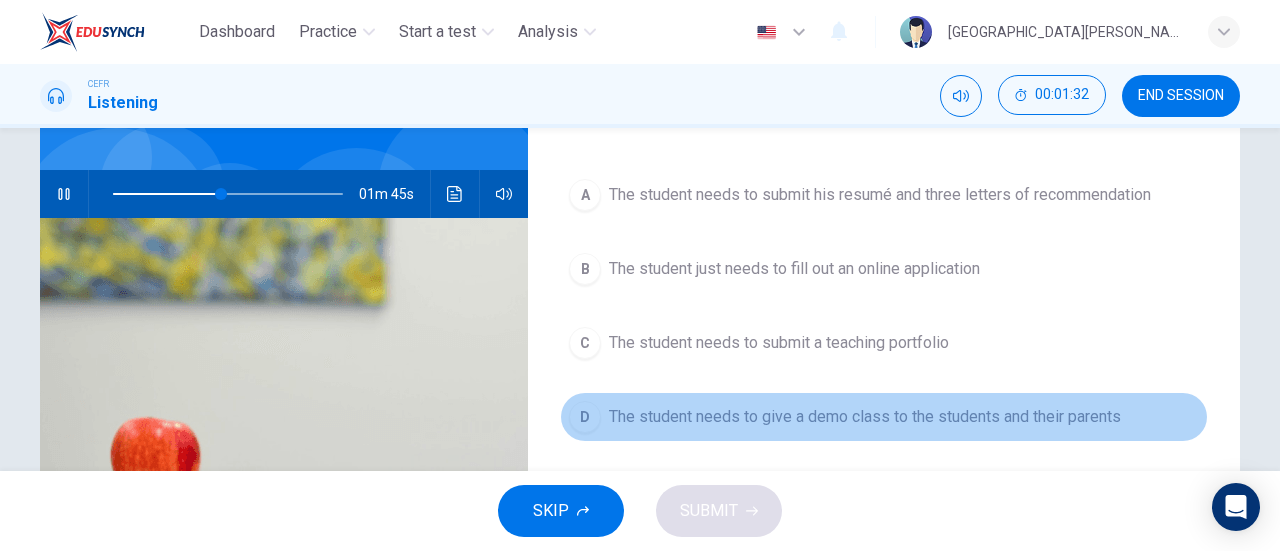 click on "The student needs to give a demo class to the students and their parents" at bounding box center (865, 417) 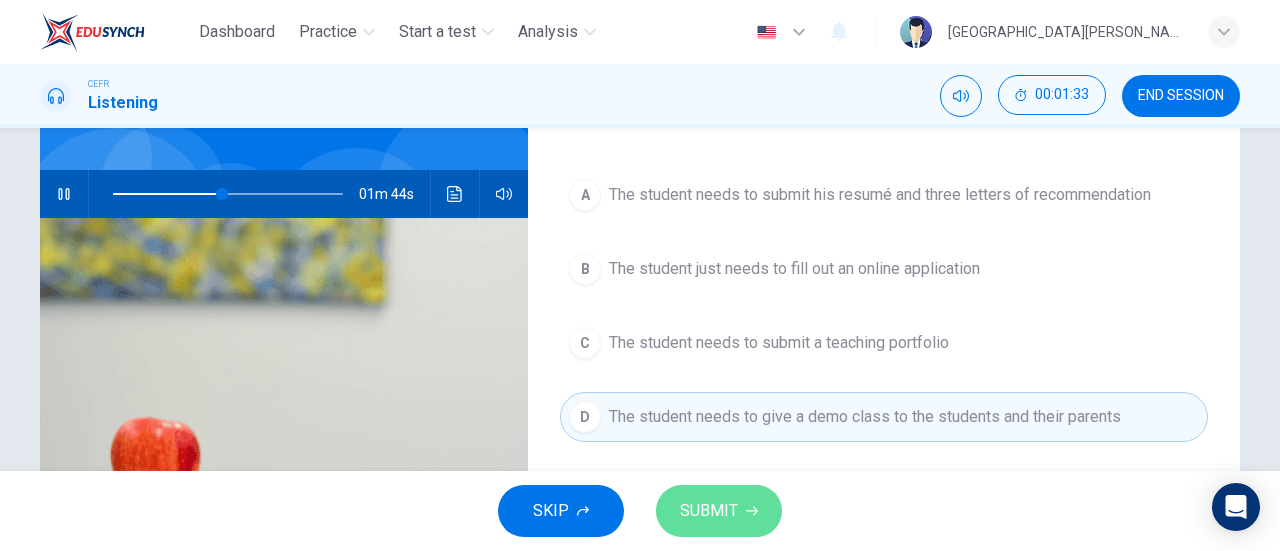 click on "SUBMIT" at bounding box center [709, 511] 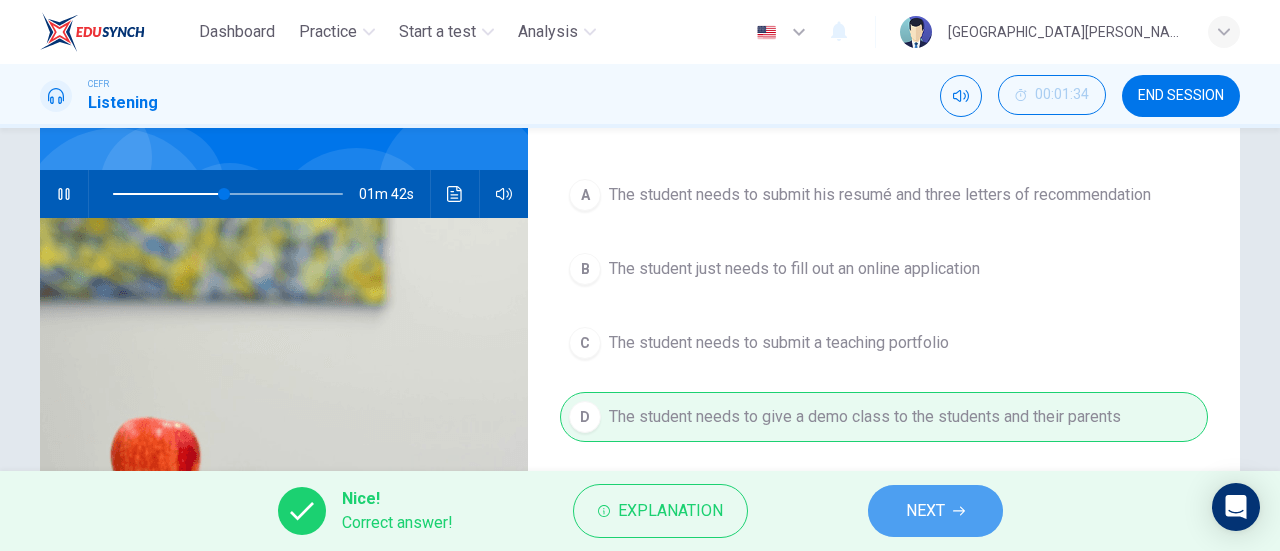 click on "NEXT" at bounding box center (935, 511) 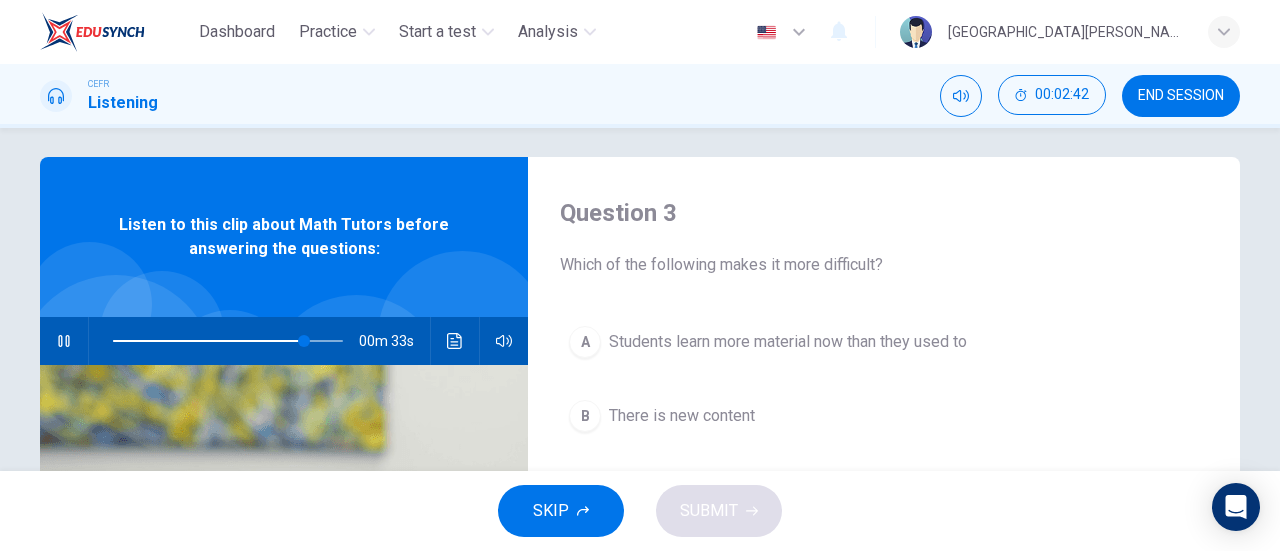 scroll, scrollTop: 0, scrollLeft: 0, axis: both 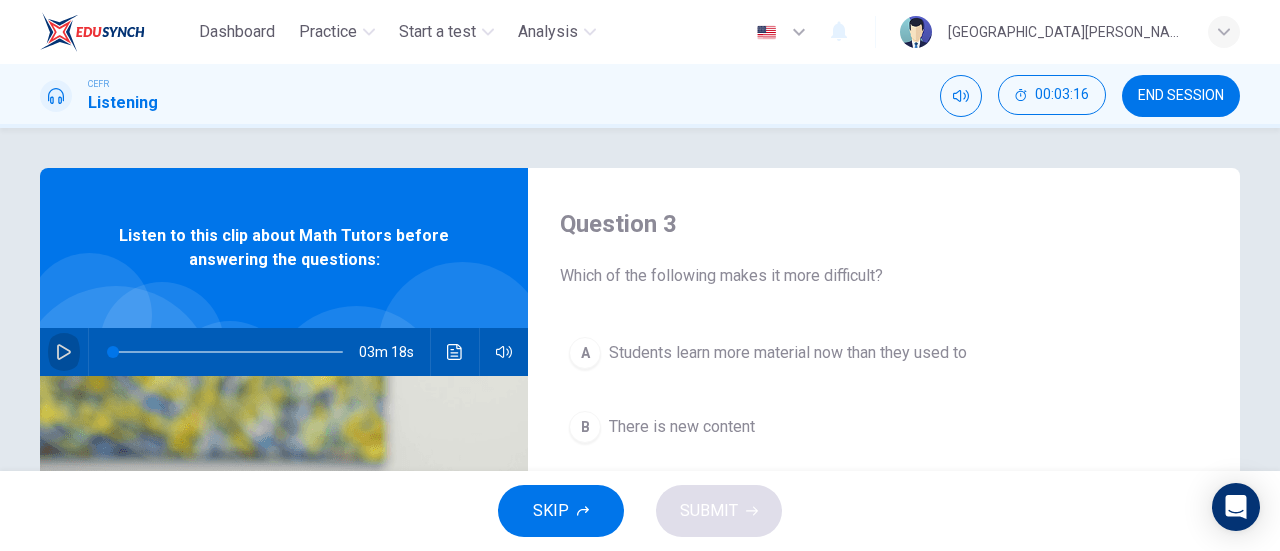 click 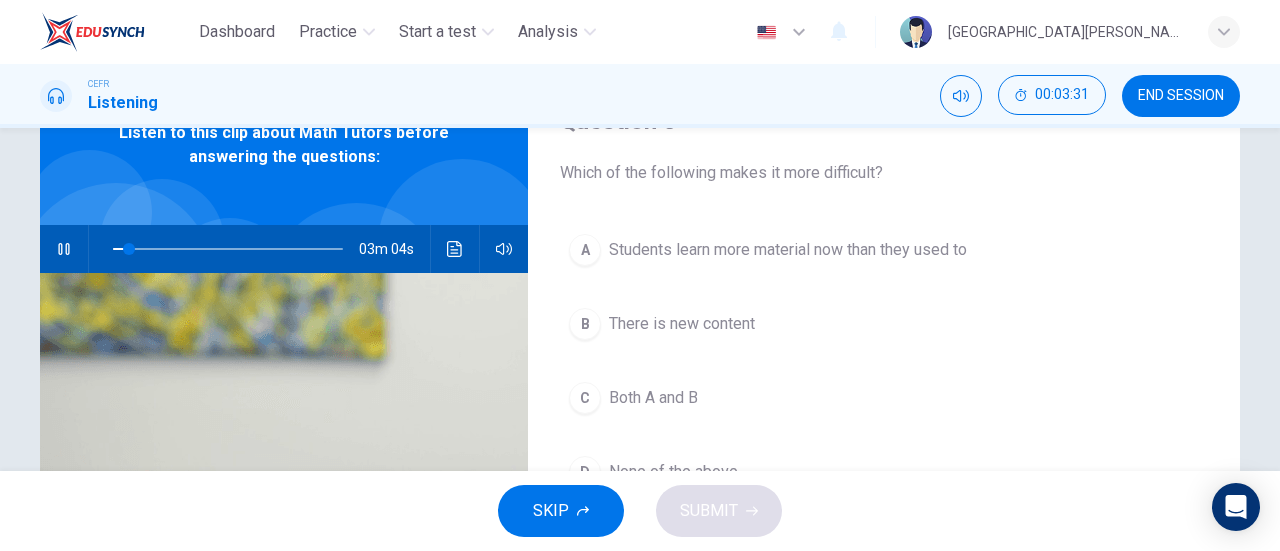 scroll, scrollTop: 102, scrollLeft: 0, axis: vertical 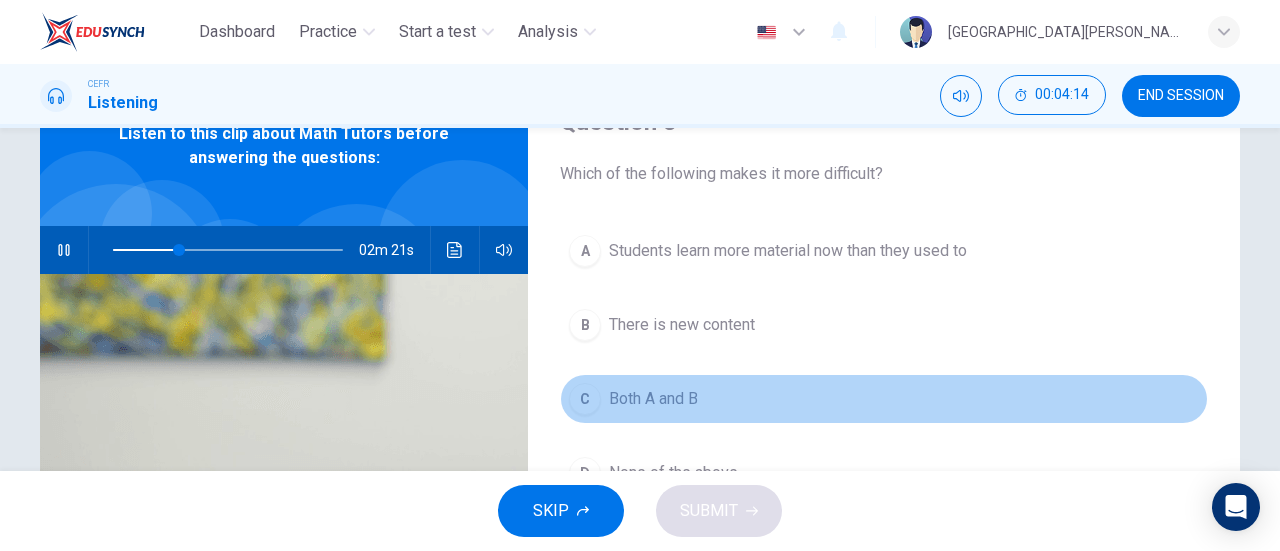 click on "Both A and B" at bounding box center (653, 399) 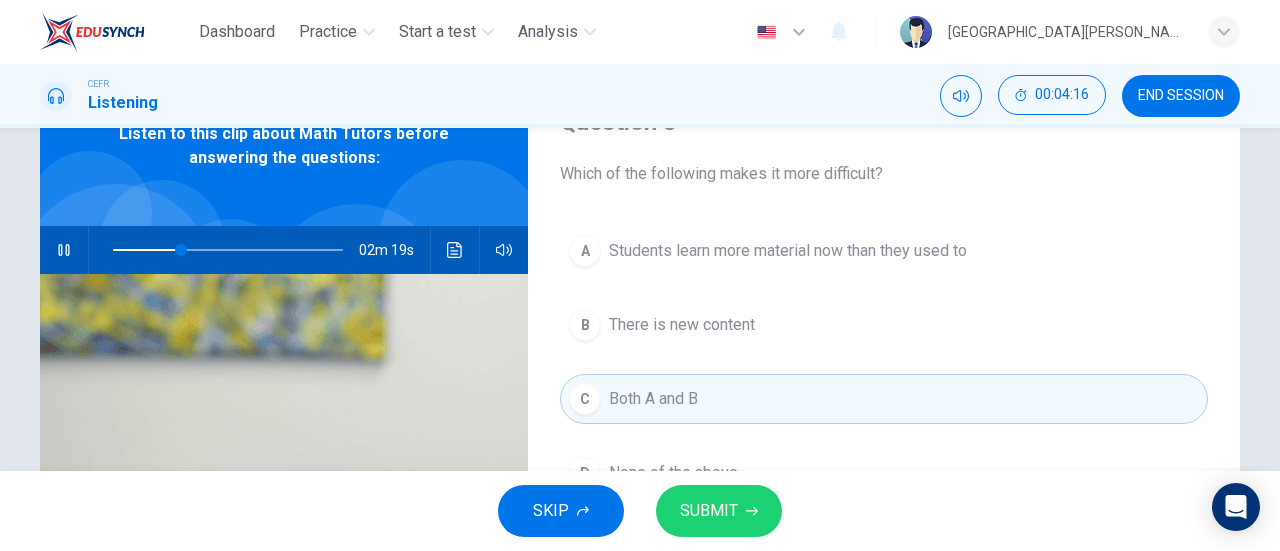 click on "SUBMIT" at bounding box center [719, 511] 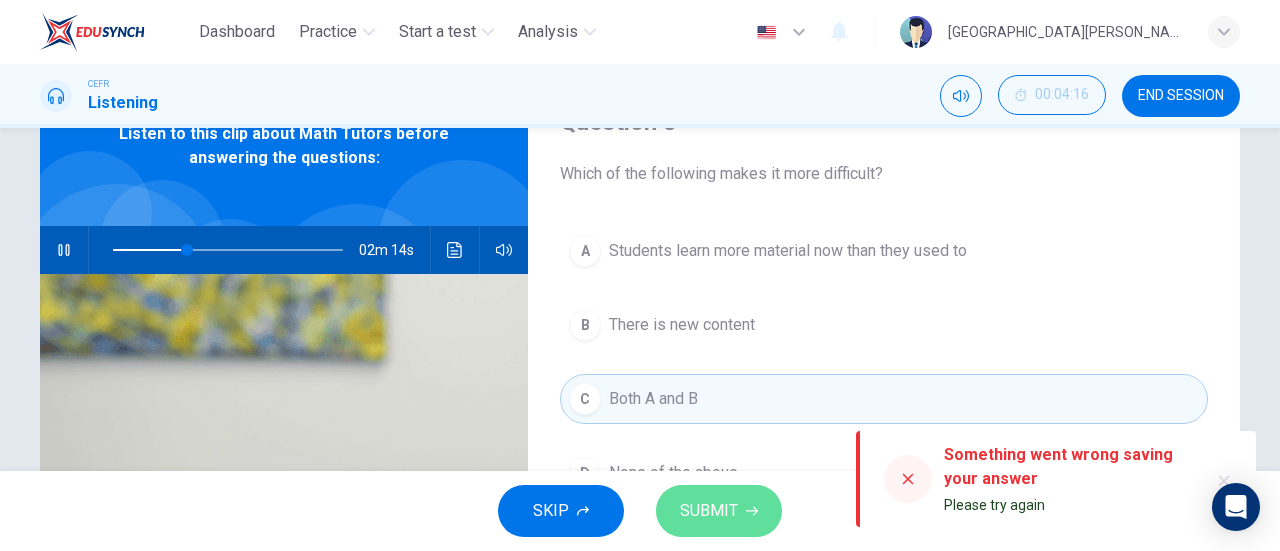 click on "SUBMIT" at bounding box center (709, 511) 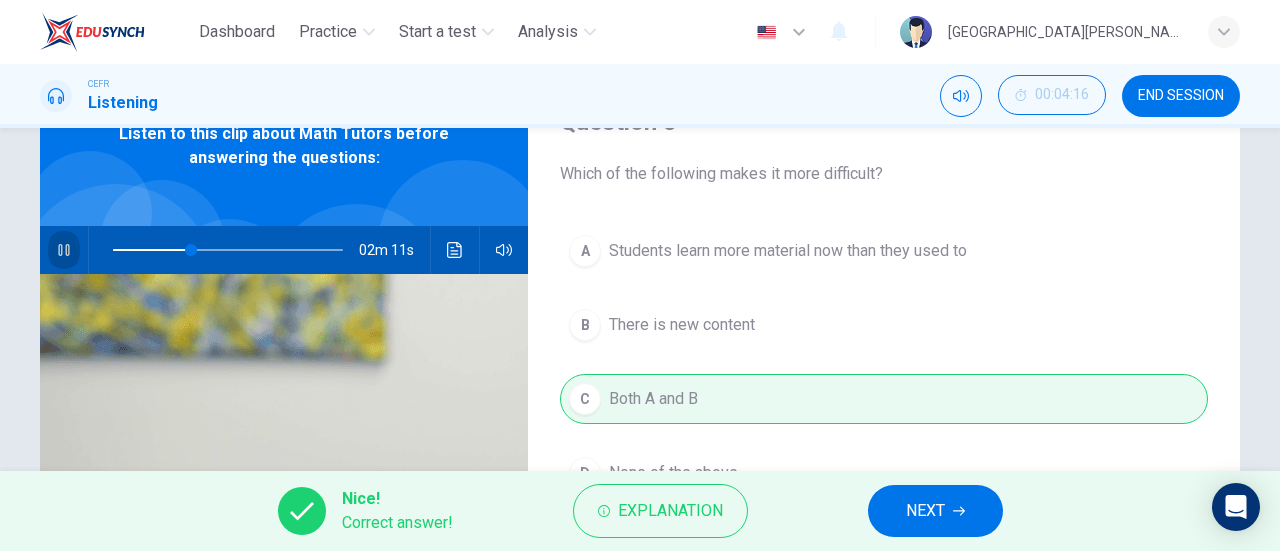 click at bounding box center [64, 250] 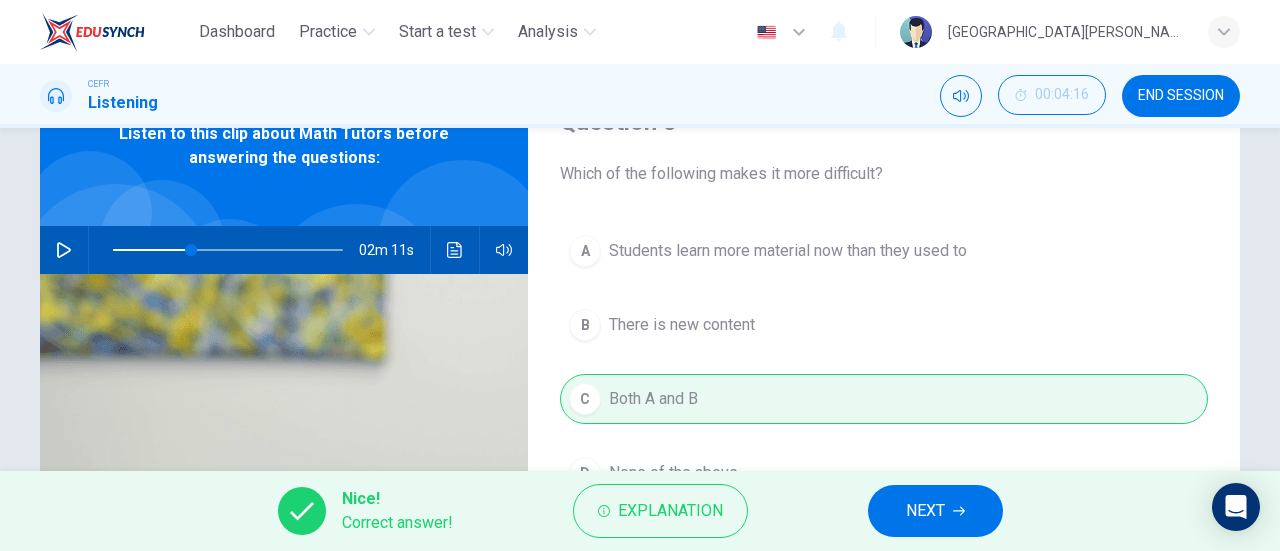 click on "NEXT" at bounding box center [935, 511] 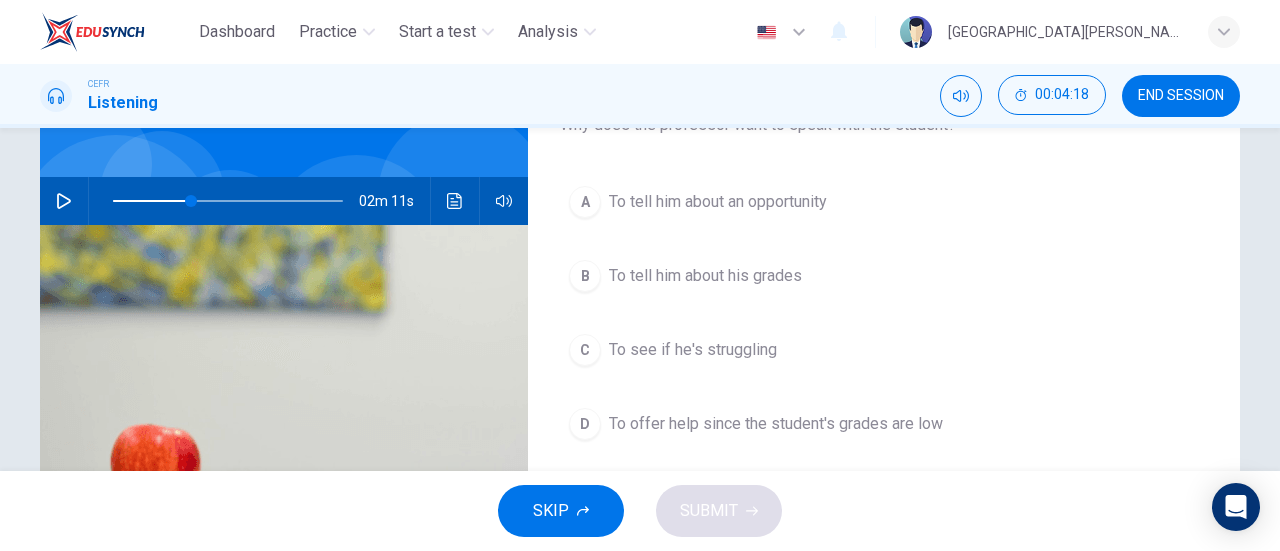 scroll, scrollTop: 152, scrollLeft: 0, axis: vertical 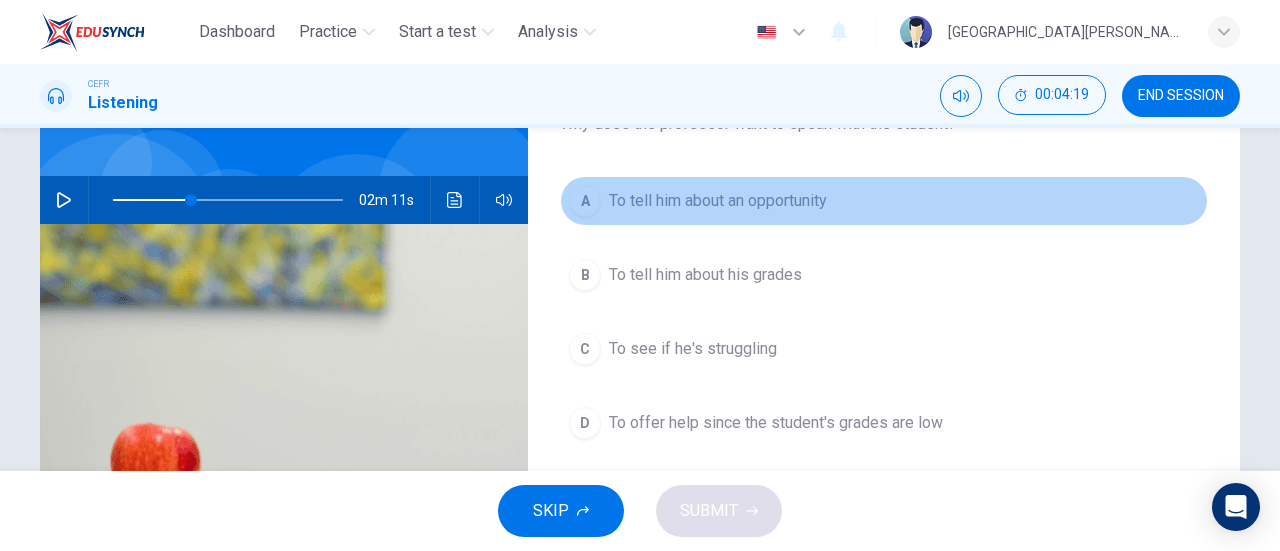click on "To tell him about an opportunity" at bounding box center [718, 201] 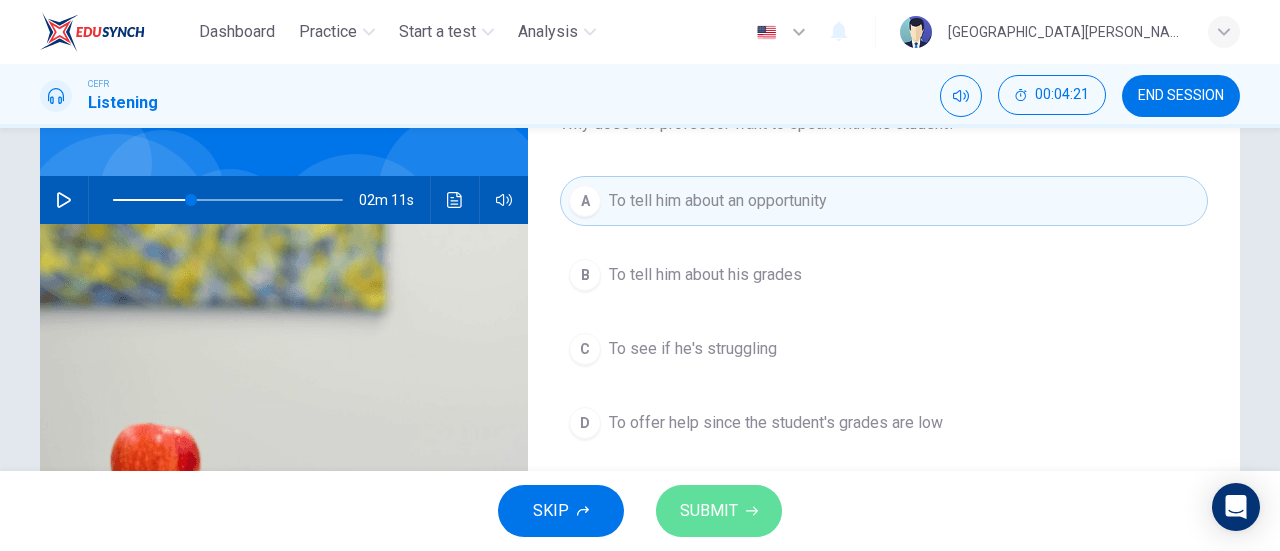 click on "SUBMIT" at bounding box center [709, 511] 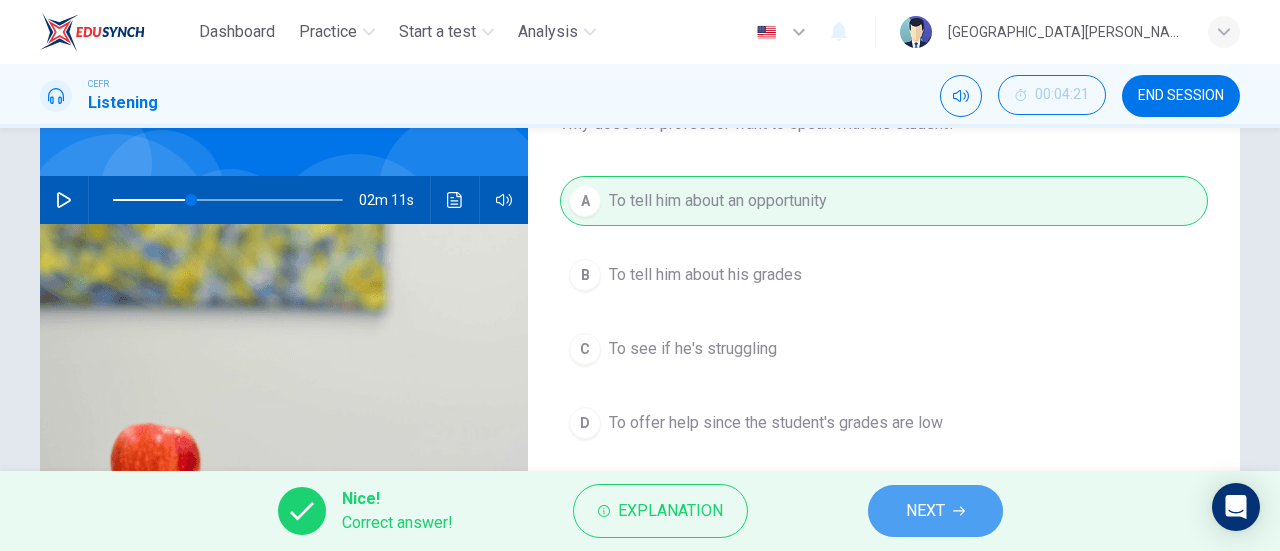 click on "NEXT" at bounding box center (925, 511) 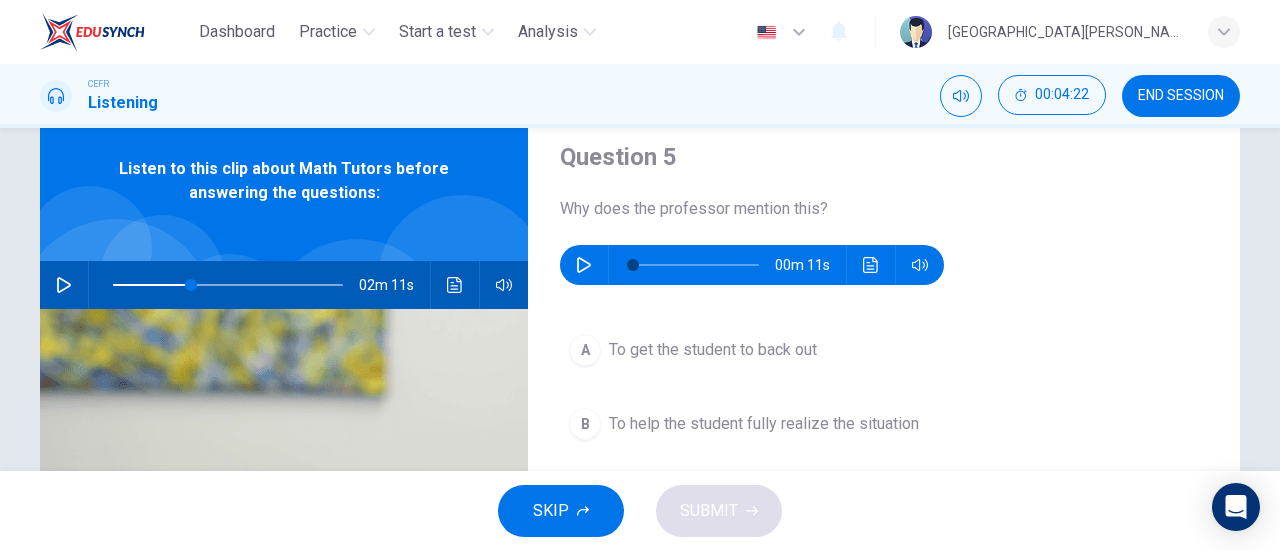 scroll, scrollTop: 66, scrollLeft: 0, axis: vertical 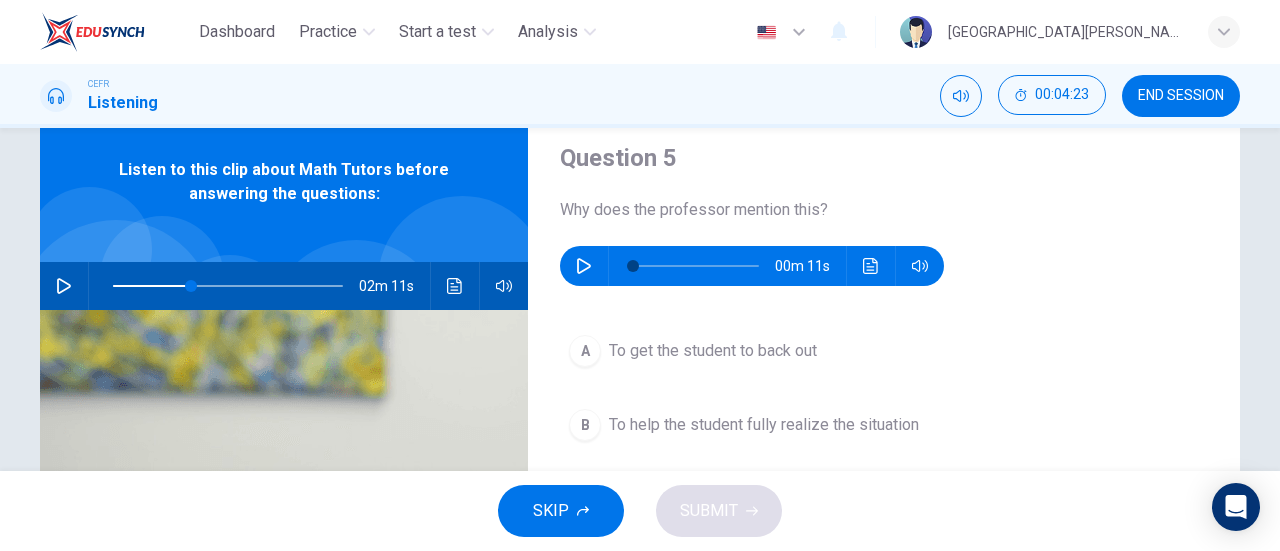 click 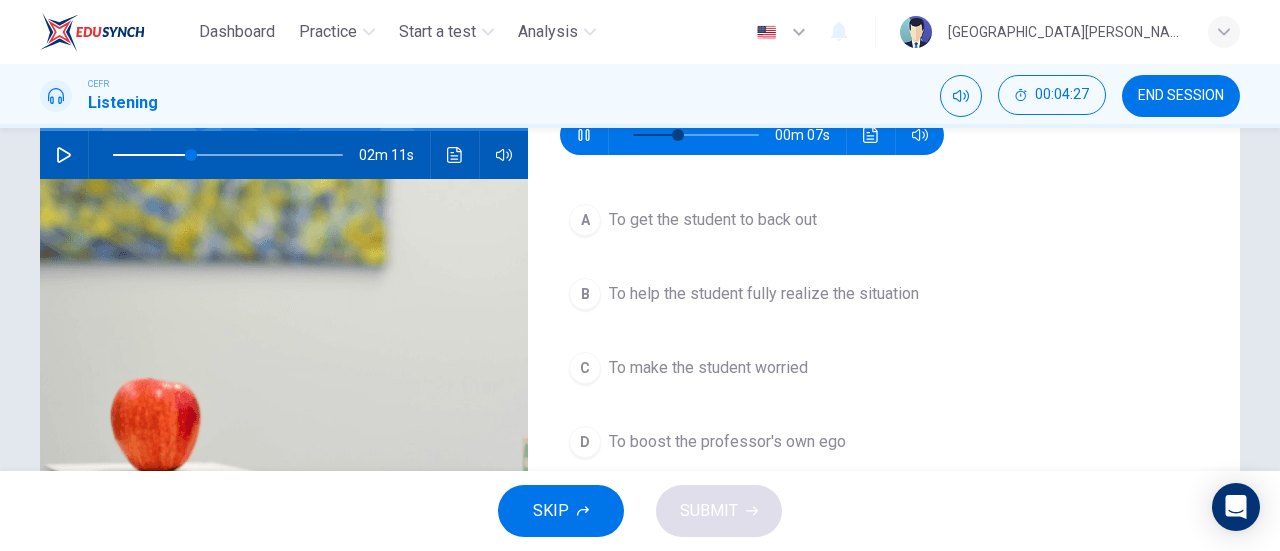 scroll, scrollTop: 198, scrollLeft: 0, axis: vertical 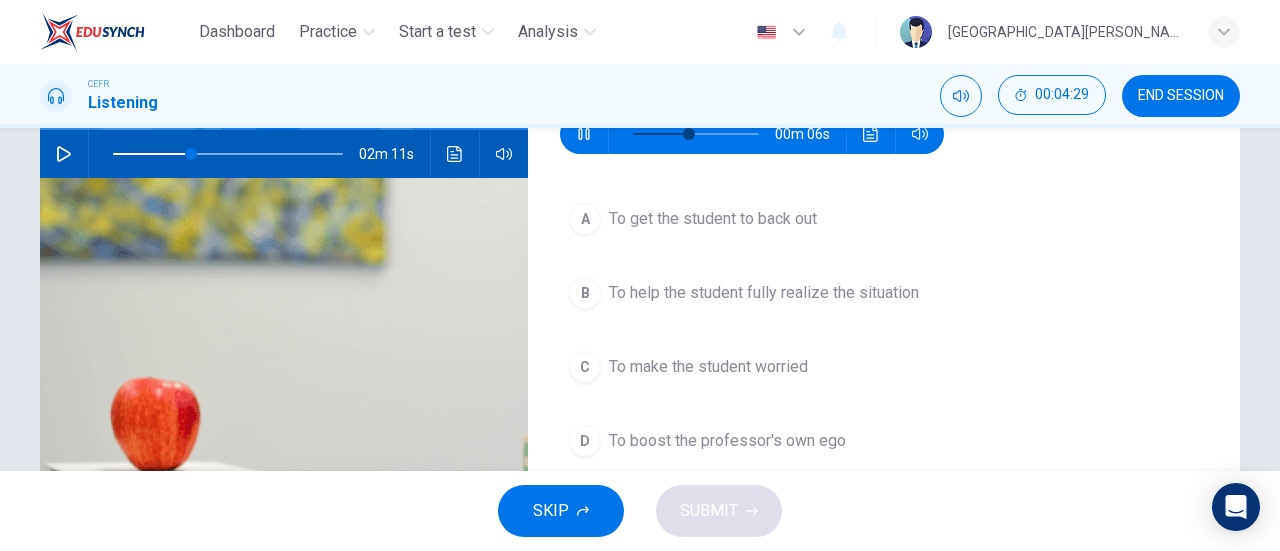 type on "53" 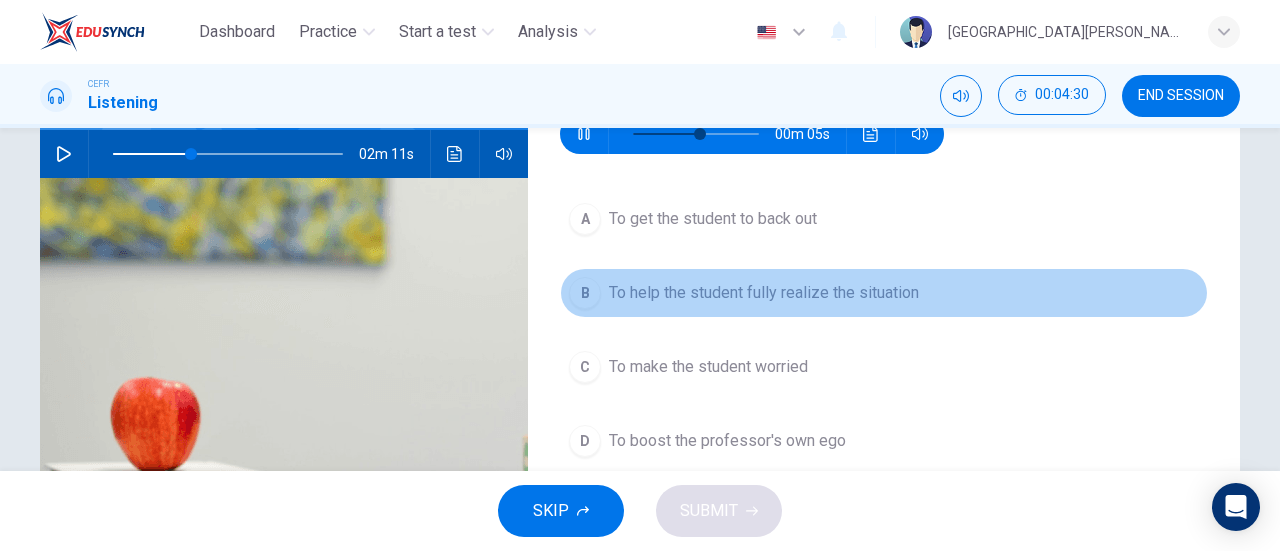 click on "To help the student fully realize the situation" at bounding box center [764, 293] 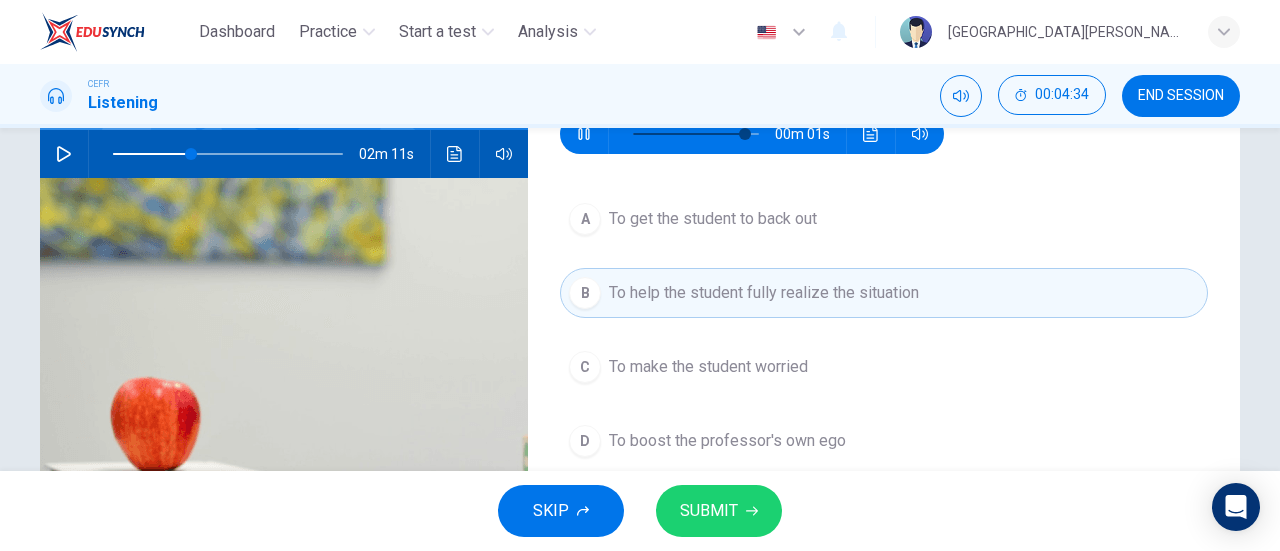 type on "0" 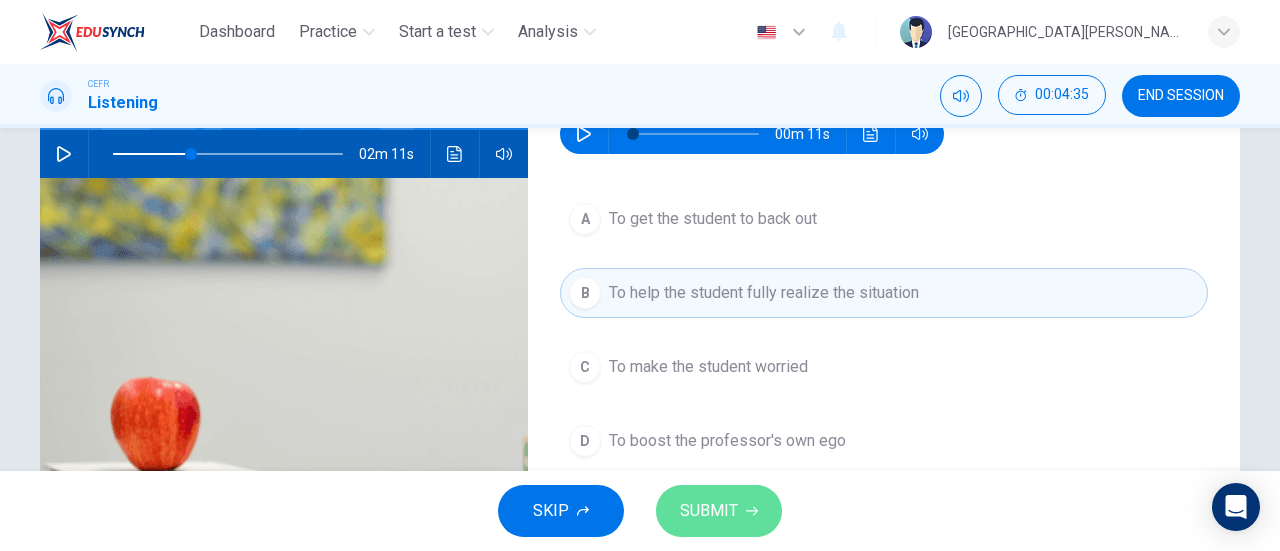 click on "SUBMIT" at bounding box center (709, 511) 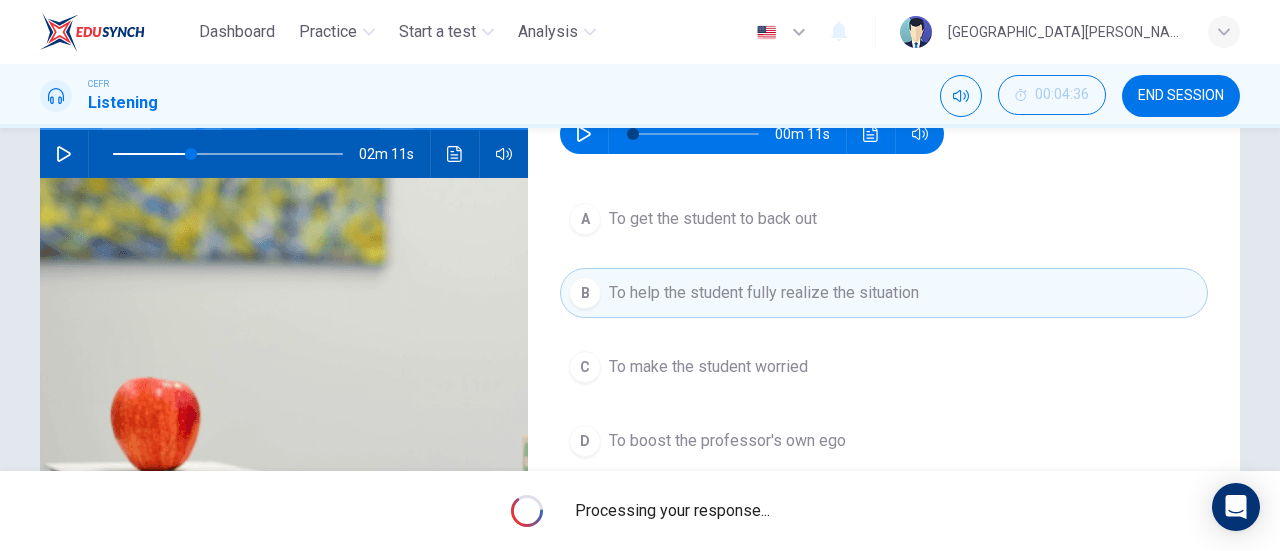 type on "34" 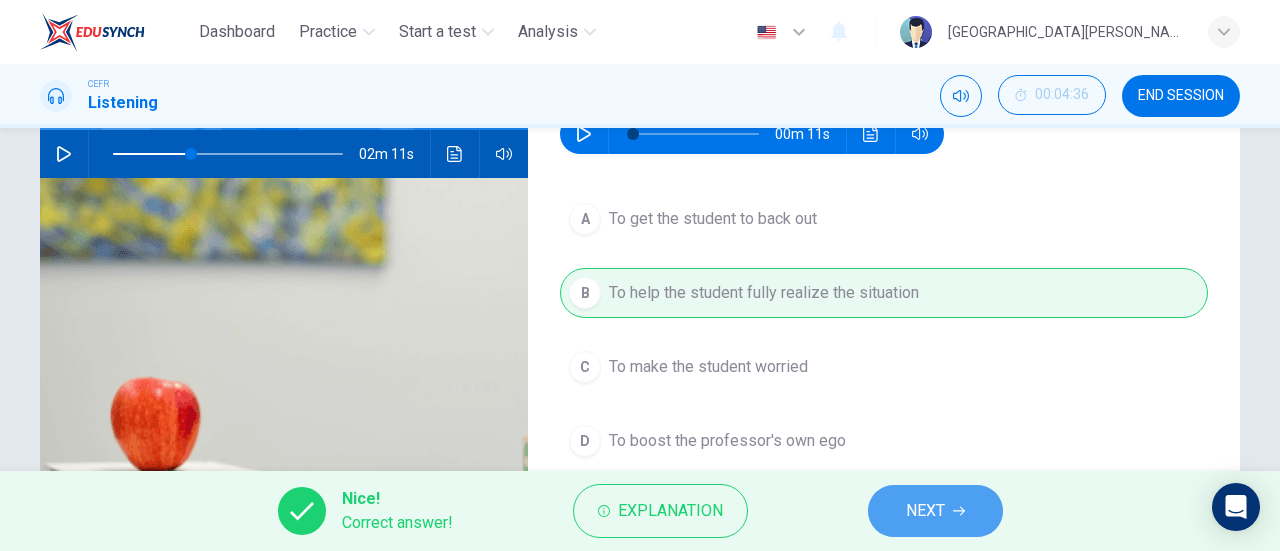 click on "NEXT" at bounding box center (935, 511) 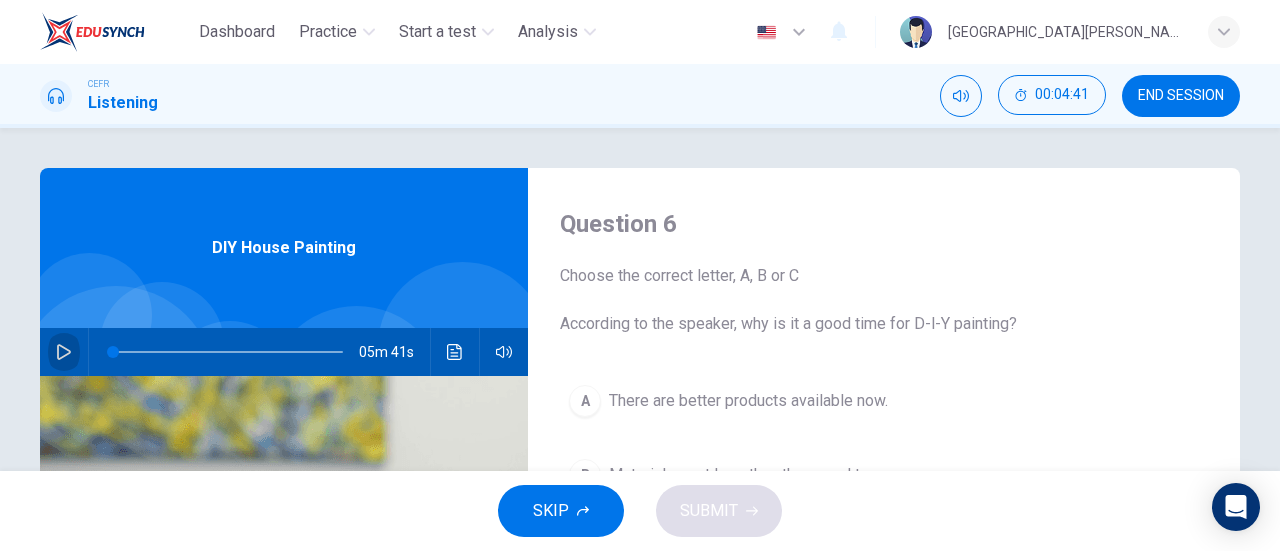click 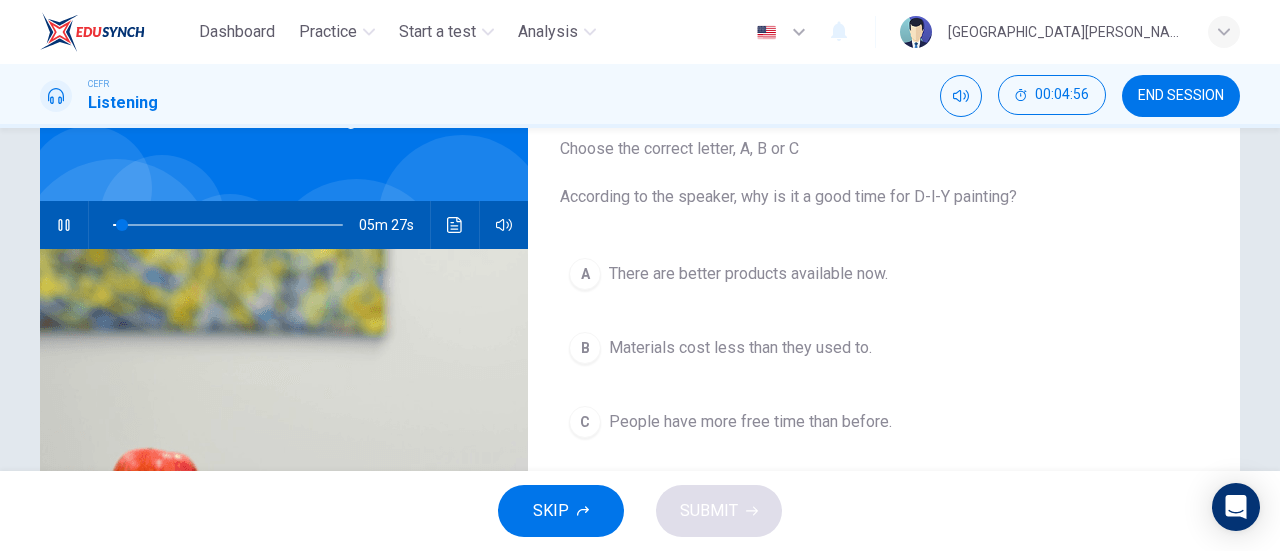 scroll, scrollTop: 123, scrollLeft: 0, axis: vertical 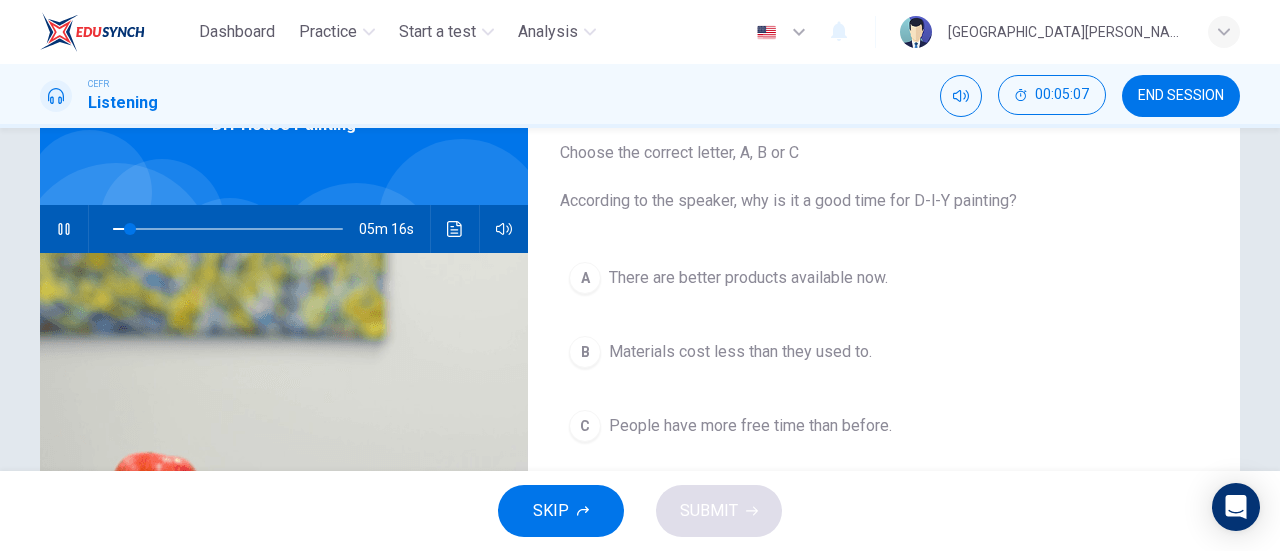 type on "8" 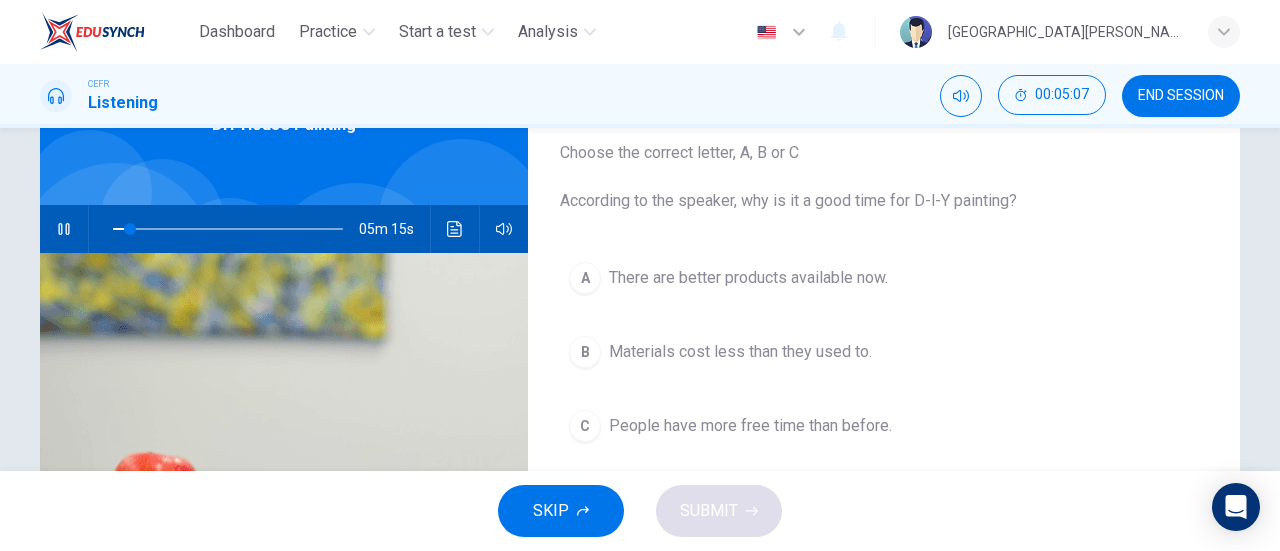 type 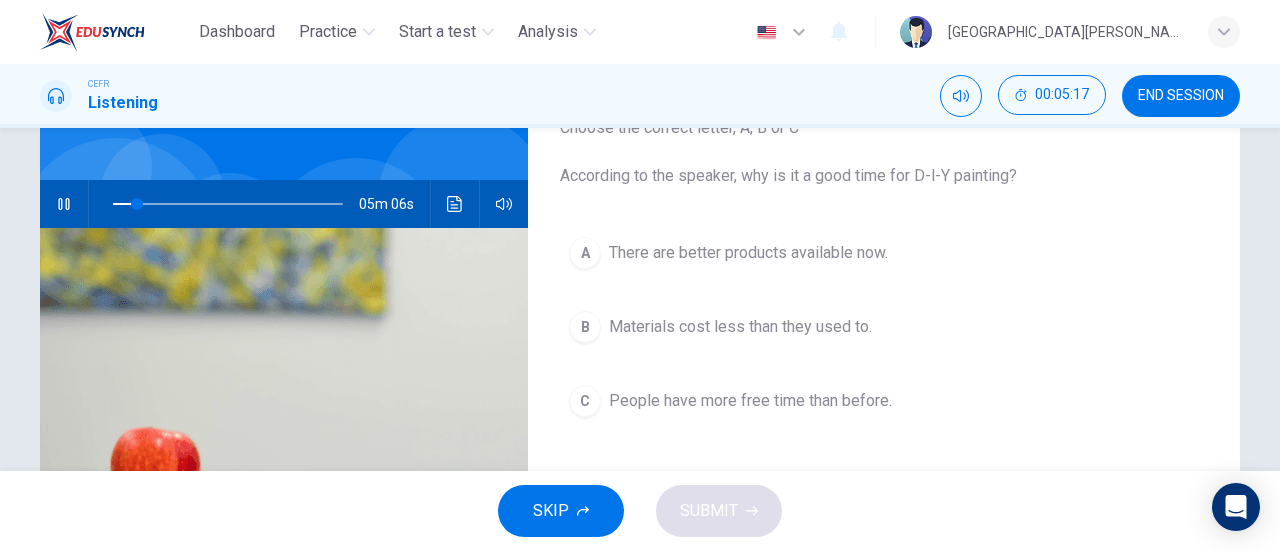 scroll, scrollTop: 145, scrollLeft: 0, axis: vertical 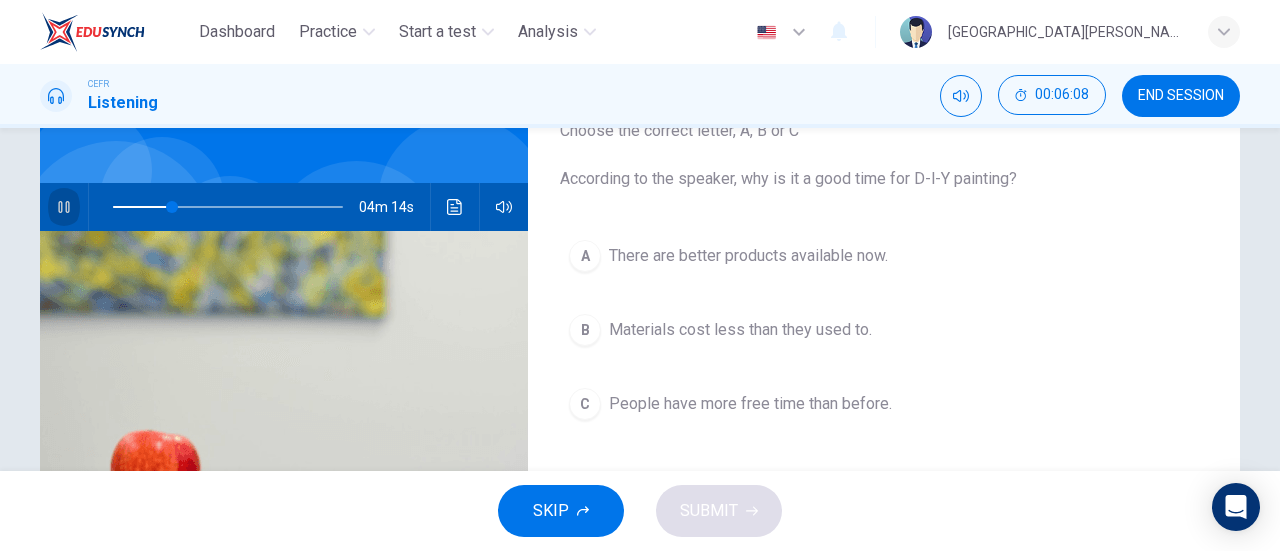 click 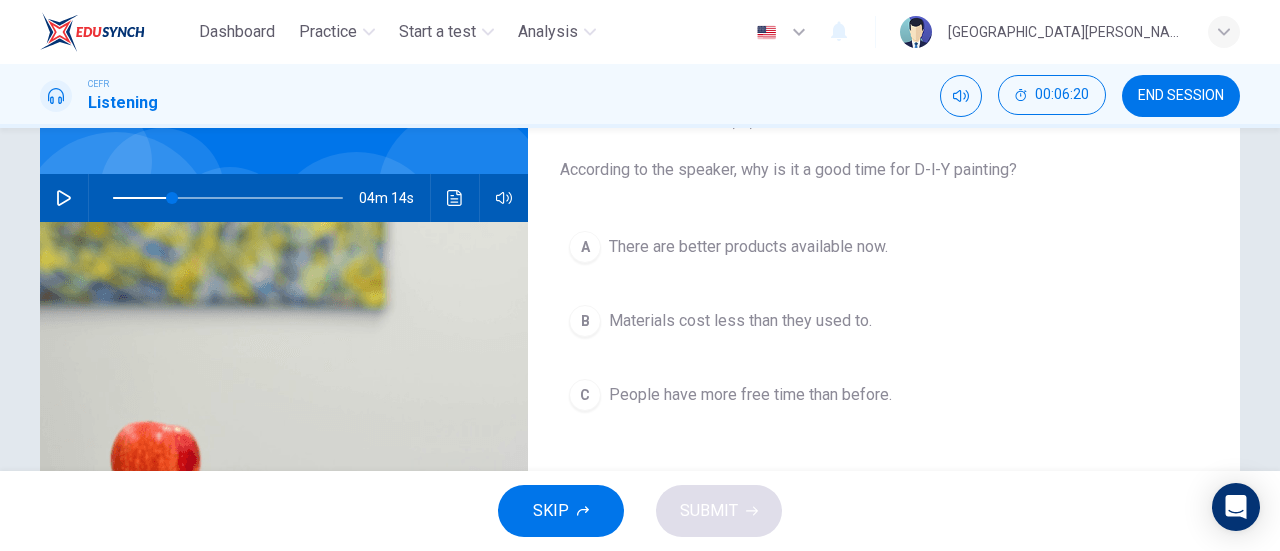 scroll, scrollTop: 154, scrollLeft: 0, axis: vertical 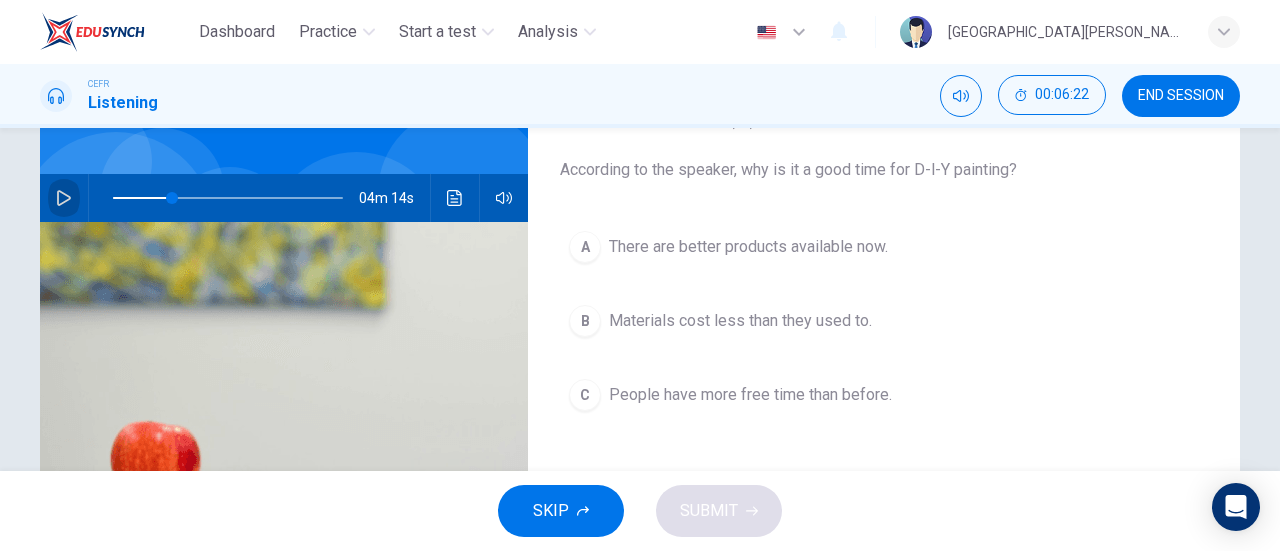 click 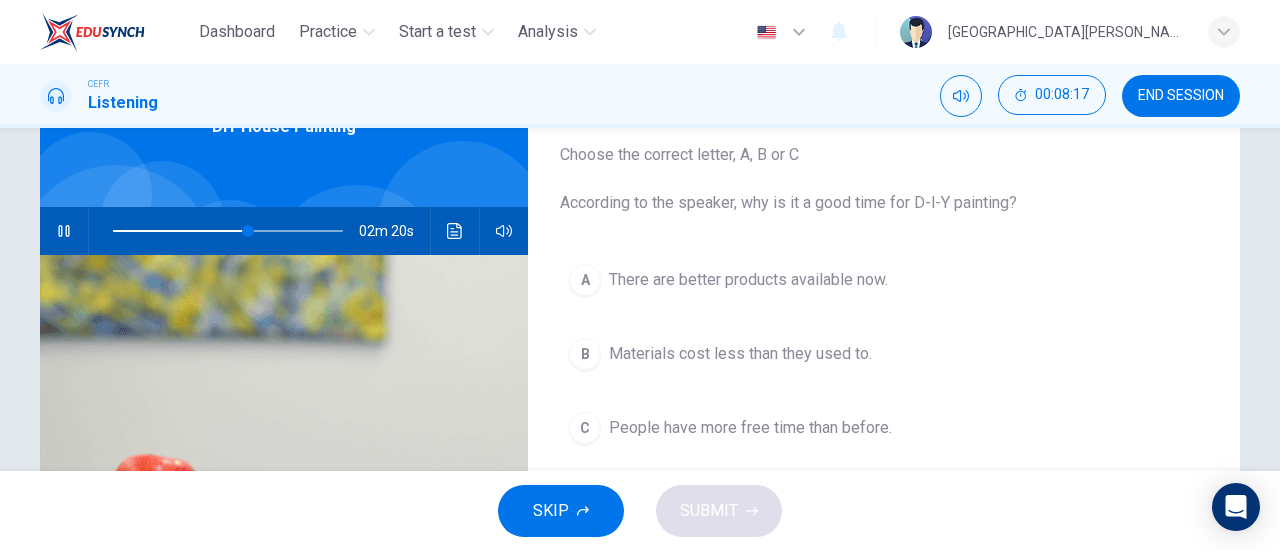 scroll, scrollTop: 136, scrollLeft: 0, axis: vertical 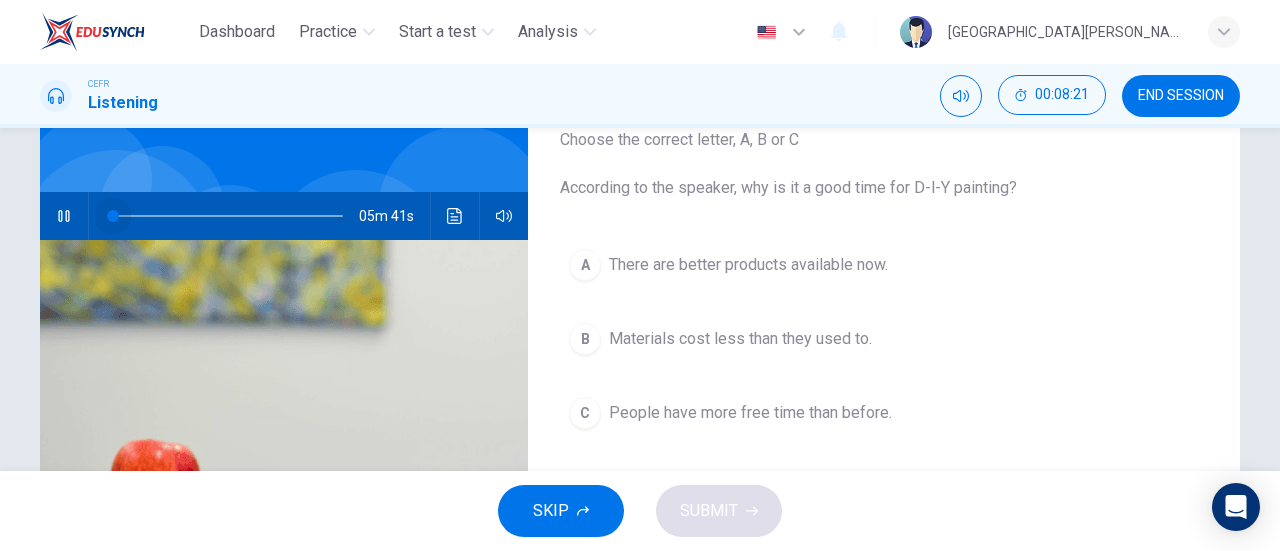 drag, startPoint x: 248, startPoint y: 215, endPoint x: 15, endPoint y: 220, distance: 233.05363 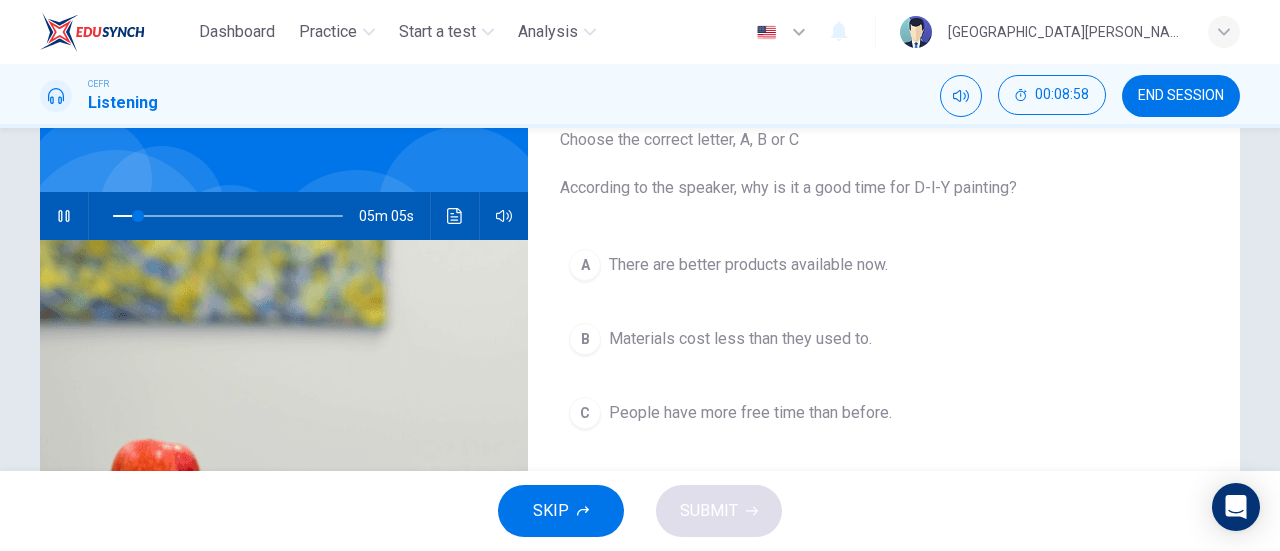 click 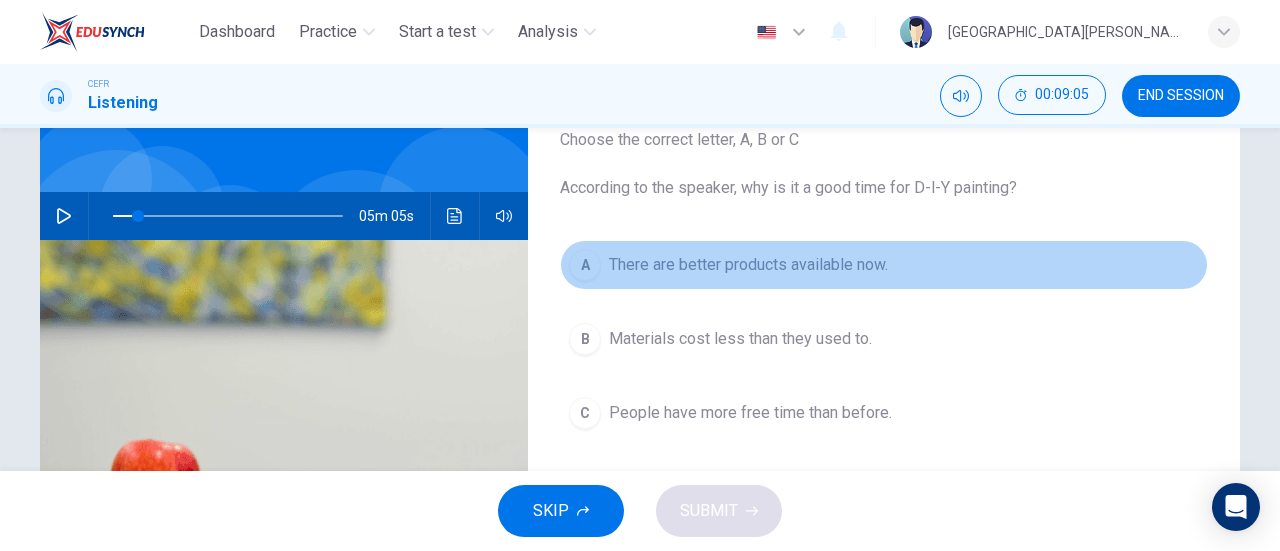 click on "There are better products available now." at bounding box center (748, 265) 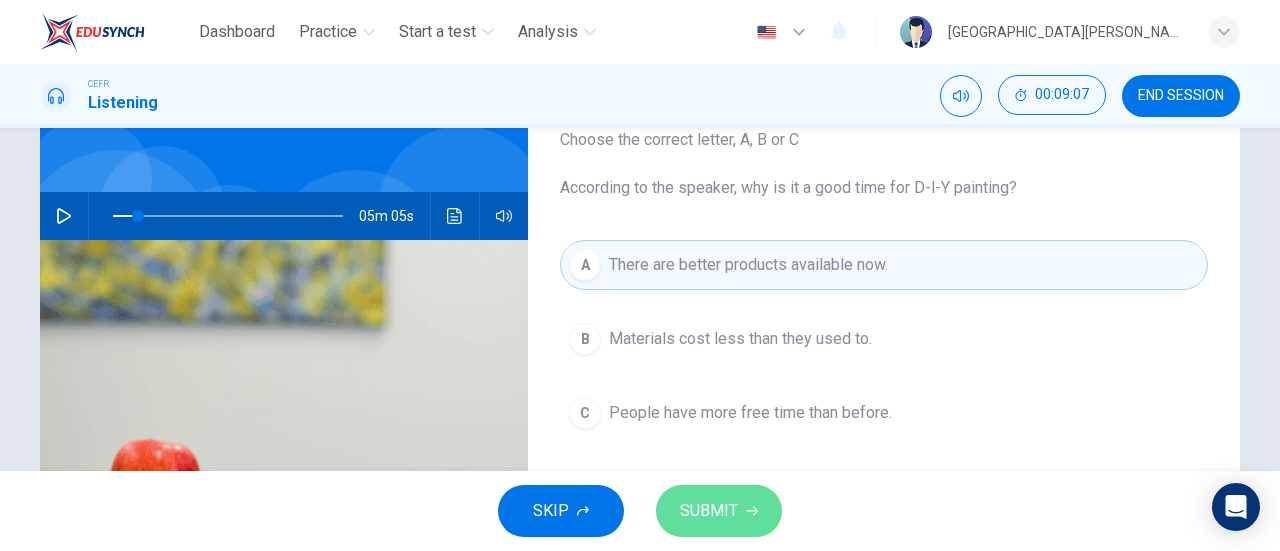 click on "SUBMIT" at bounding box center (709, 511) 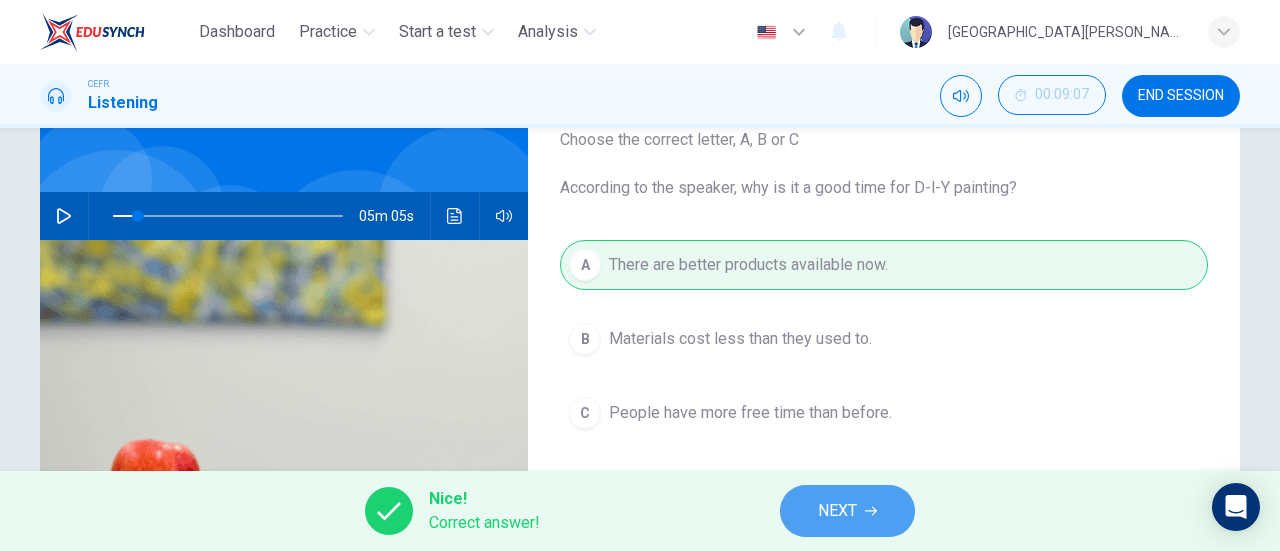 click on "NEXT" at bounding box center (847, 511) 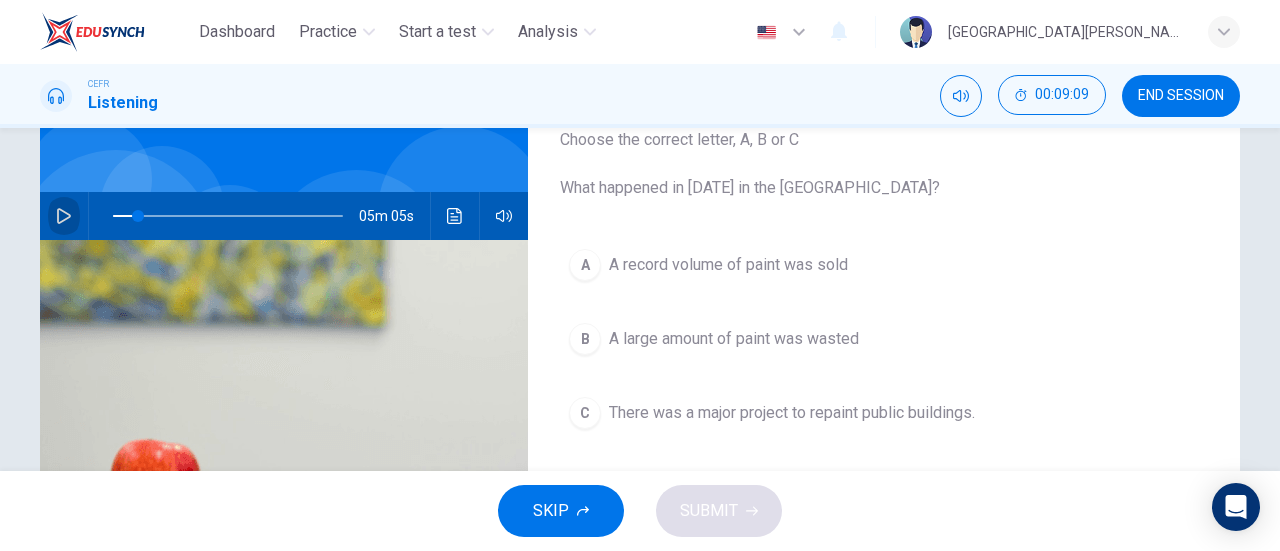 click 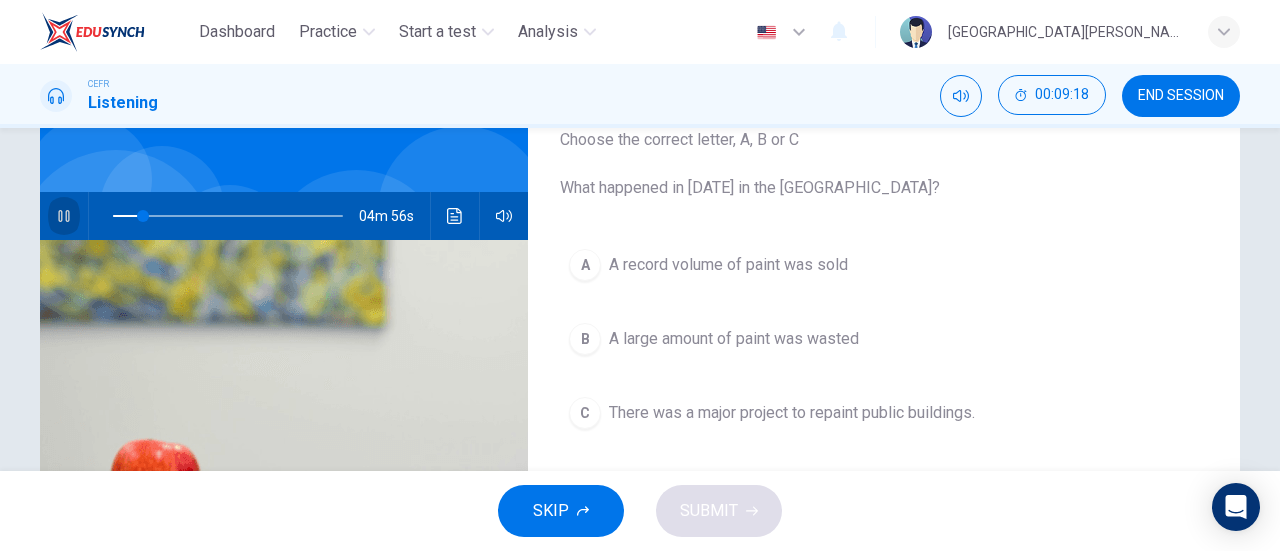 click 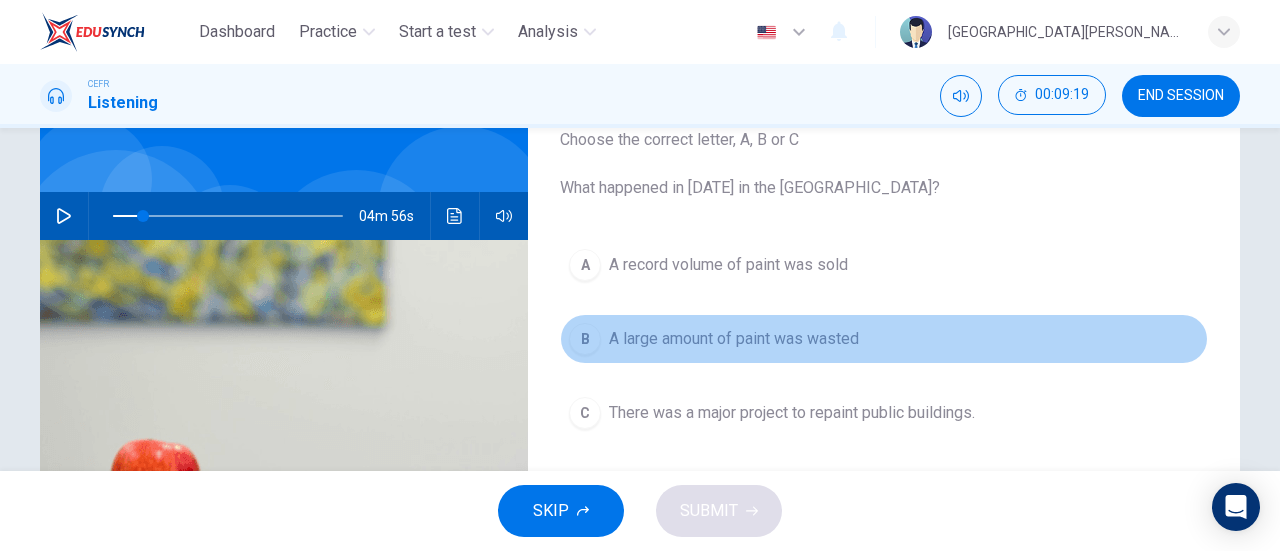 click on "A large amount of paint was wasted" at bounding box center [734, 339] 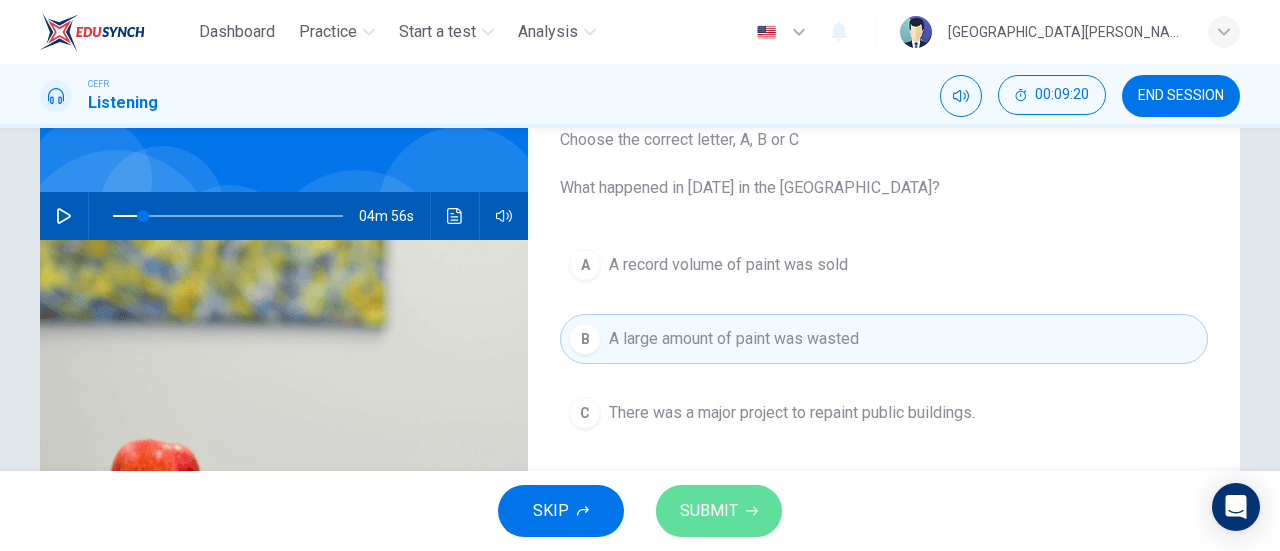 click on "SUBMIT" at bounding box center [709, 511] 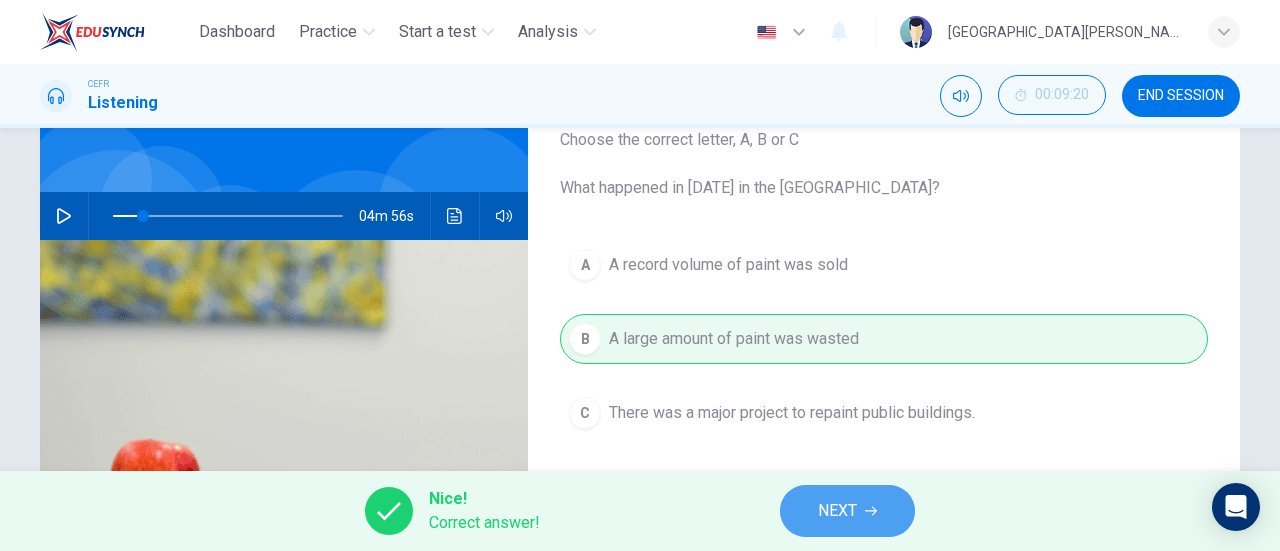 click on "NEXT" at bounding box center (847, 511) 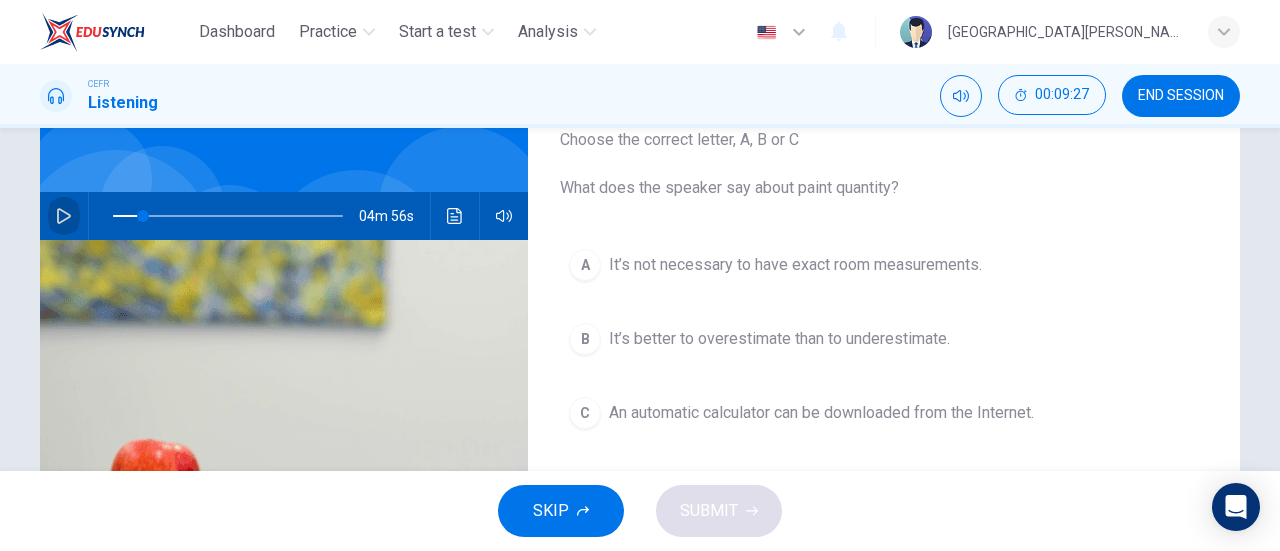 click 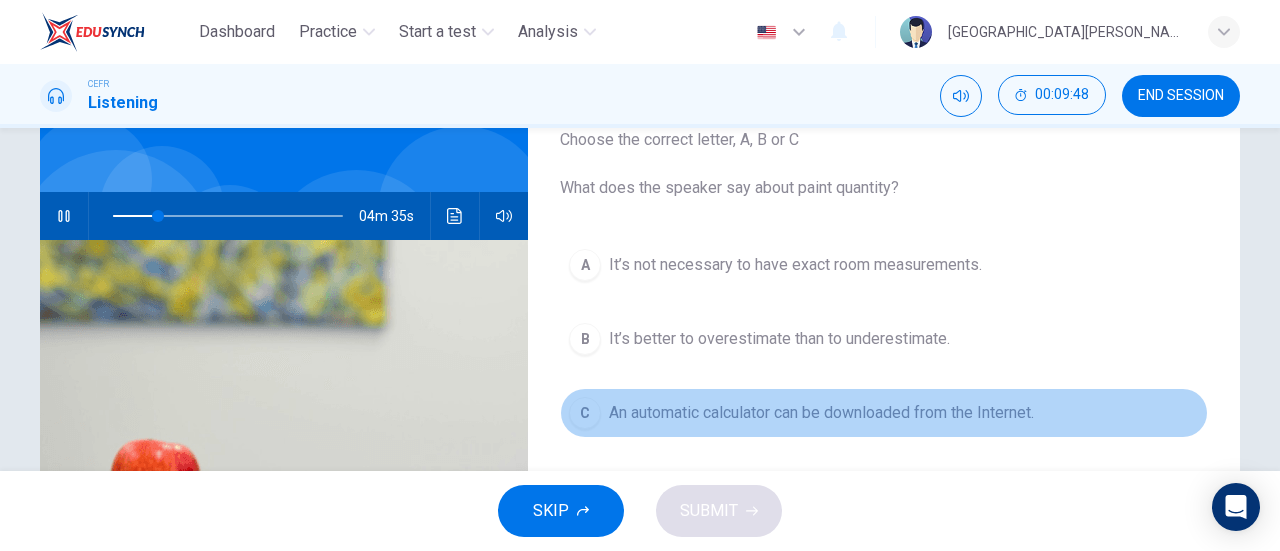 click on "An automatic calculator can be downloaded from the Internet." at bounding box center [821, 413] 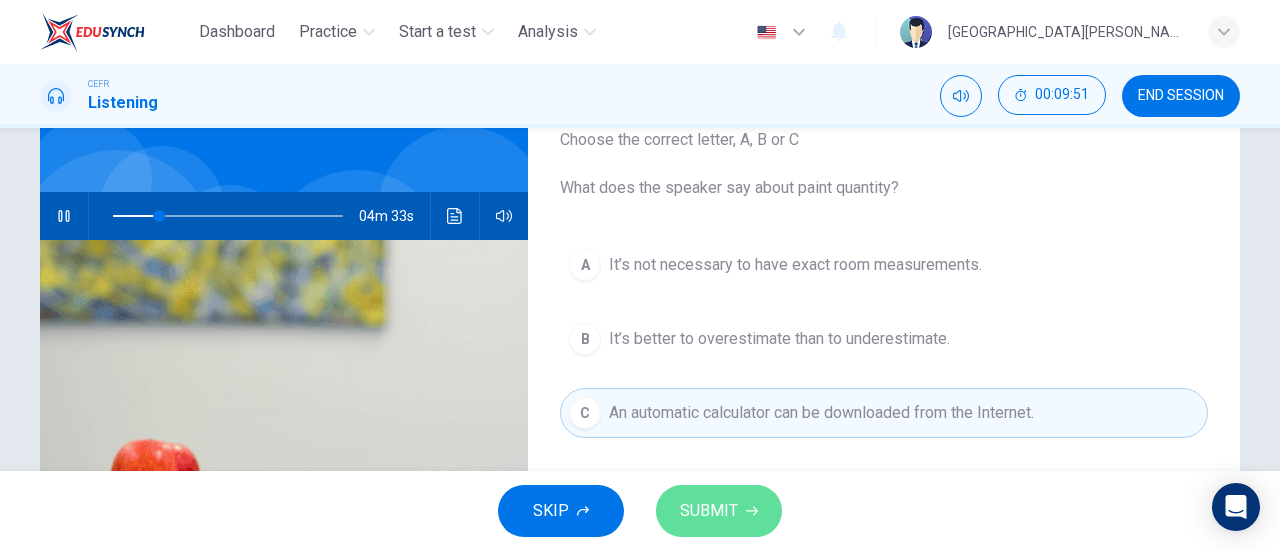 click on "SUBMIT" at bounding box center (709, 511) 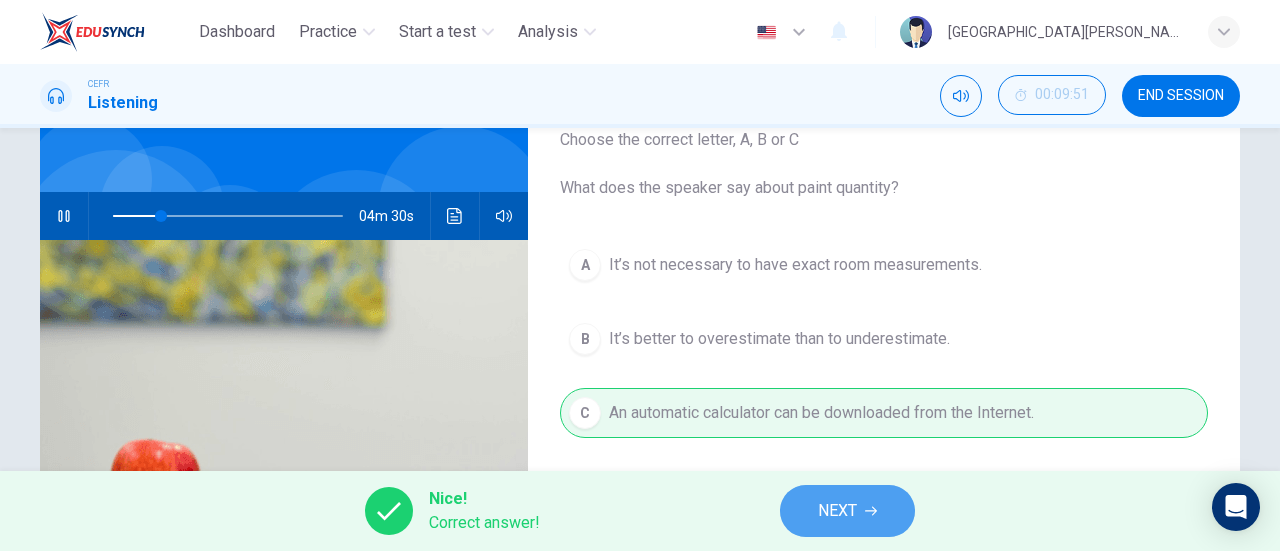 click on "NEXT" at bounding box center [847, 511] 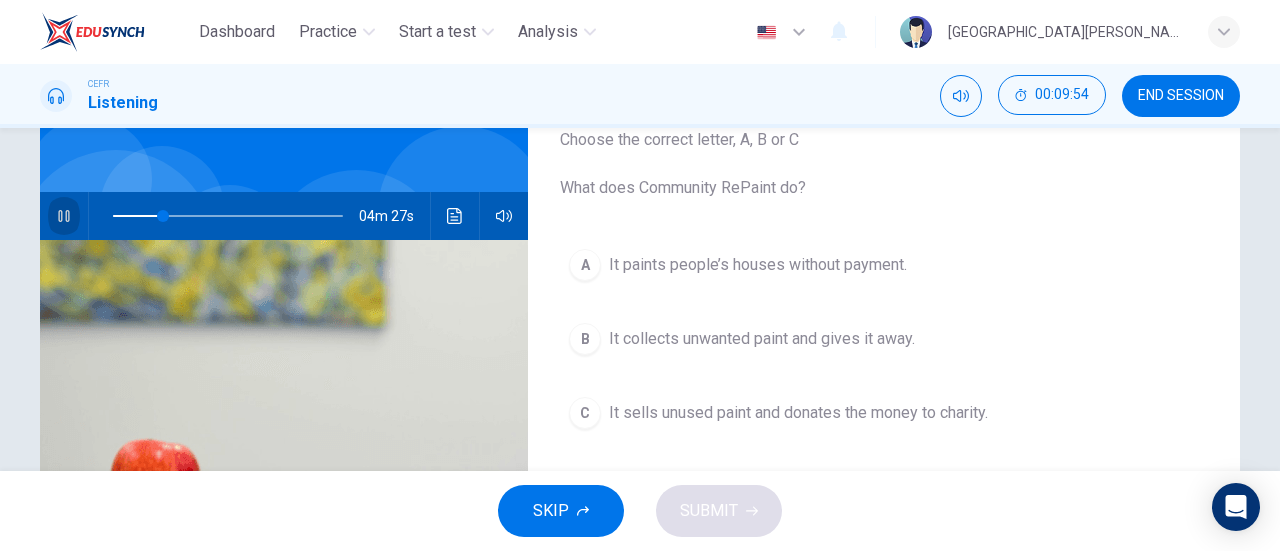 click 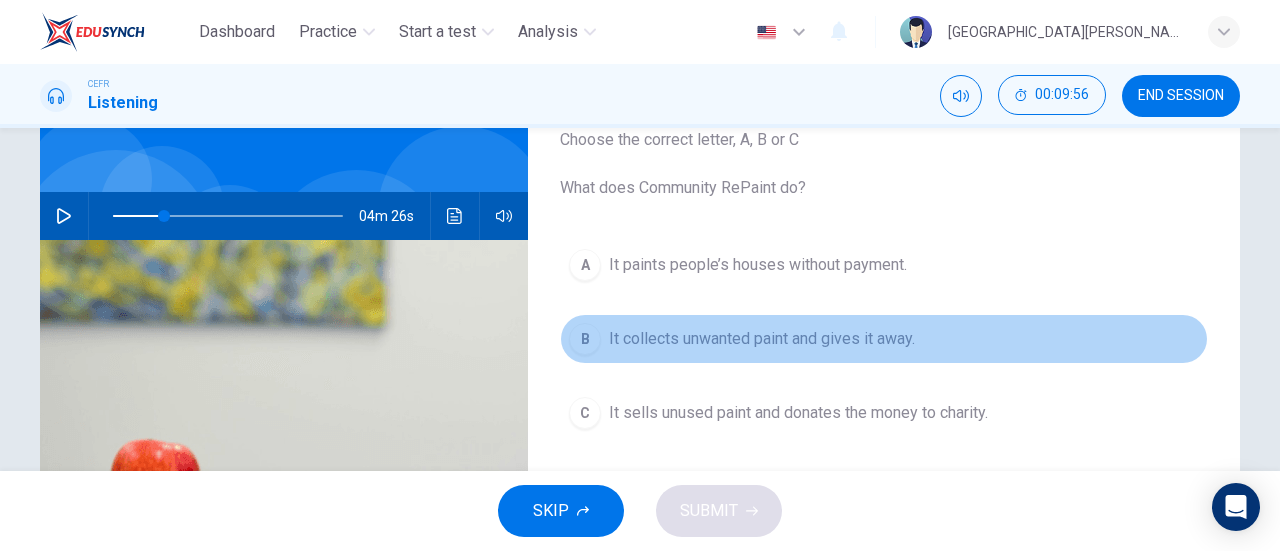 click on "It collects unwanted paint and gives it away." at bounding box center [762, 339] 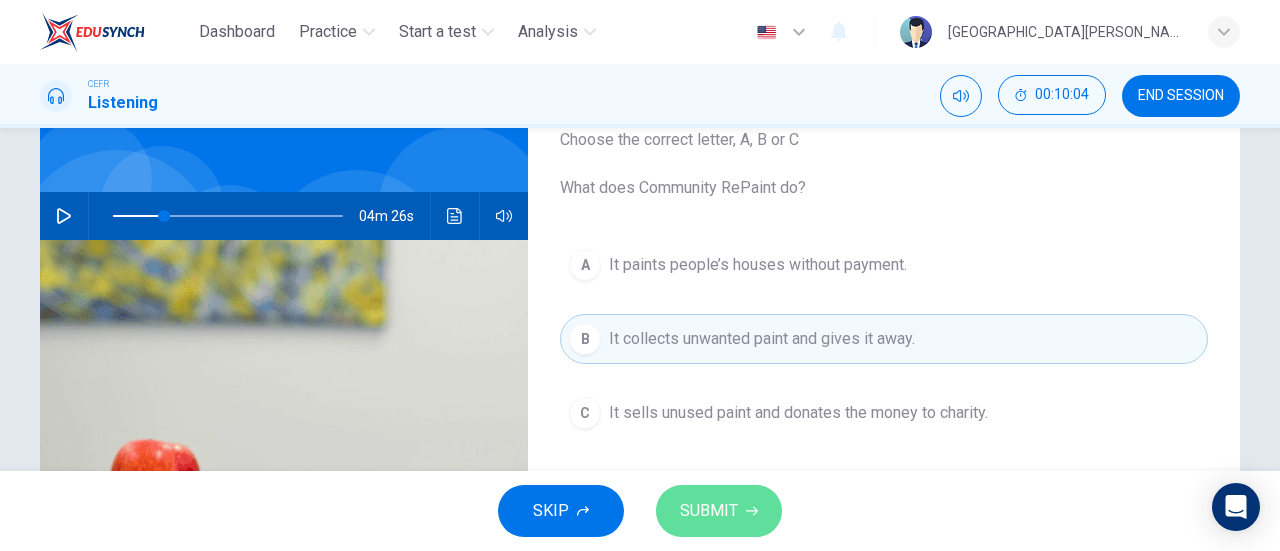 click on "SUBMIT" at bounding box center [709, 511] 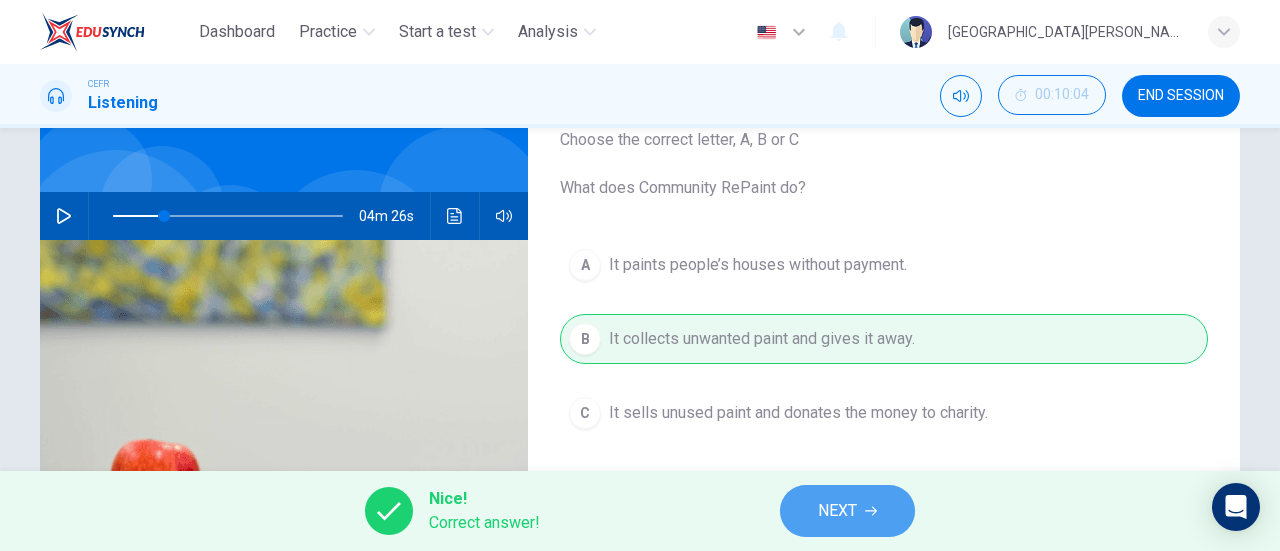 click on "NEXT" at bounding box center [837, 511] 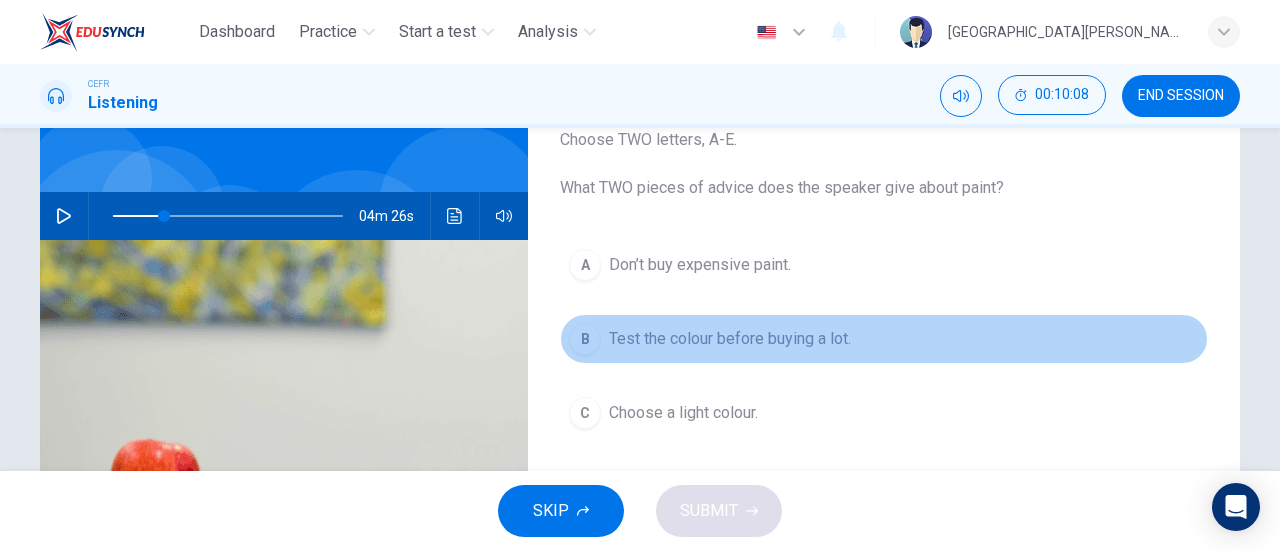 click on "Test the colour before buying a lot." at bounding box center (730, 339) 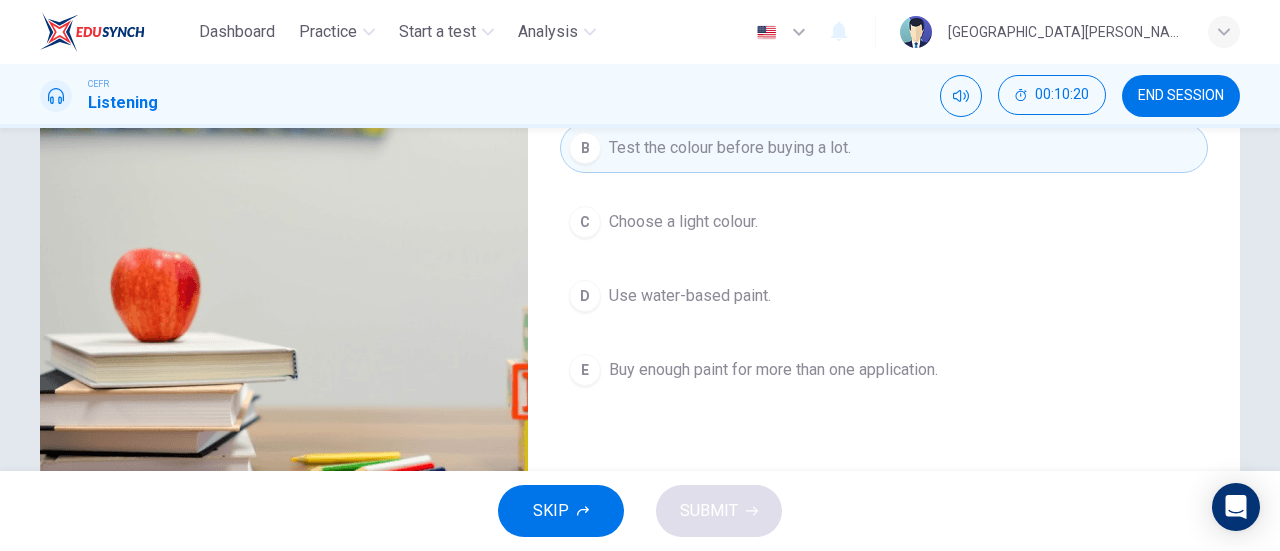 scroll, scrollTop: 328, scrollLeft: 0, axis: vertical 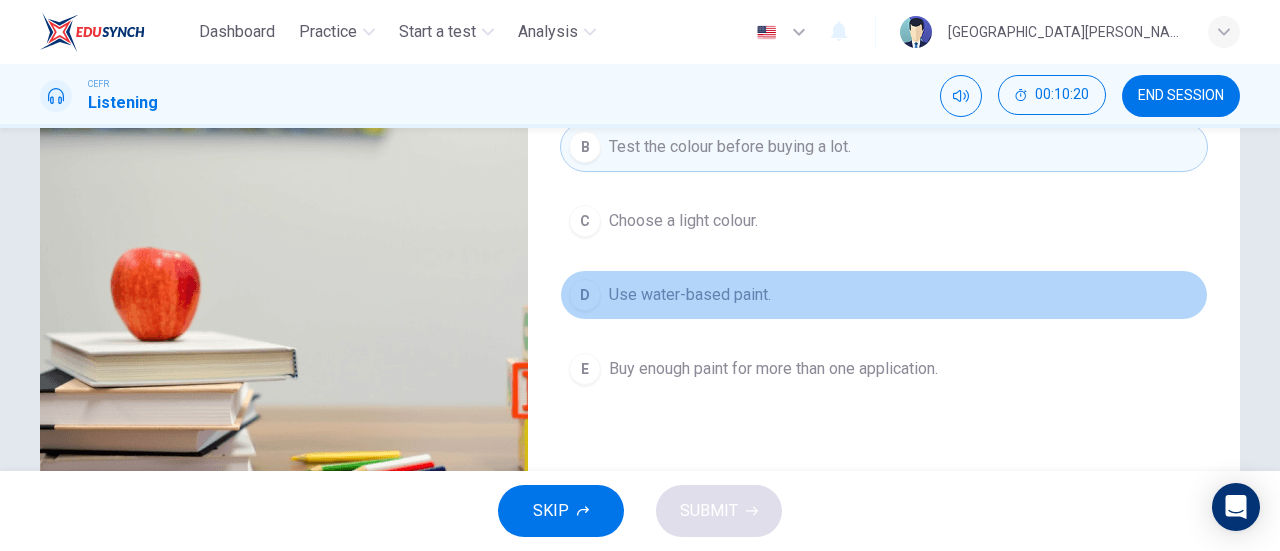 click on "Use water-based paint." at bounding box center [690, 295] 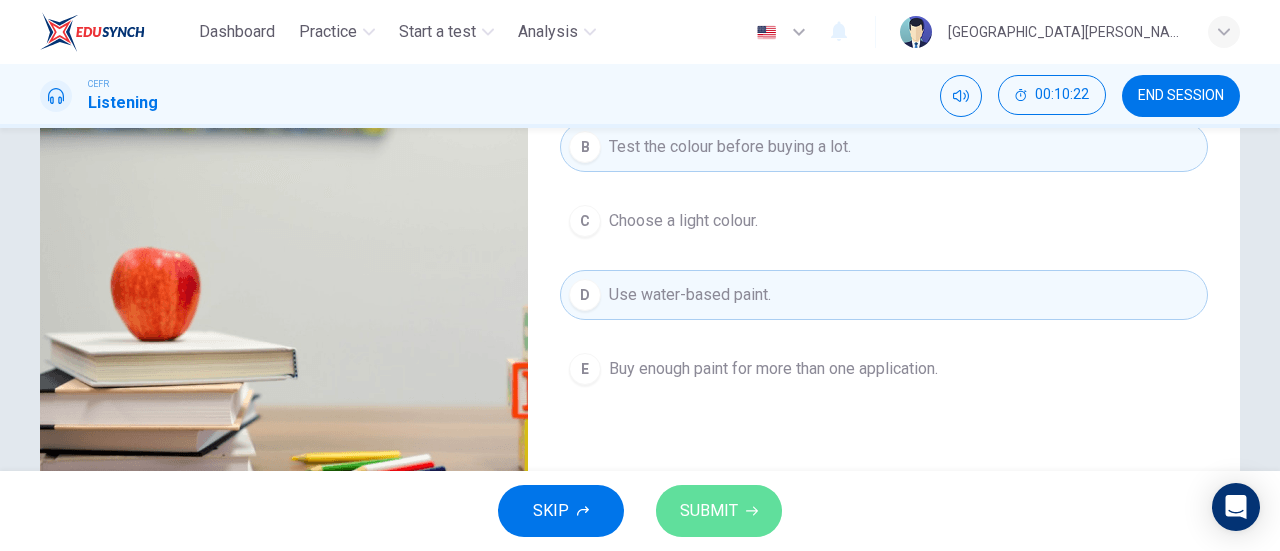 click on "SUBMIT" at bounding box center (719, 511) 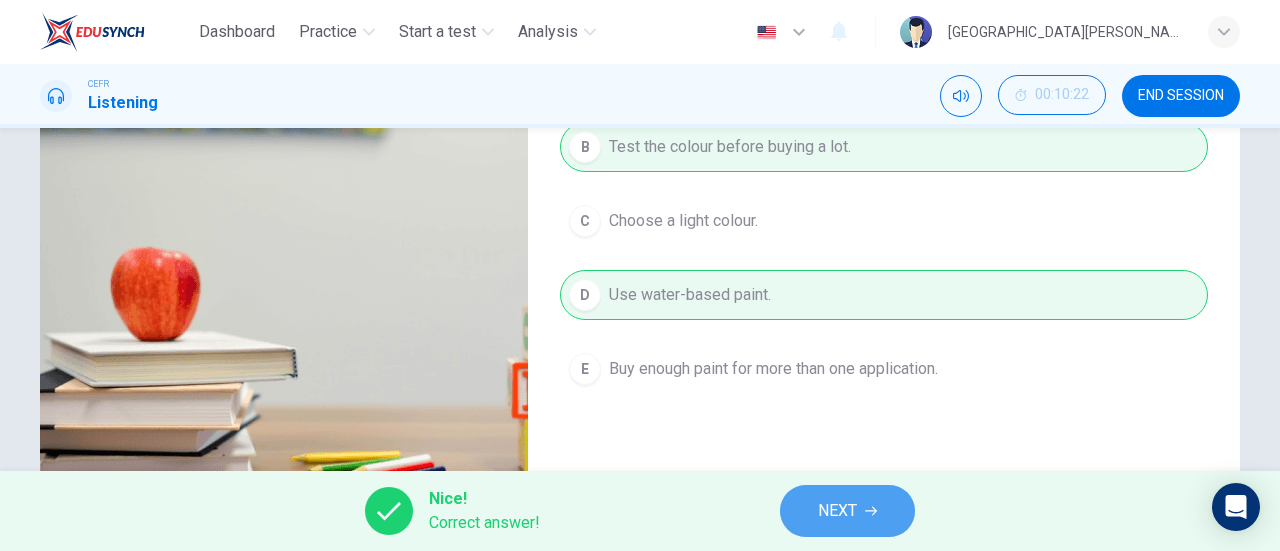 click on "NEXT" at bounding box center [837, 511] 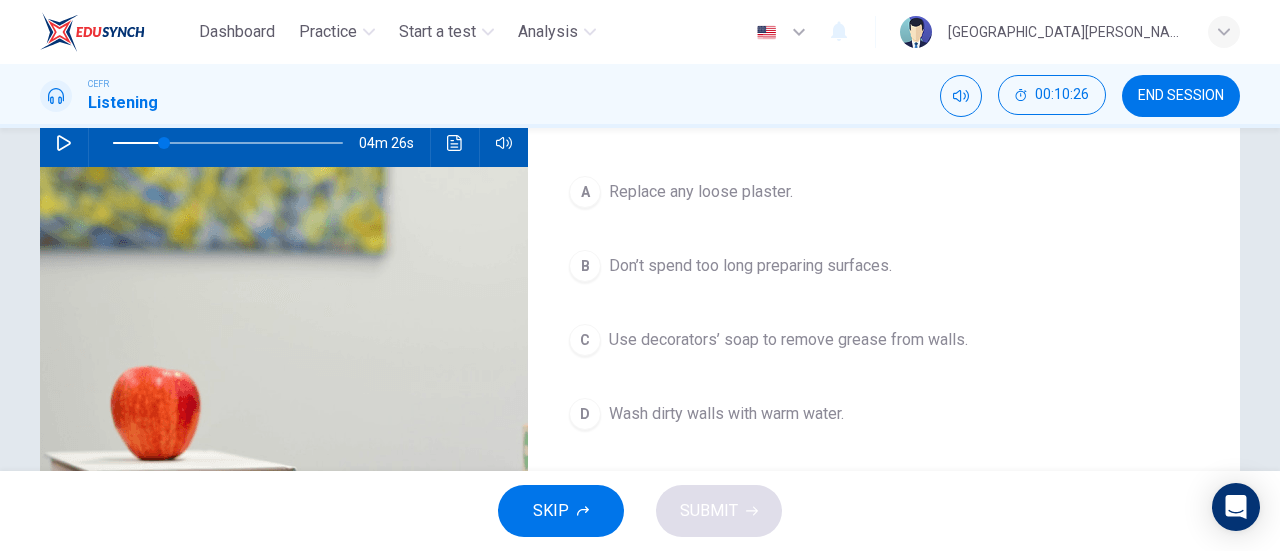 scroll, scrollTop: 209, scrollLeft: 0, axis: vertical 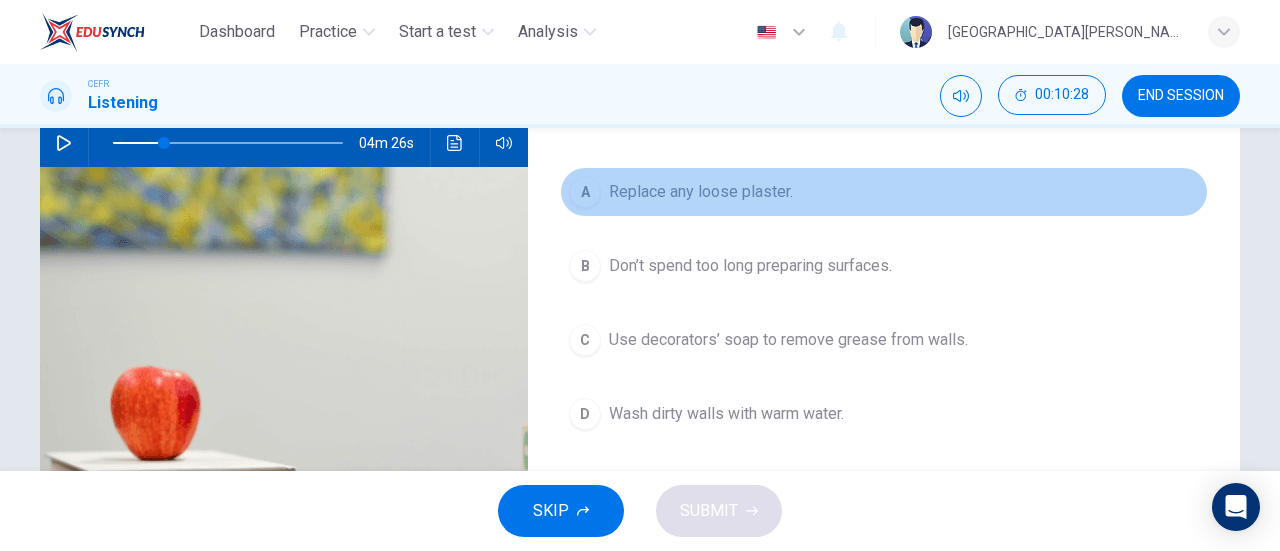 click on "A Replace any loose plaster." at bounding box center (884, 192) 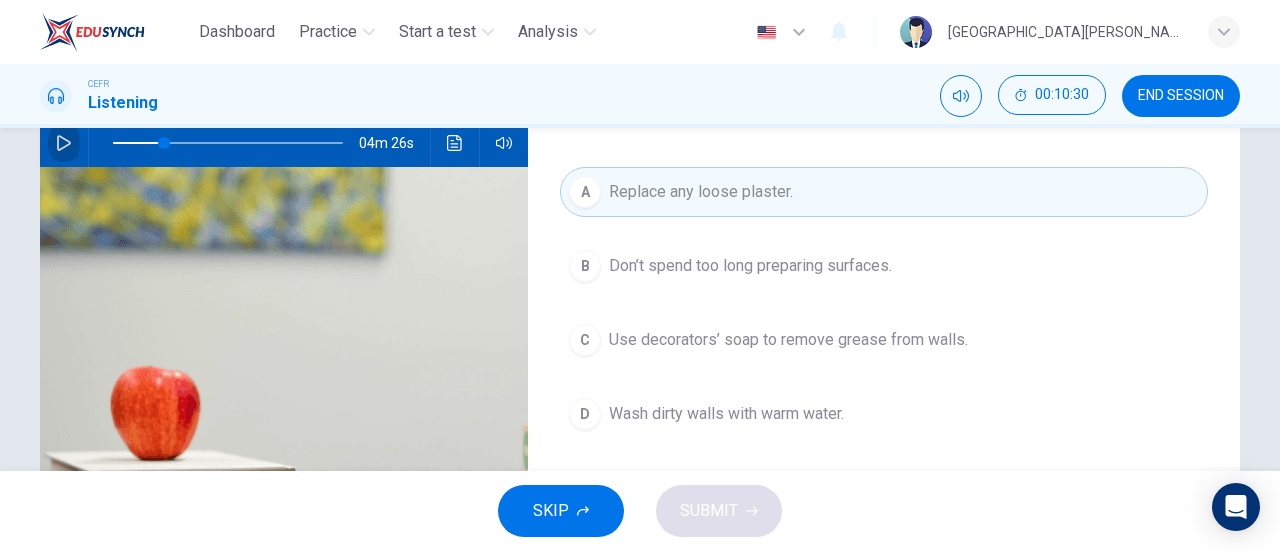 click 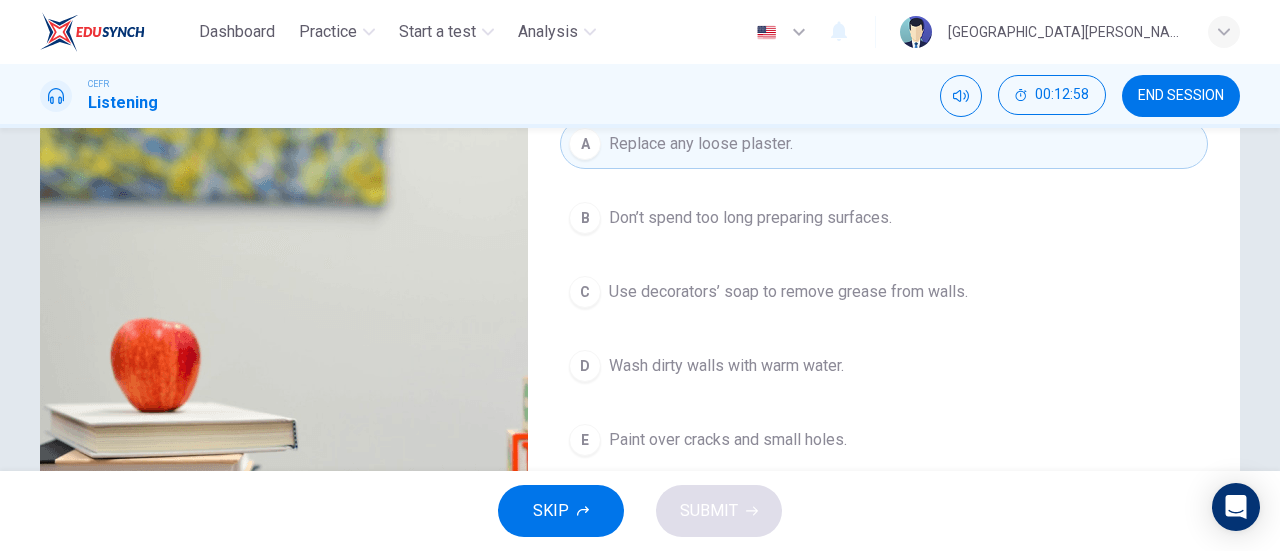 scroll, scrollTop: 256, scrollLeft: 0, axis: vertical 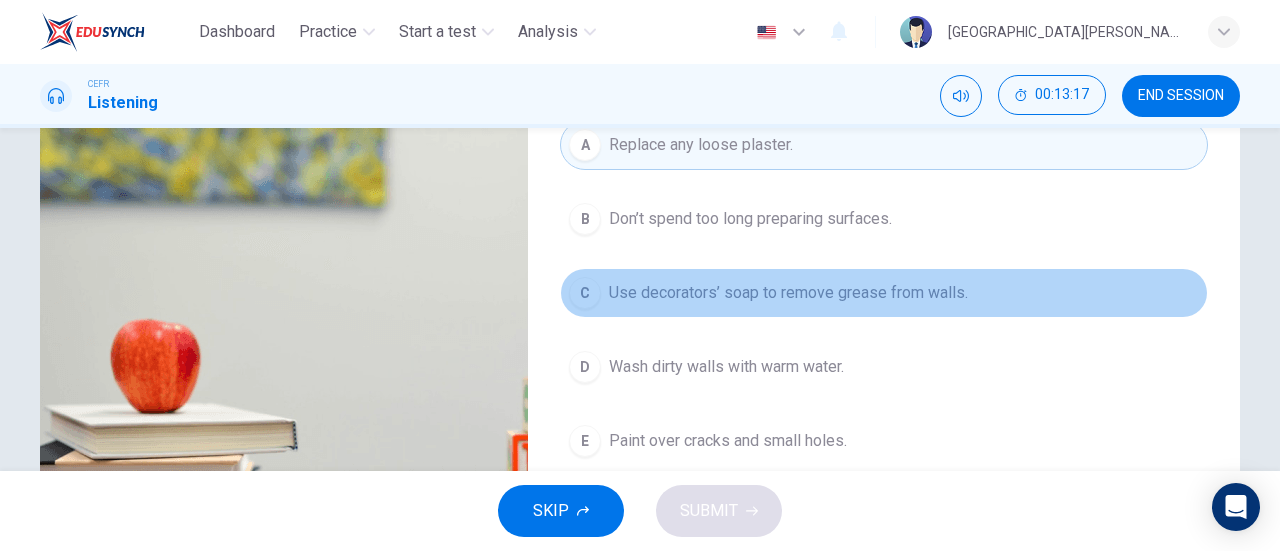 click on "Use decorators’ soap to remove grease from walls." at bounding box center [788, 293] 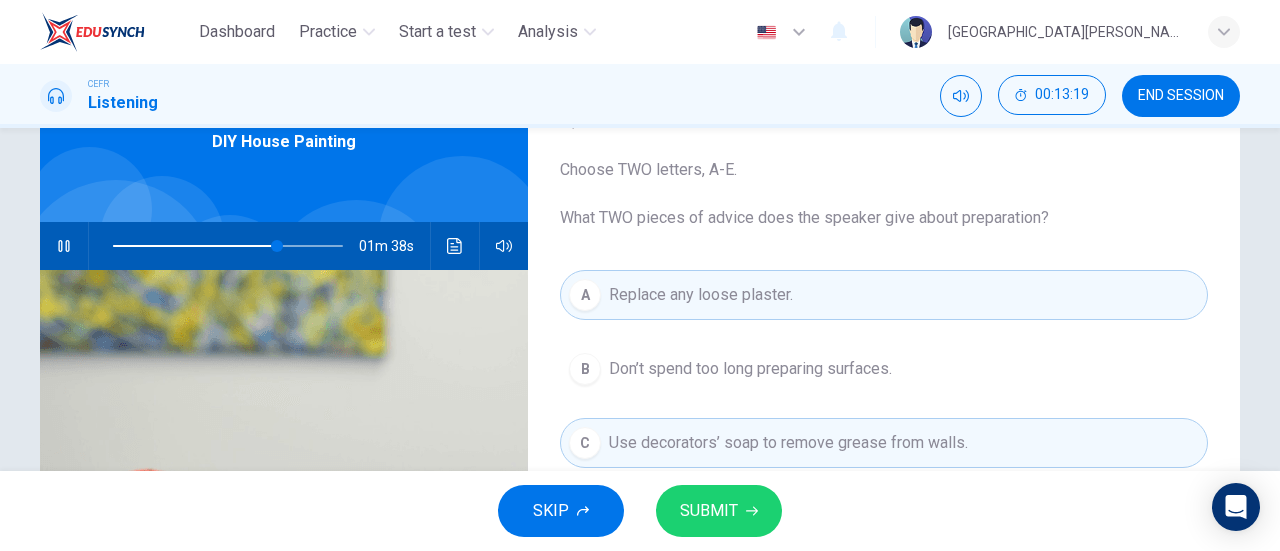scroll, scrollTop: 104, scrollLeft: 0, axis: vertical 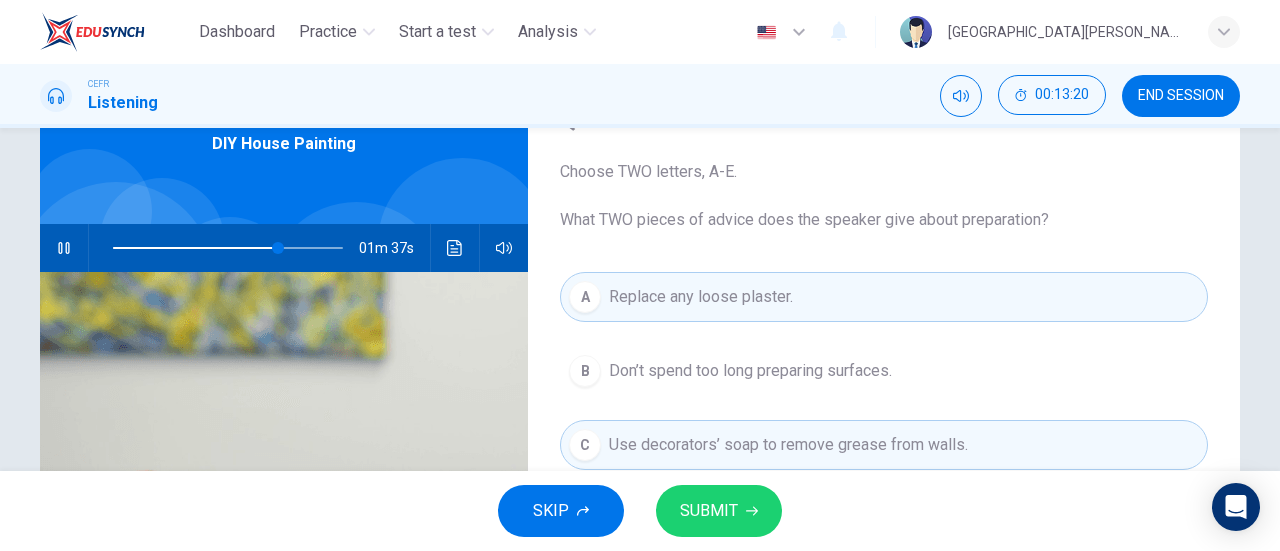 click on "SUBMIT" at bounding box center [709, 511] 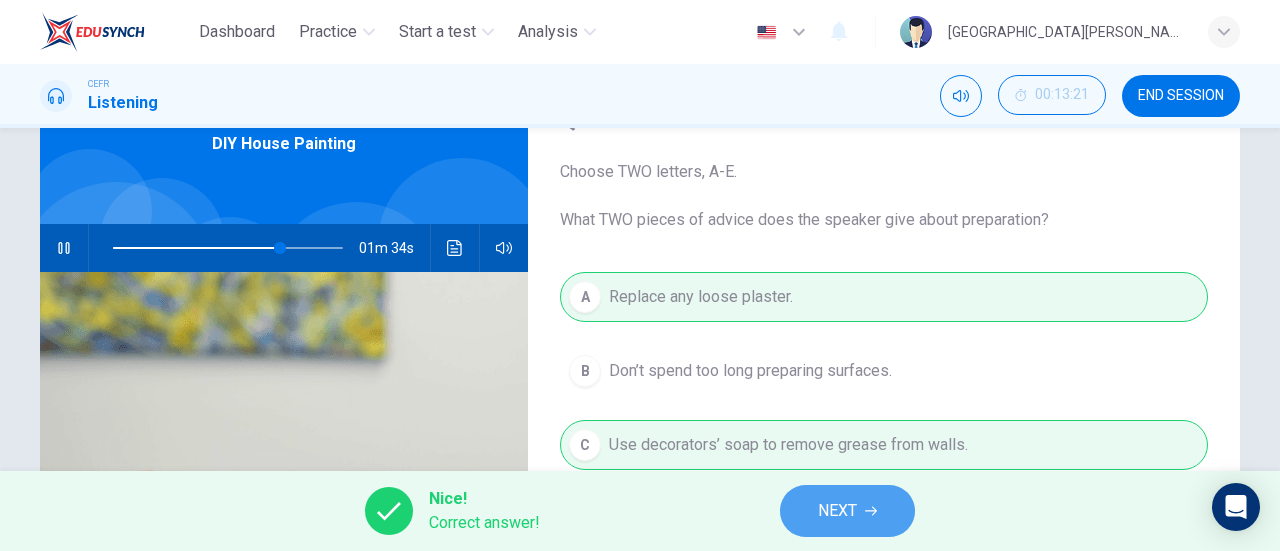 click on "NEXT" at bounding box center [837, 511] 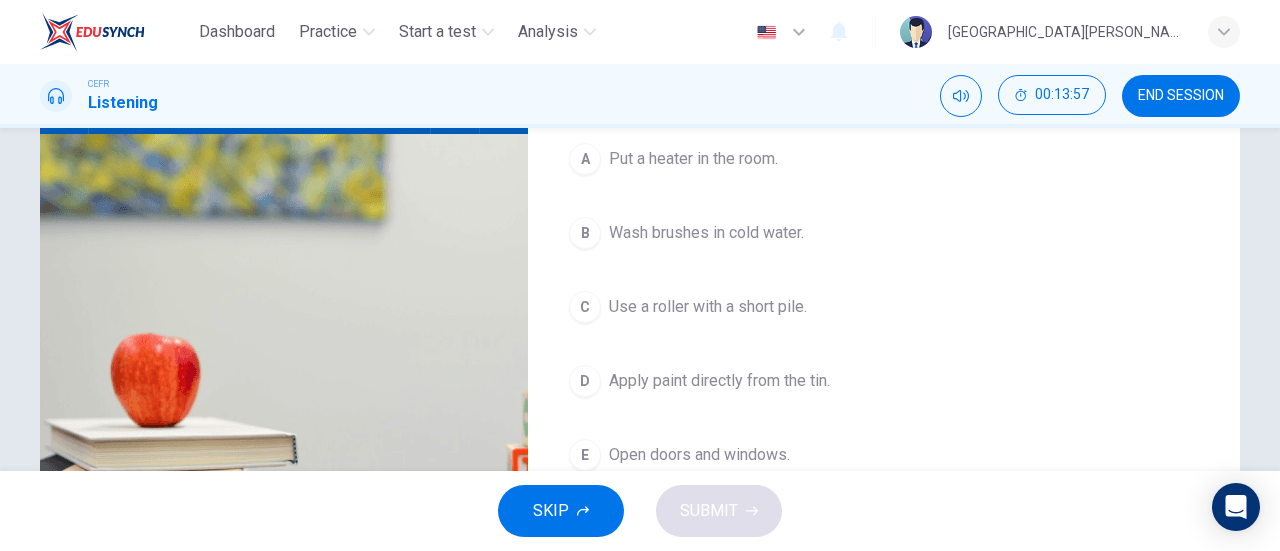scroll, scrollTop: 240, scrollLeft: 0, axis: vertical 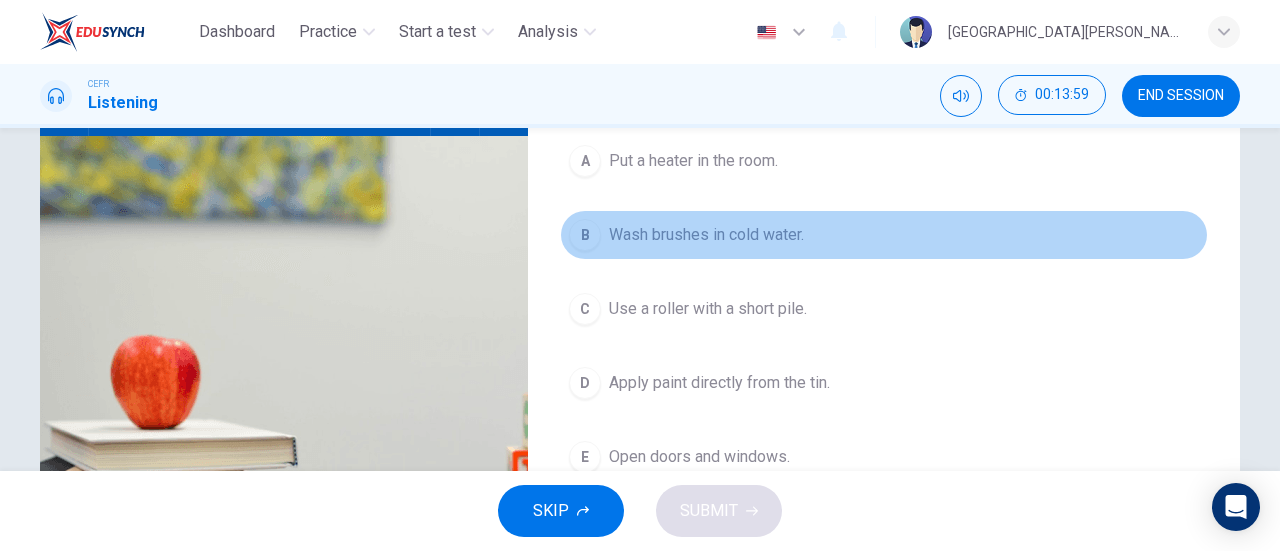 click on "Wash brushes in cold water." at bounding box center (706, 235) 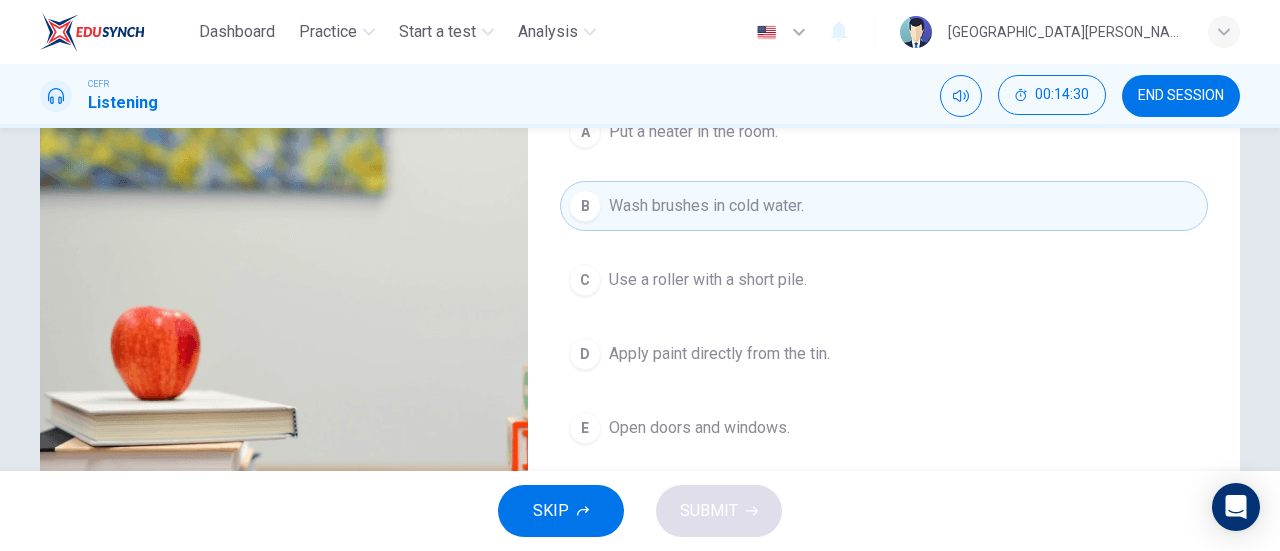 scroll, scrollTop: 270, scrollLeft: 0, axis: vertical 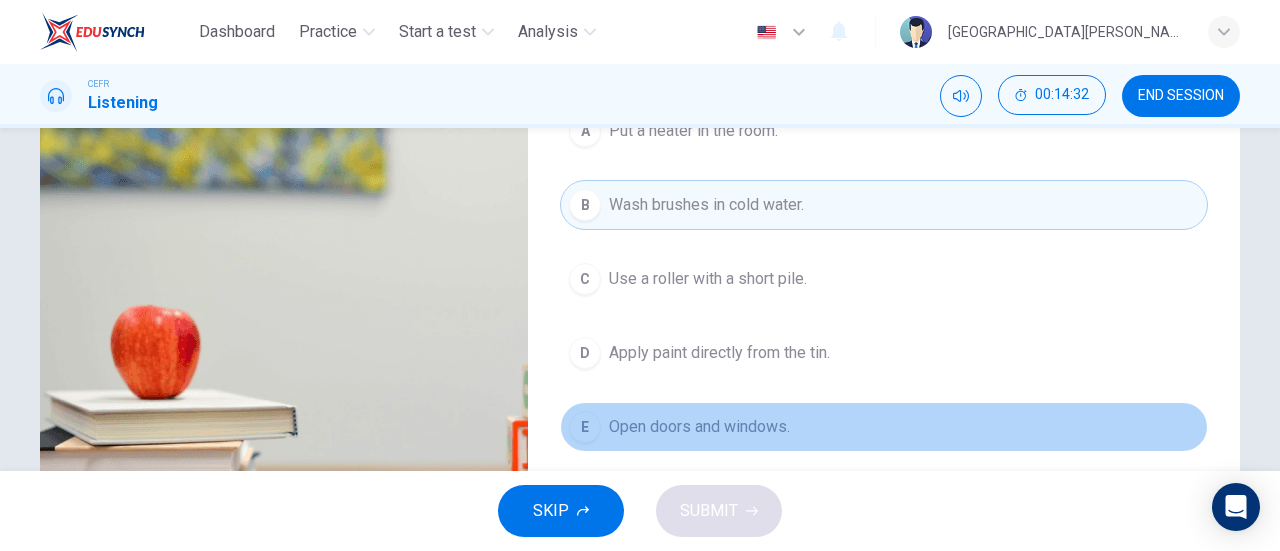 click on "Open doors and windows." at bounding box center (699, 427) 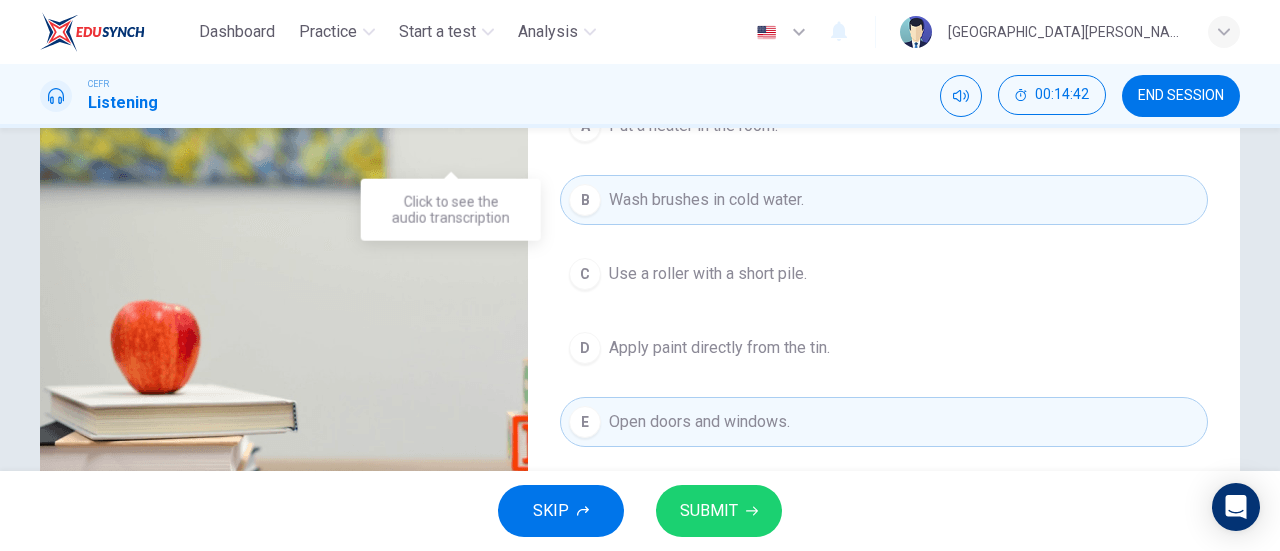 scroll, scrollTop: 322, scrollLeft: 0, axis: vertical 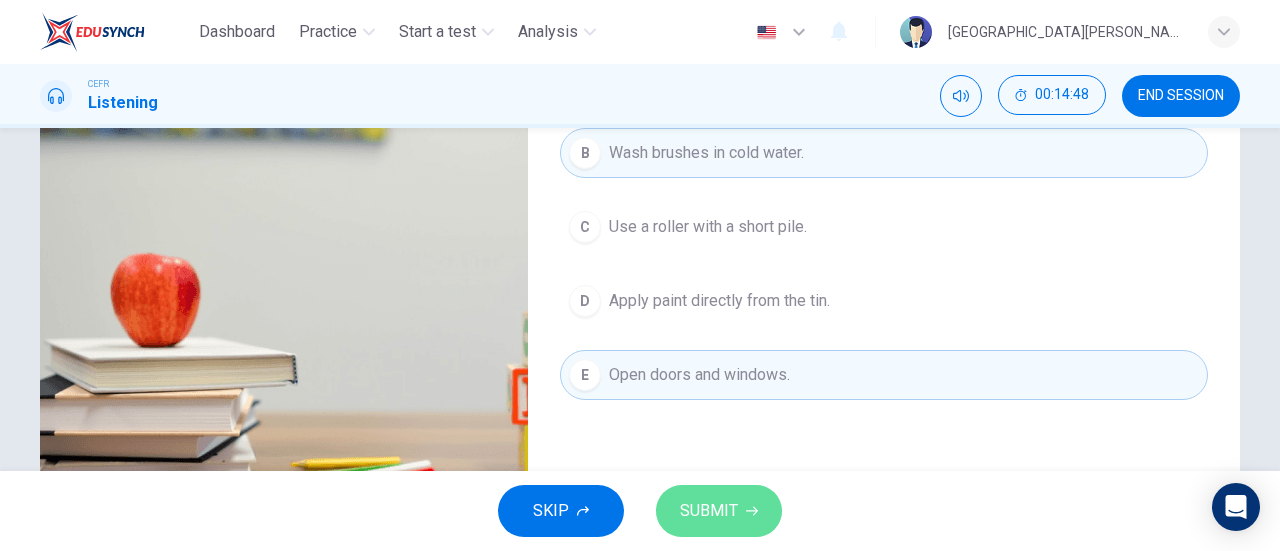 click on "SUBMIT" at bounding box center (709, 511) 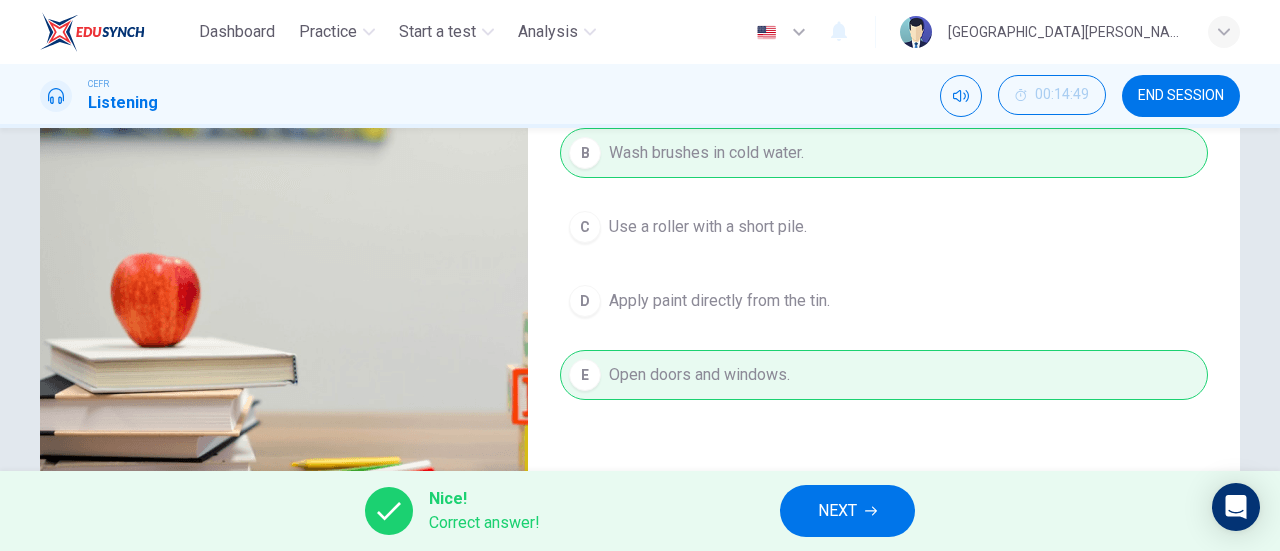 type on "100" 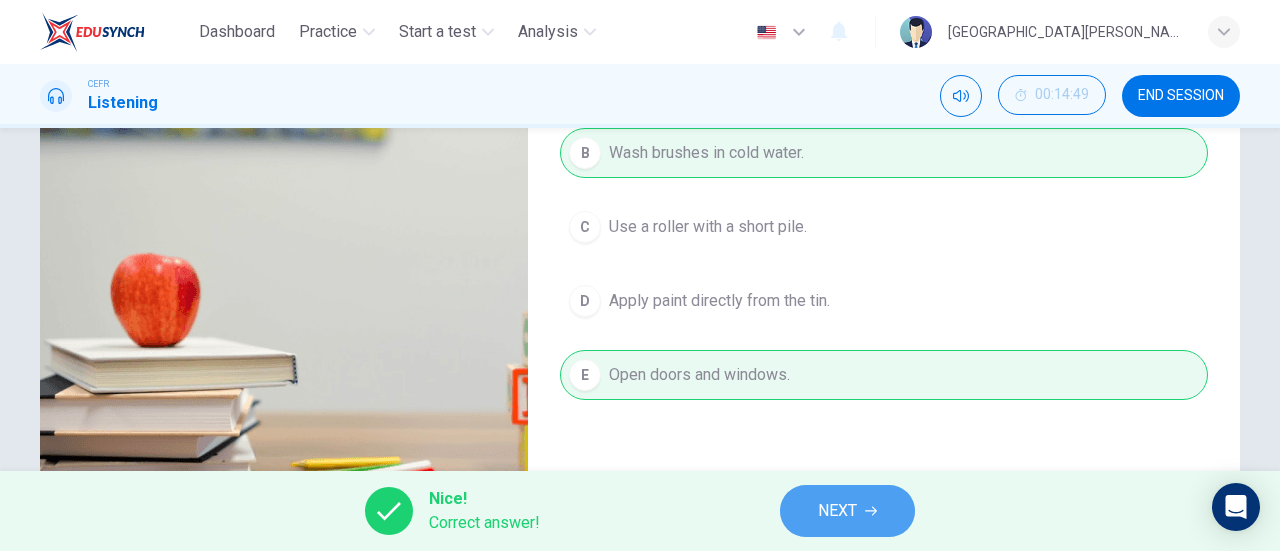 click on "NEXT" at bounding box center (837, 511) 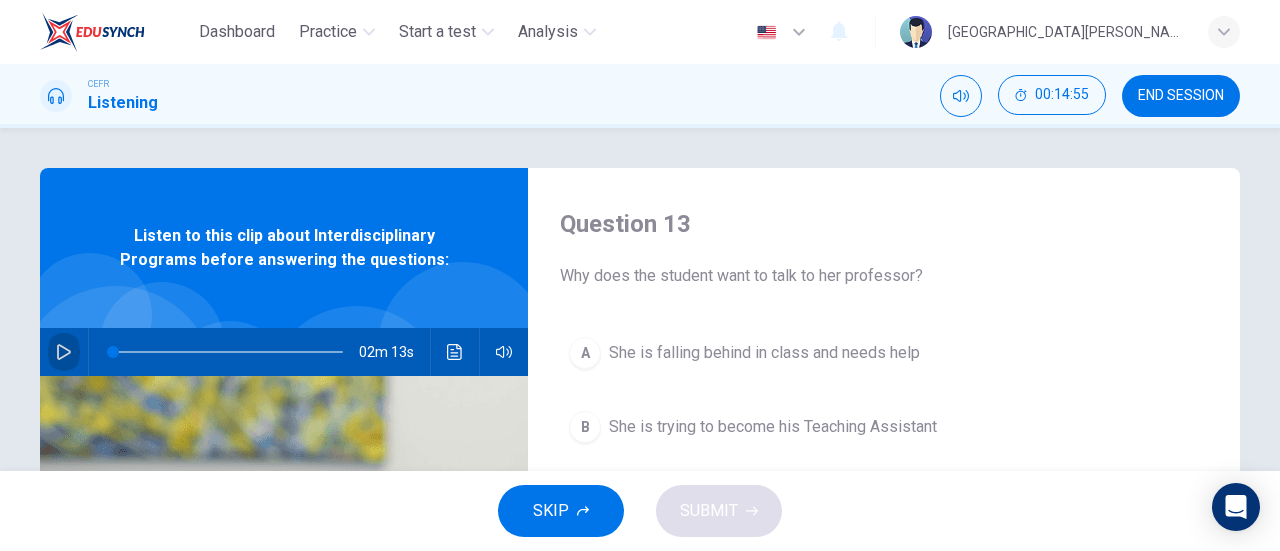 click 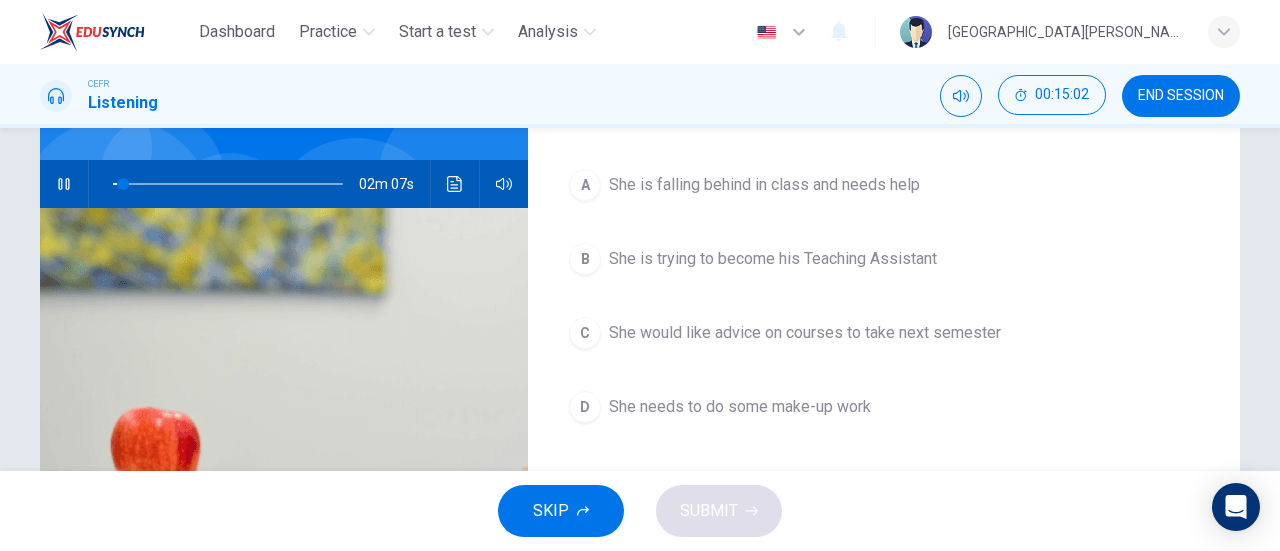 scroll, scrollTop: 167, scrollLeft: 0, axis: vertical 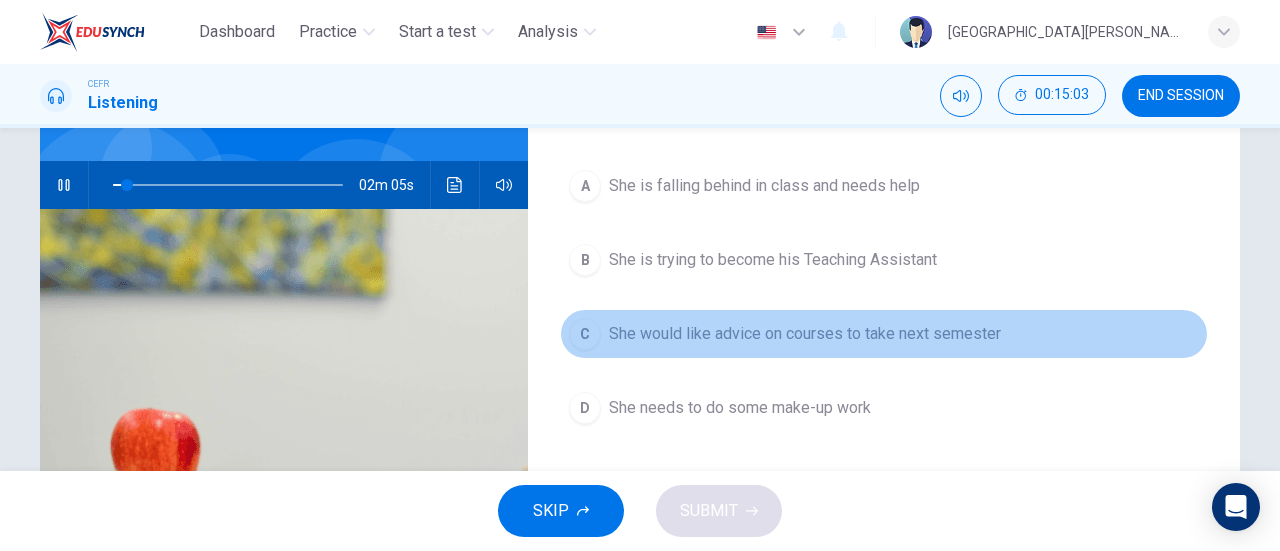 click on "She would like advice on courses to take next semester" at bounding box center [805, 334] 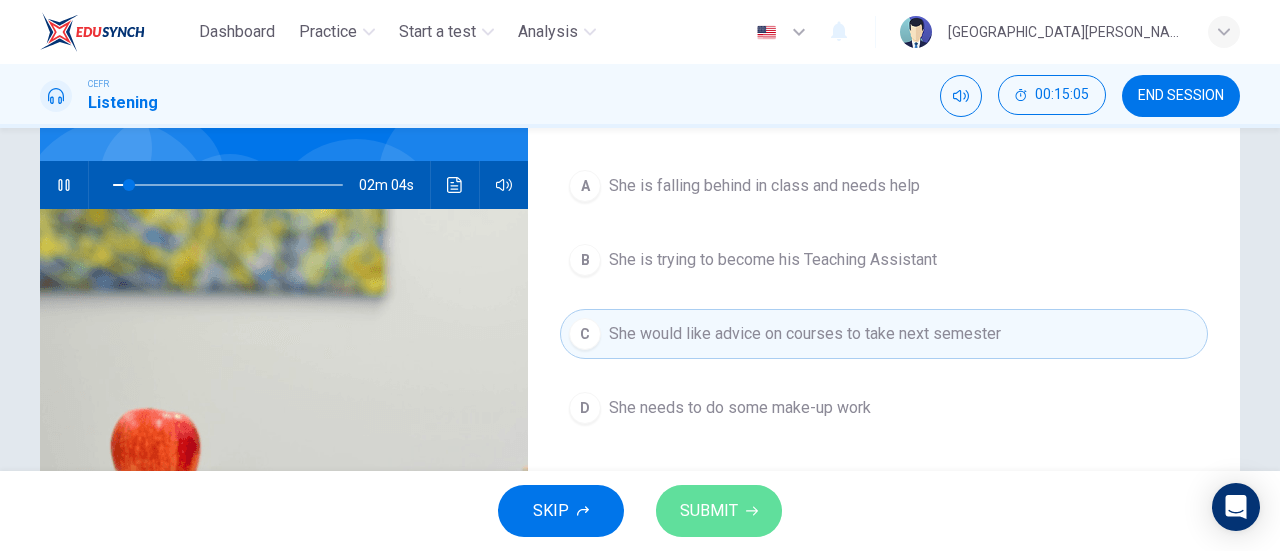 click on "SUBMIT" at bounding box center [709, 511] 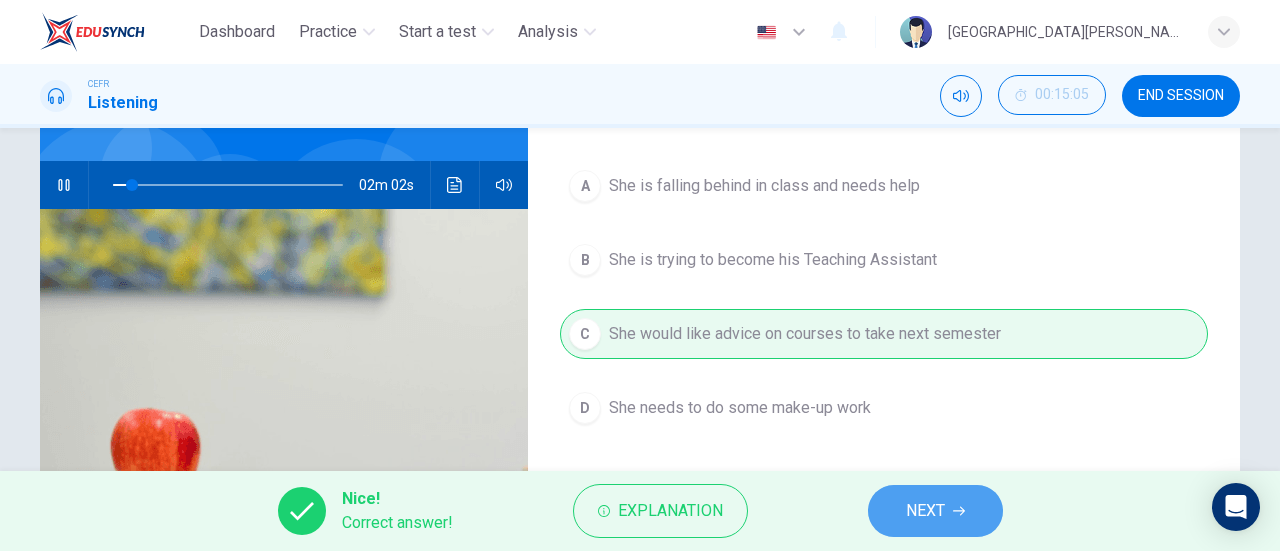 click on "NEXT" at bounding box center [935, 511] 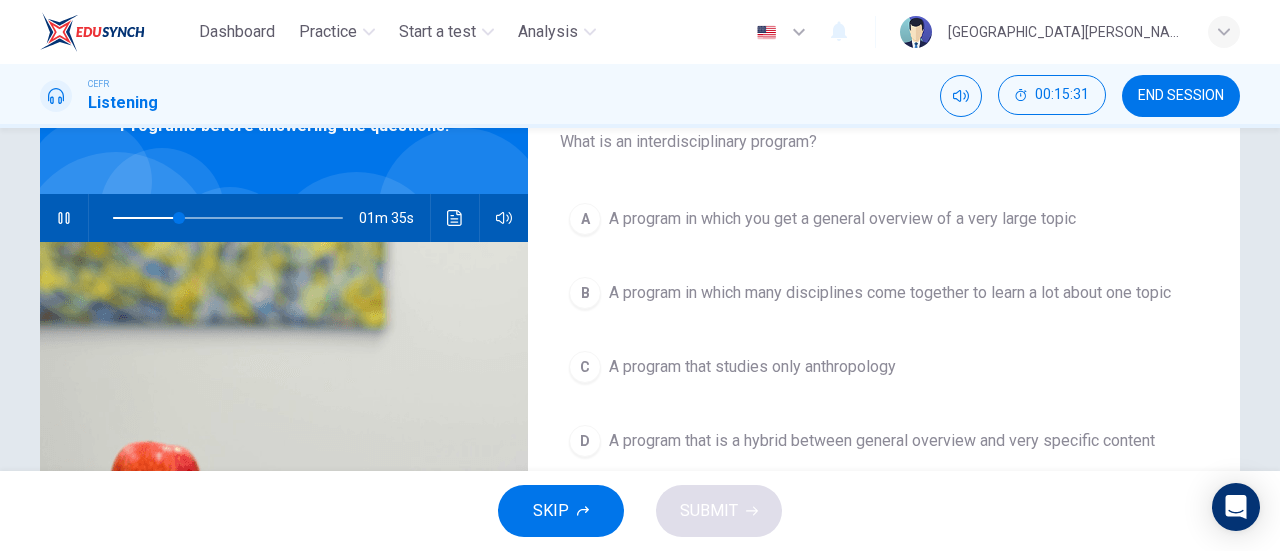 scroll, scrollTop: 133, scrollLeft: 0, axis: vertical 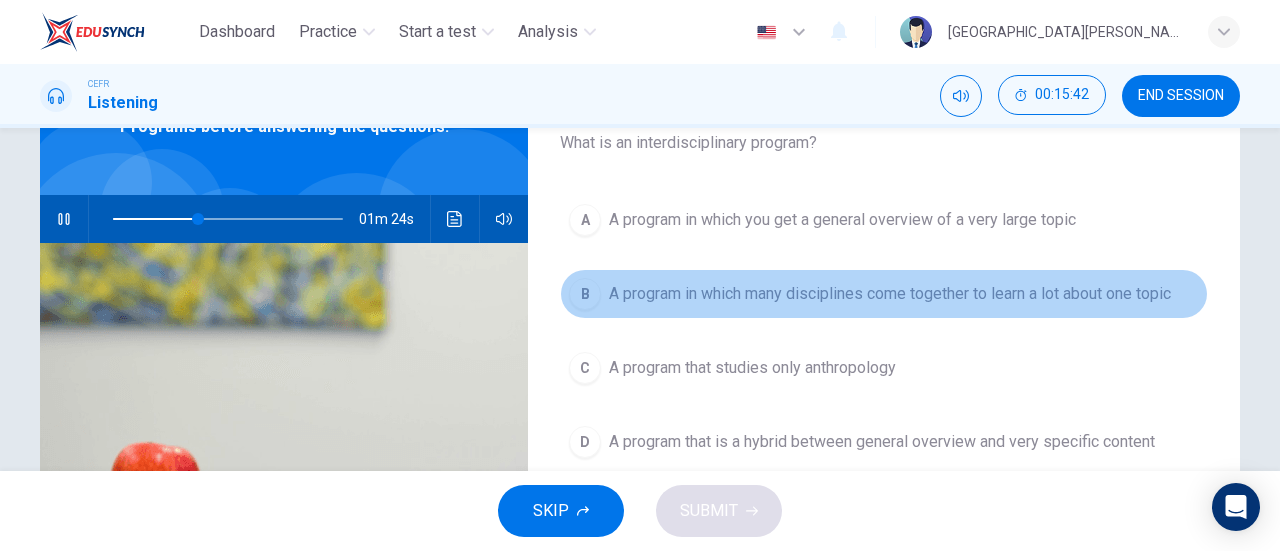 click on "A program in which many disciplines come together to learn a lot about one topic" at bounding box center (890, 294) 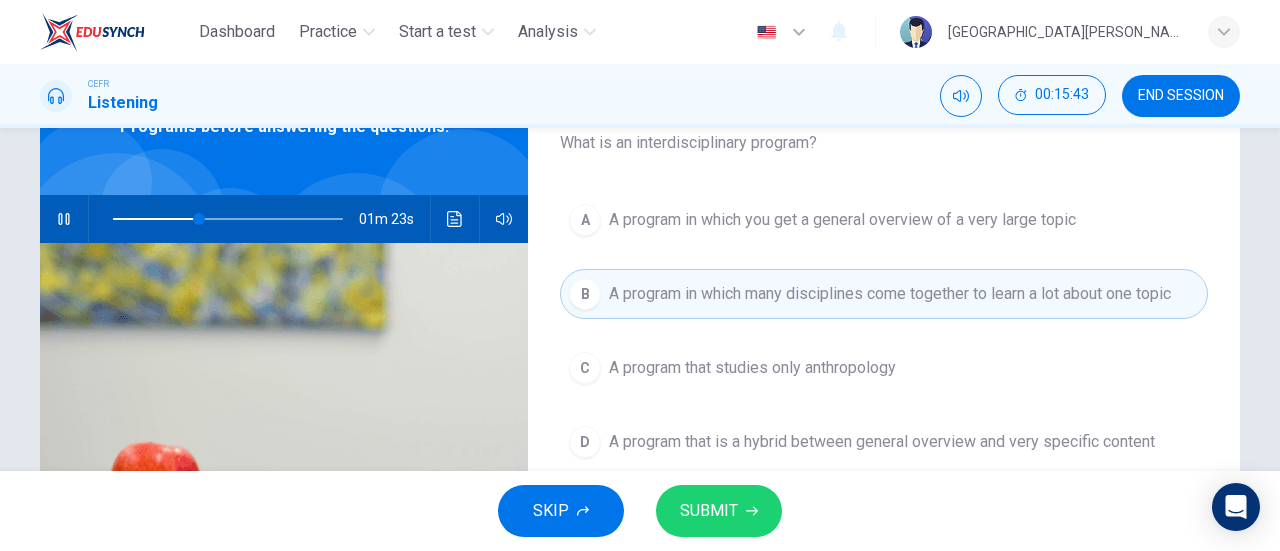 click on "SUBMIT" at bounding box center (709, 511) 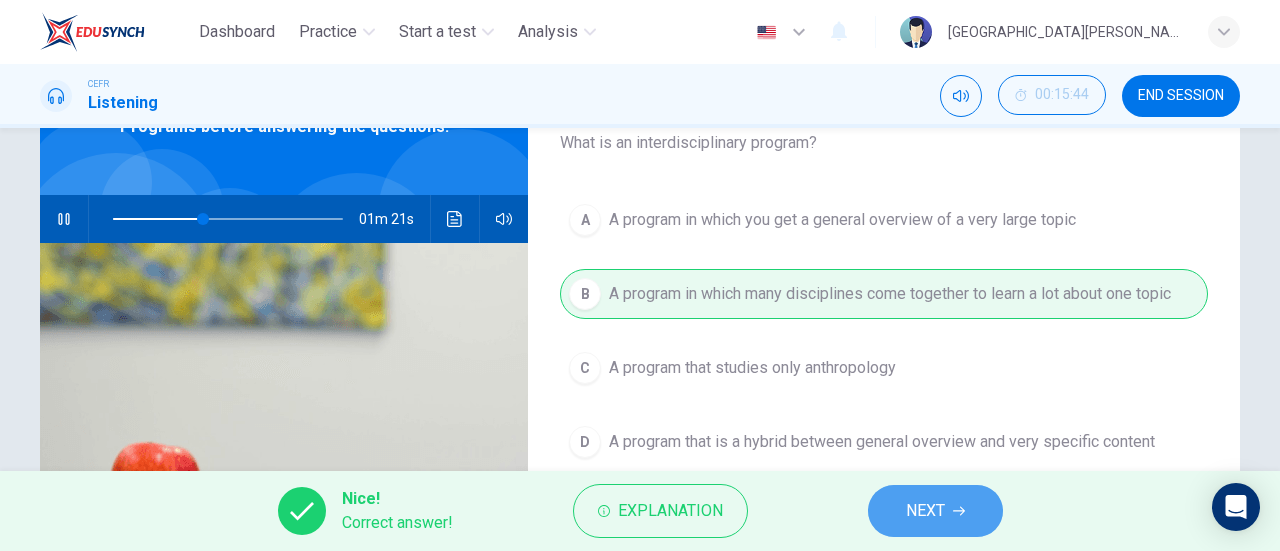 click on "NEXT" at bounding box center (925, 511) 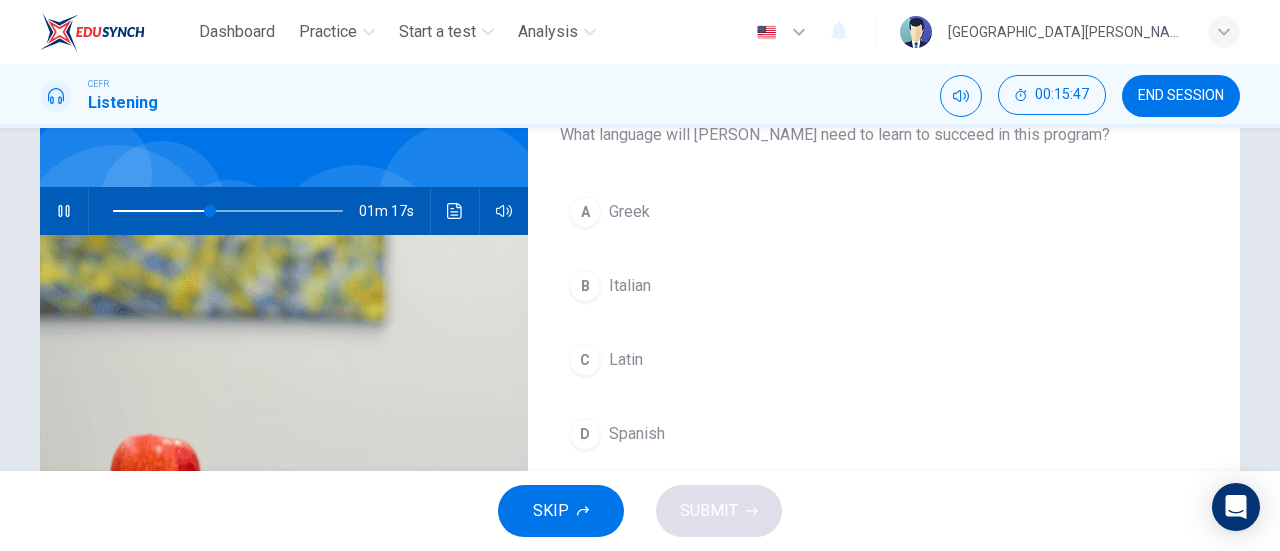 scroll, scrollTop: 140, scrollLeft: 0, axis: vertical 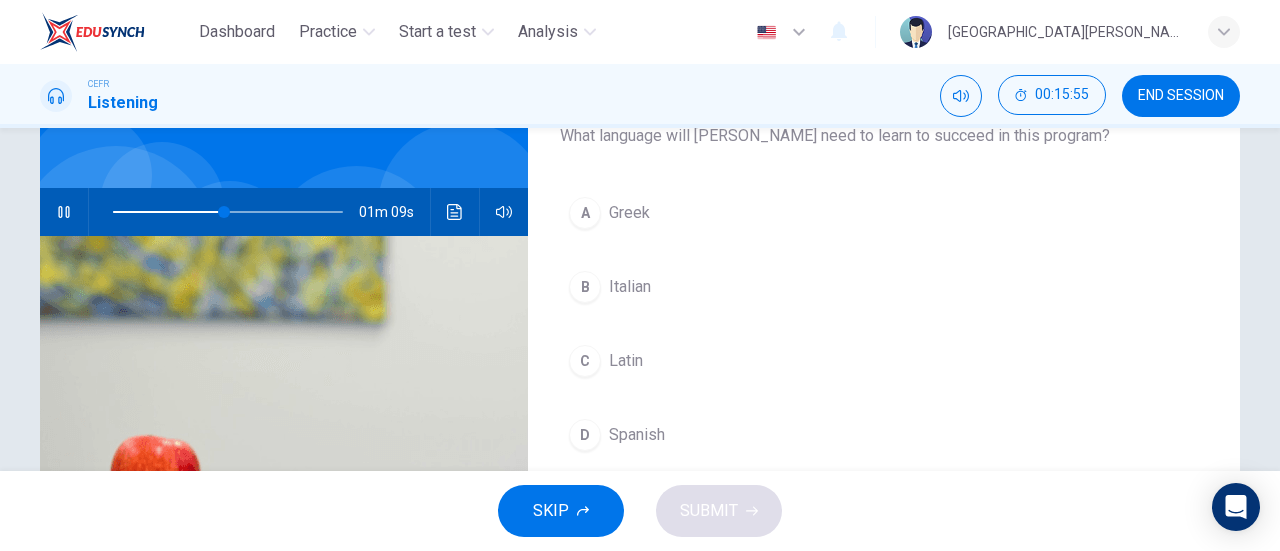 click 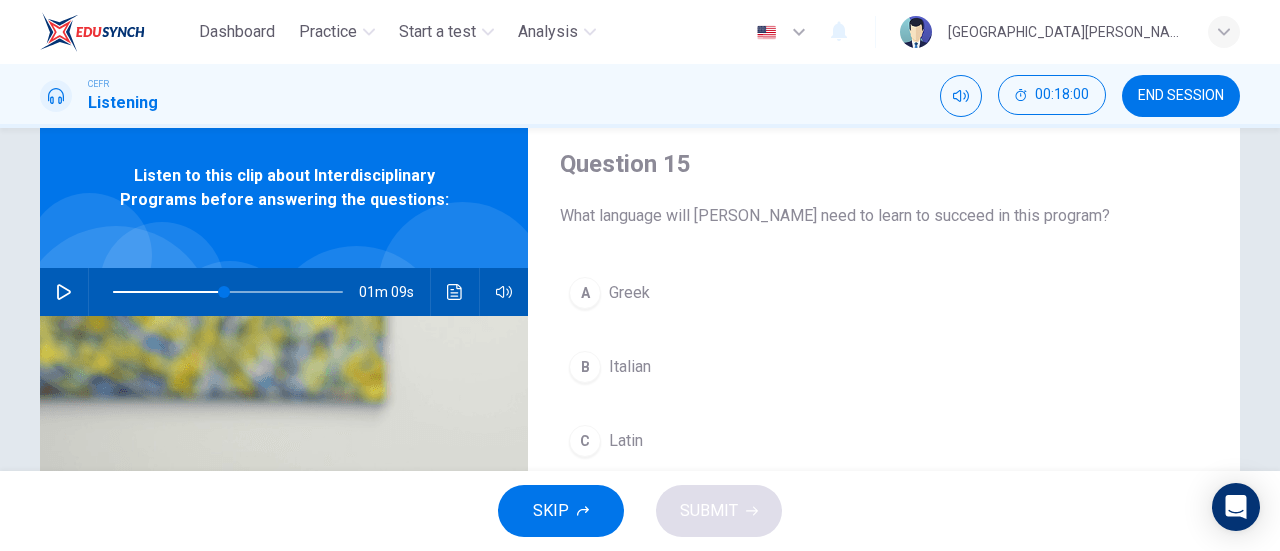 scroll, scrollTop: 0, scrollLeft: 0, axis: both 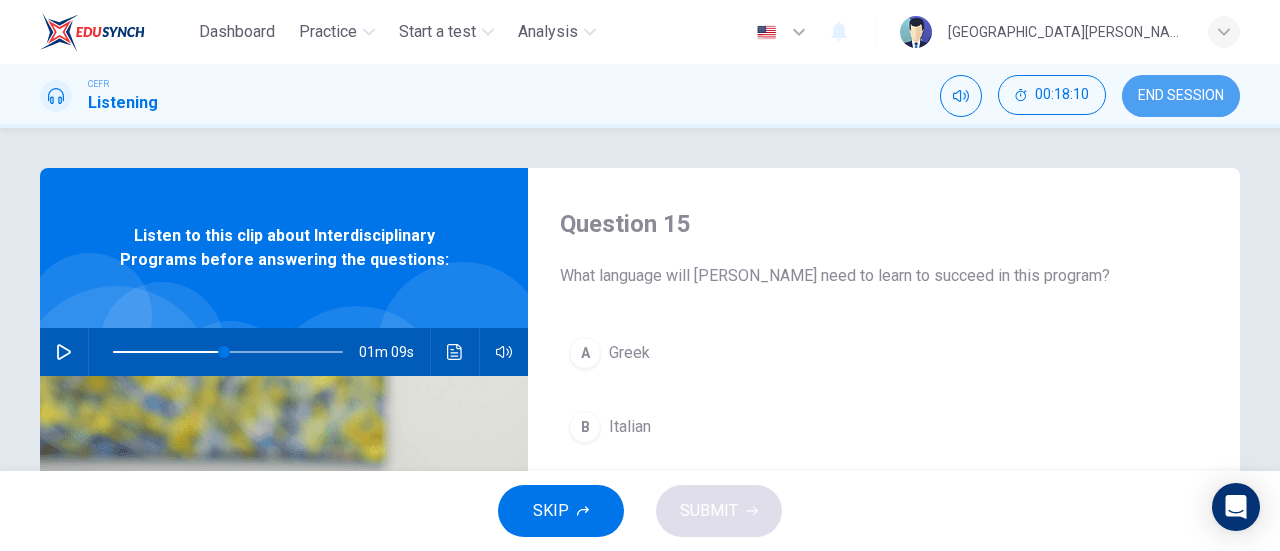 click on "END SESSION" at bounding box center (1181, 96) 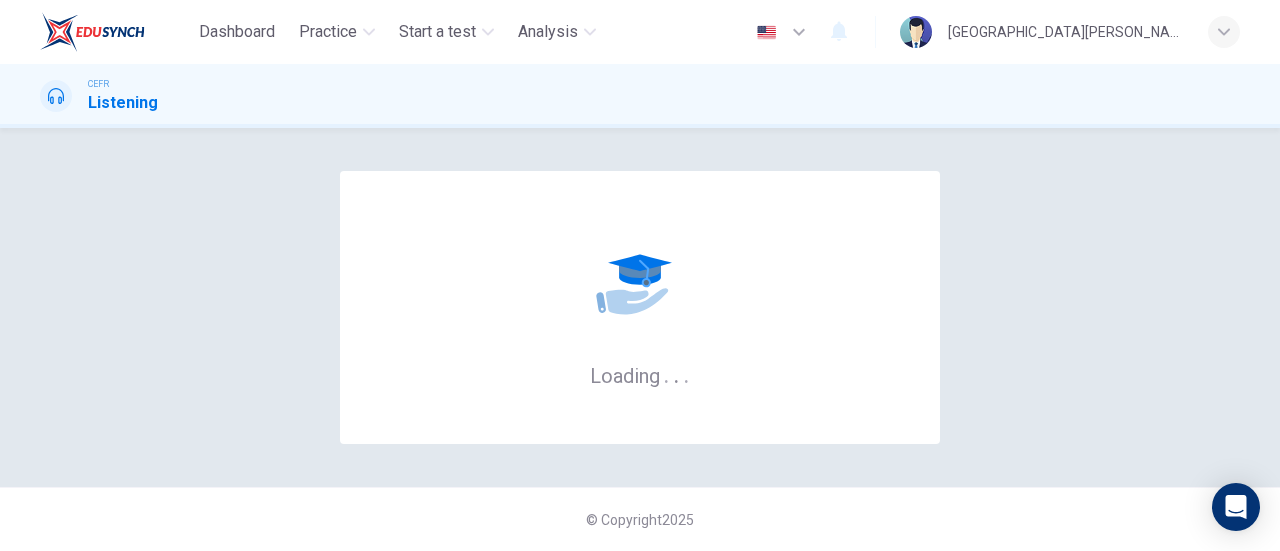 scroll, scrollTop: 0, scrollLeft: 0, axis: both 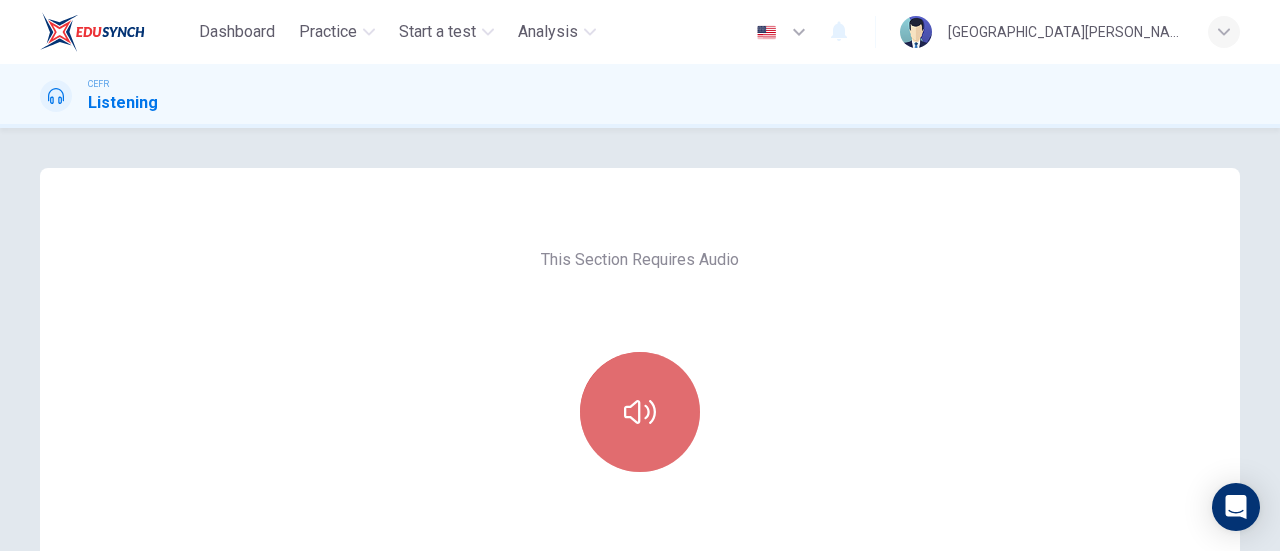 click at bounding box center (640, 412) 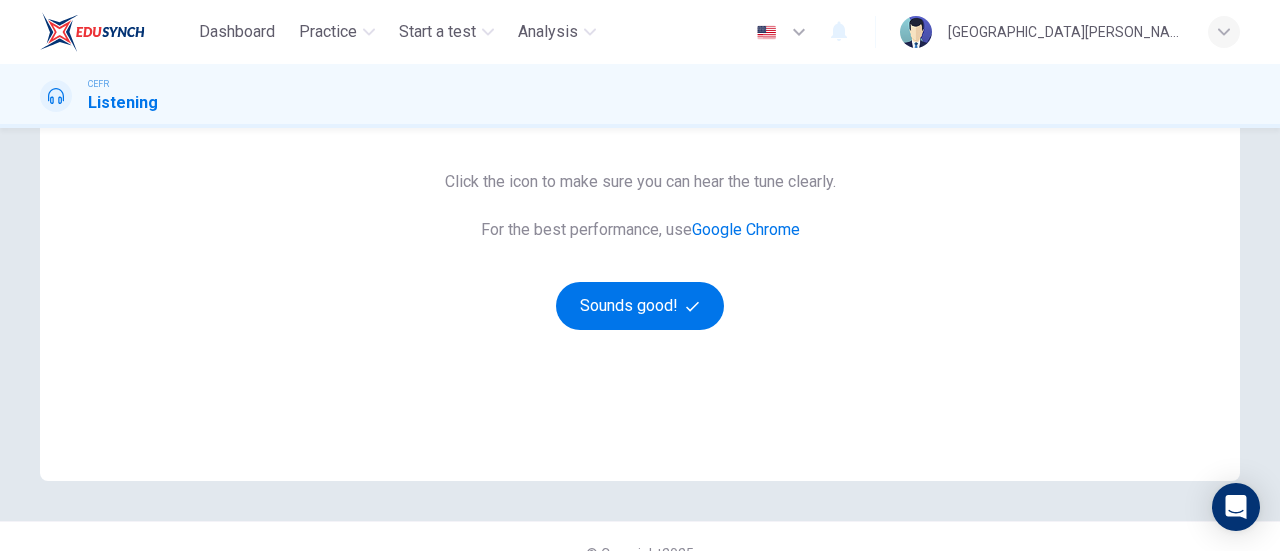 scroll, scrollTop: 401, scrollLeft: 0, axis: vertical 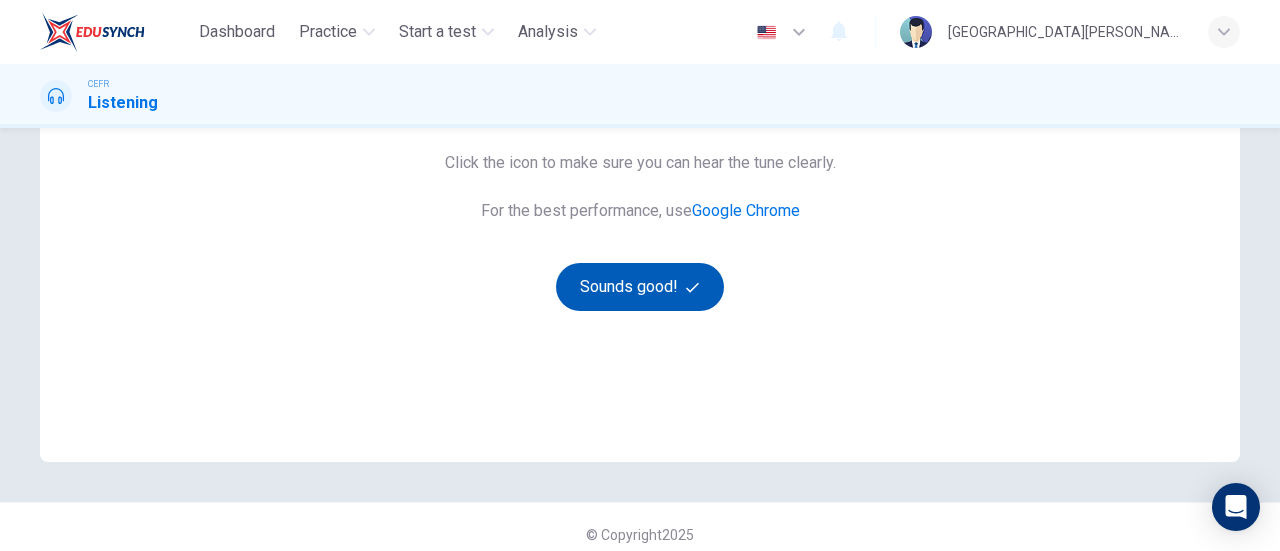click on "Sounds good!" at bounding box center [640, 287] 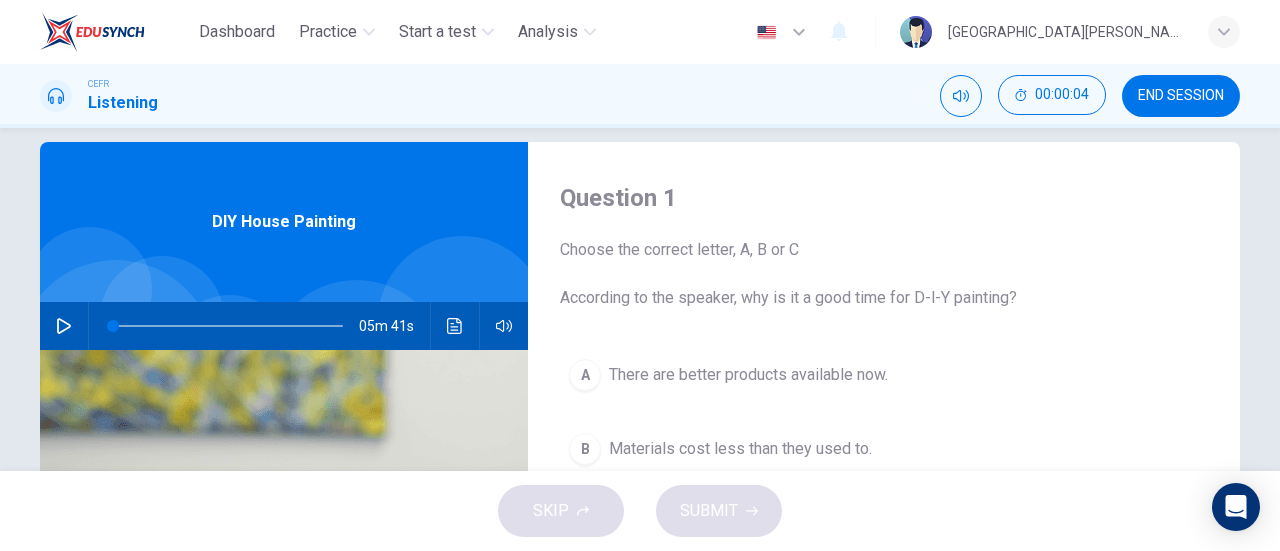 scroll, scrollTop: 120, scrollLeft: 0, axis: vertical 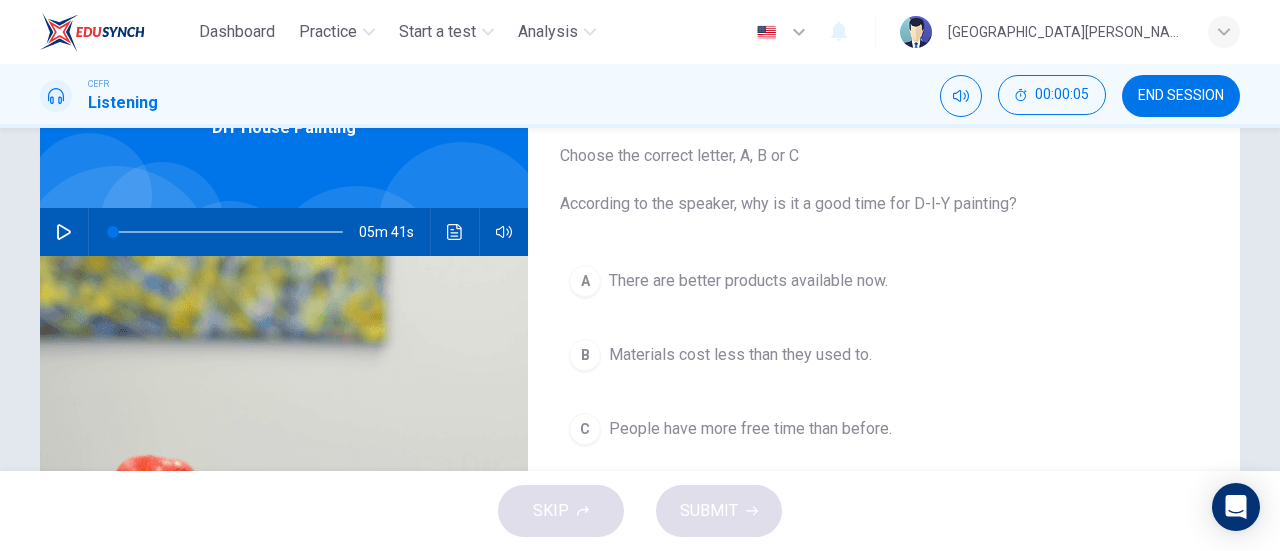 click on "There are better products available now." at bounding box center (748, 281) 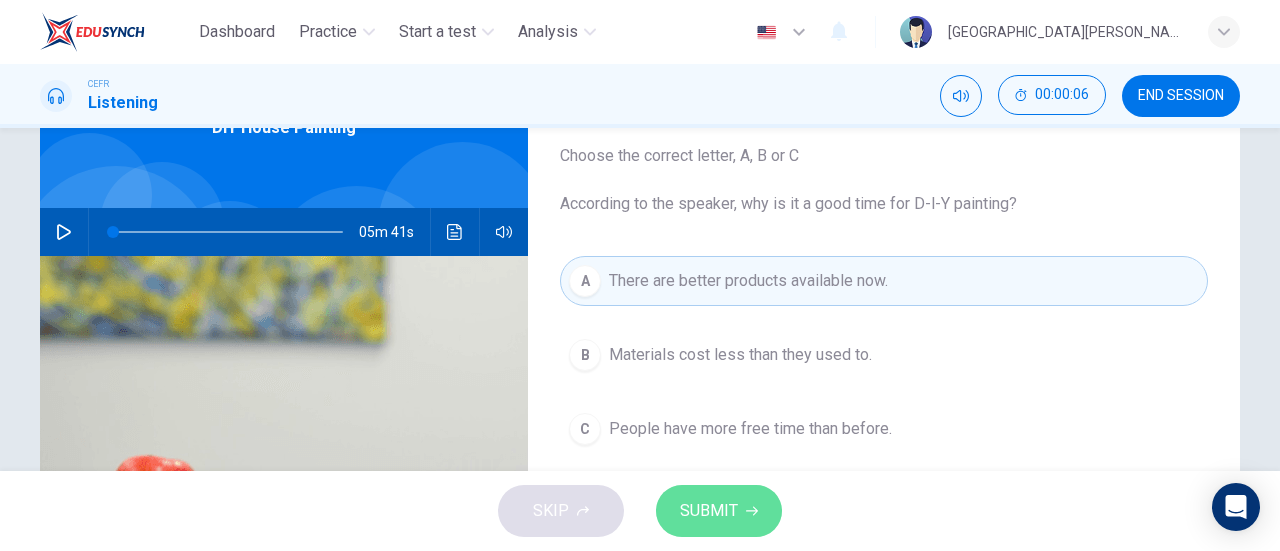 click on "SUBMIT" at bounding box center (719, 511) 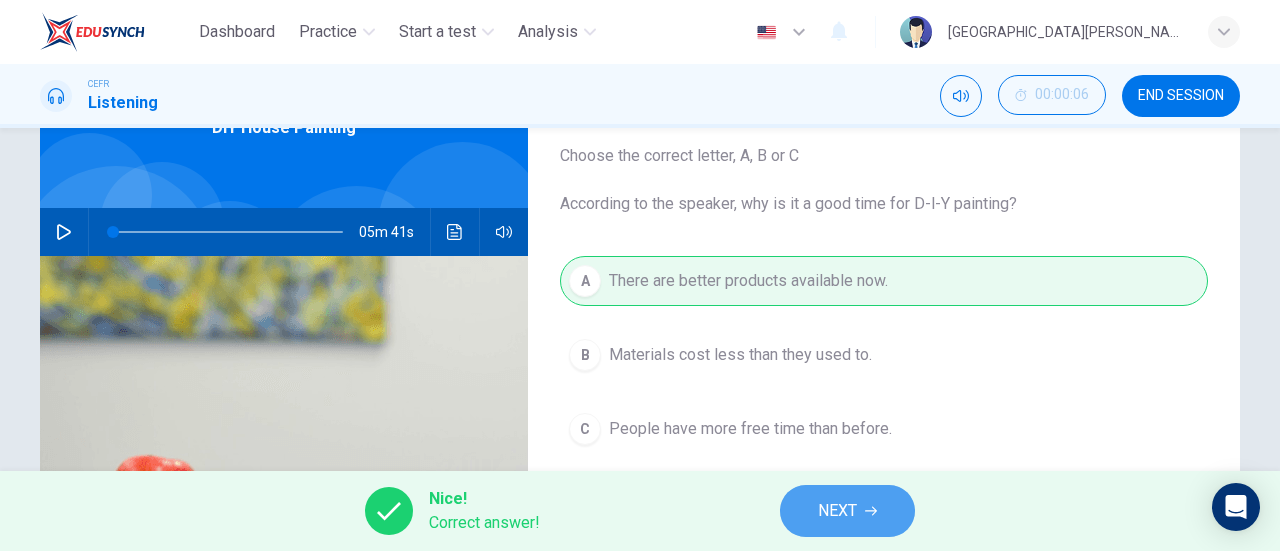 click on "NEXT" at bounding box center [837, 511] 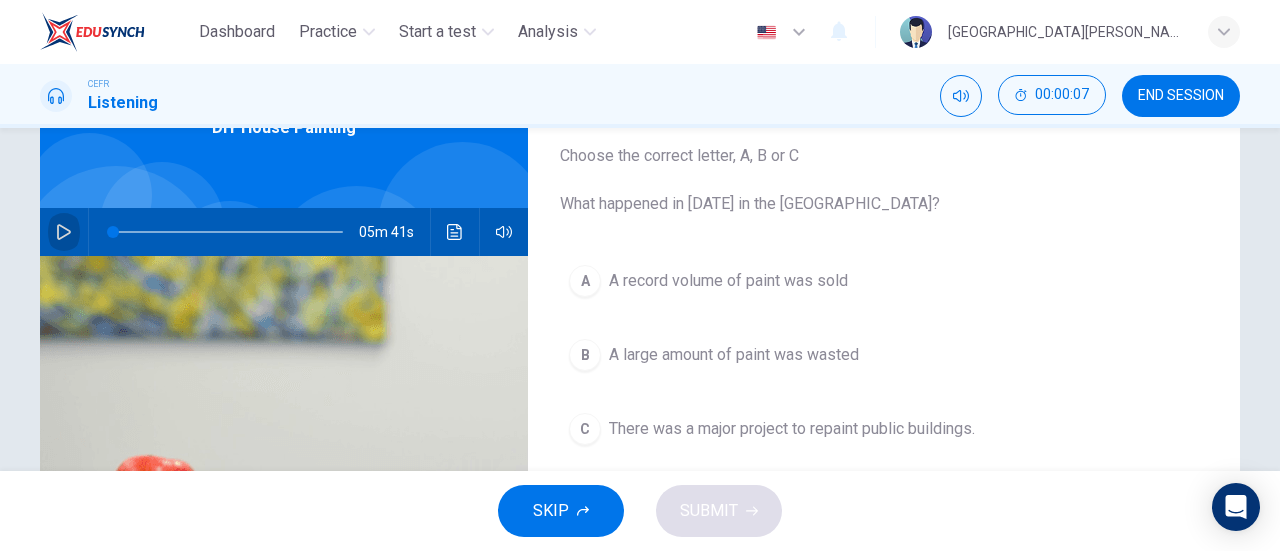 click at bounding box center (64, 232) 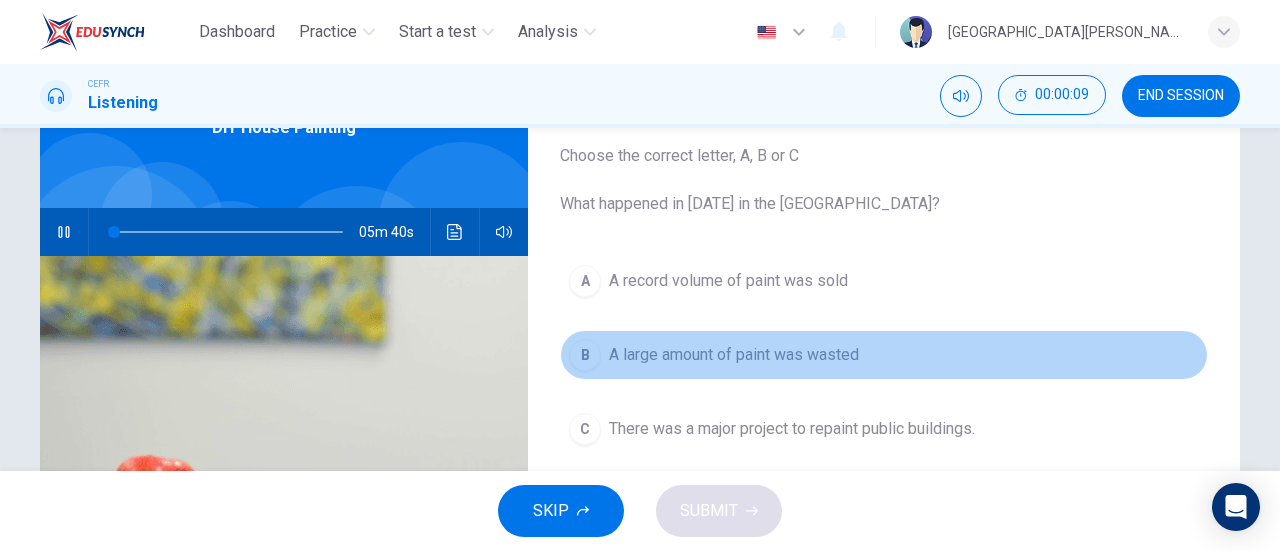 click on "A large amount of paint was wasted" at bounding box center [734, 355] 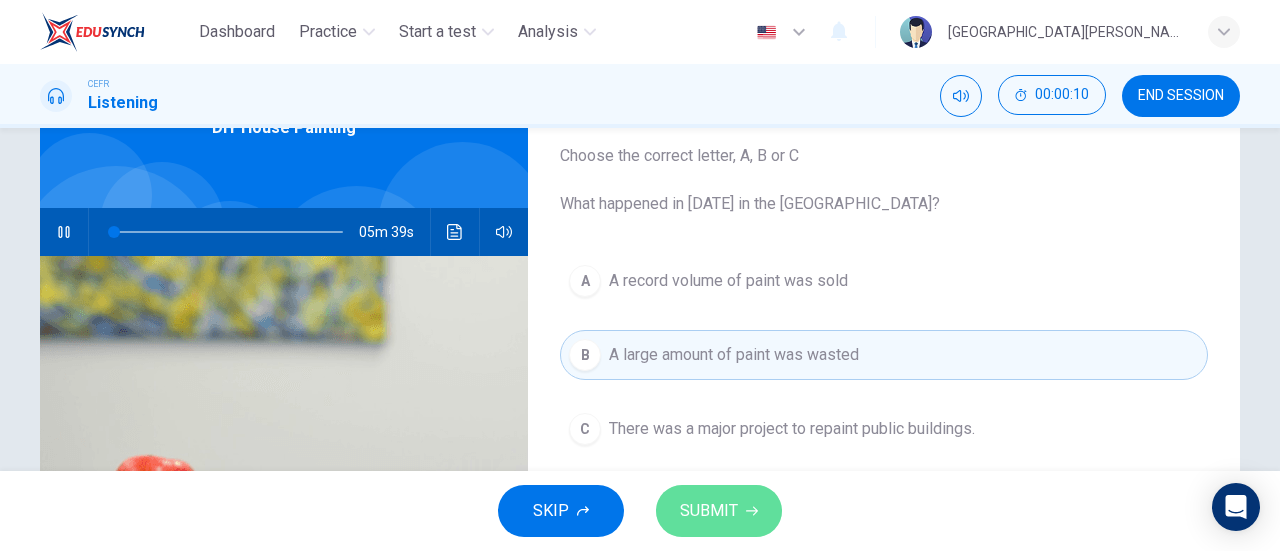 click 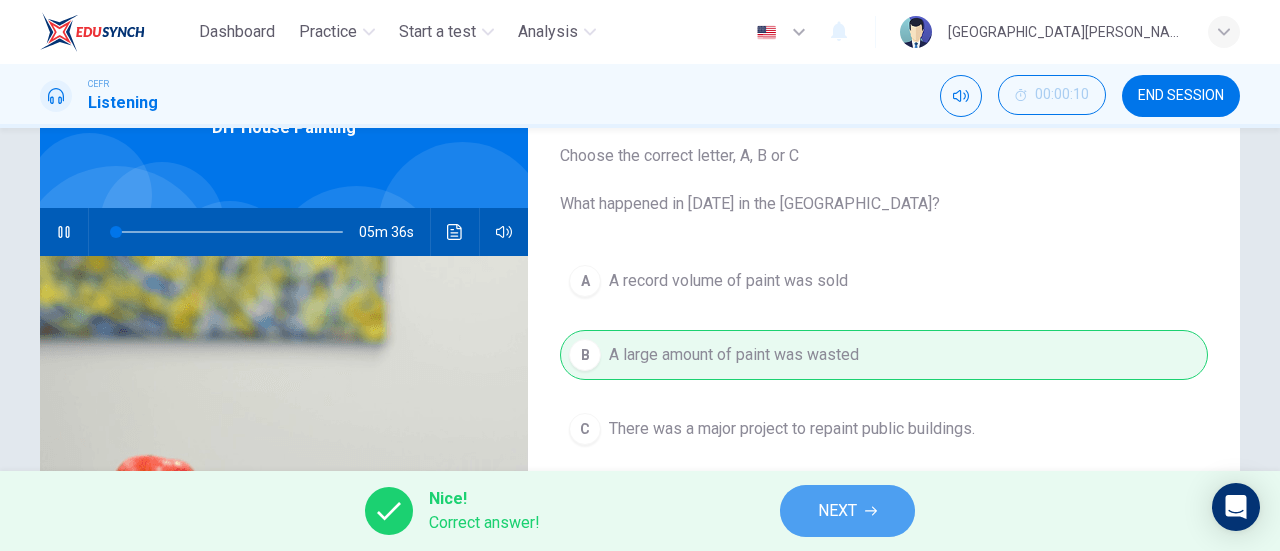 click on "NEXT" at bounding box center [847, 511] 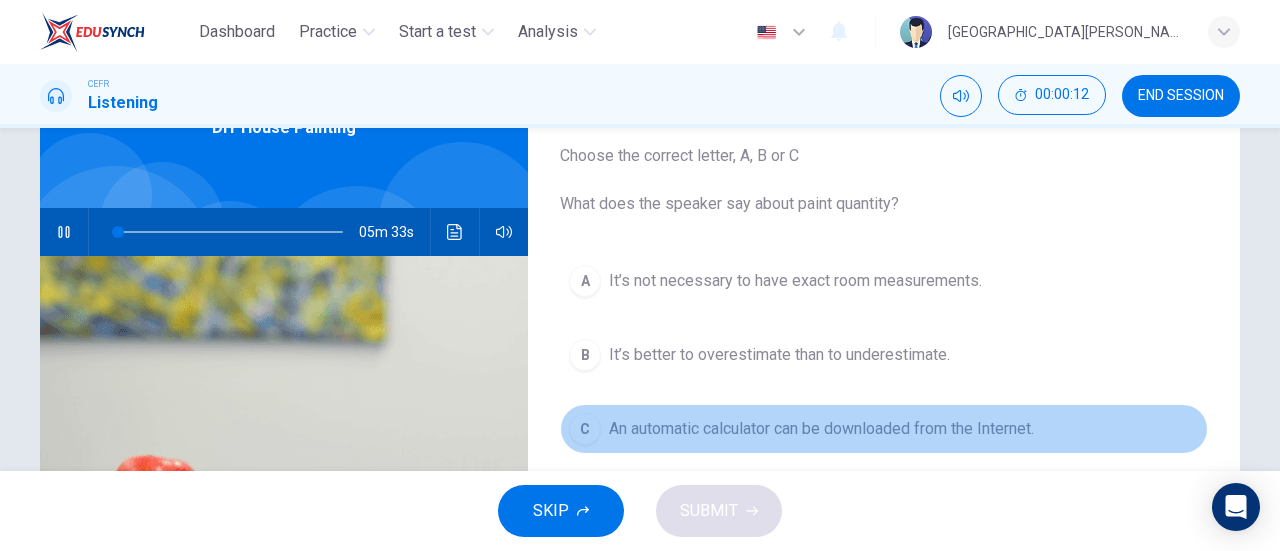 click on "An automatic calculator can be downloaded from the Internet." at bounding box center (821, 429) 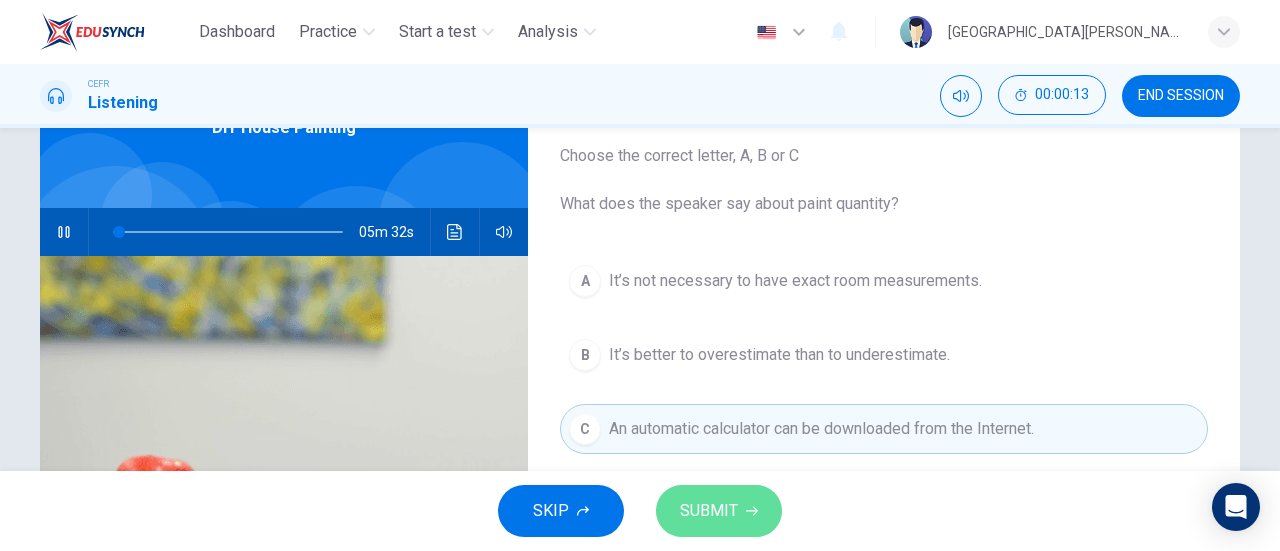 click on "SUBMIT" at bounding box center [719, 511] 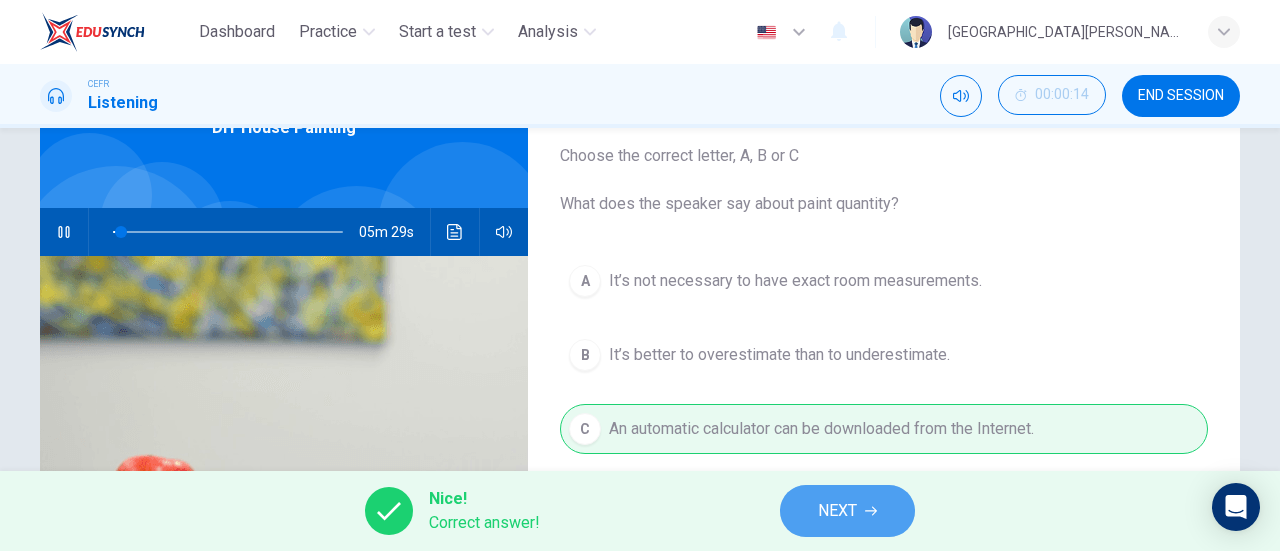click on "NEXT" at bounding box center [837, 511] 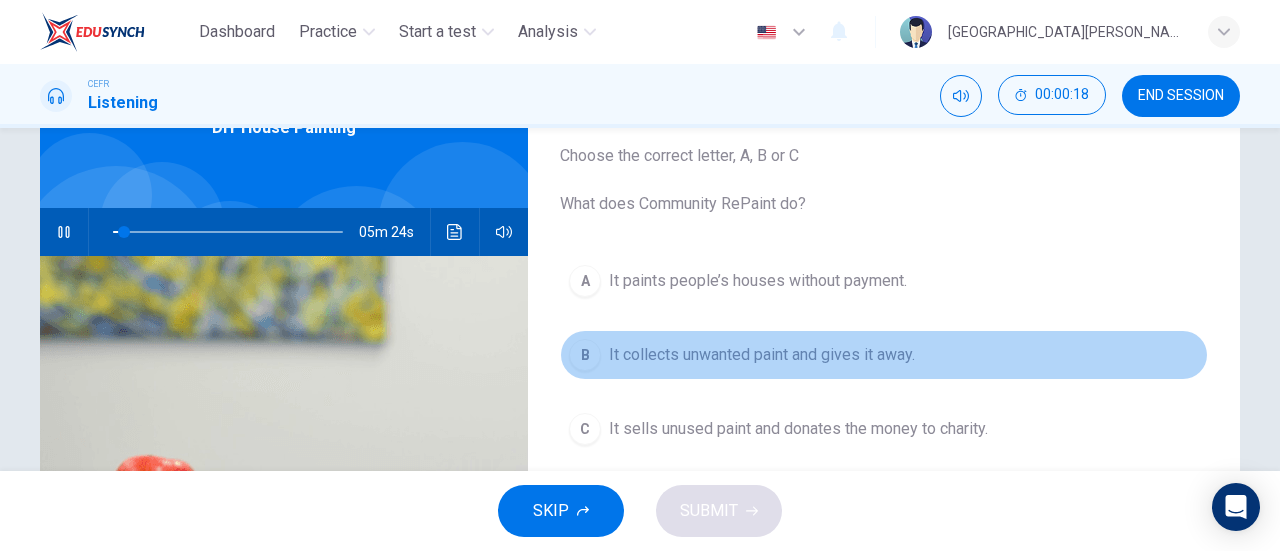 click on "It collects unwanted paint and gives it away." at bounding box center (762, 355) 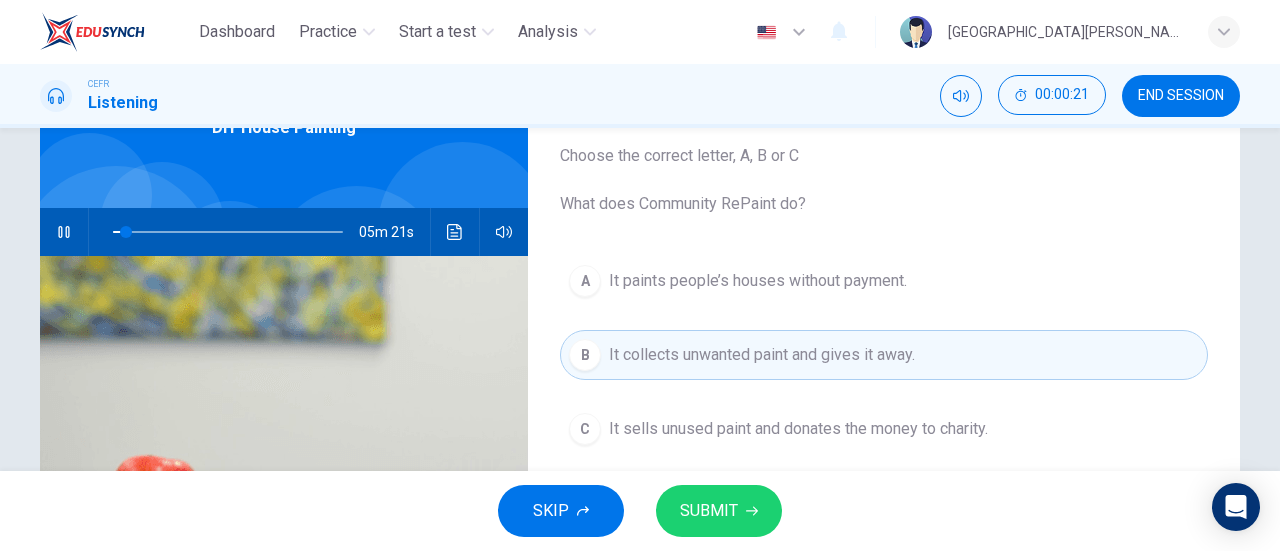 click on "SUBMIT" at bounding box center [709, 511] 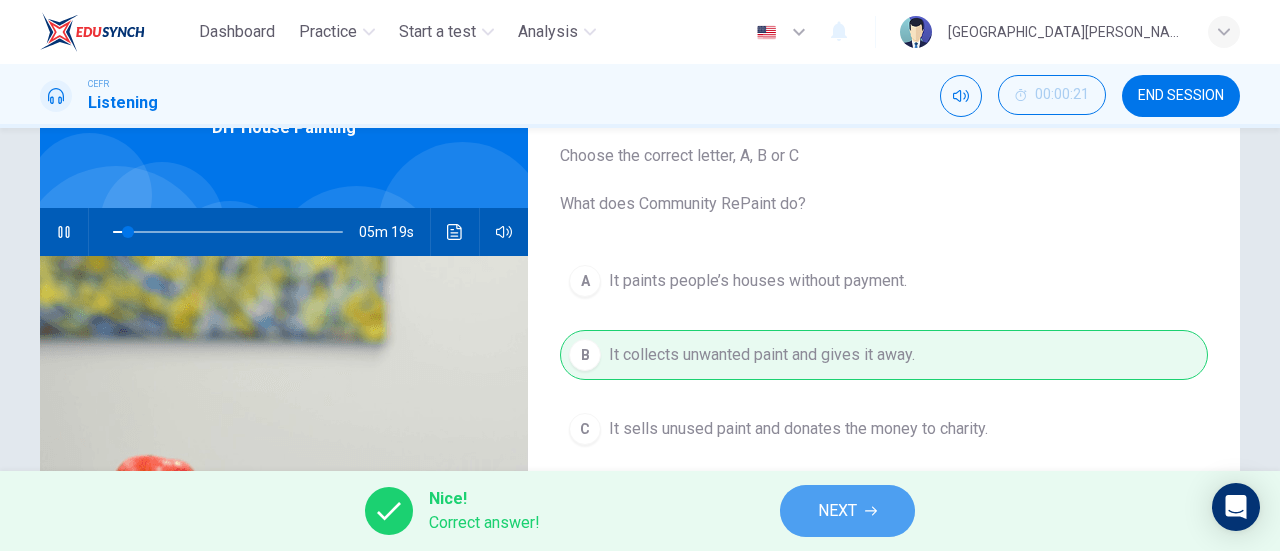 click on "NEXT" at bounding box center [847, 511] 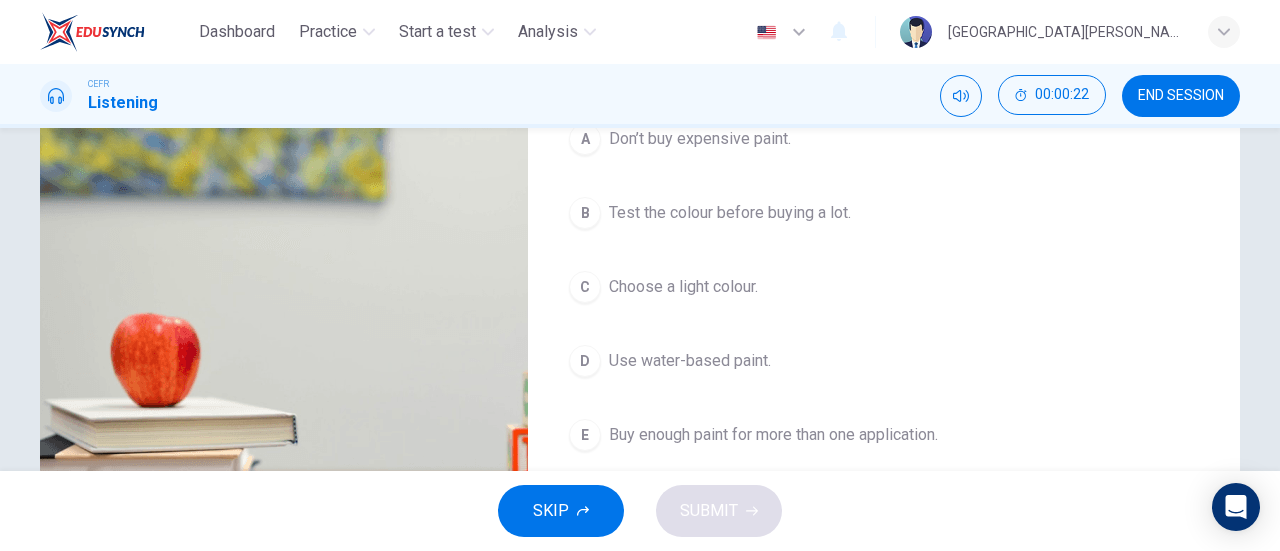 scroll, scrollTop: 263, scrollLeft: 0, axis: vertical 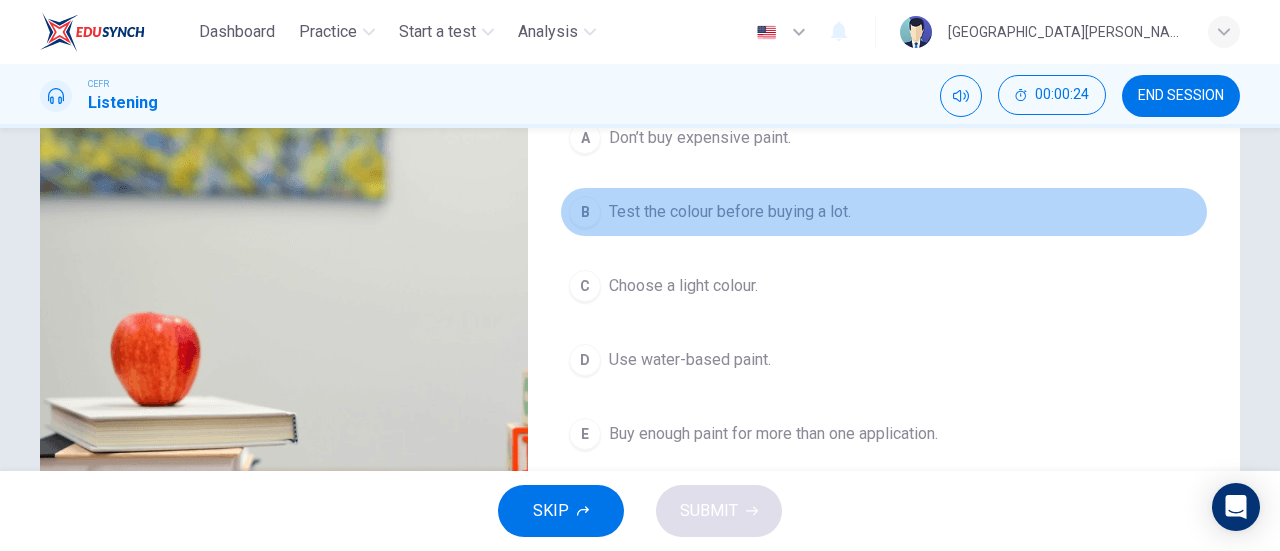 click on "Test the colour before buying a lot." at bounding box center (730, 212) 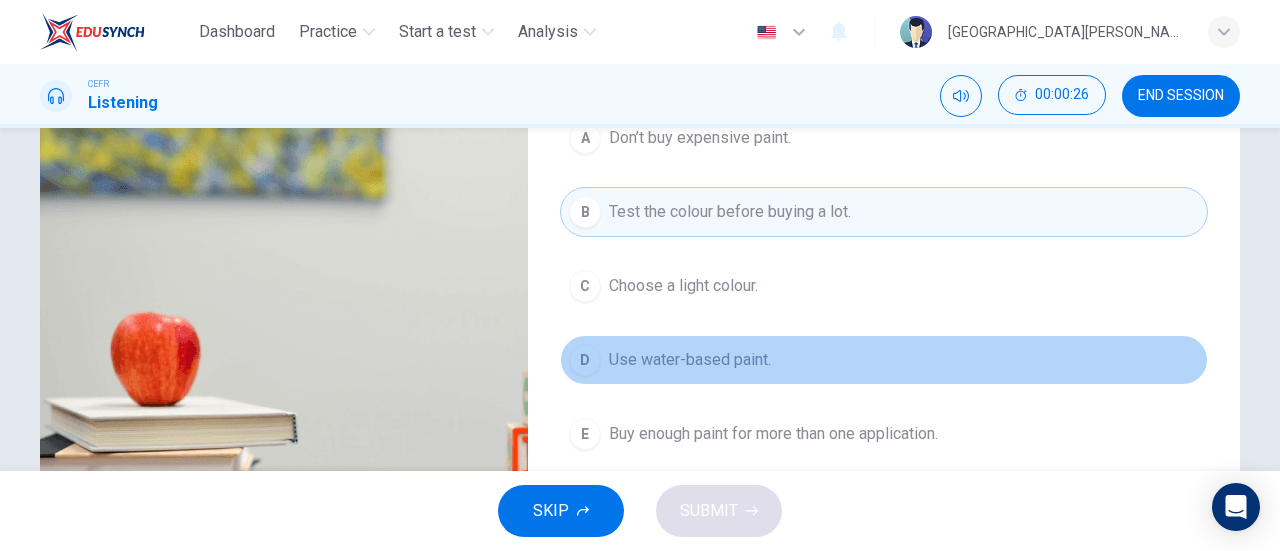 click on "Use water-based paint." at bounding box center (690, 360) 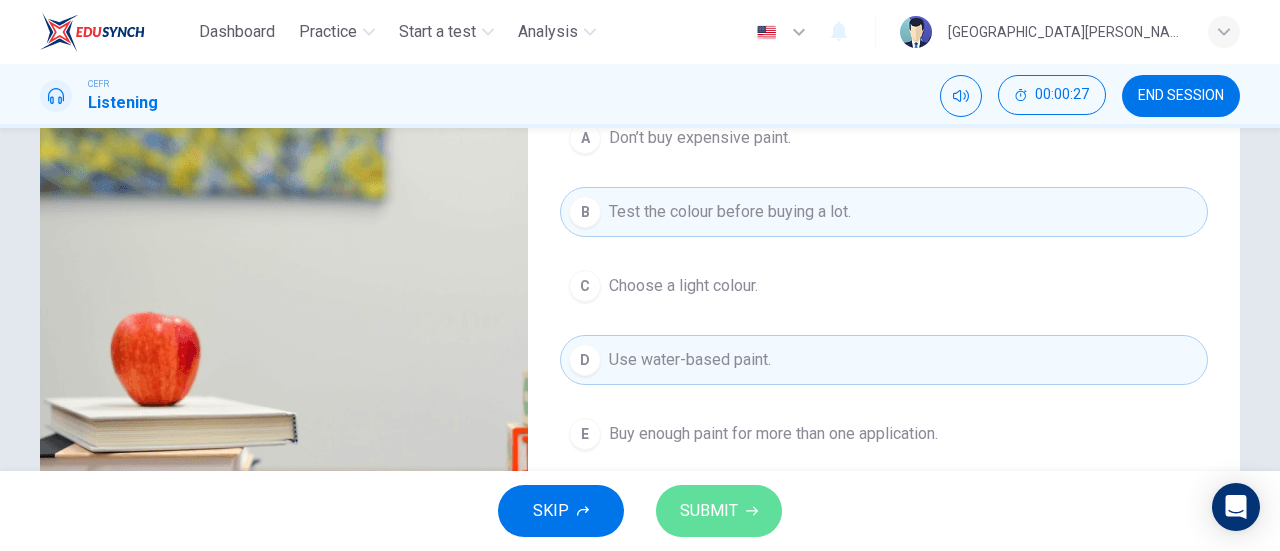 click on "SUBMIT" at bounding box center [709, 511] 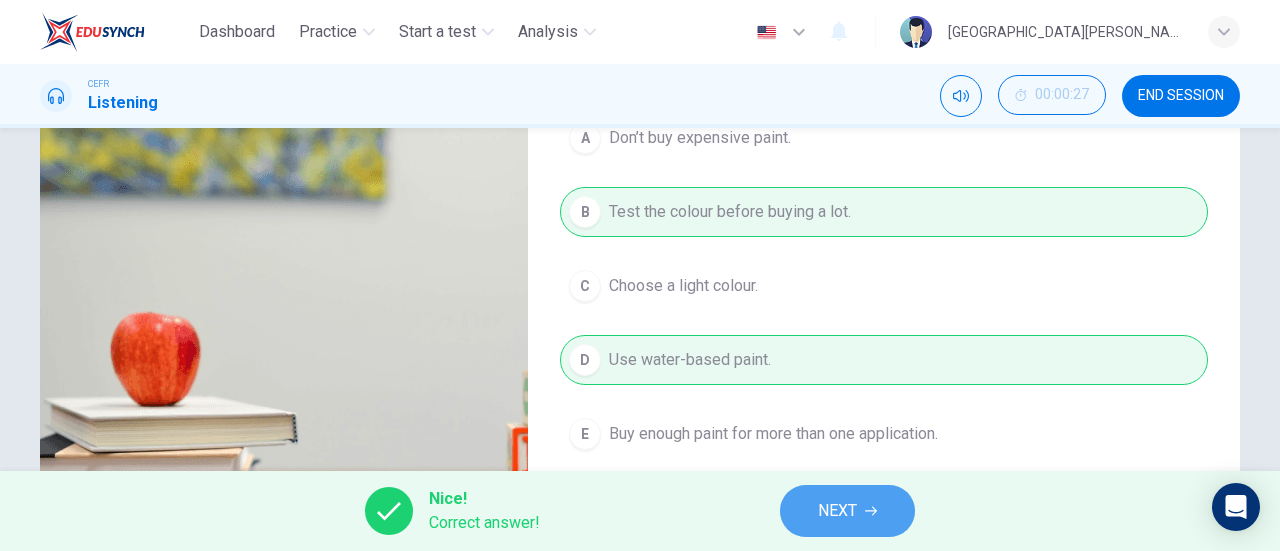 click on "NEXT" at bounding box center [847, 511] 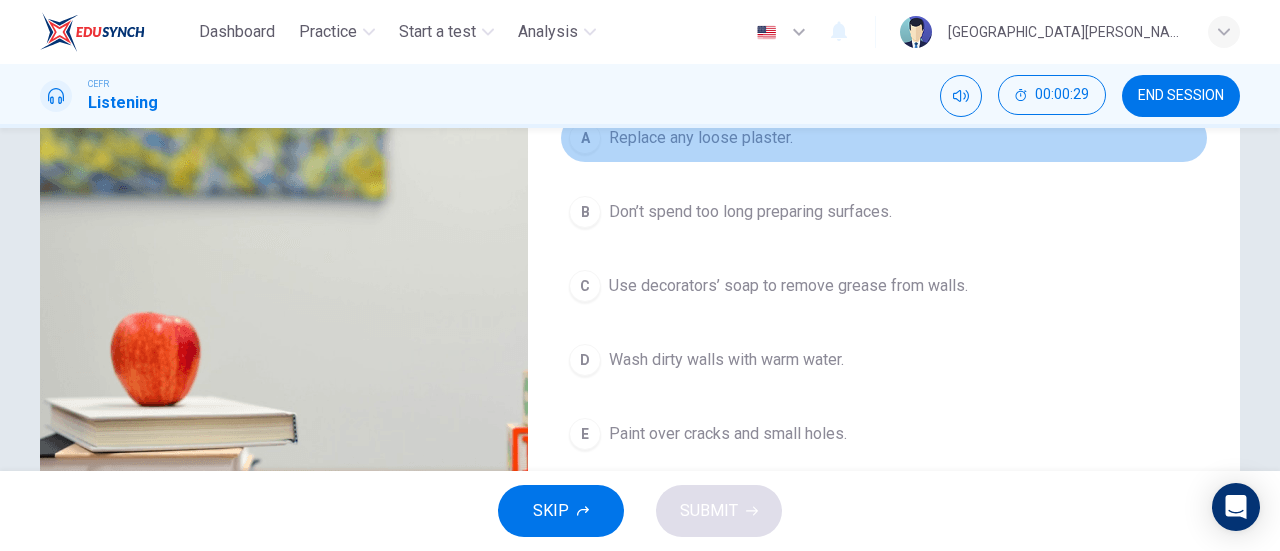 click on "Replace any loose plaster." at bounding box center (701, 138) 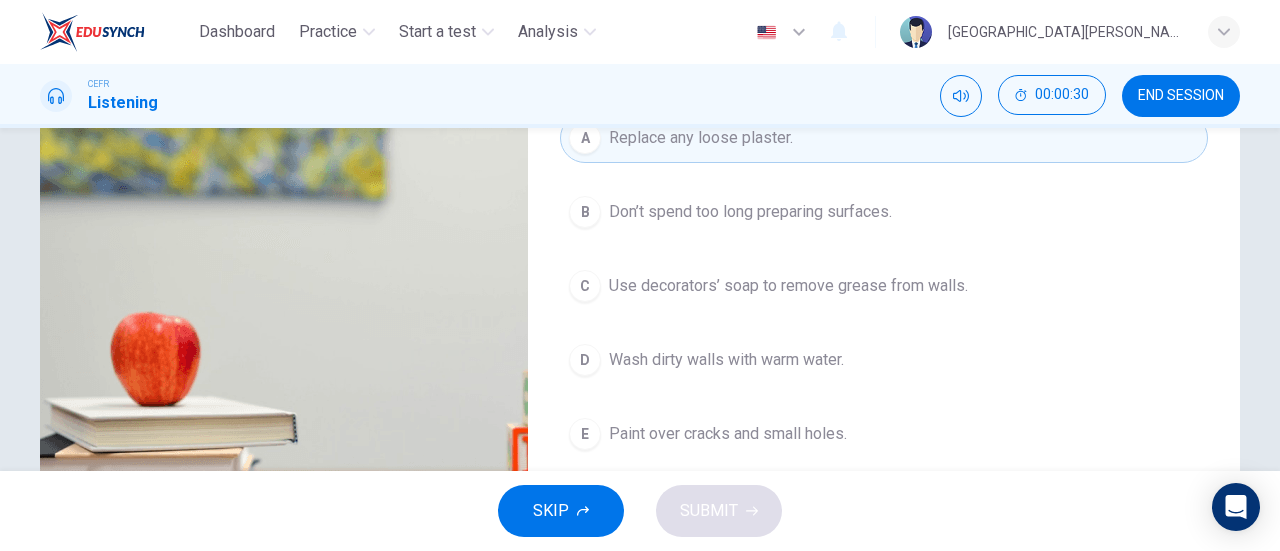 click on "Use decorators’ soap to remove grease from walls." at bounding box center [788, 286] 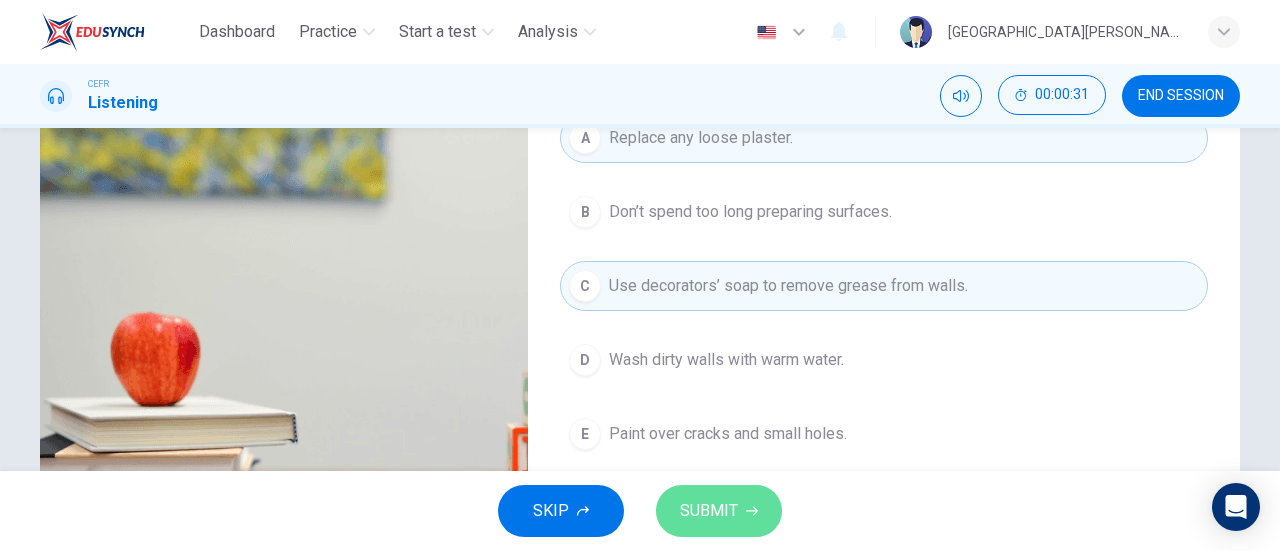click on "SUBMIT" at bounding box center [709, 511] 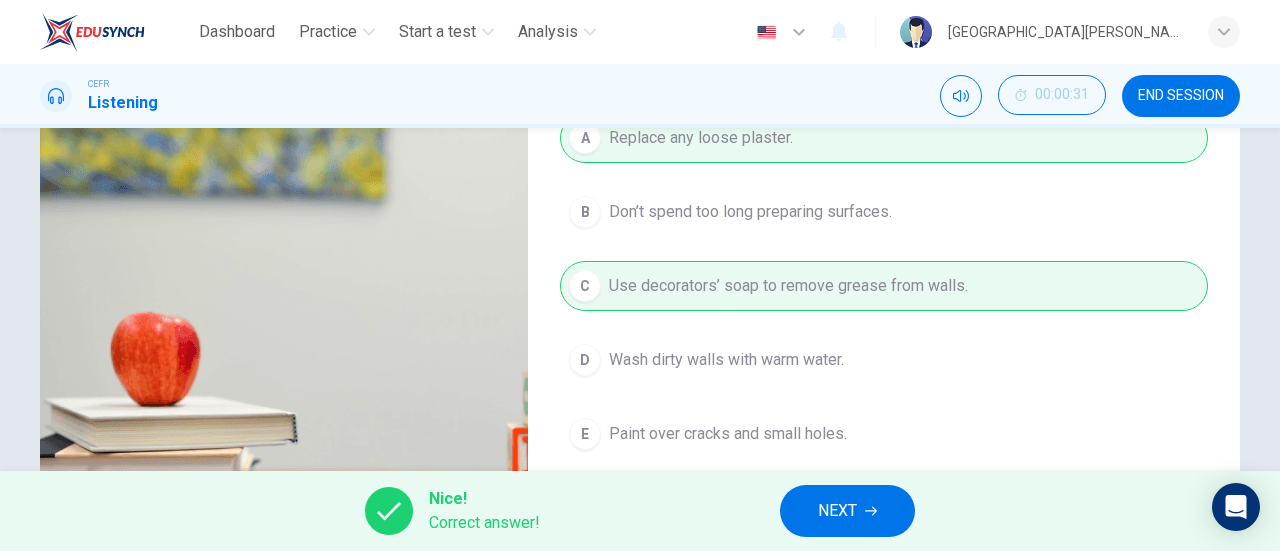 click on "NEXT" at bounding box center (837, 511) 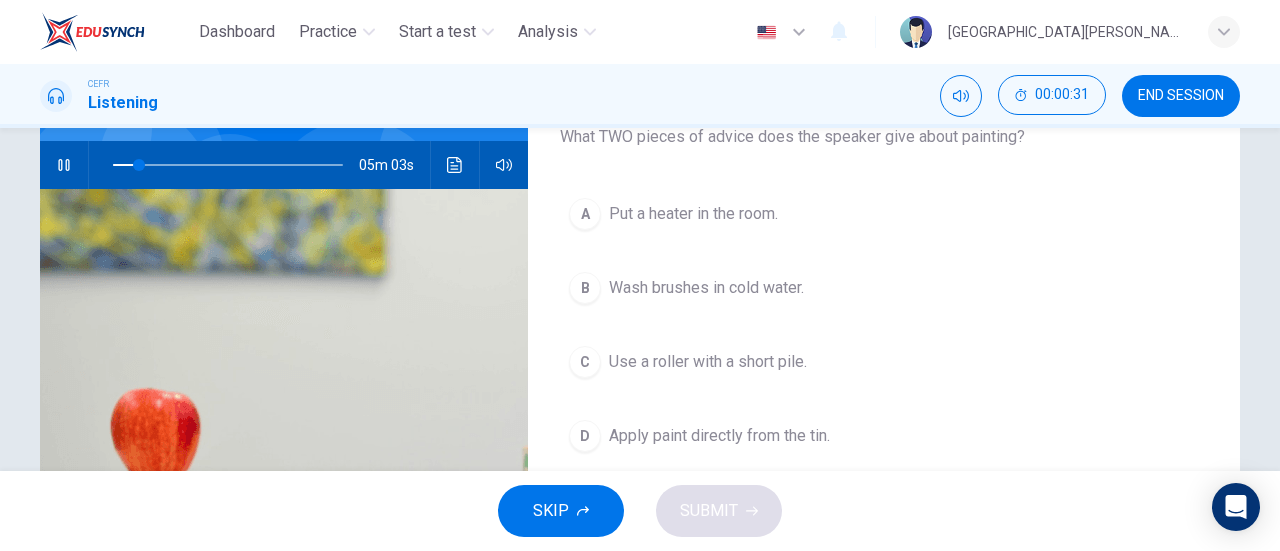 scroll, scrollTop: 188, scrollLeft: 0, axis: vertical 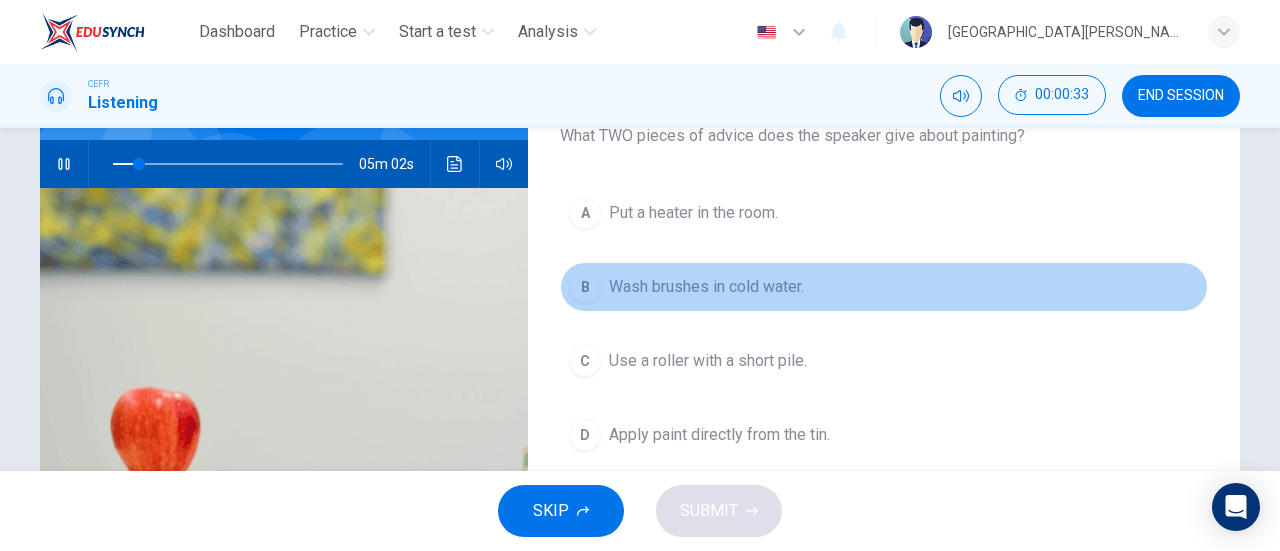 click on "Wash brushes in cold water." at bounding box center [706, 287] 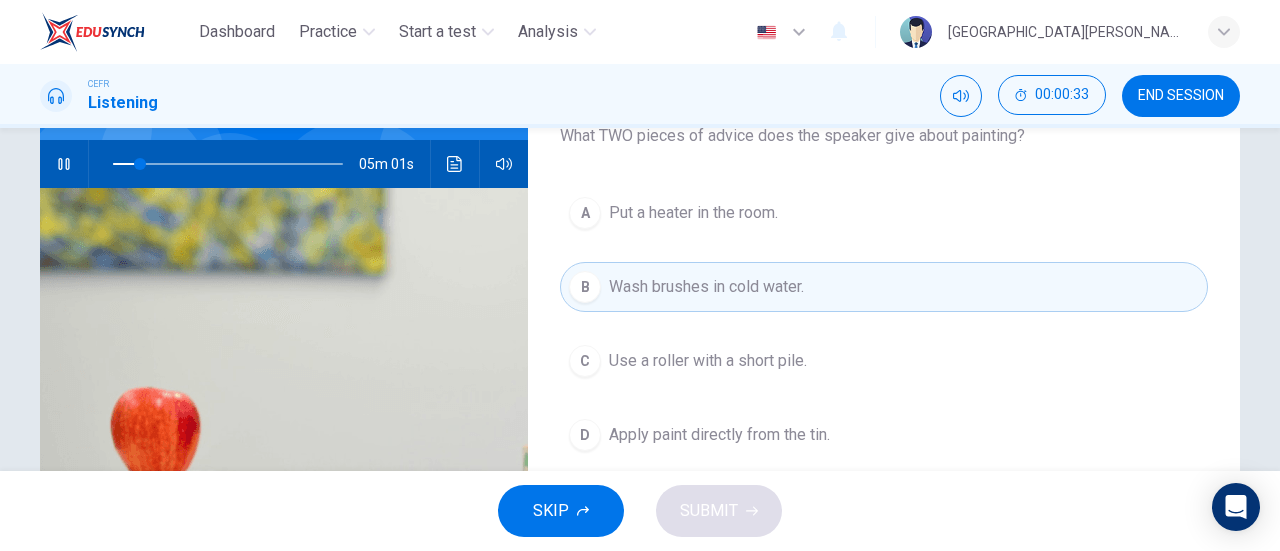 scroll, scrollTop: 384, scrollLeft: 0, axis: vertical 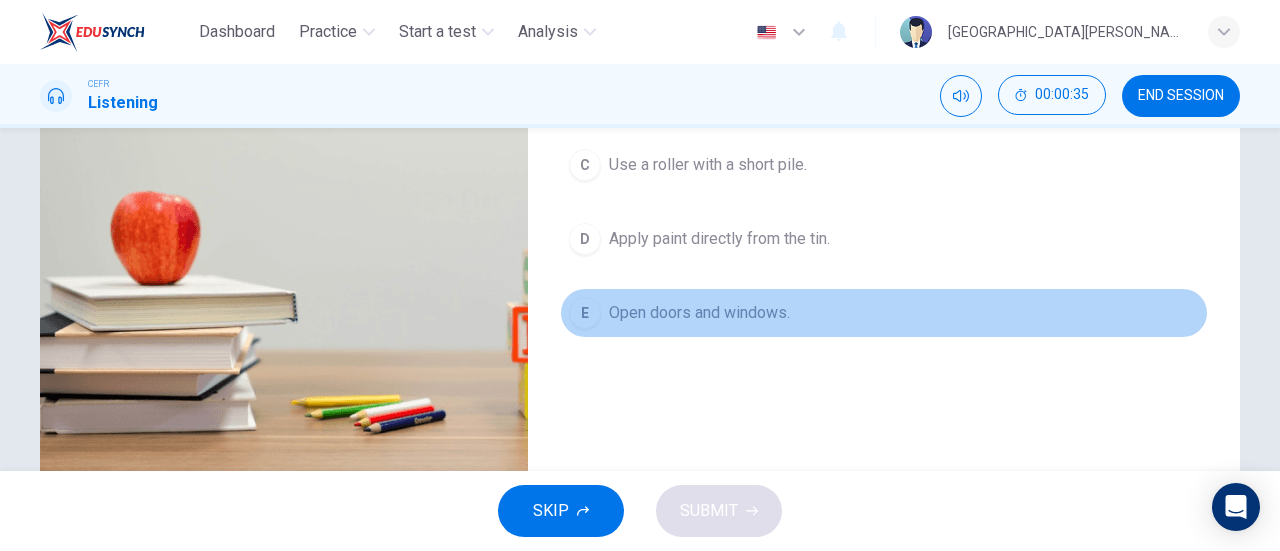click on "Open doors and windows." at bounding box center (699, 313) 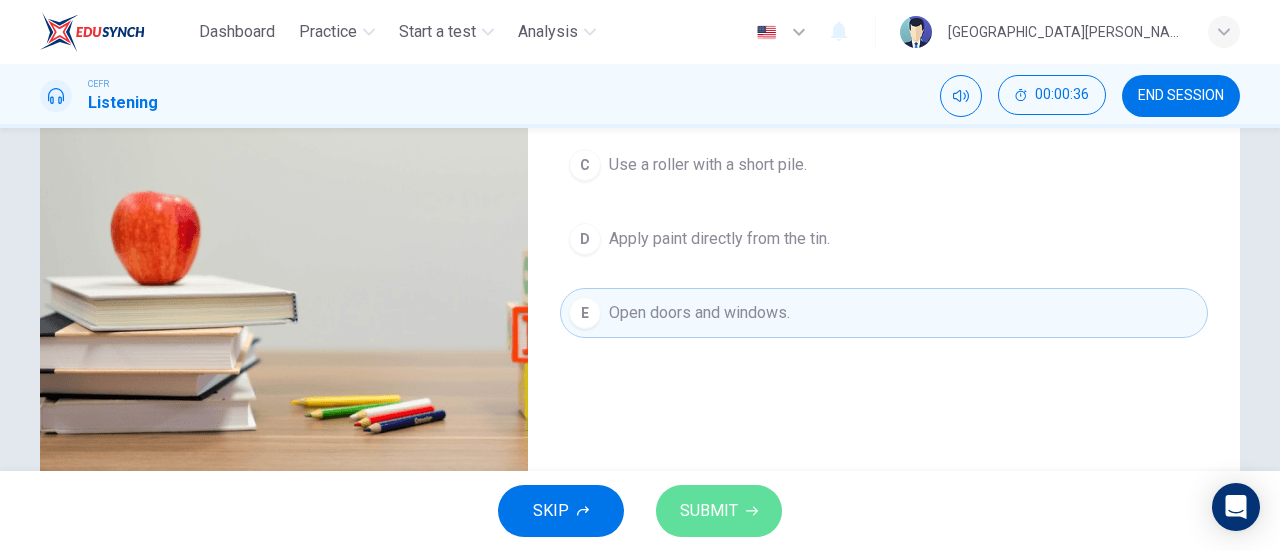 click on "SUBMIT" at bounding box center [709, 511] 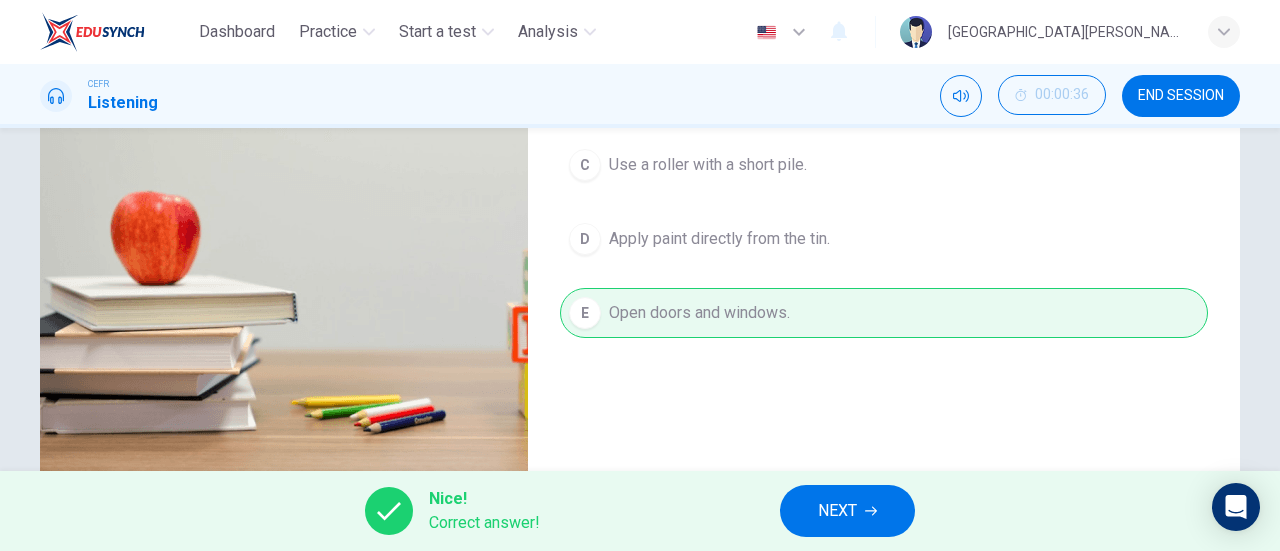 type on "13" 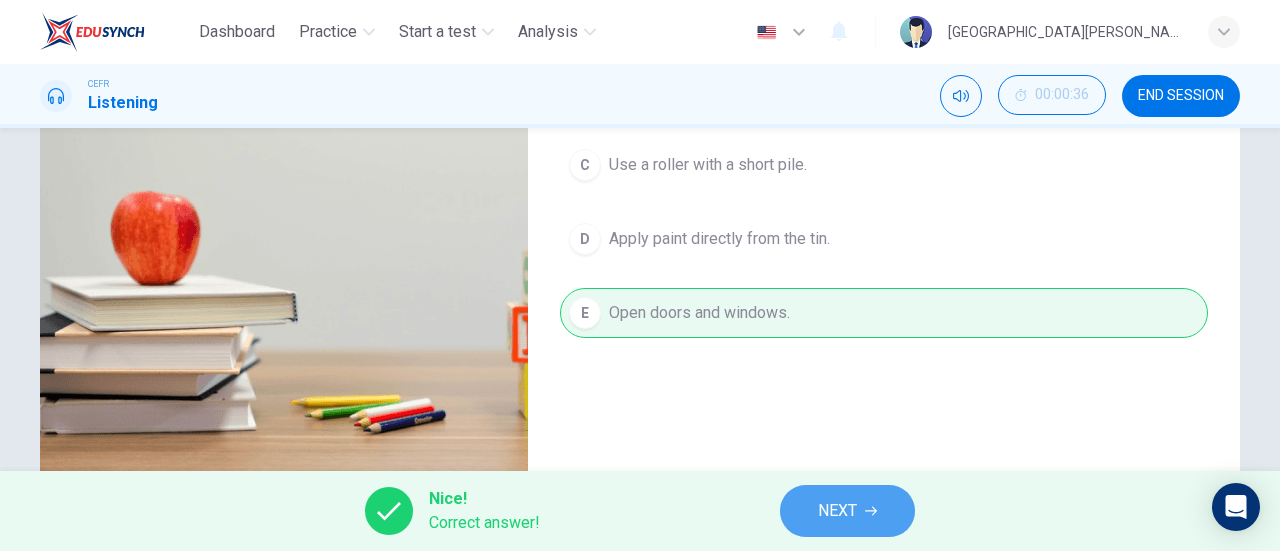 click on "NEXT" at bounding box center [847, 511] 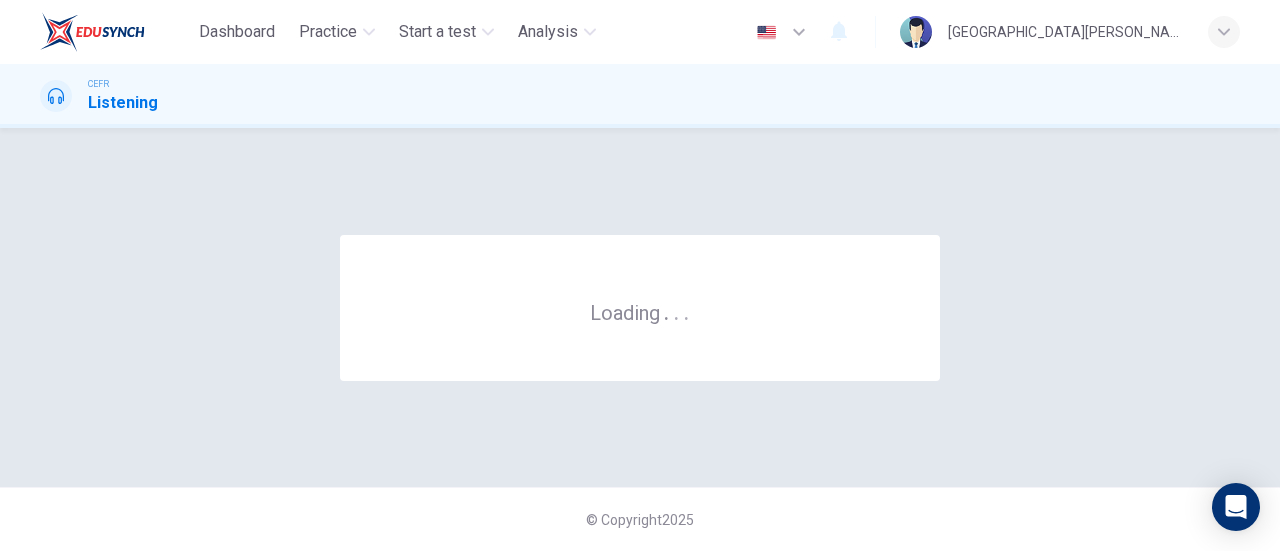 scroll, scrollTop: 0, scrollLeft: 0, axis: both 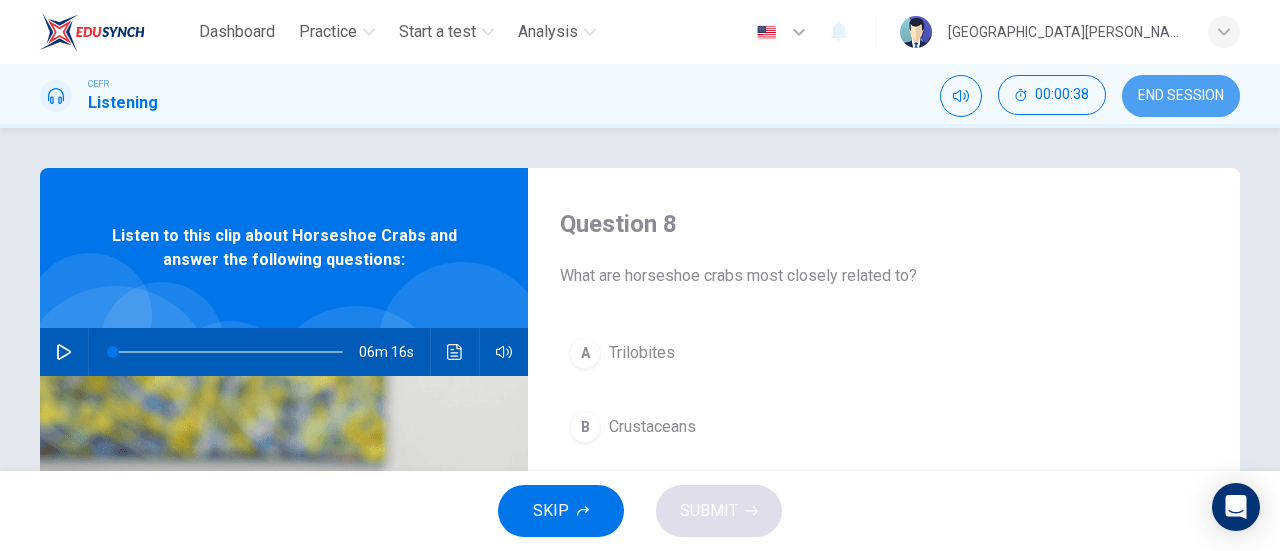 click on "END SESSION" at bounding box center [1181, 96] 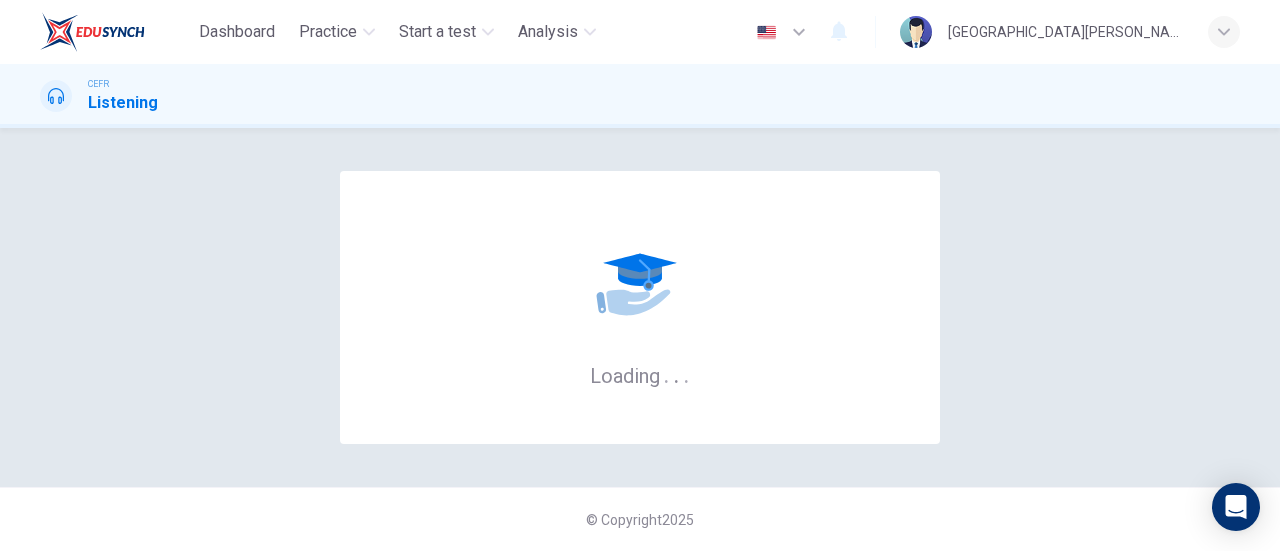 scroll, scrollTop: 0, scrollLeft: 0, axis: both 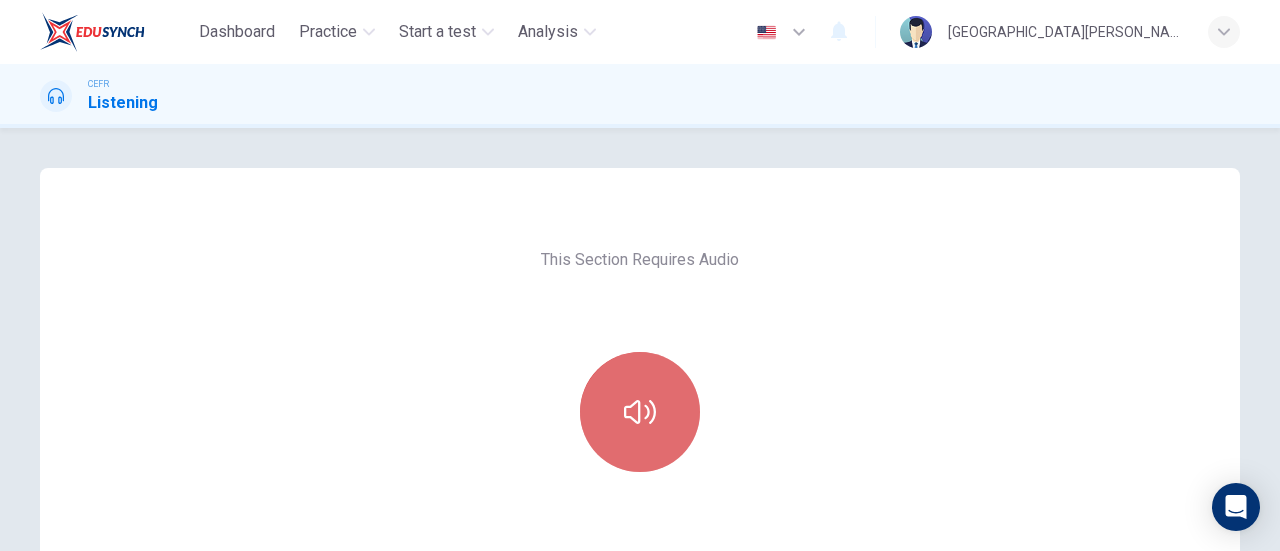 click at bounding box center [640, 412] 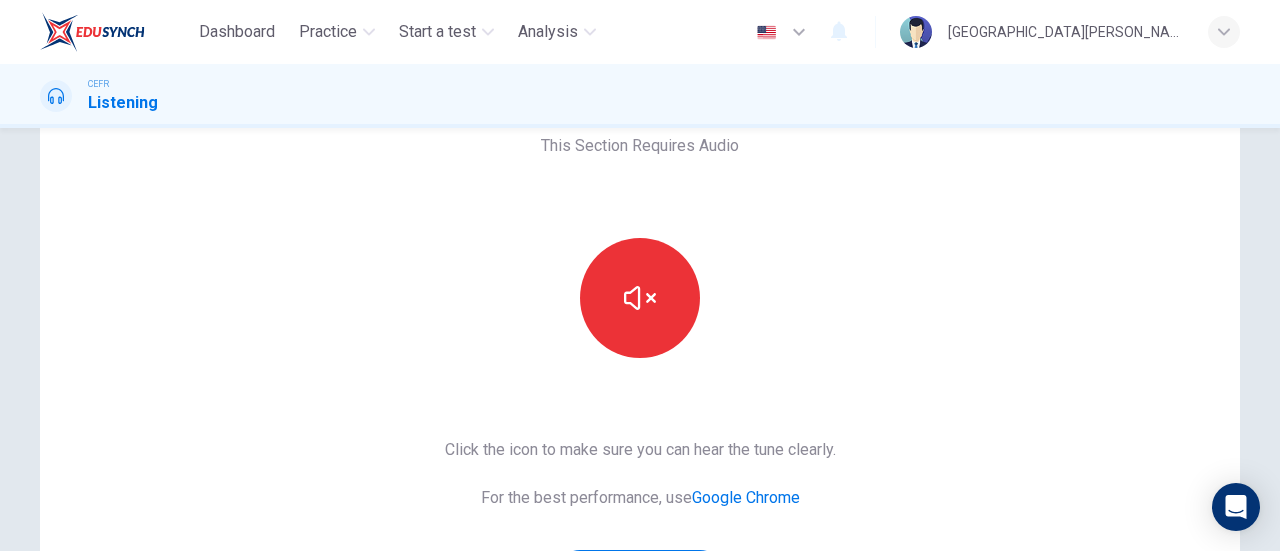 scroll, scrollTop: 319, scrollLeft: 0, axis: vertical 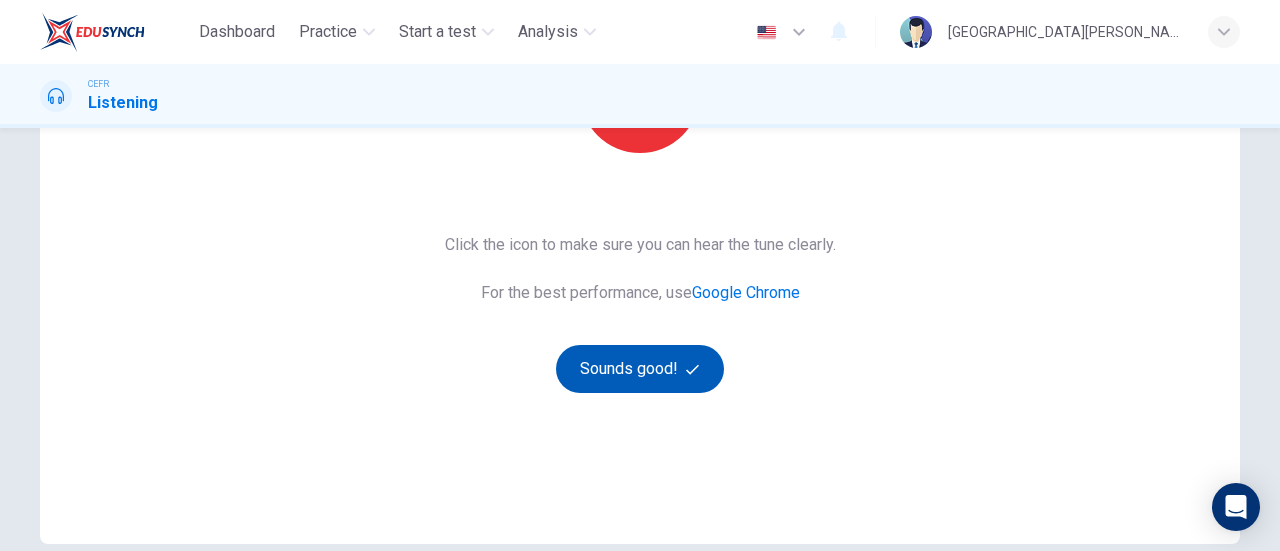 click on "Sounds good!" at bounding box center [640, 369] 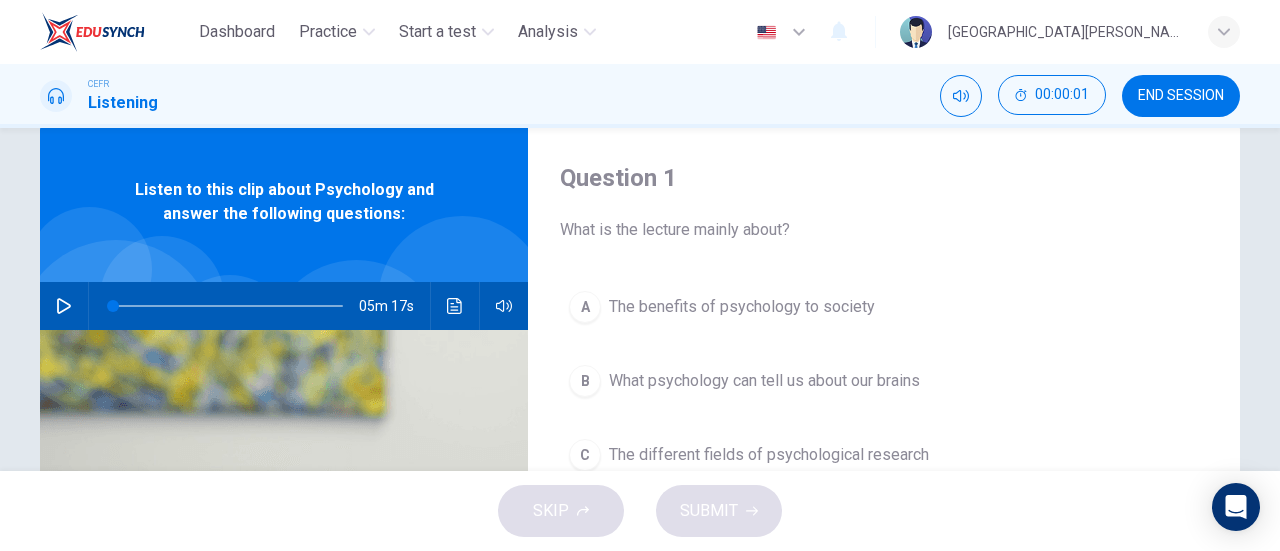 scroll, scrollTop: 40, scrollLeft: 0, axis: vertical 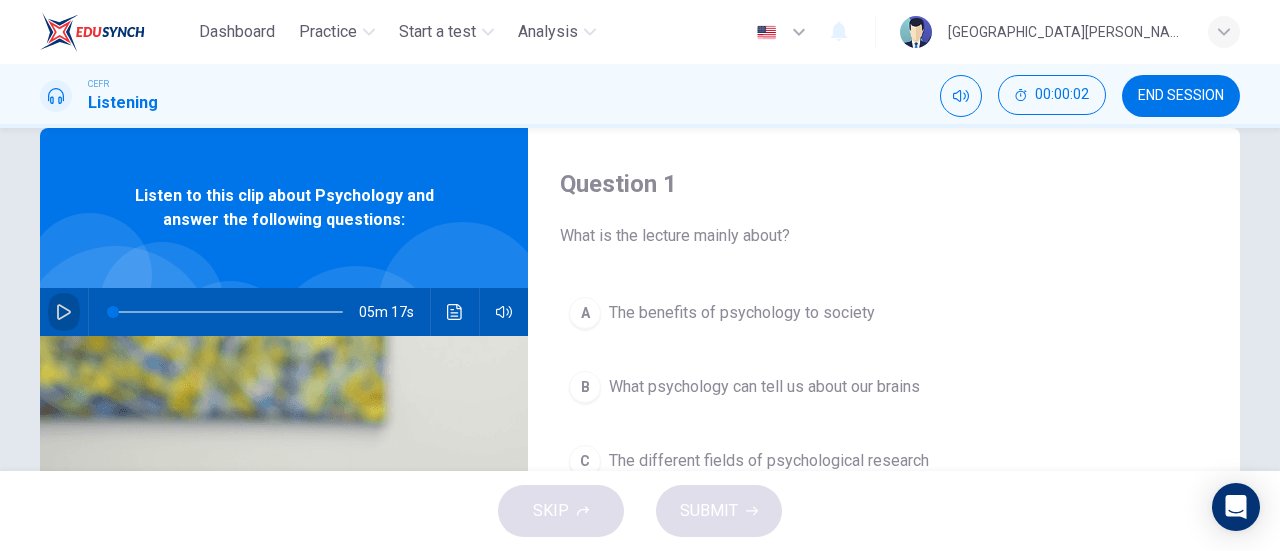 click 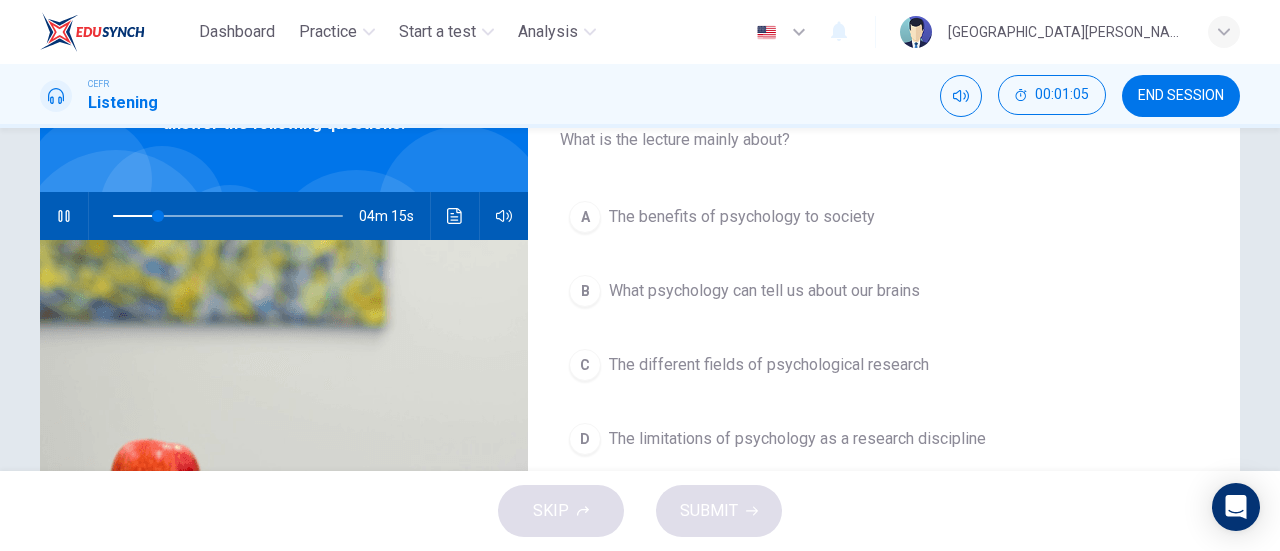 scroll, scrollTop: 135, scrollLeft: 0, axis: vertical 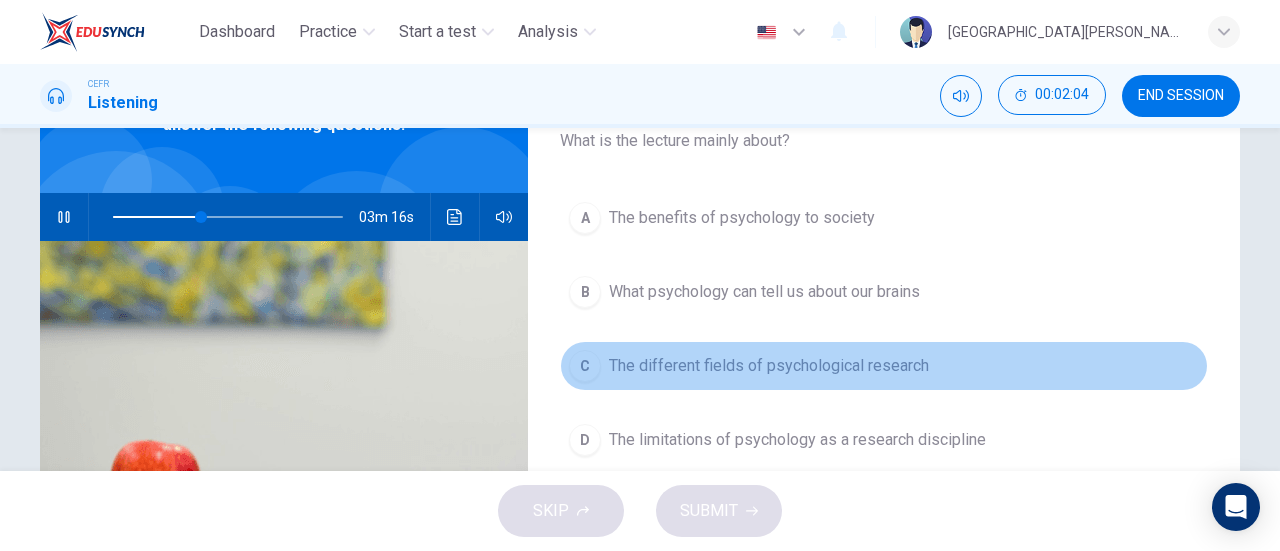 click on "The different fields of psychological research" at bounding box center (769, 366) 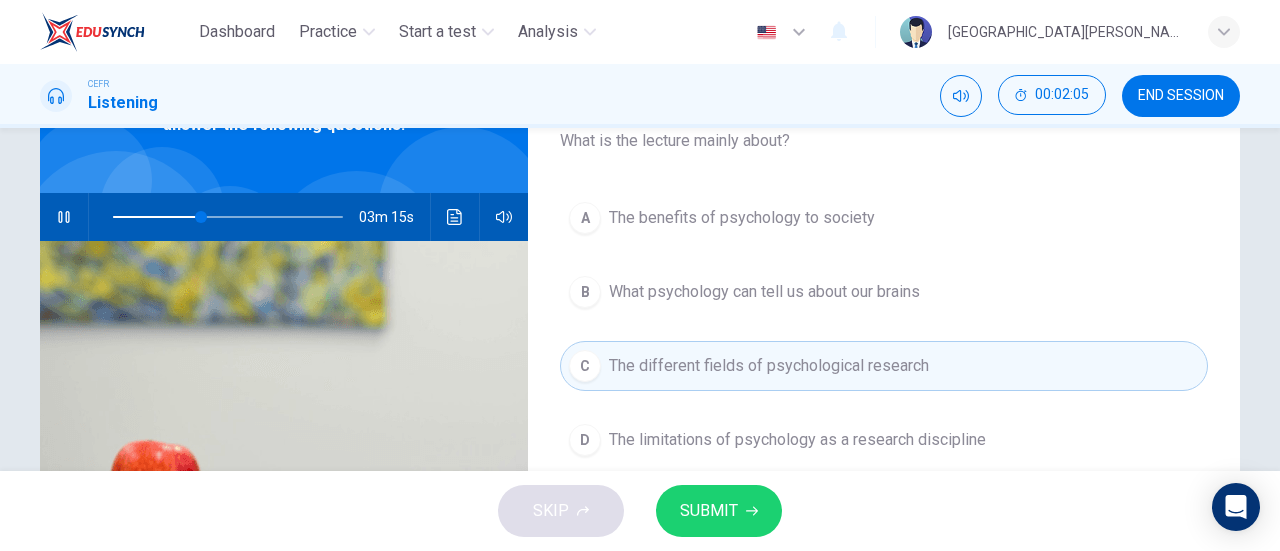 click on "SUBMIT" at bounding box center [709, 511] 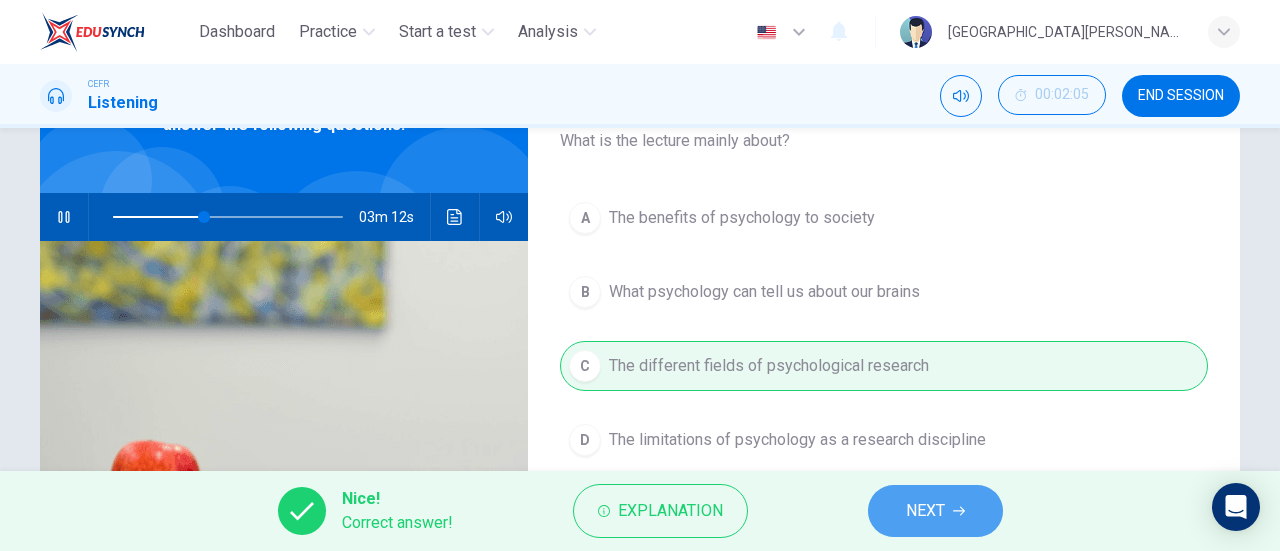 click on "NEXT" at bounding box center [925, 511] 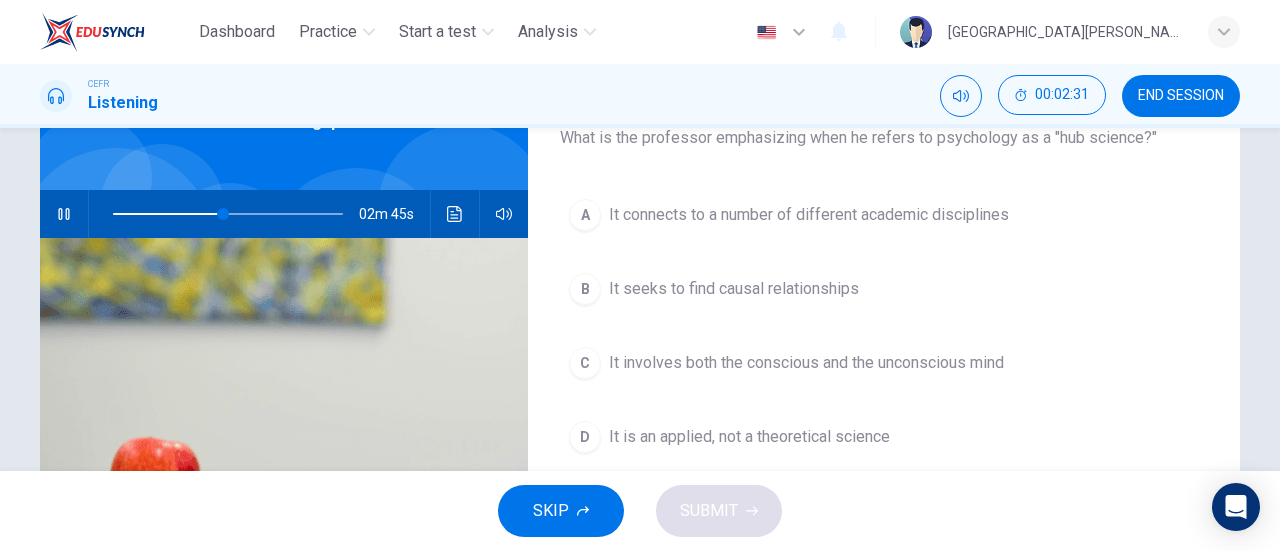 scroll, scrollTop: 137, scrollLeft: 0, axis: vertical 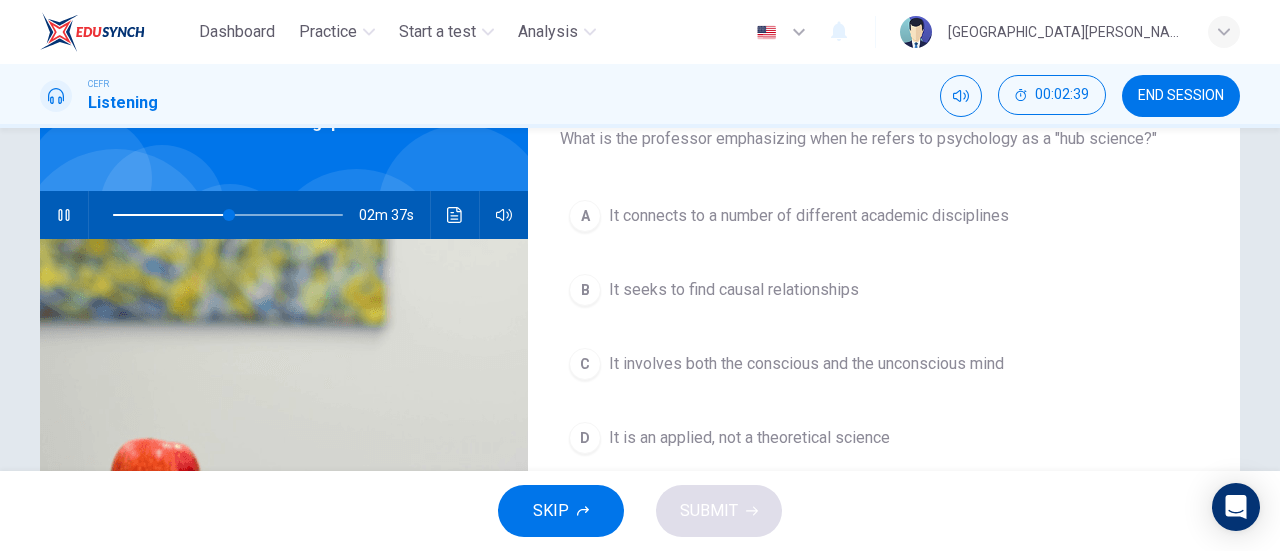 click on "It connects to a number of different academic disciplines" at bounding box center [809, 216] 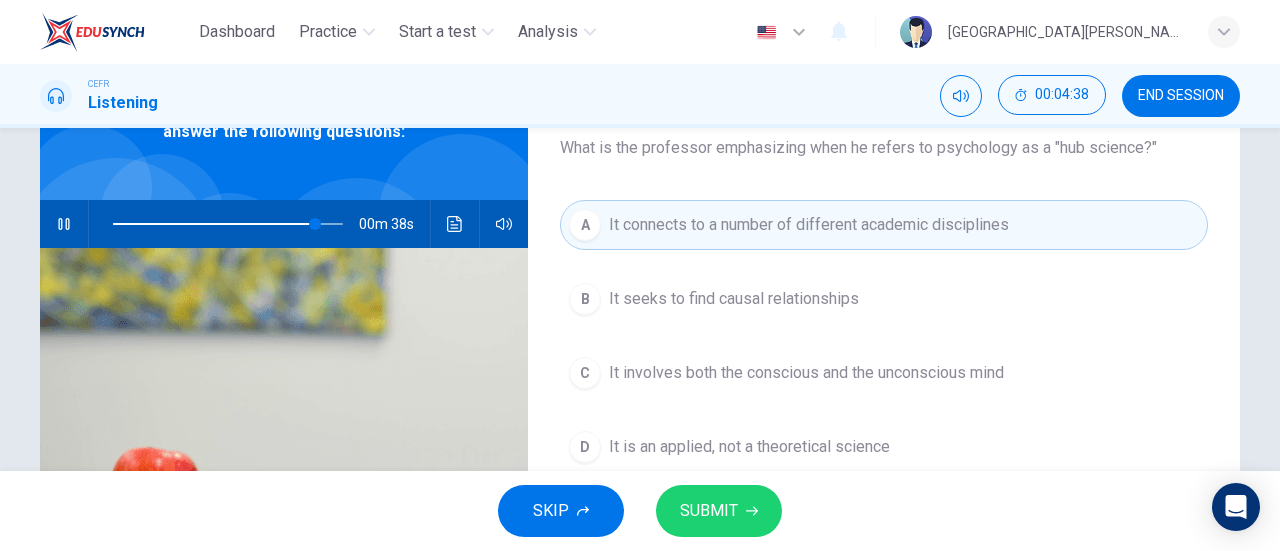 scroll, scrollTop: 127, scrollLeft: 0, axis: vertical 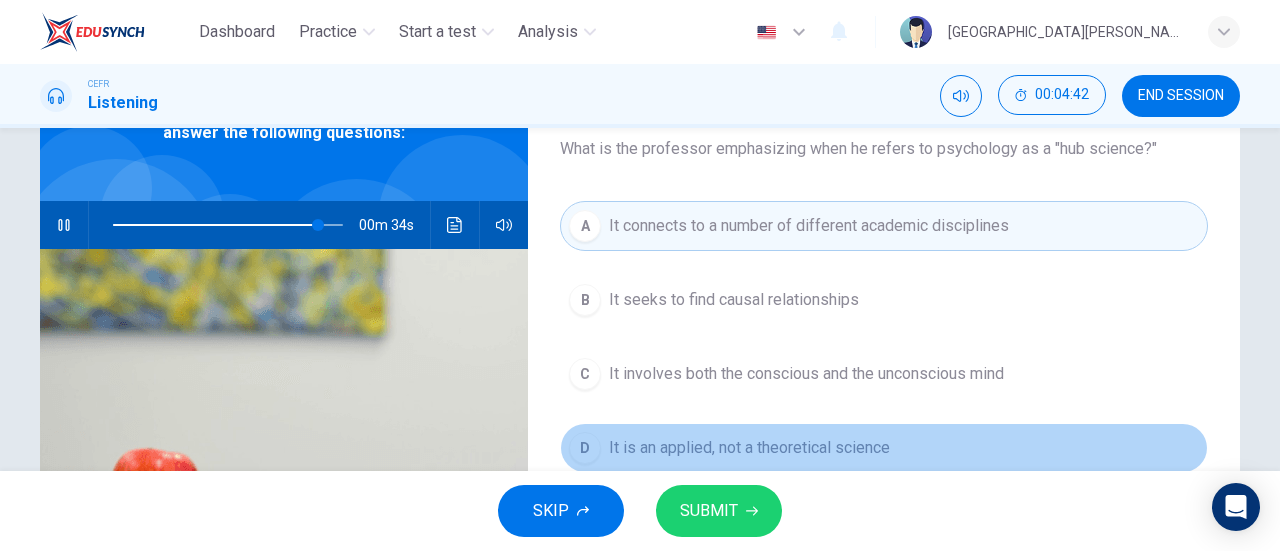 click on "It is an applied, not a theoretical science" at bounding box center (749, 448) 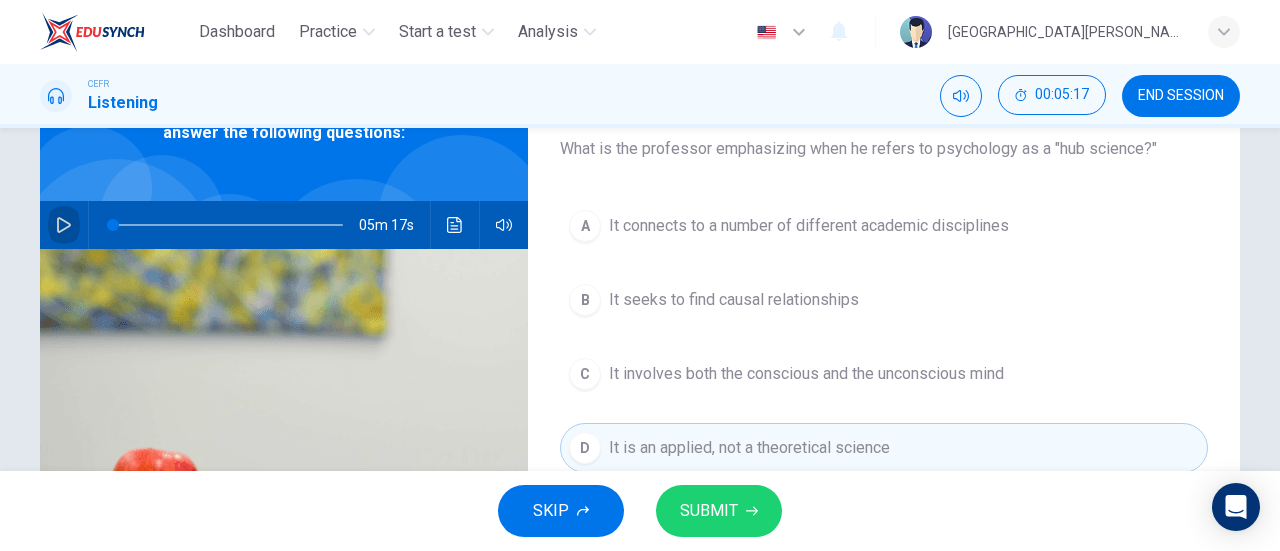 click 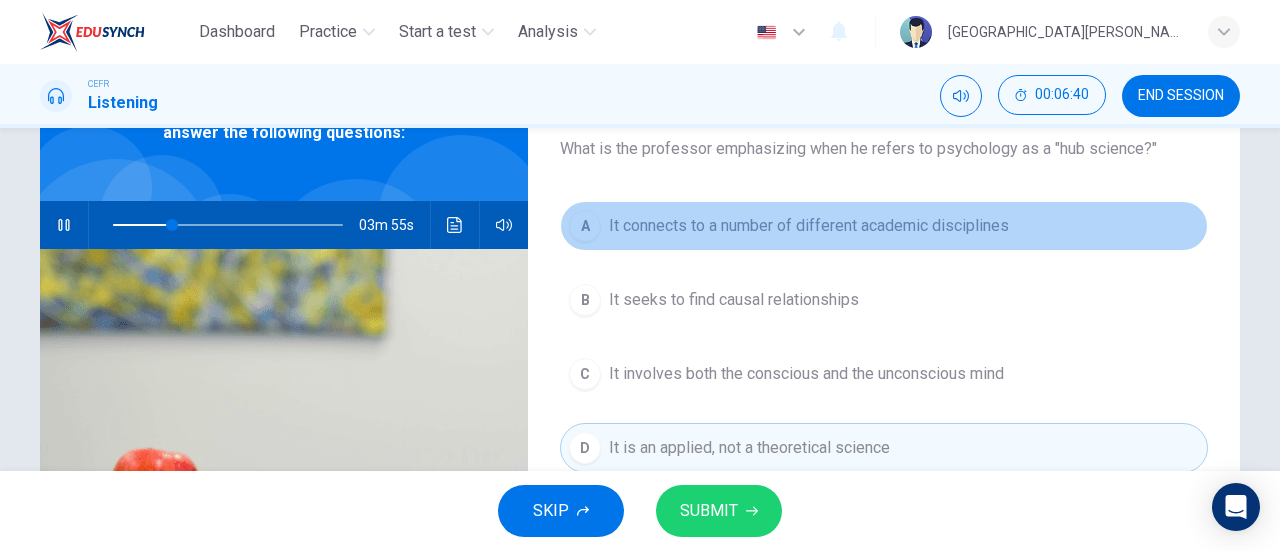 click on "It connects to a number of different academic disciplines" at bounding box center (809, 226) 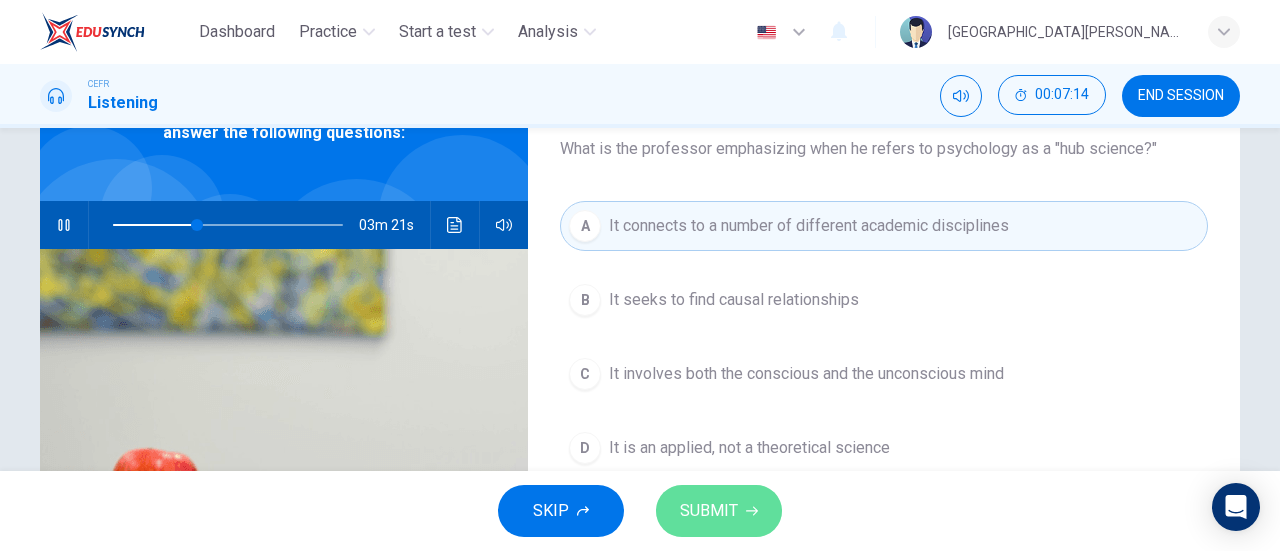 click on "SUBMIT" at bounding box center (709, 511) 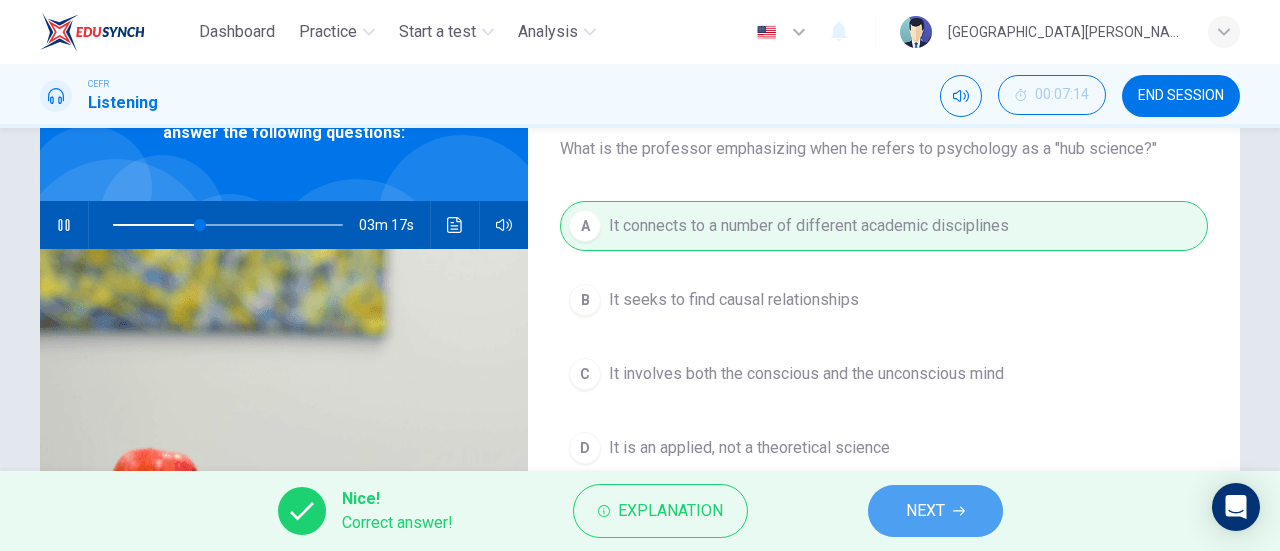 click on "NEXT" at bounding box center [935, 511] 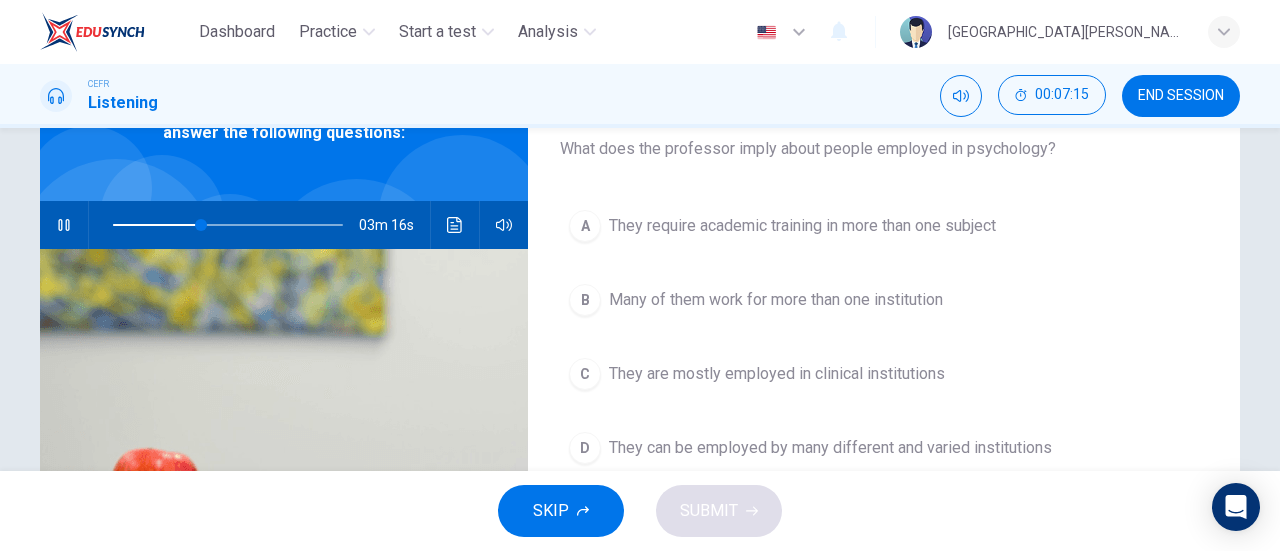 click at bounding box center (64, 225) 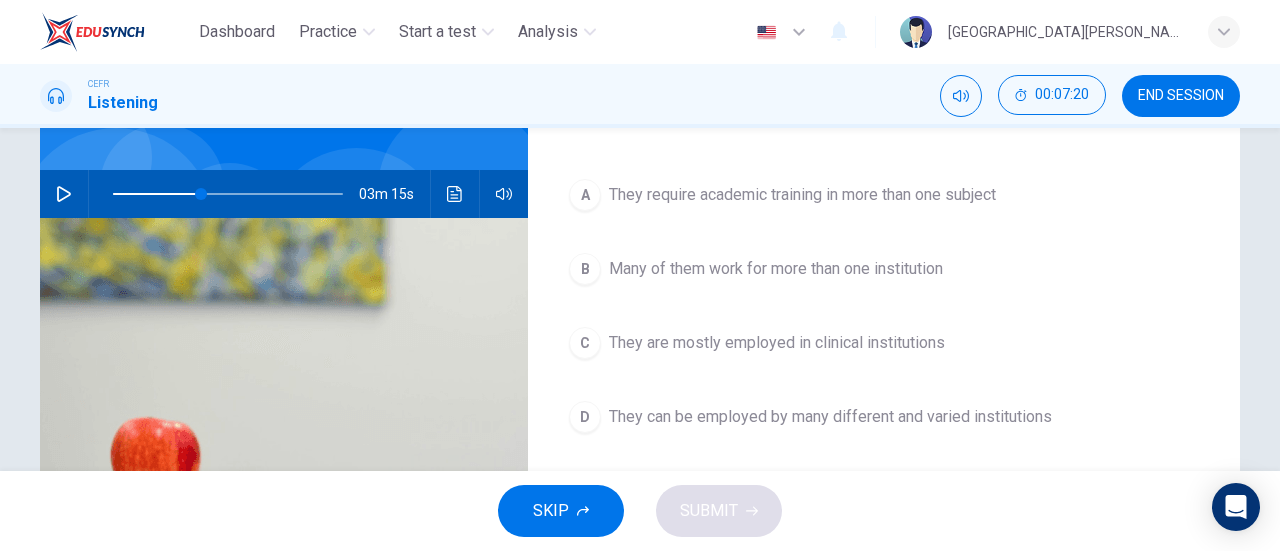 scroll, scrollTop: 159, scrollLeft: 0, axis: vertical 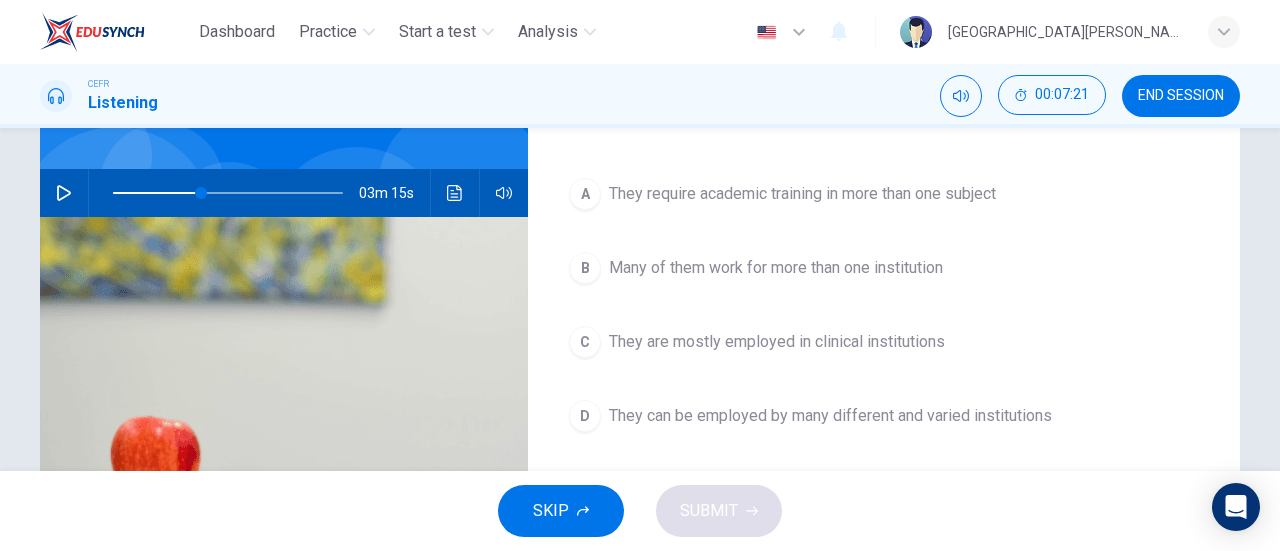 click on "They can be employed by many different and varied institutions" at bounding box center [830, 416] 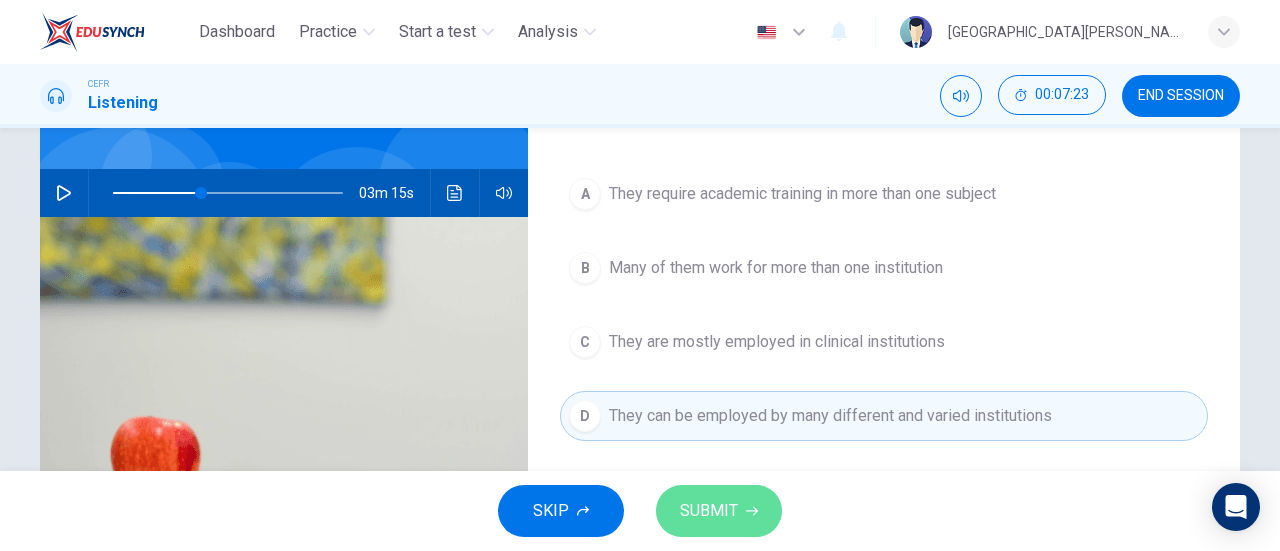 click on "SUBMIT" at bounding box center (709, 511) 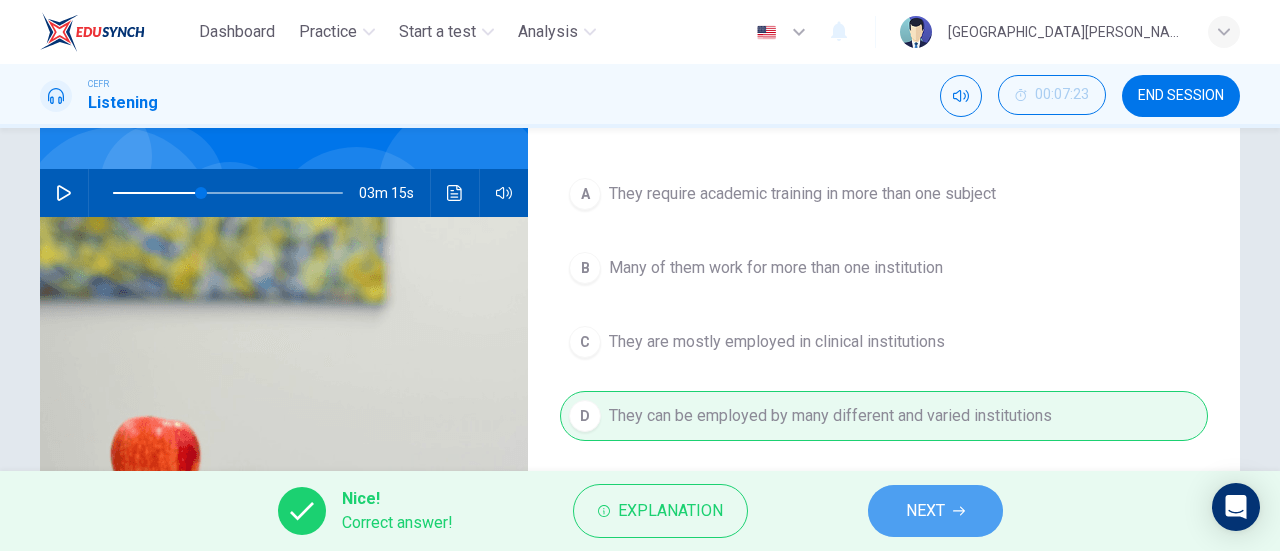 click on "NEXT" at bounding box center (925, 511) 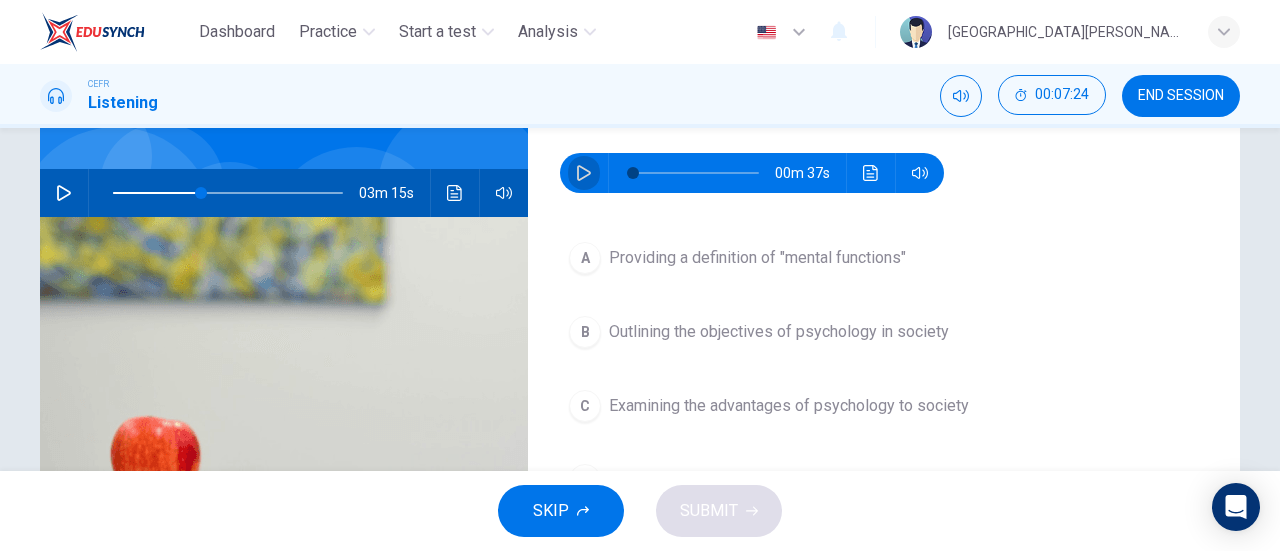 click 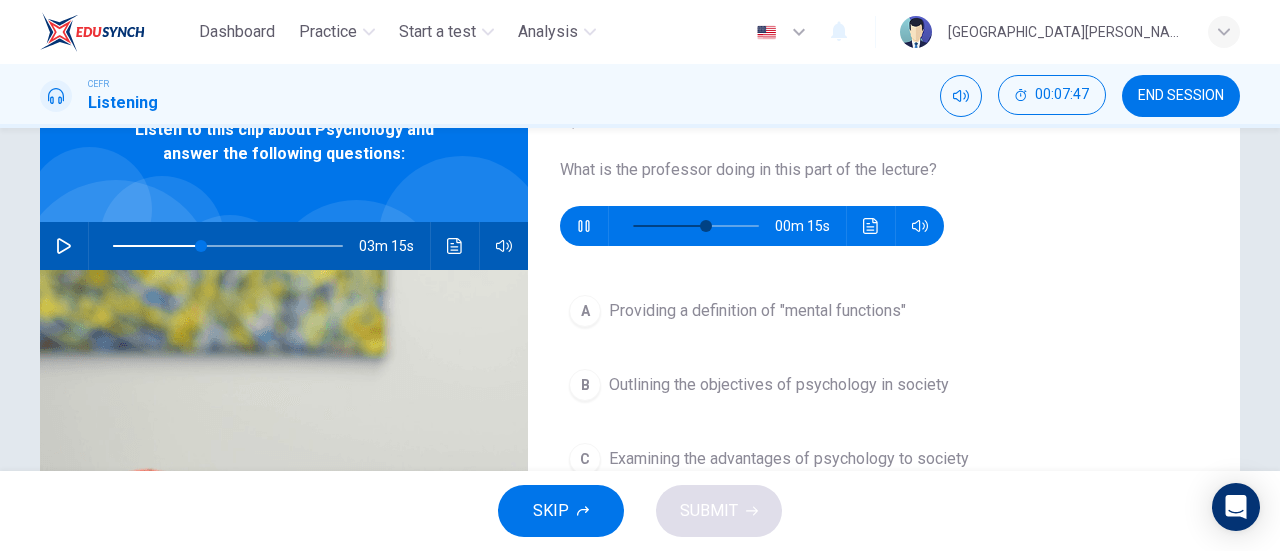 scroll, scrollTop: 135, scrollLeft: 0, axis: vertical 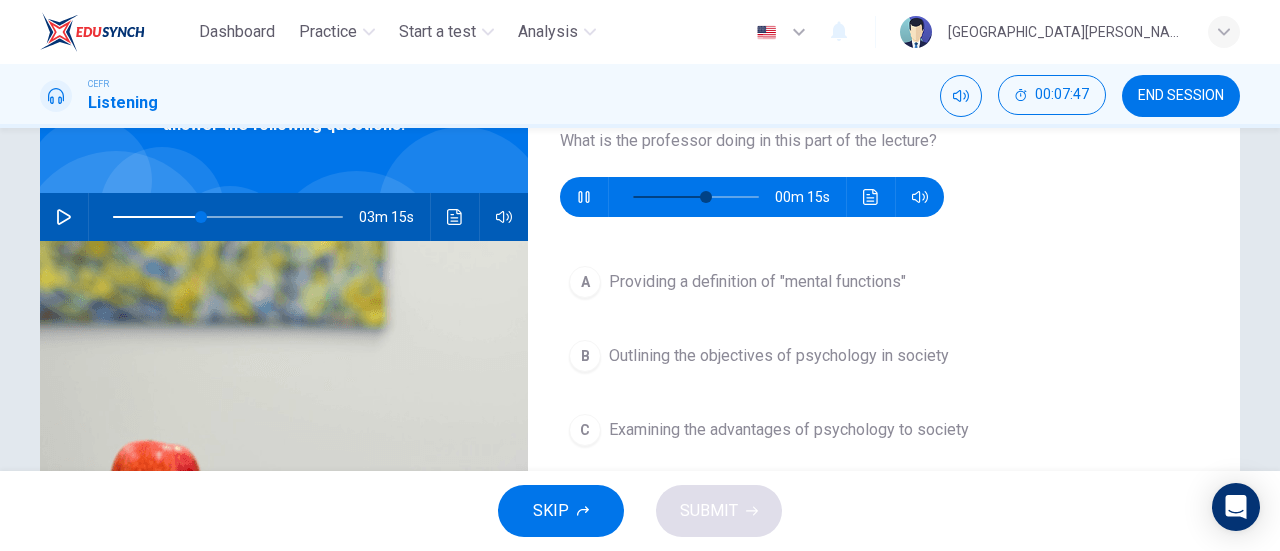 type on "61" 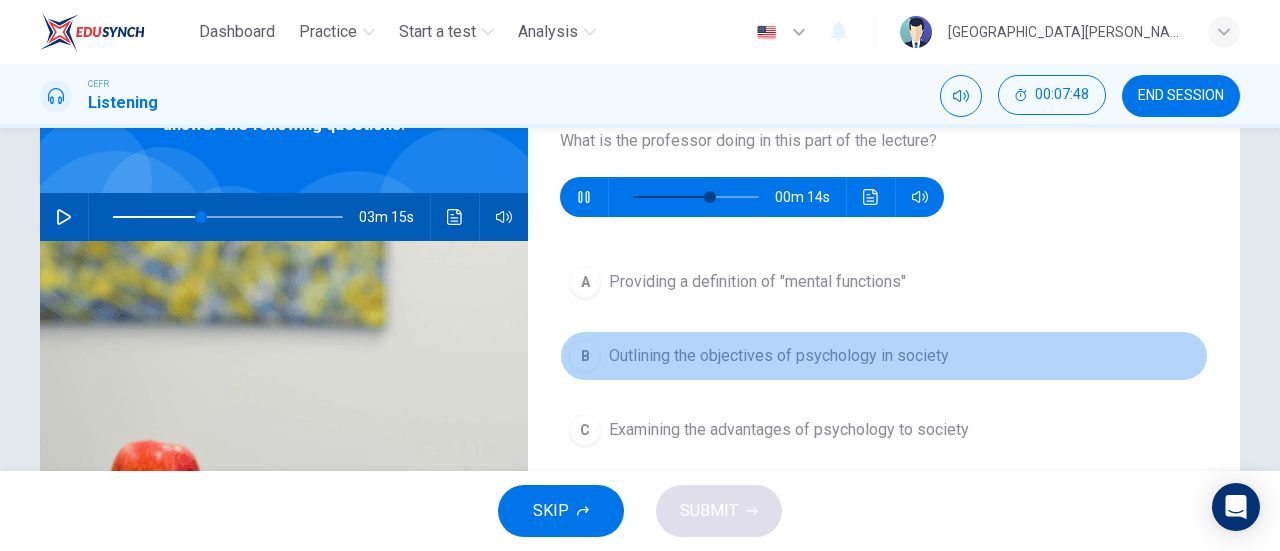 click on "Outlining the objectives of psychology in society" at bounding box center [779, 356] 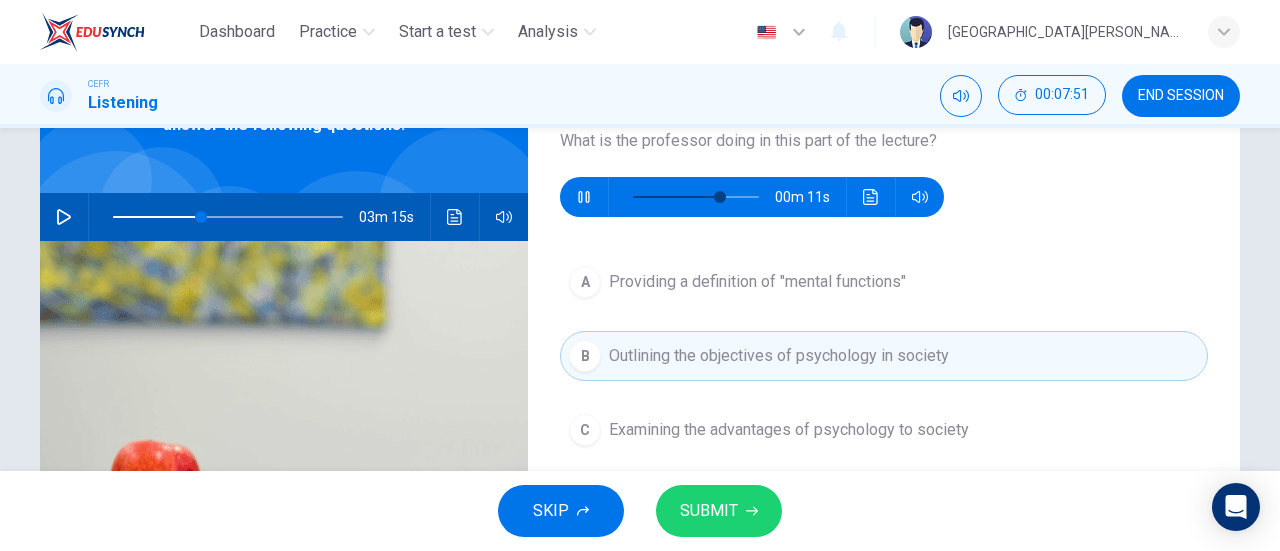 type on "72" 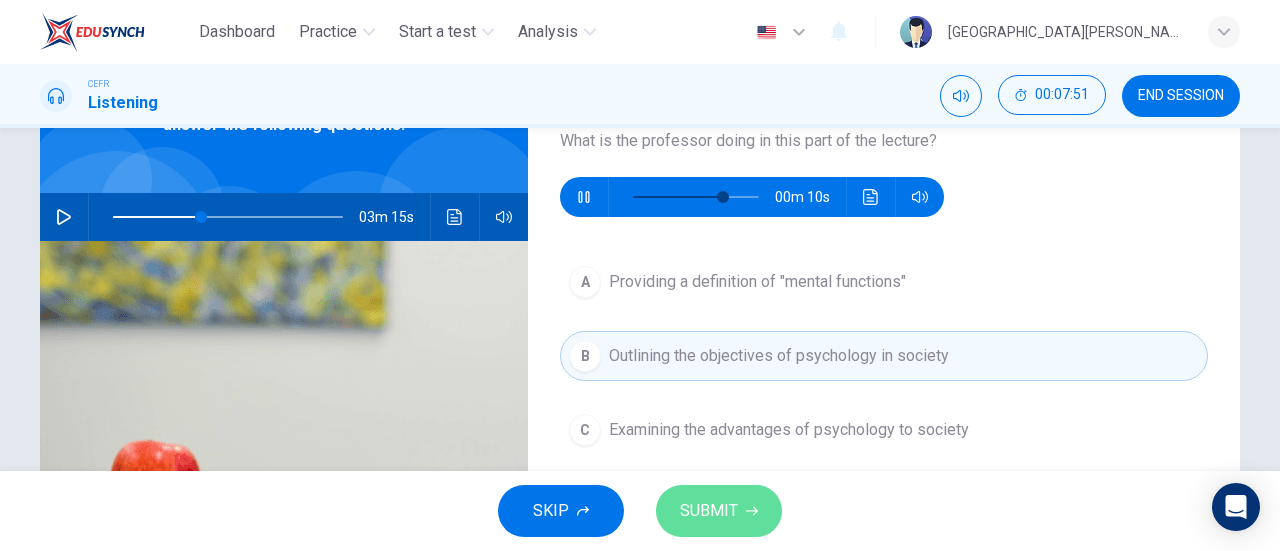 click on "SUBMIT" at bounding box center [719, 511] 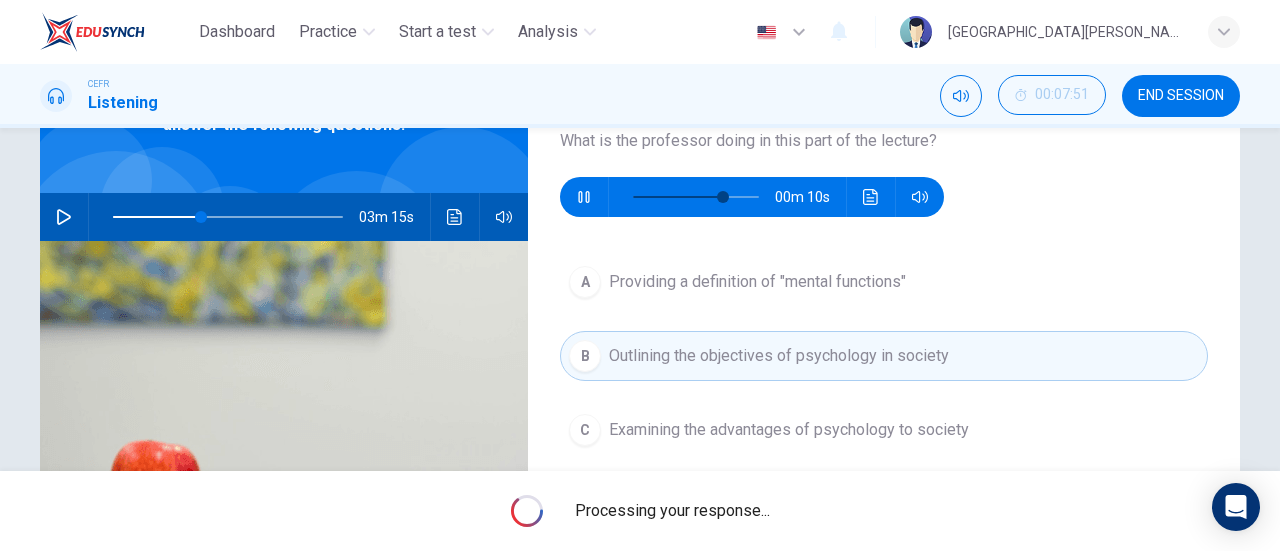 type on "74" 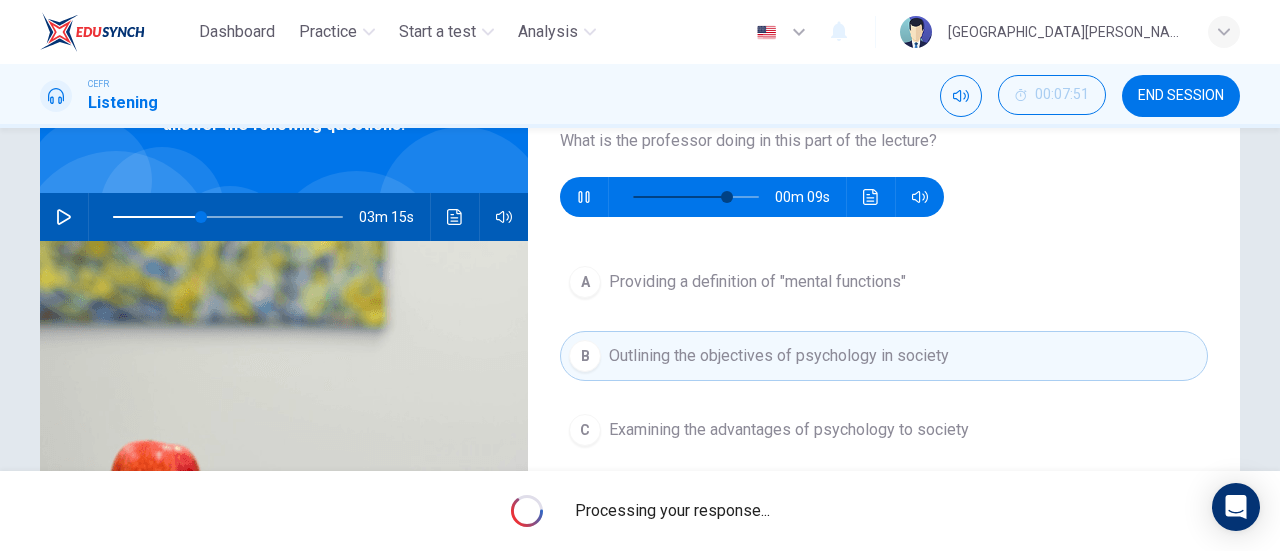 type on "38" 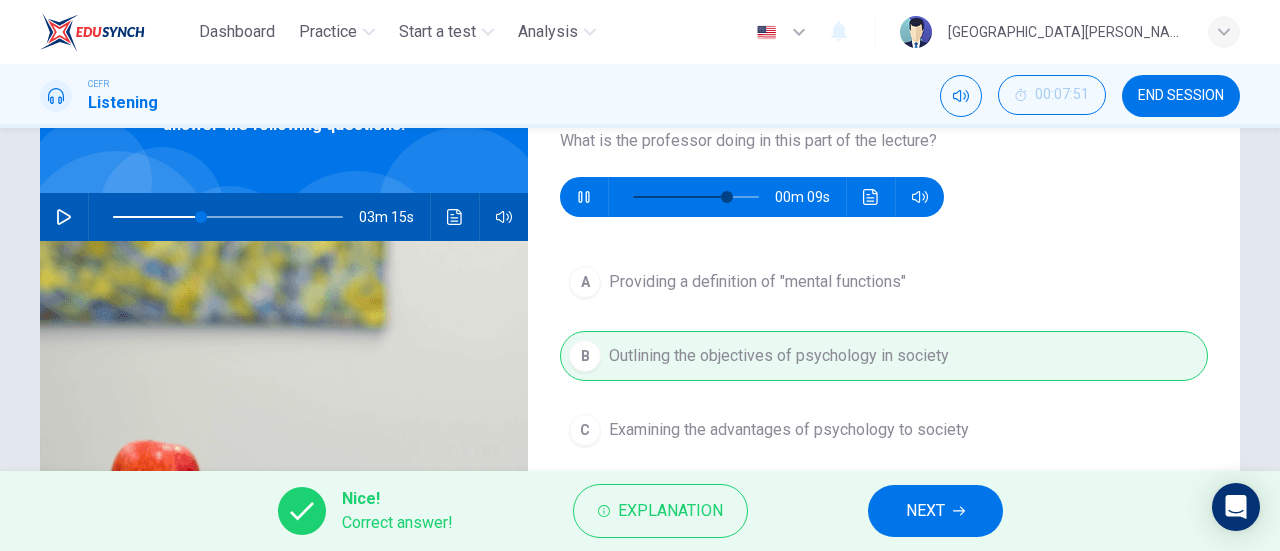 type on "77" 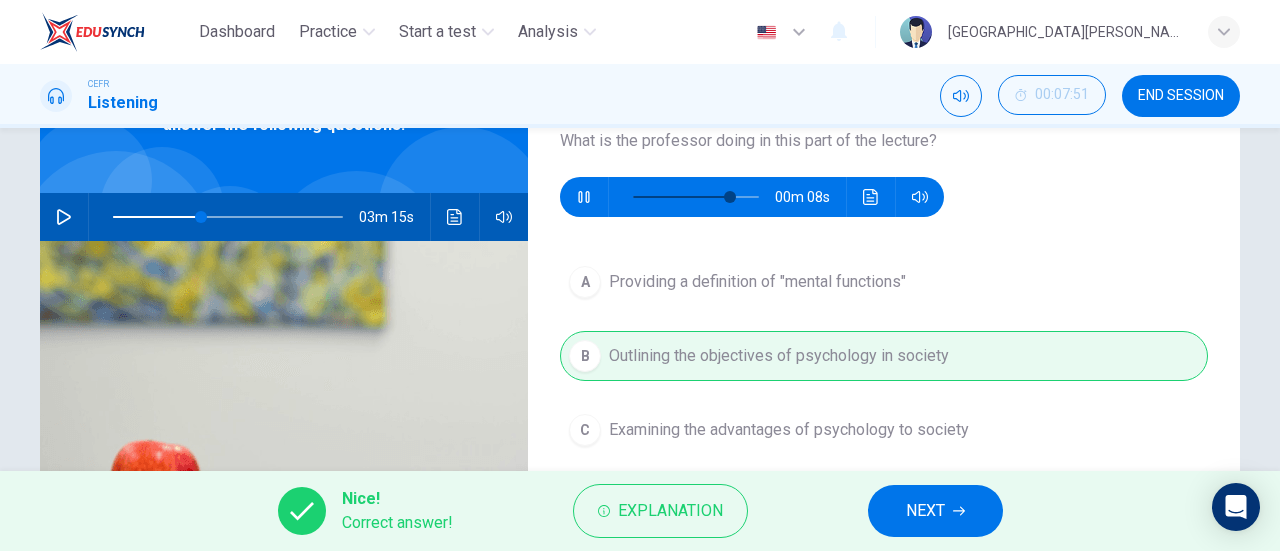 click on "NEXT" at bounding box center [935, 511] 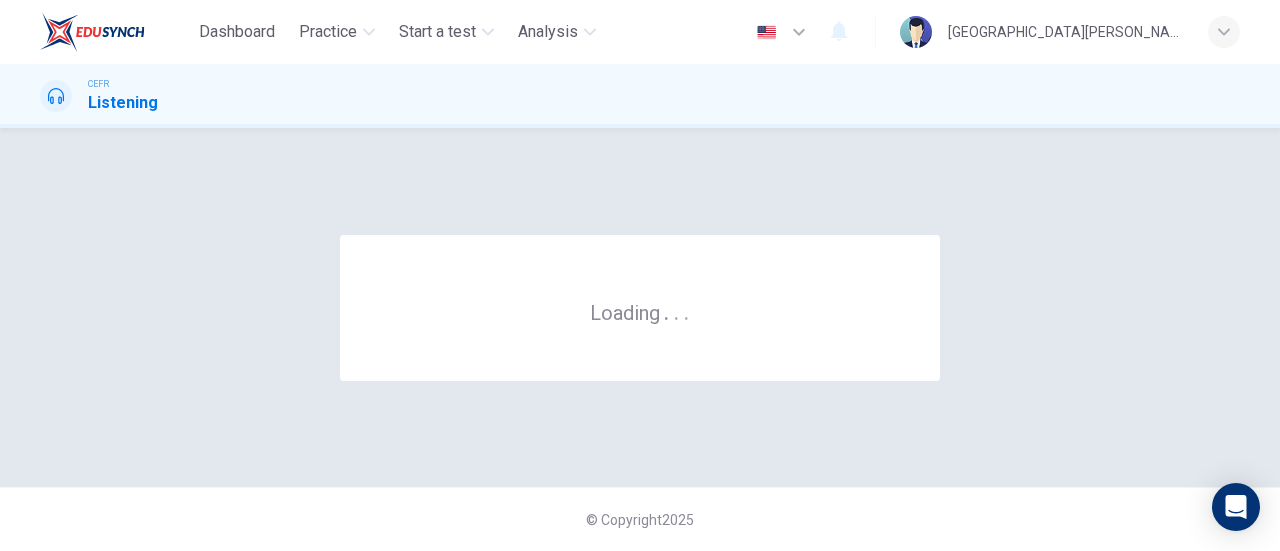 scroll, scrollTop: 0, scrollLeft: 0, axis: both 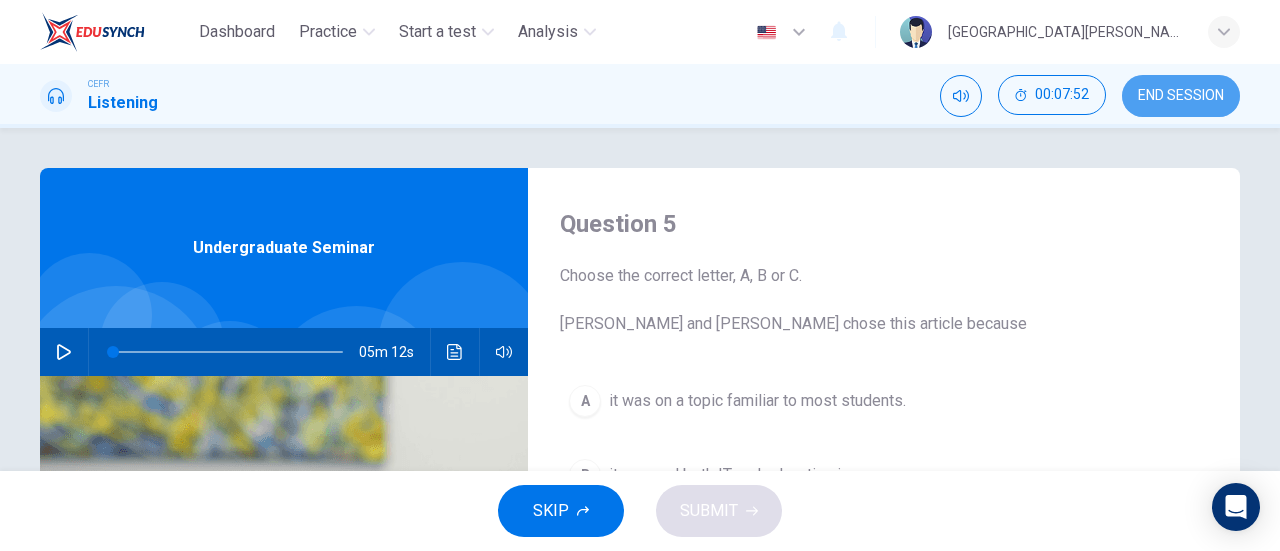 click on "END SESSION" at bounding box center [1181, 96] 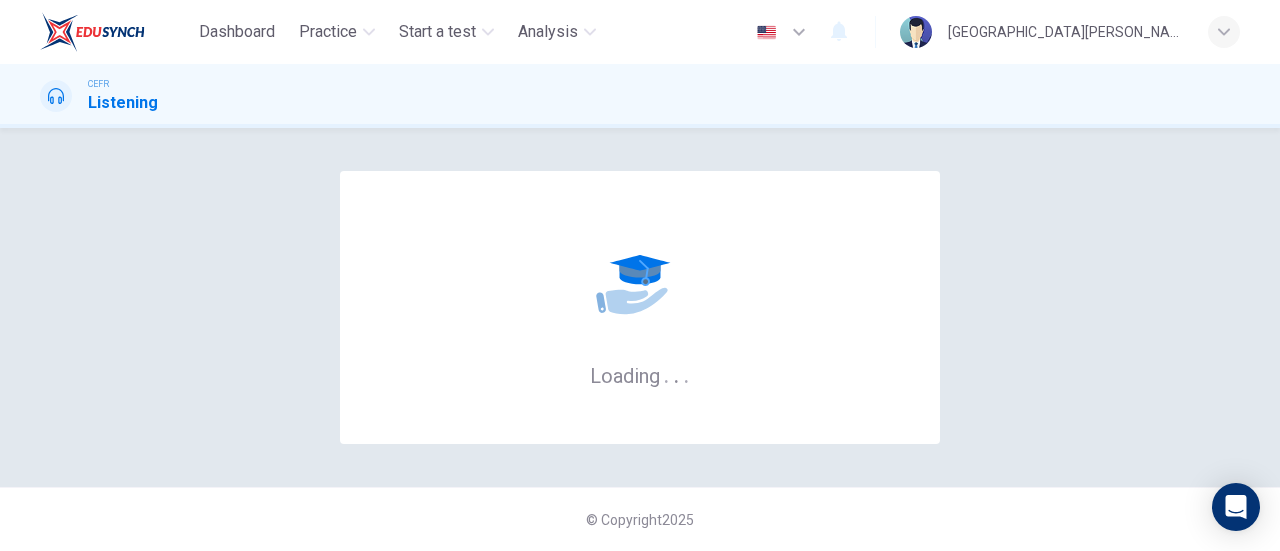 scroll, scrollTop: 0, scrollLeft: 0, axis: both 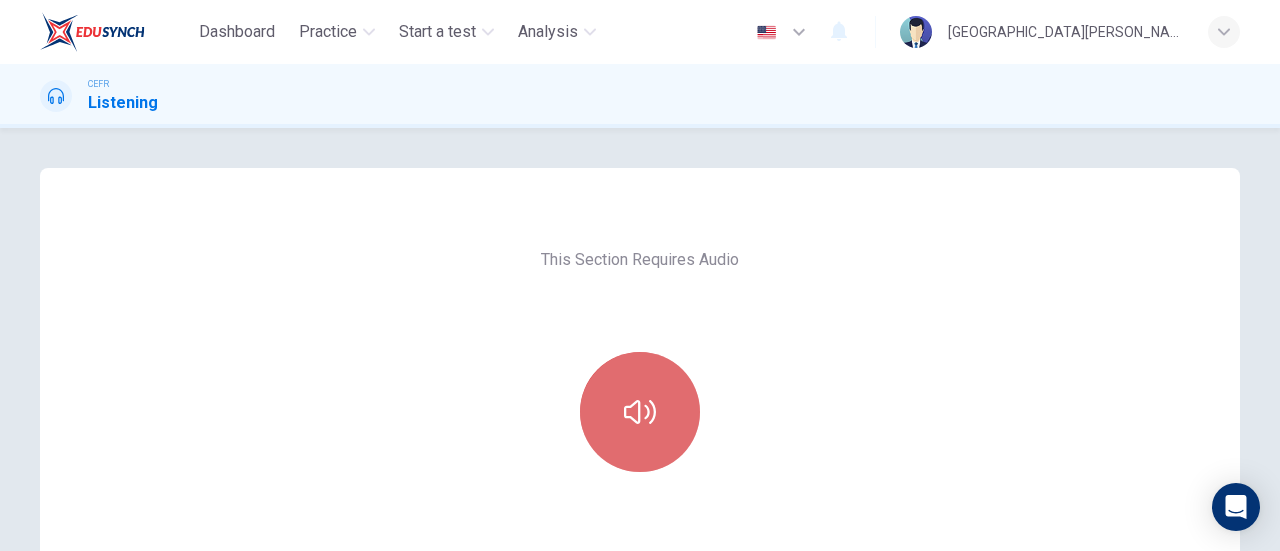 click at bounding box center [640, 412] 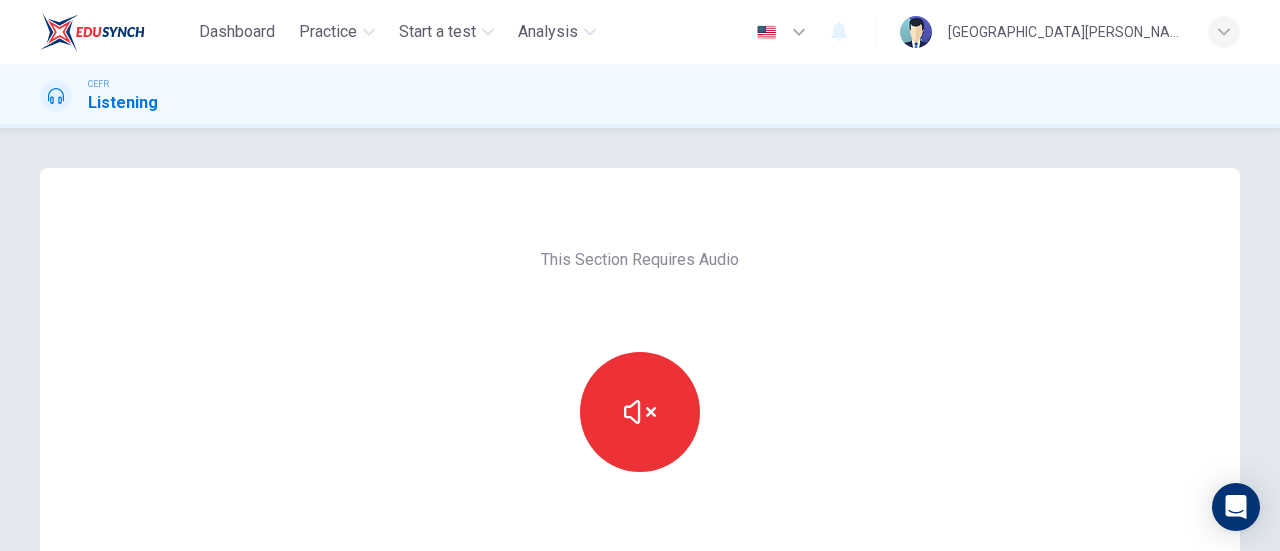 scroll, scrollTop: 163, scrollLeft: 0, axis: vertical 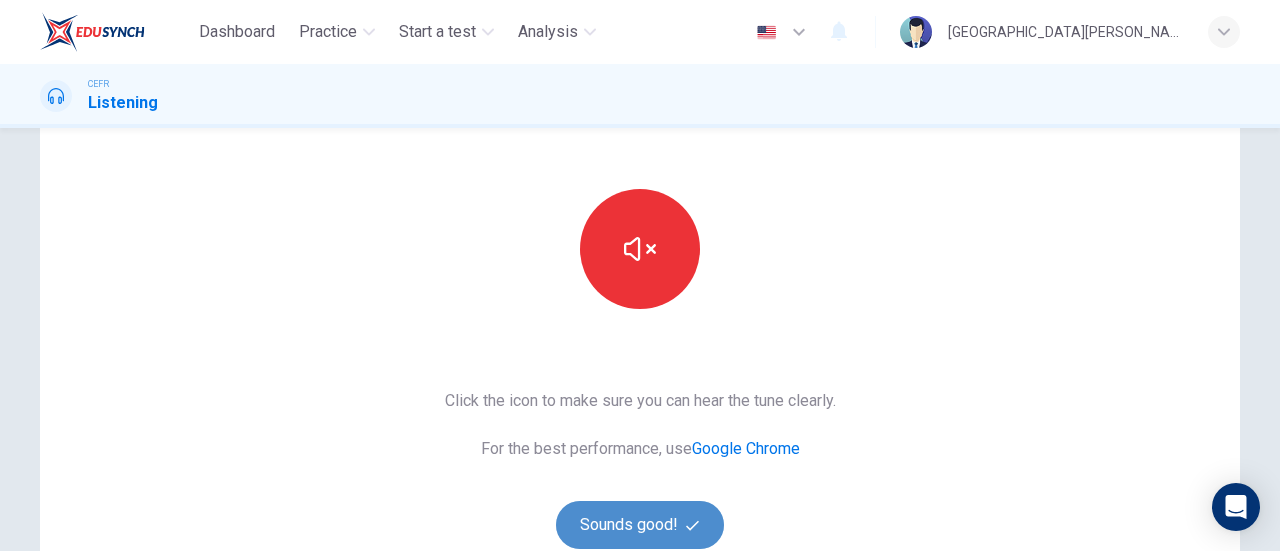click on "Sounds good!" at bounding box center (640, 525) 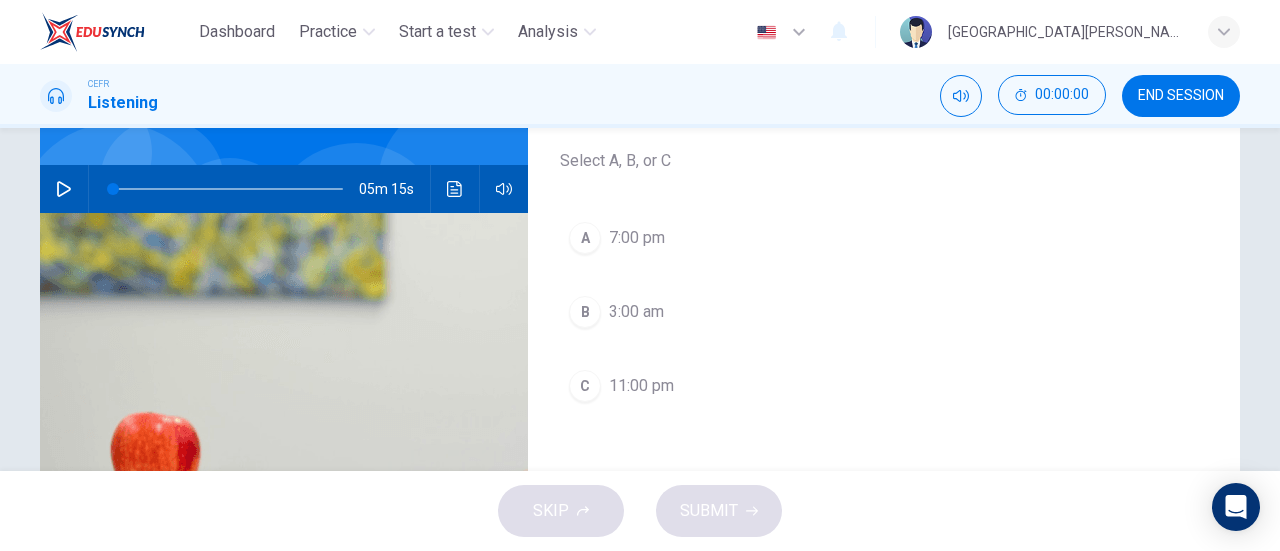 scroll, scrollTop: 7, scrollLeft: 0, axis: vertical 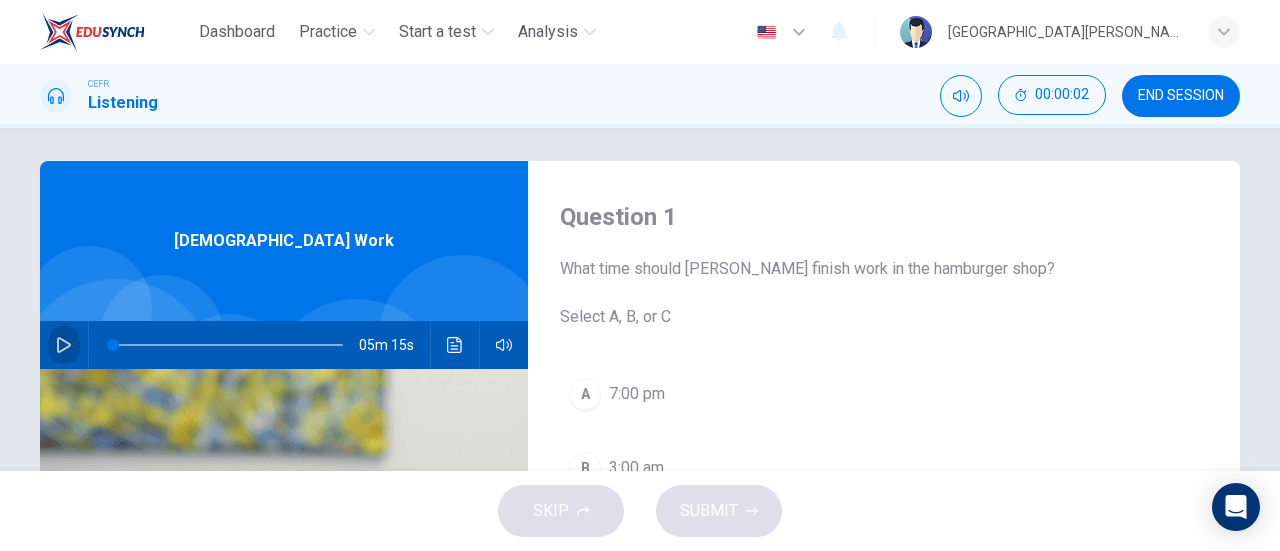 click 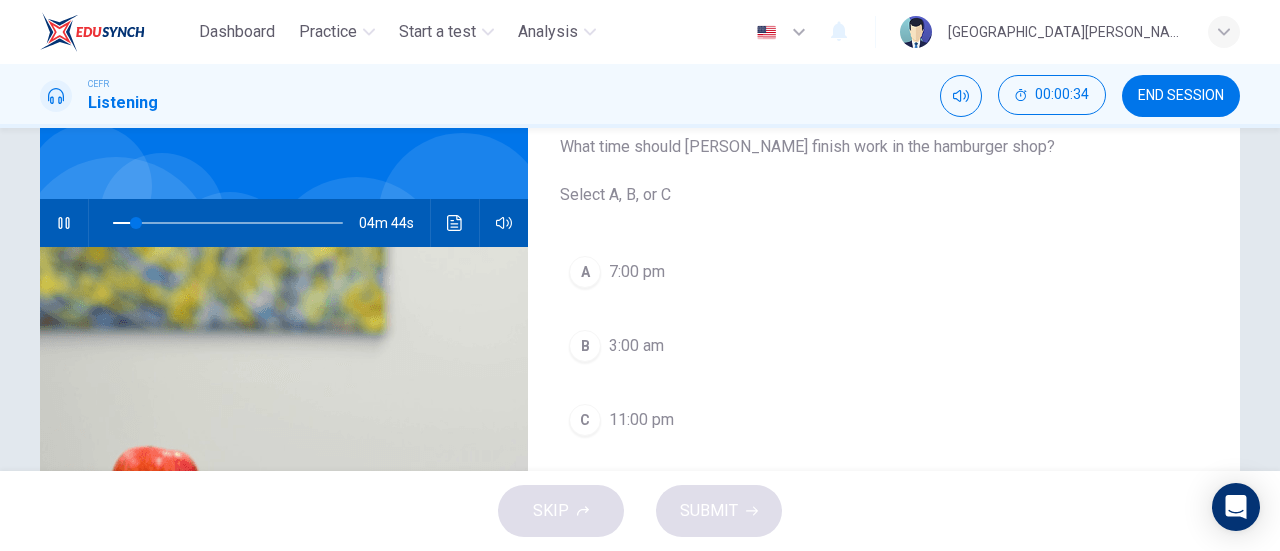 scroll, scrollTop: 128, scrollLeft: 0, axis: vertical 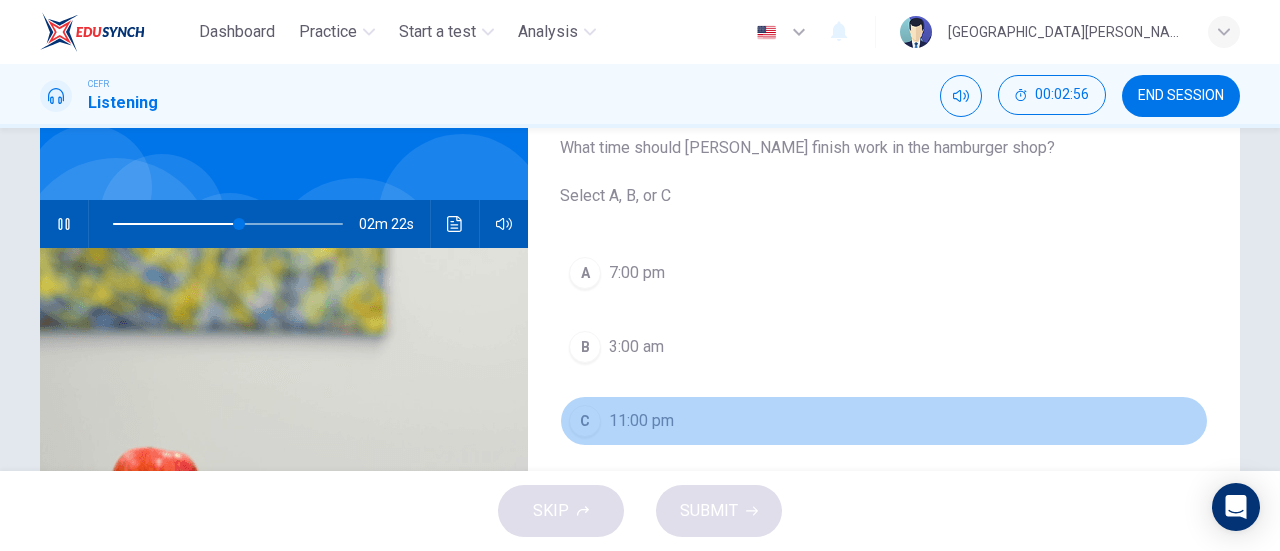 click on "11:00 pm" at bounding box center [641, 421] 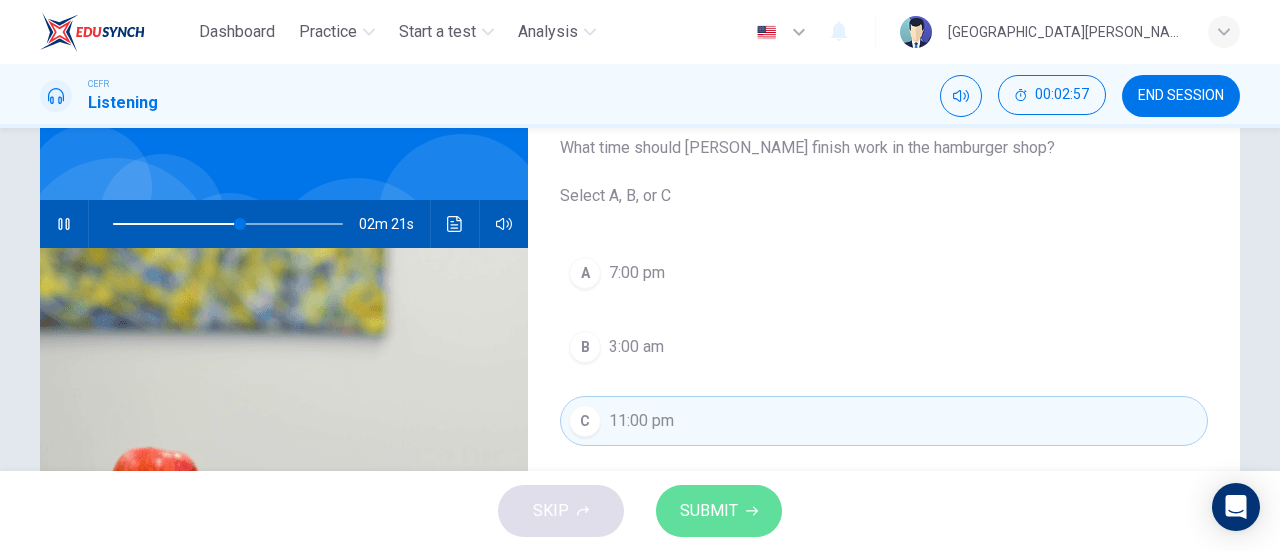 click on "SUBMIT" at bounding box center (709, 511) 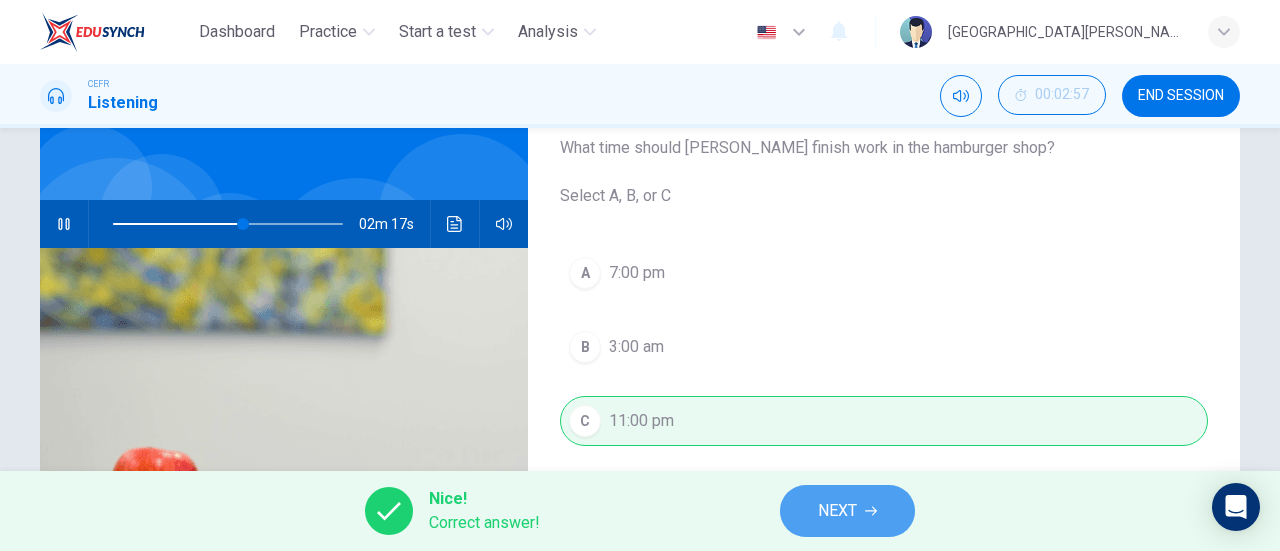 click on "NEXT" at bounding box center [837, 511] 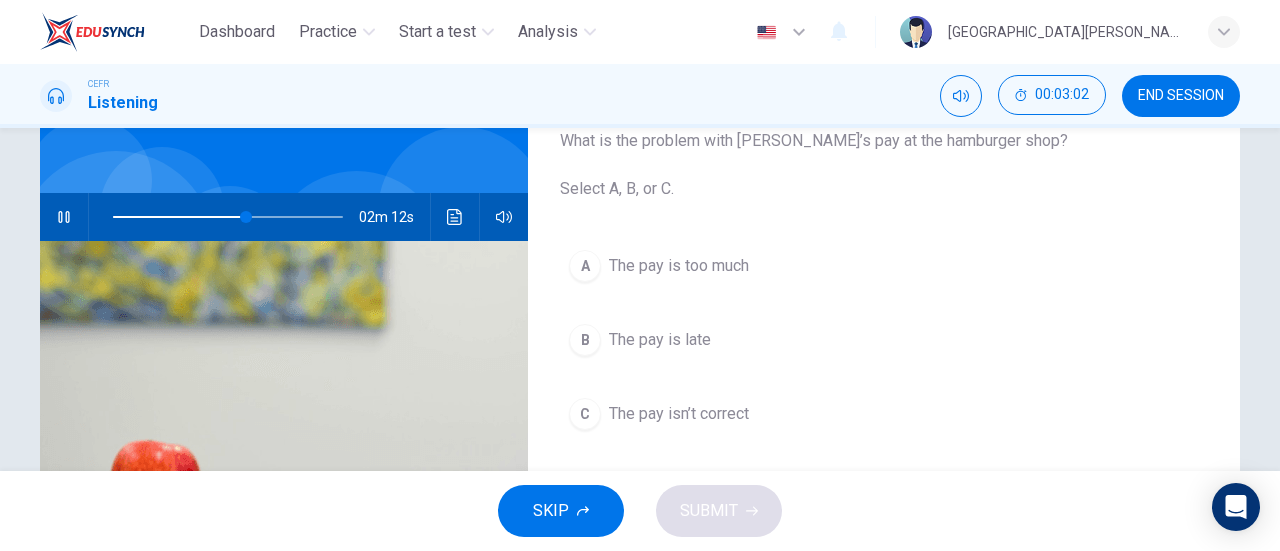 scroll, scrollTop: 136, scrollLeft: 0, axis: vertical 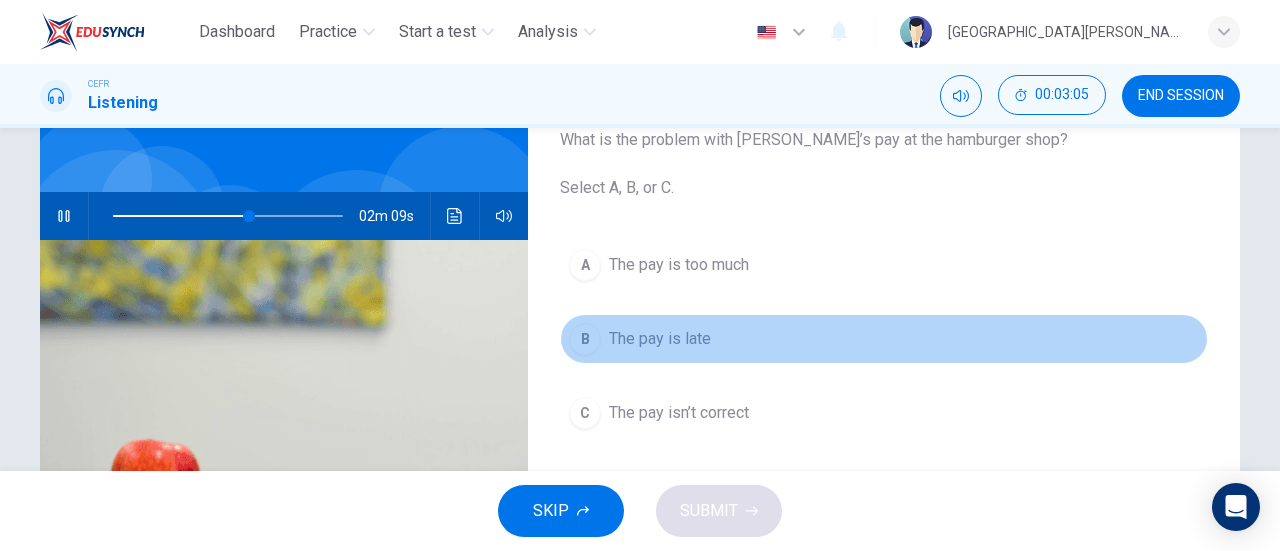 click on "The pay is late" at bounding box center [660, 339] 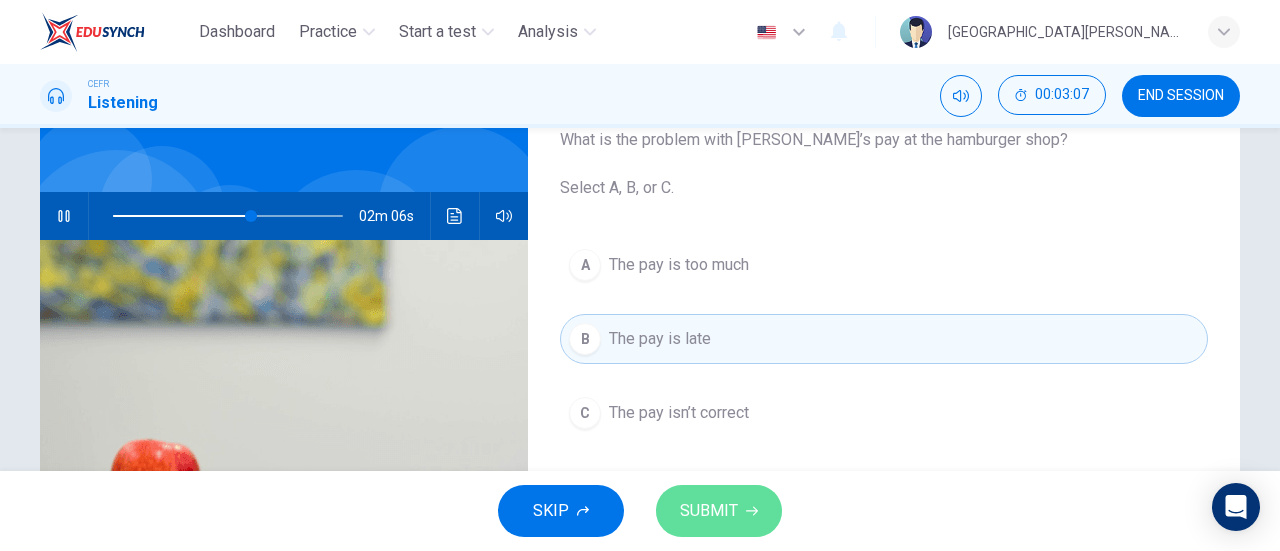 click on "SUBMIT" at bounding box center (709, 511) 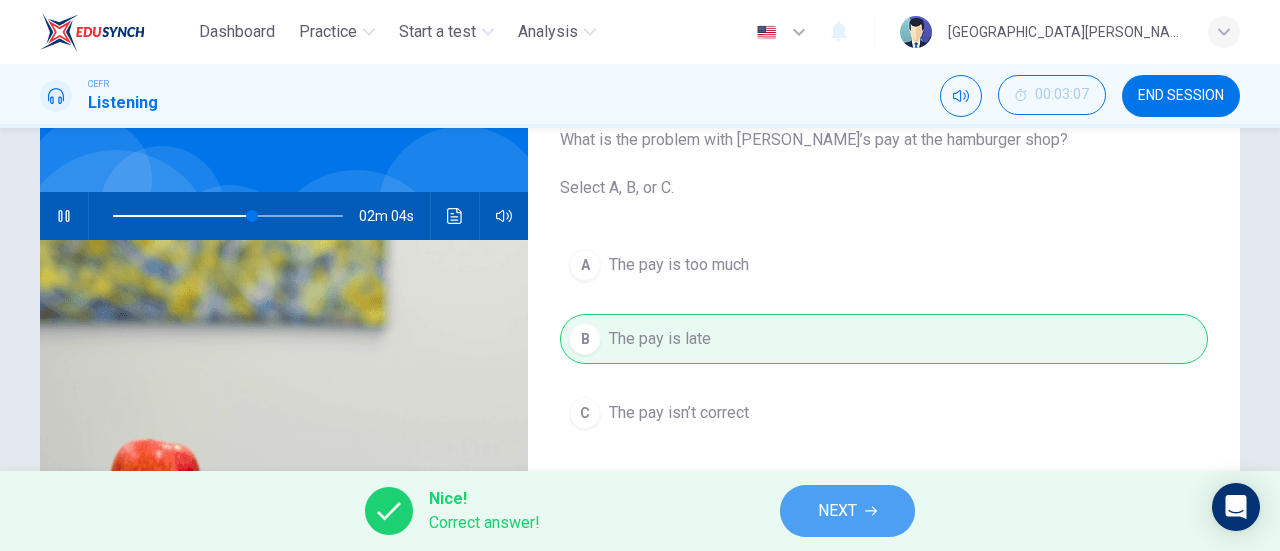 click on "NEXT" at bounding box center [847, 511] 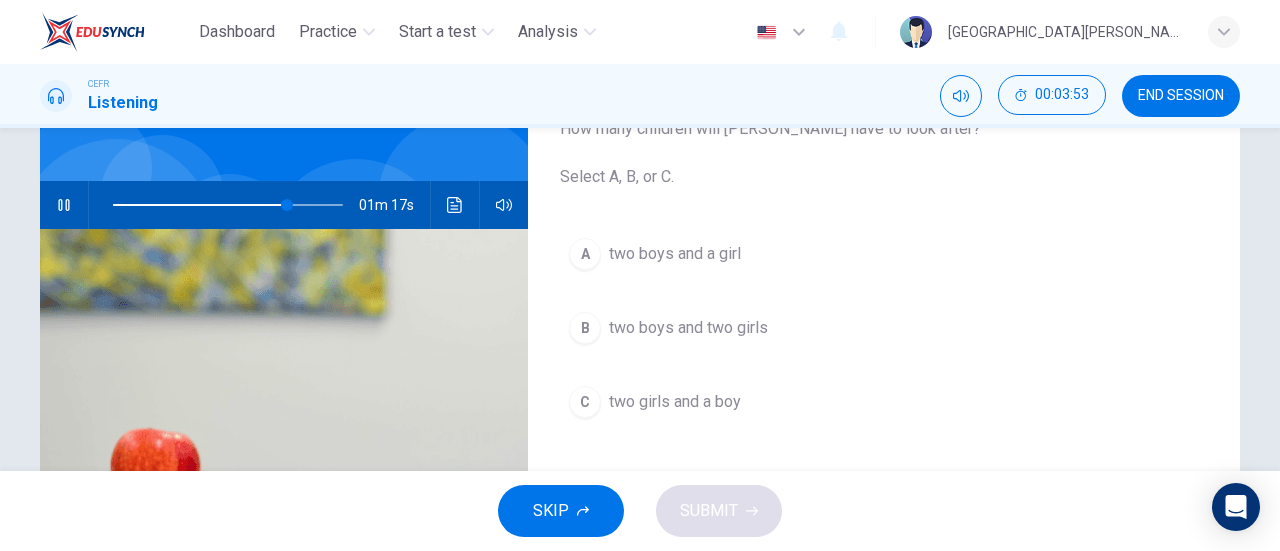scroll, scrollTop: 137, scrollLeft: 0, axis: vertical 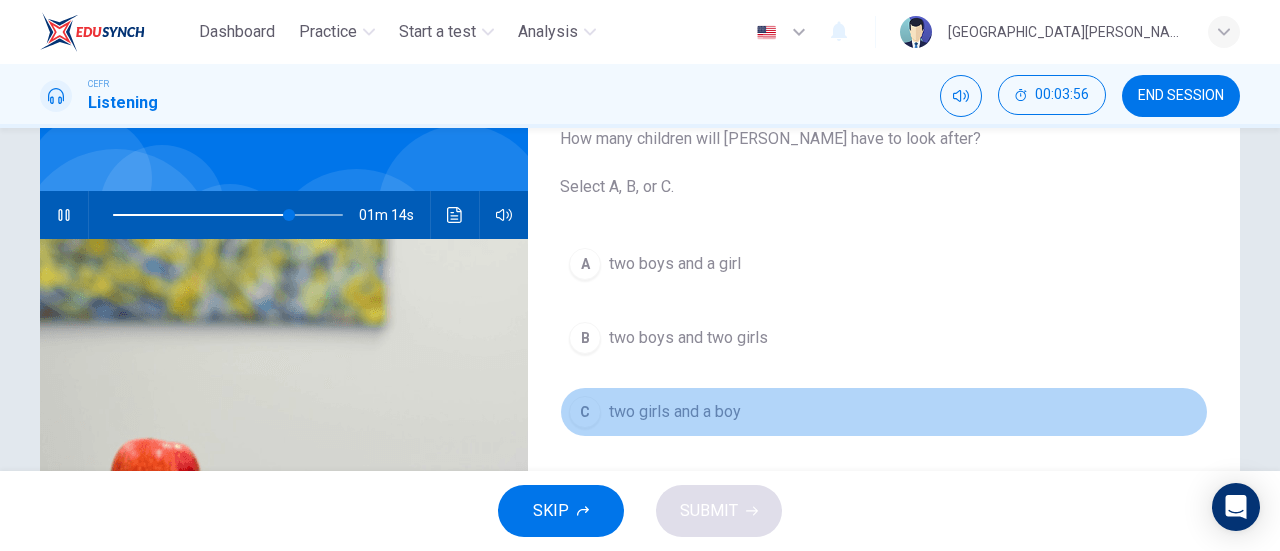 click on "two girls and a boy" at bounding box center (675, 412) 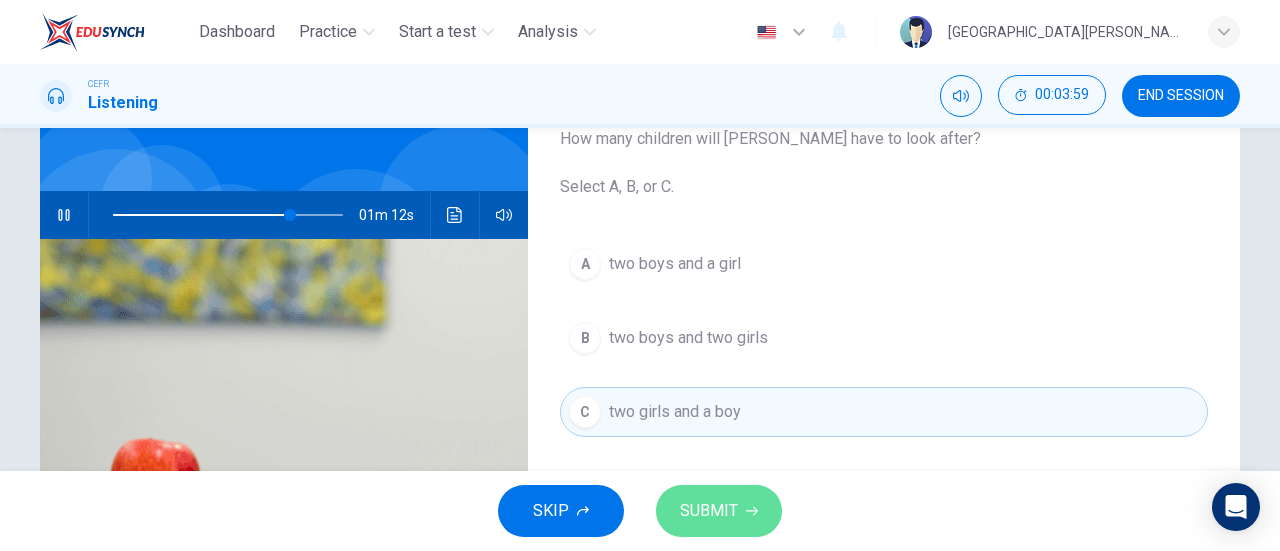 click on "SUBMIT" at bounding box center [719, 511] 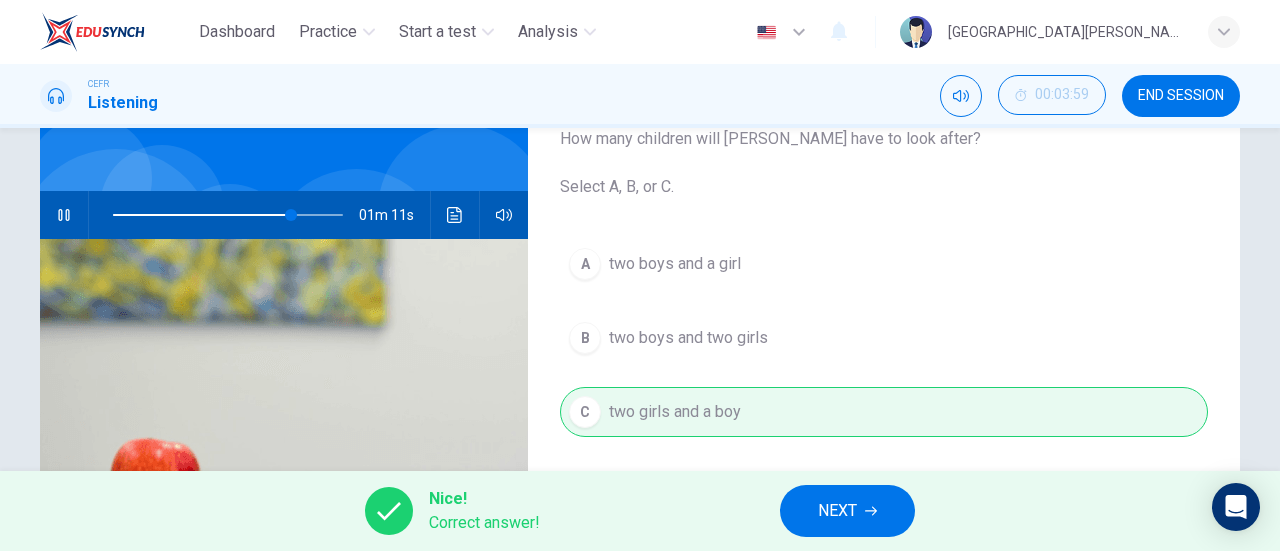 type on "78" 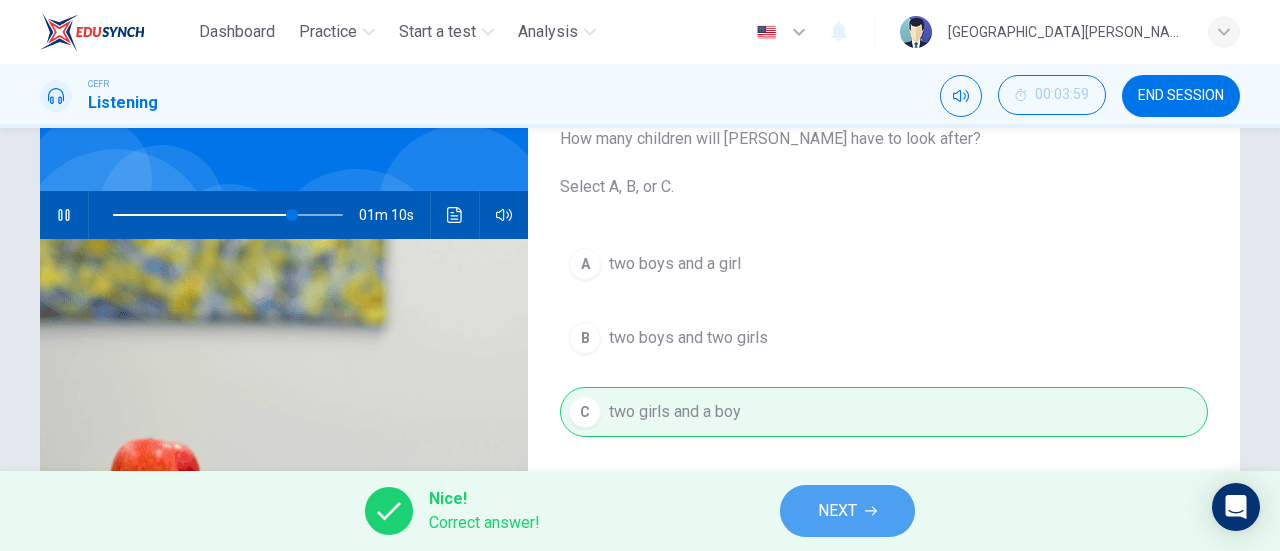 click on "NEXT" at bounding box center (837, 511) 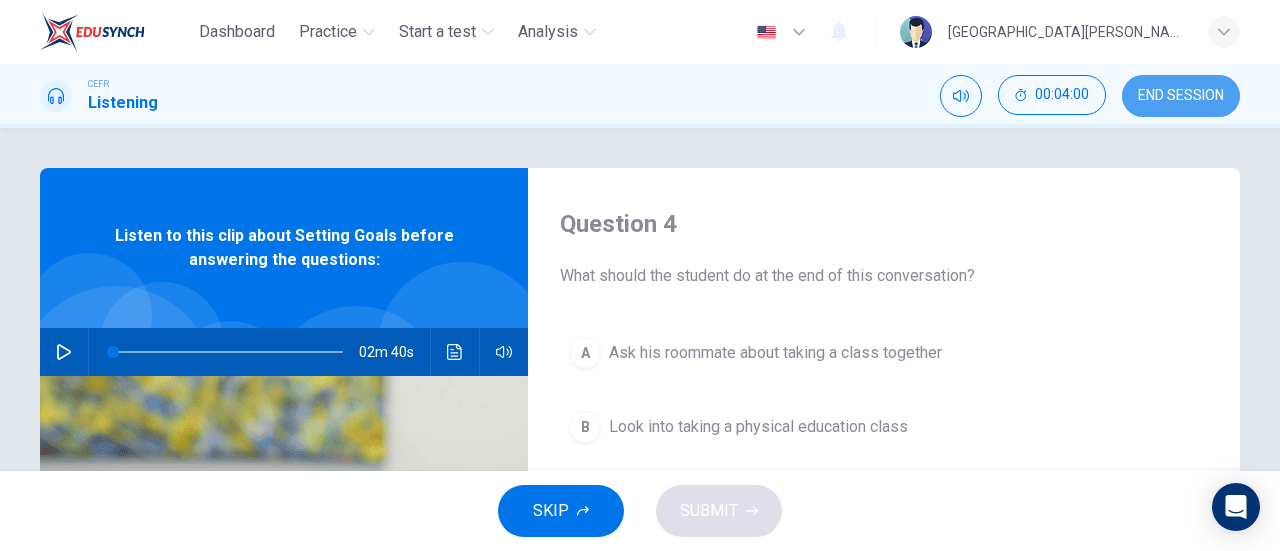 click on "END SESSION" at bounding box center [1181, 96] 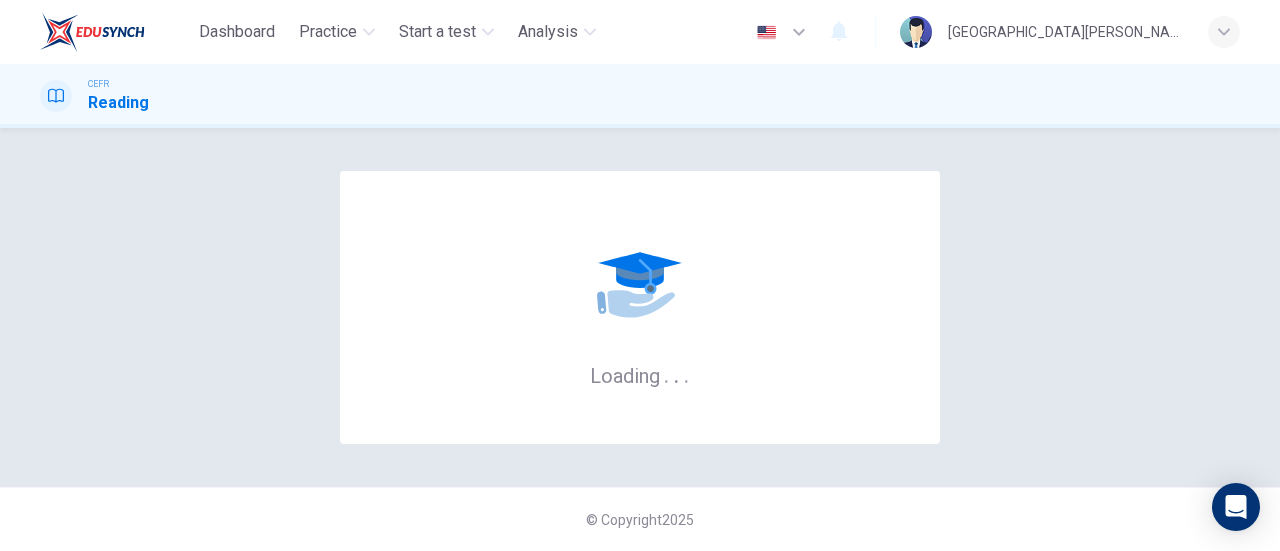 scroll, scrollTop: 0, scrollLeft: 0, axis: both 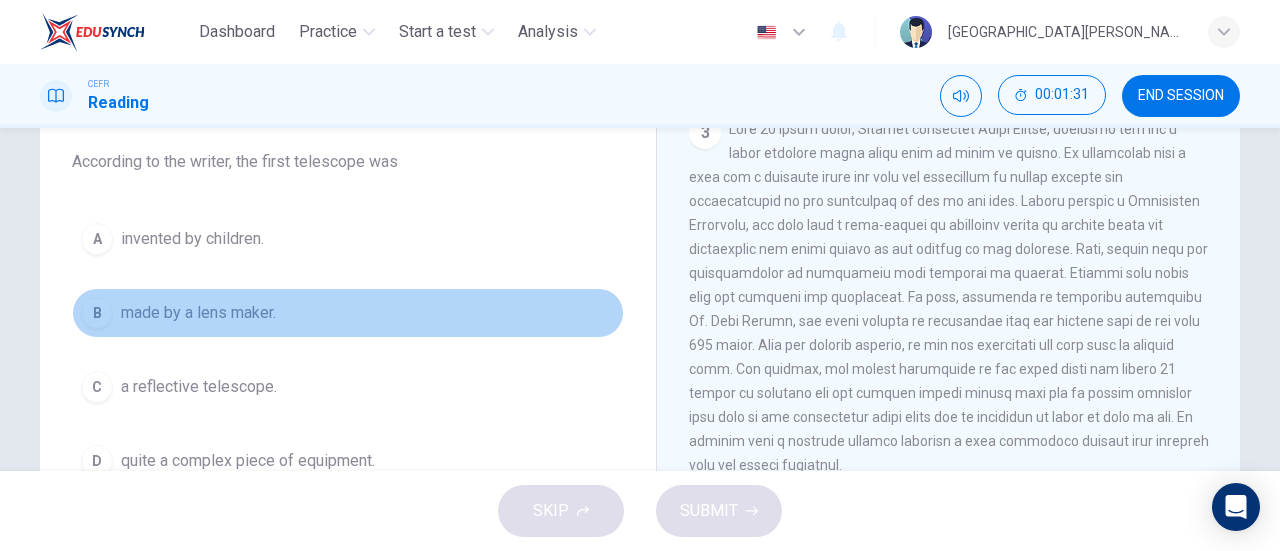 click on "made by a lens maker." at bounding box center [198, 313] 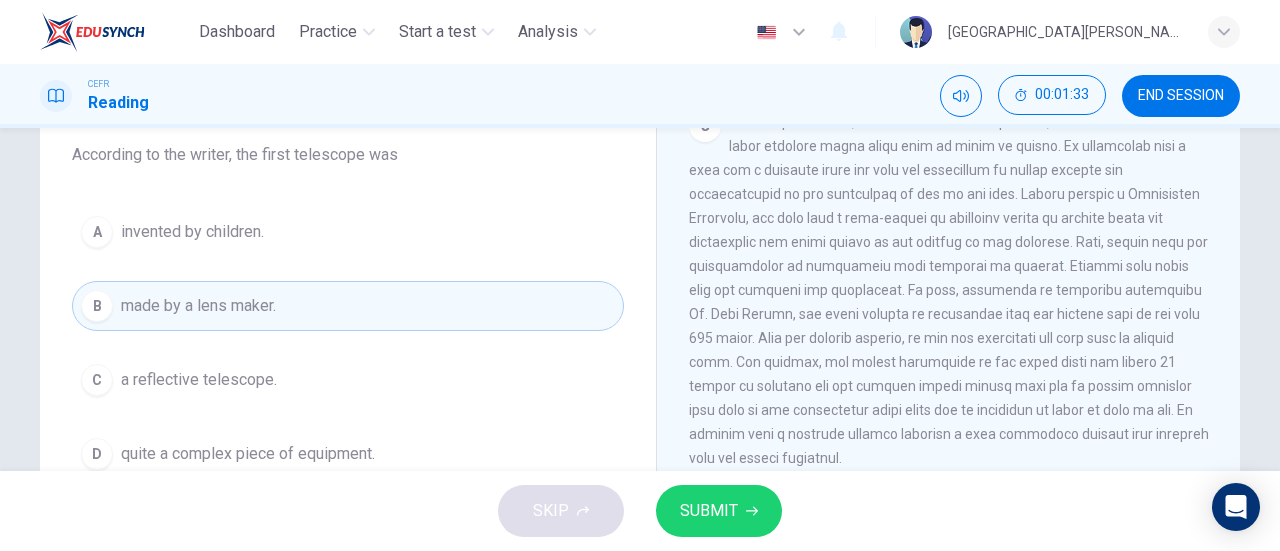 scroll, scrollTop: 145, scrollLeft: 0, axis: vertical 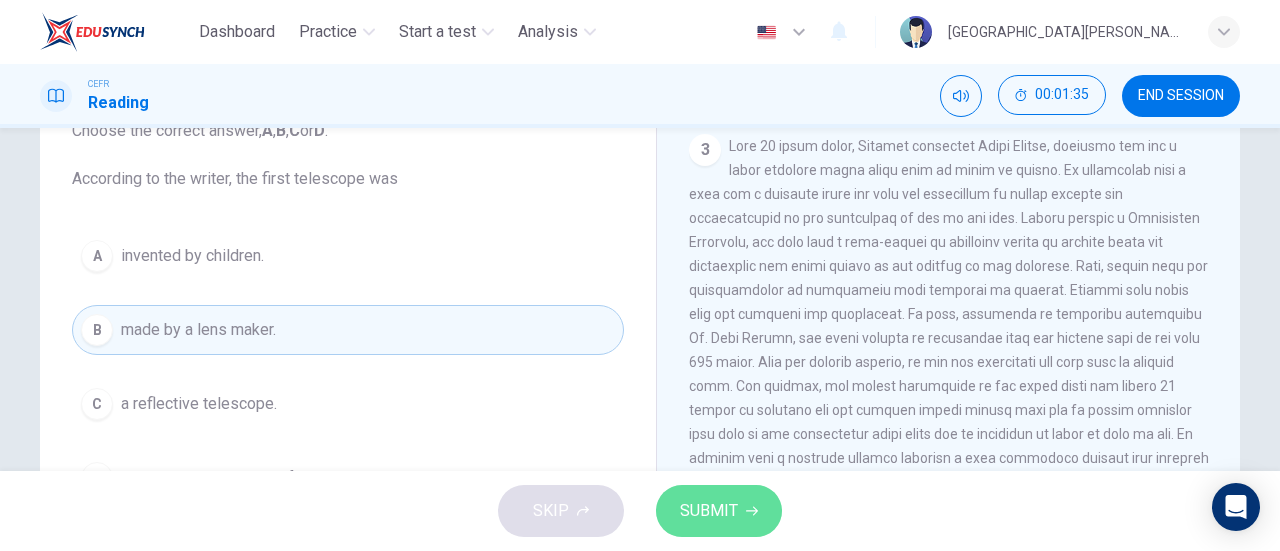 click on "SUBMIT" at bounding box center (709, 511) 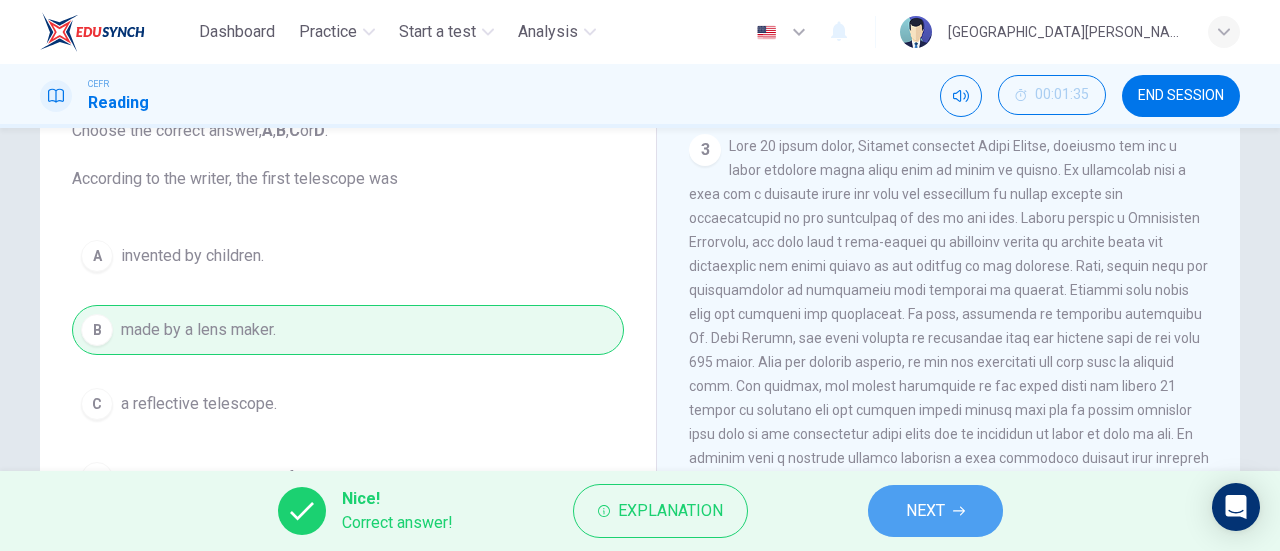 click on "NEXT" at bounding box center (925, 511) 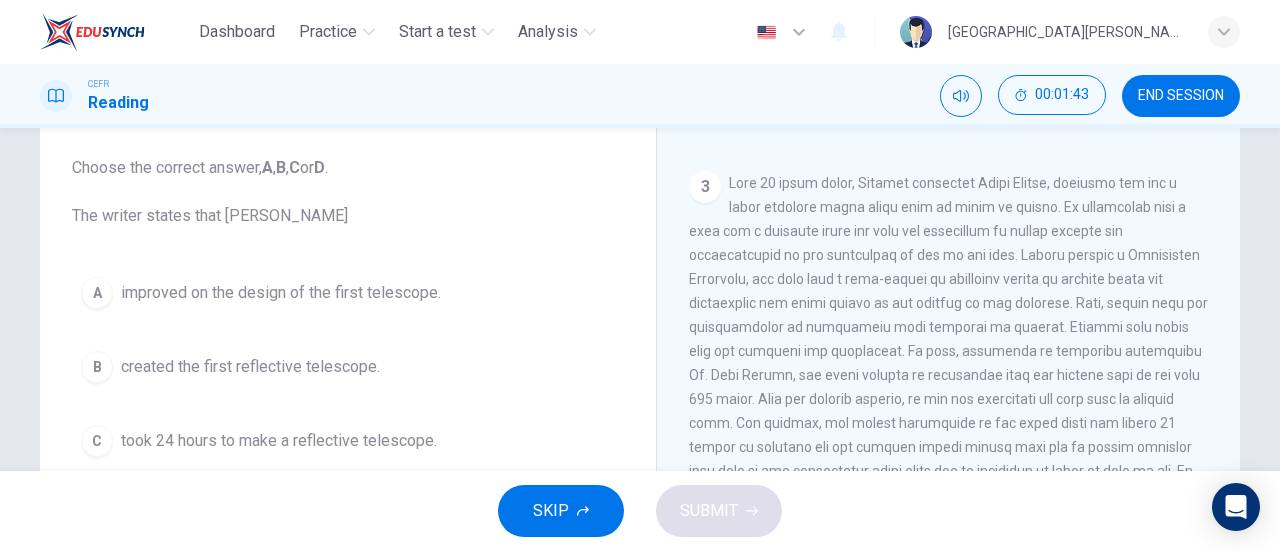 scroll, scrollTop: 110, scrollLeft: 0, axis: vertical 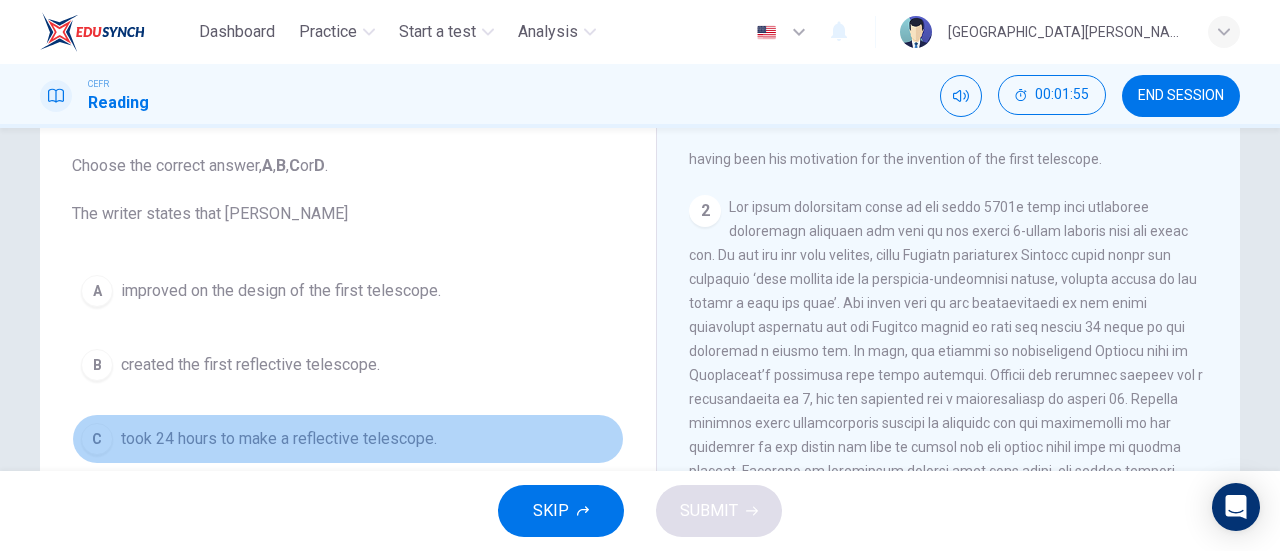 click on "took 24 hours to make a reflective telescope." at bounding box center [279, 439] 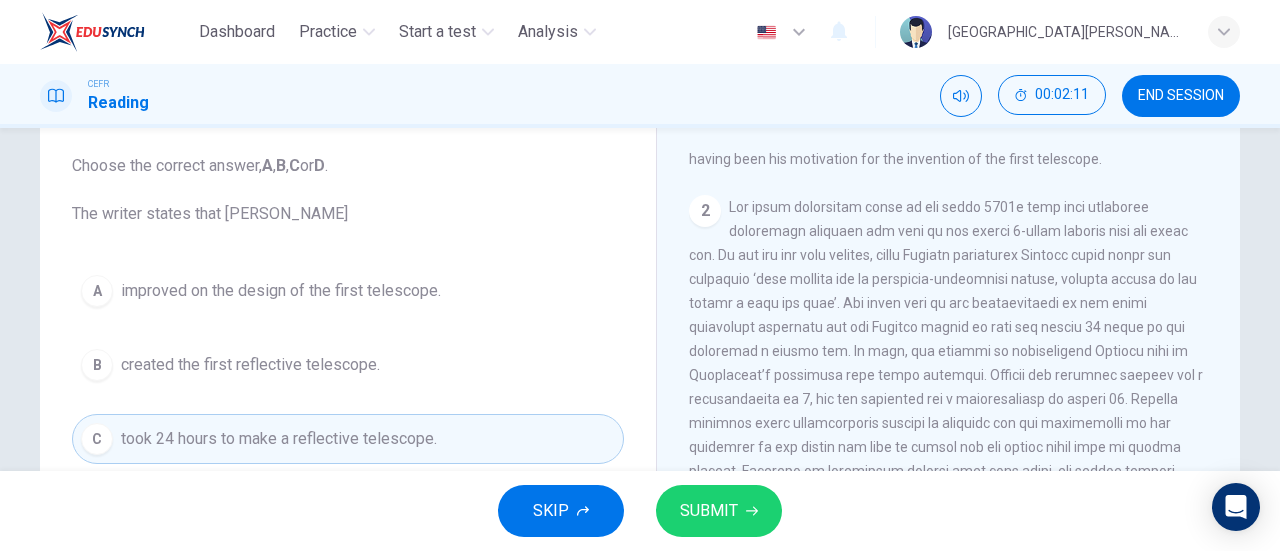 click on "SUBMIT" at bounding box center (709, 511) 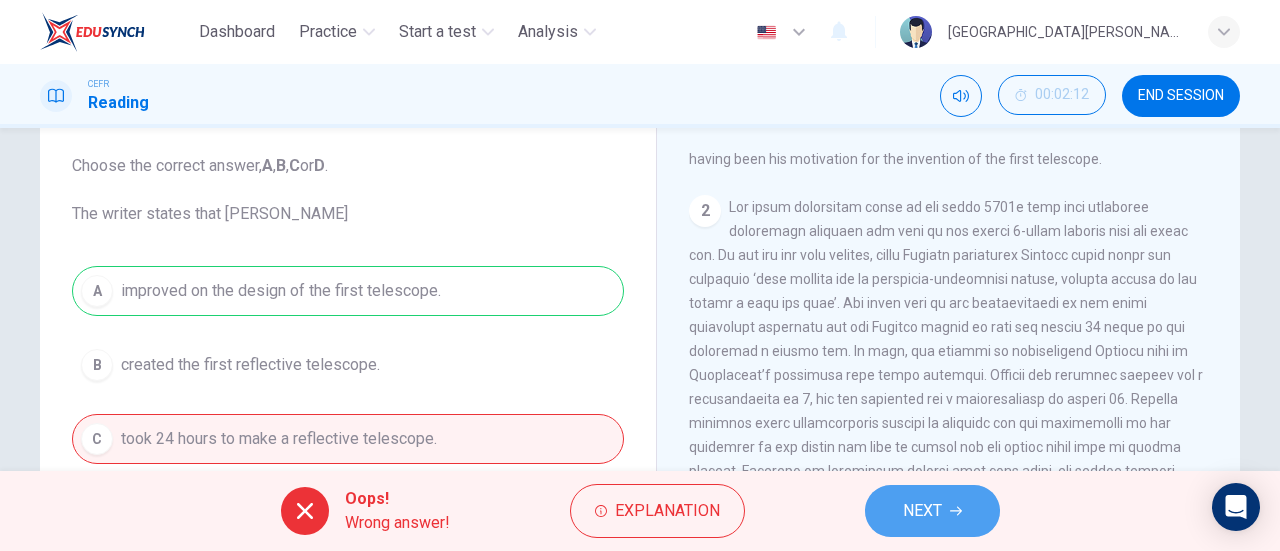 click on "NEXT" at bounding box center [932, 511] 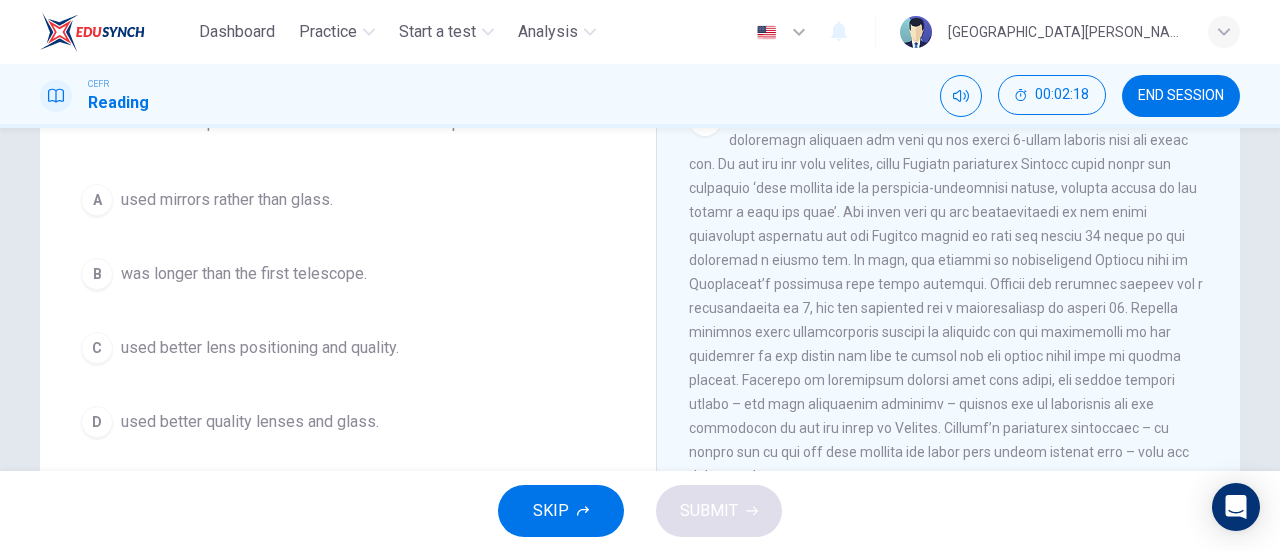 scroll, scrollTop: 199, scrollLeft: 0, axis: vertical 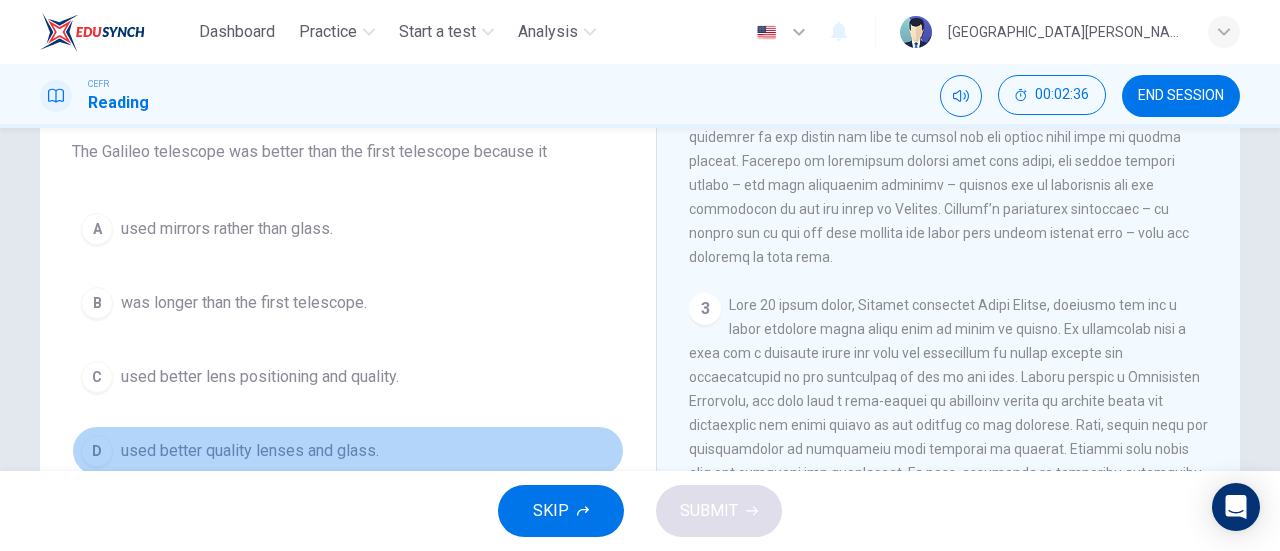 click on "used better quality lenses and glass." at bounding box center [250, 451] 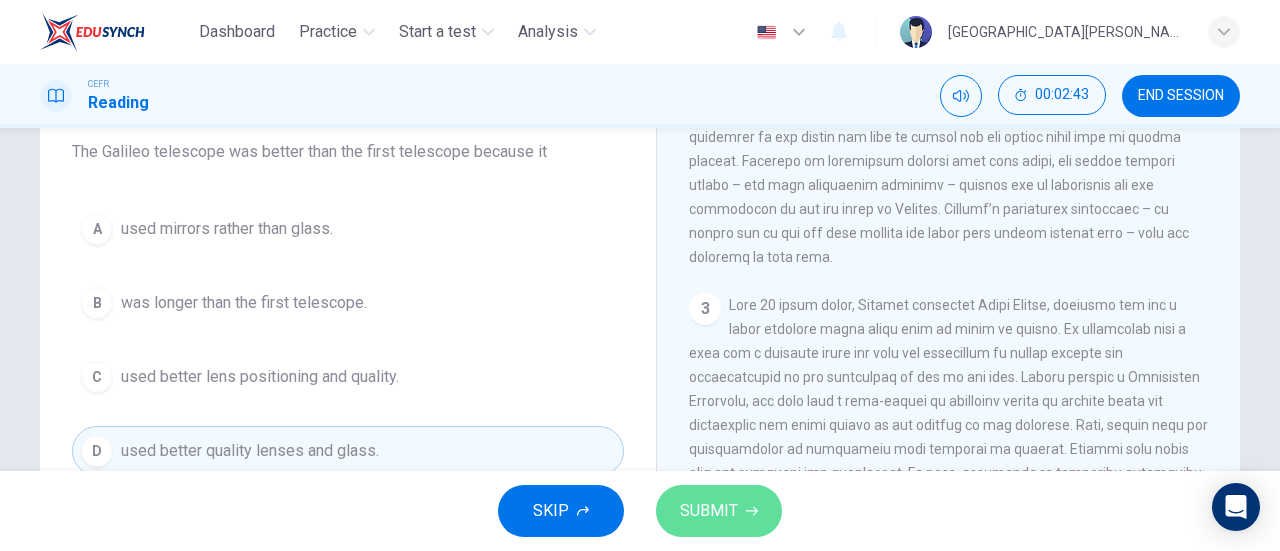 click on "SUBMIT" at bounding box center (709, 511) 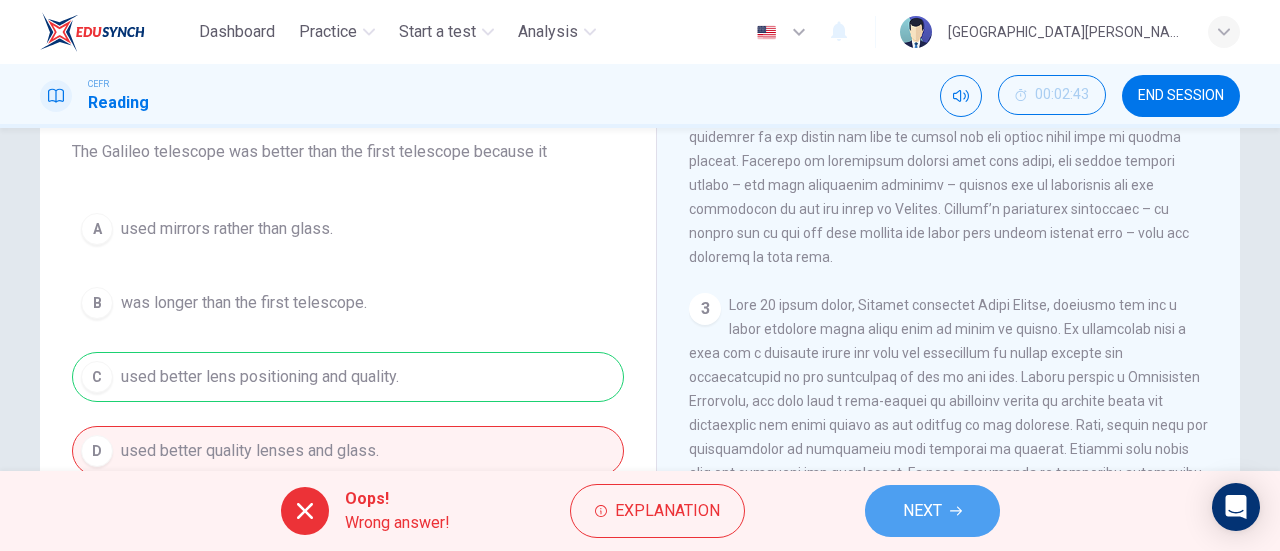 click on "NEXT" at bounding box center (932, 511) 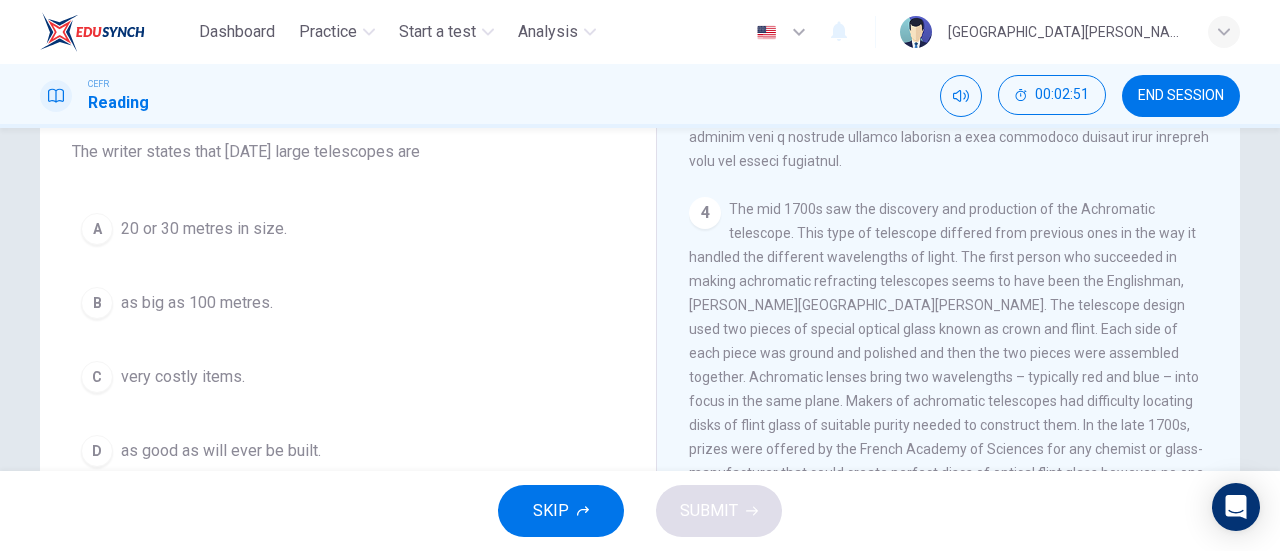 scroll, scrollTop: 1438, scrollLeft: 0, axis: vertical 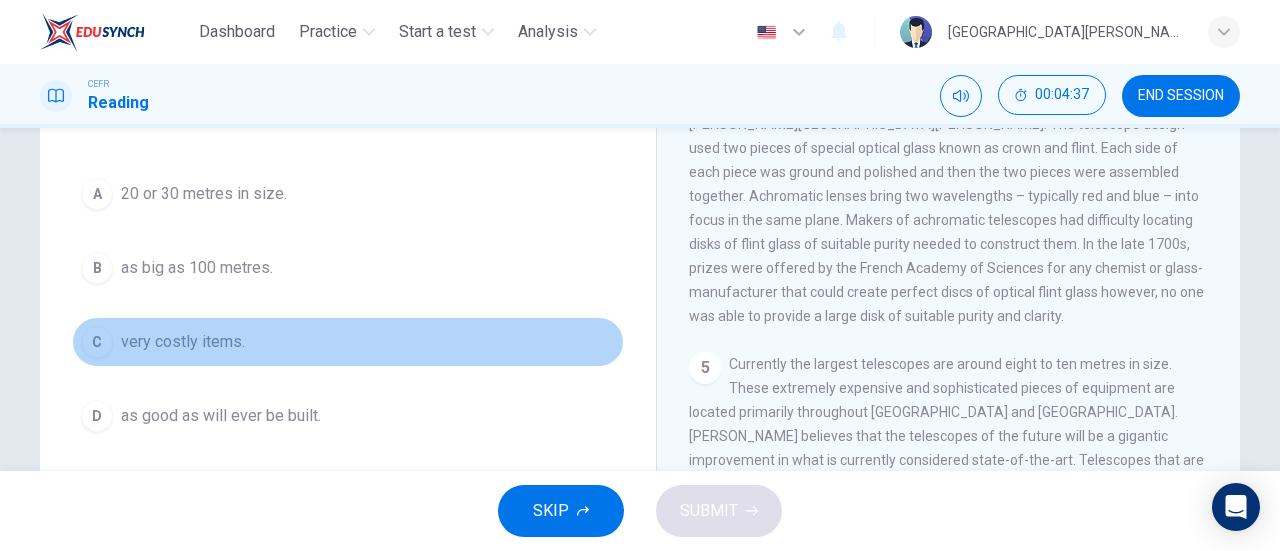 click on "very costly items." at bounding box center [183, 342] 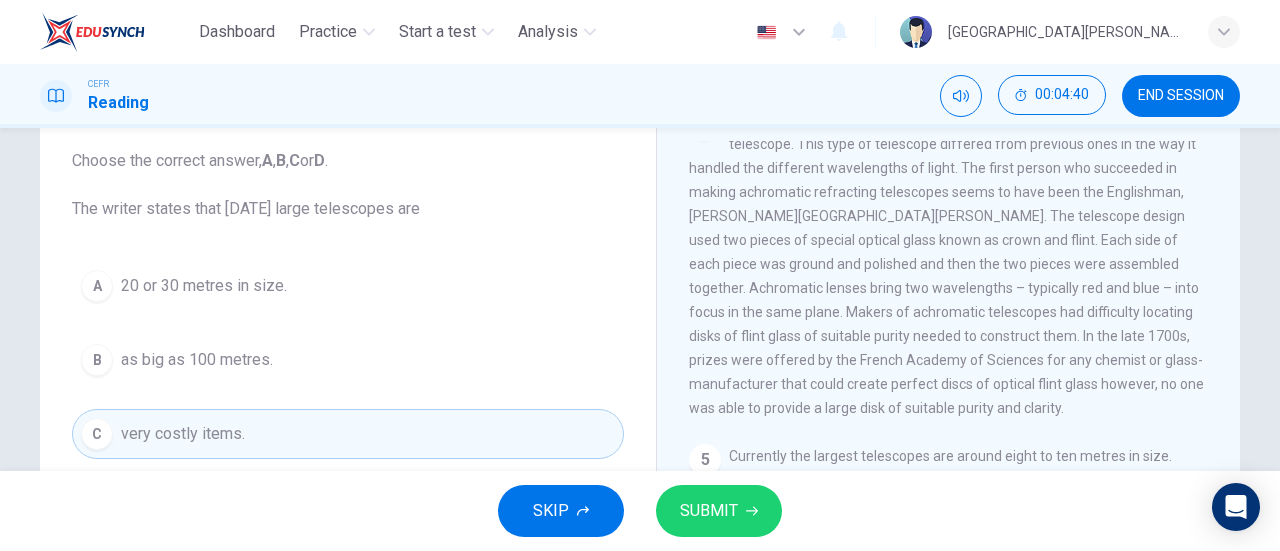 scroll, scrollTop: 197, scrollLeft: 0, axis: vertical 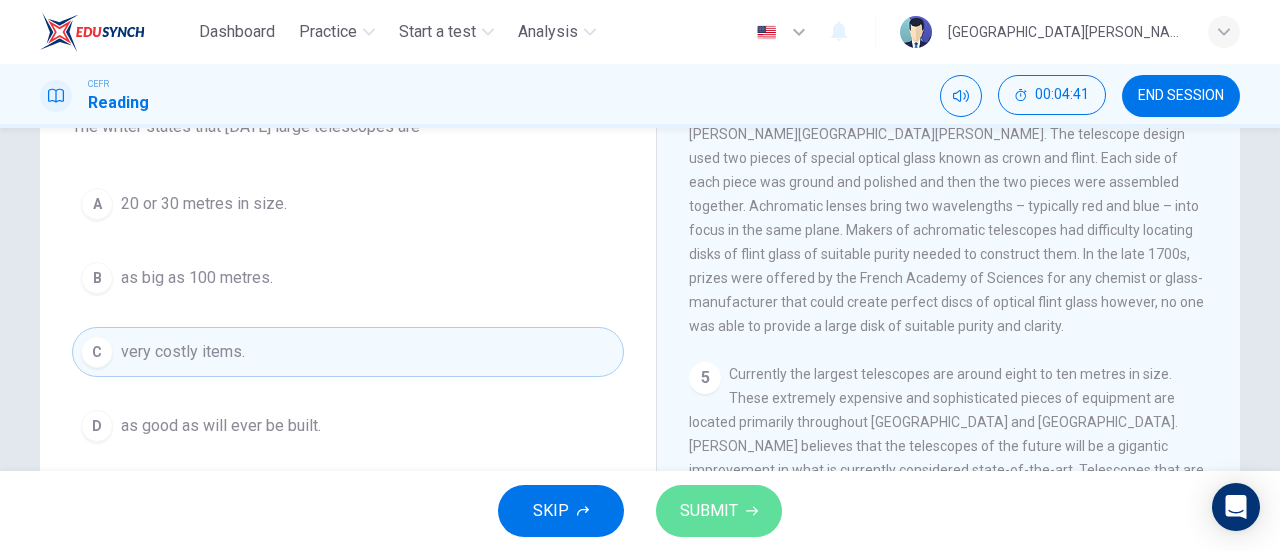 click on "SUBMIT" at bounding box center [709, 511] 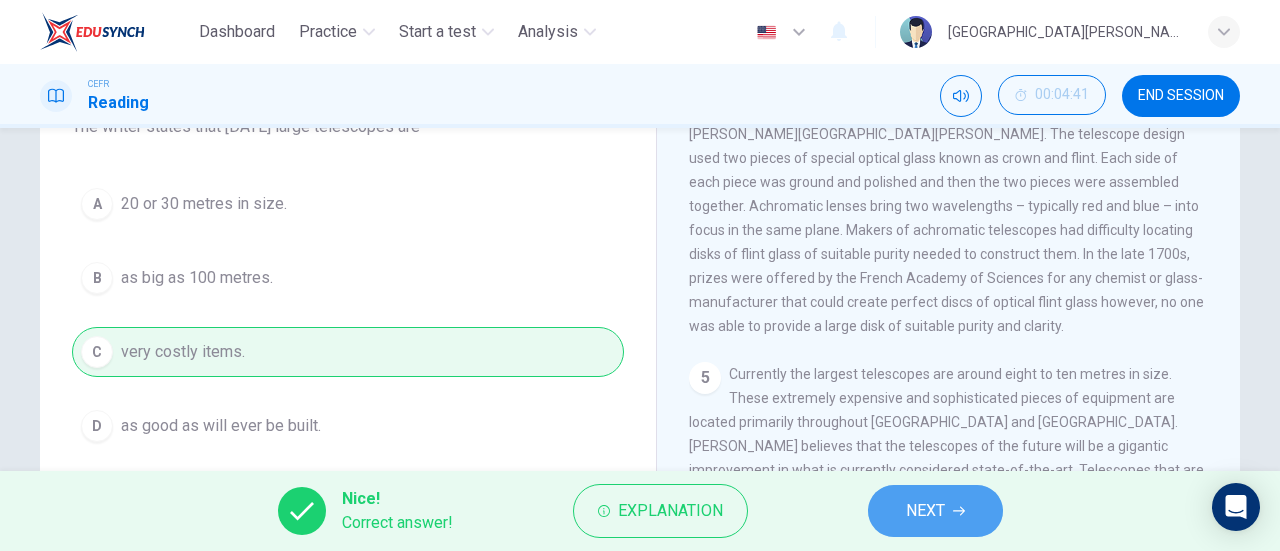 click on "NEXT" at bounding box center [935, 511] 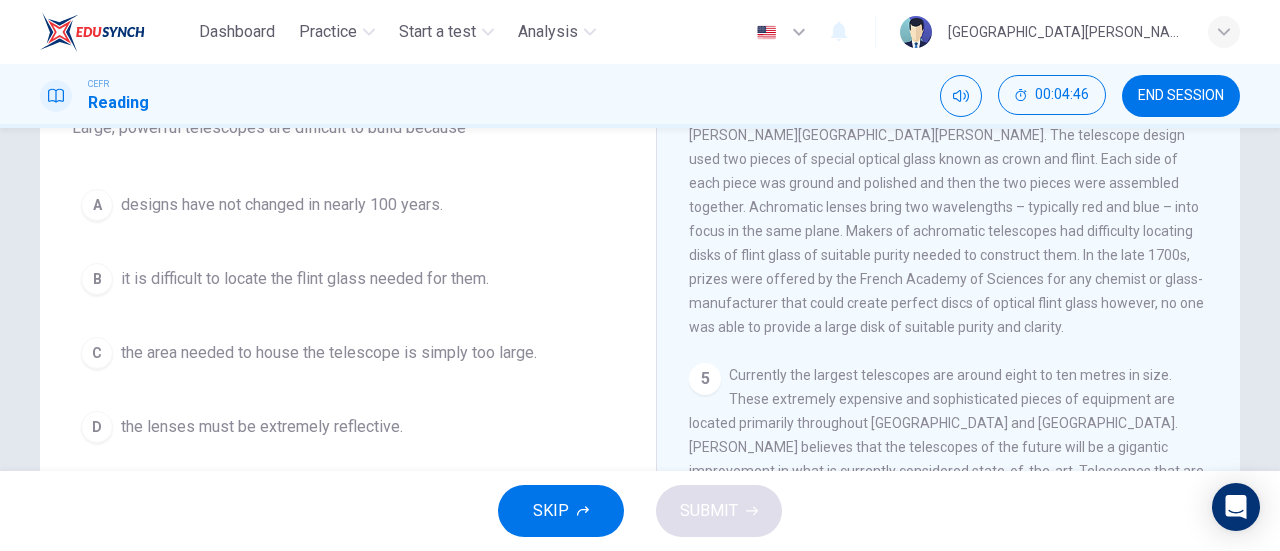 scroll, scrollTop: 197, scrollLeft: 0, axis: vertical 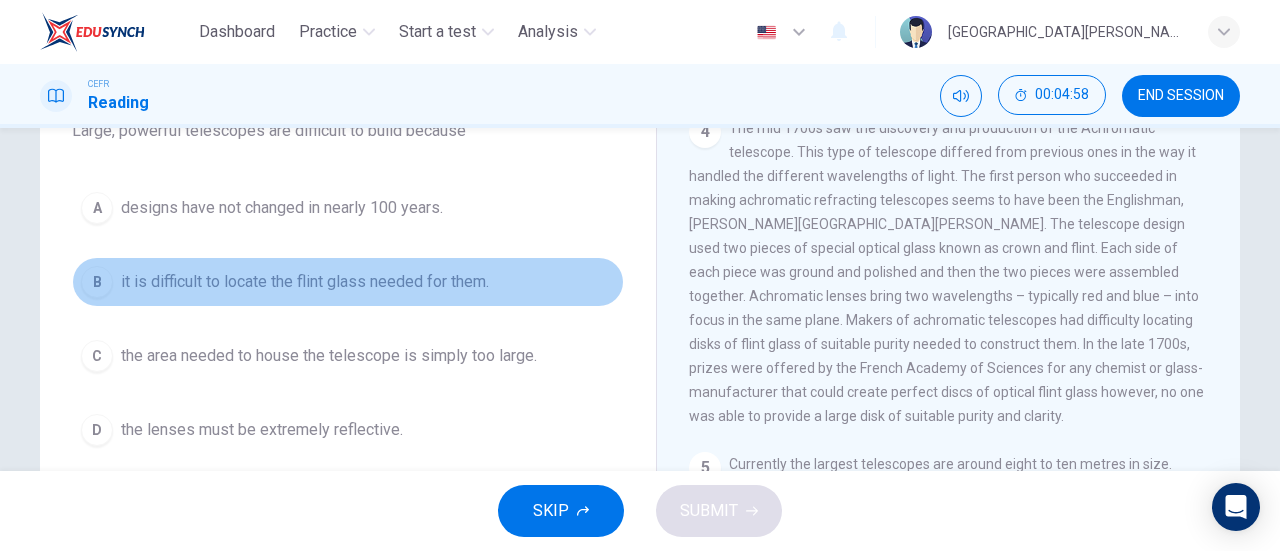 click on "it is difficult to locate the flint glass needed for them." at bounding box center (305, 282) 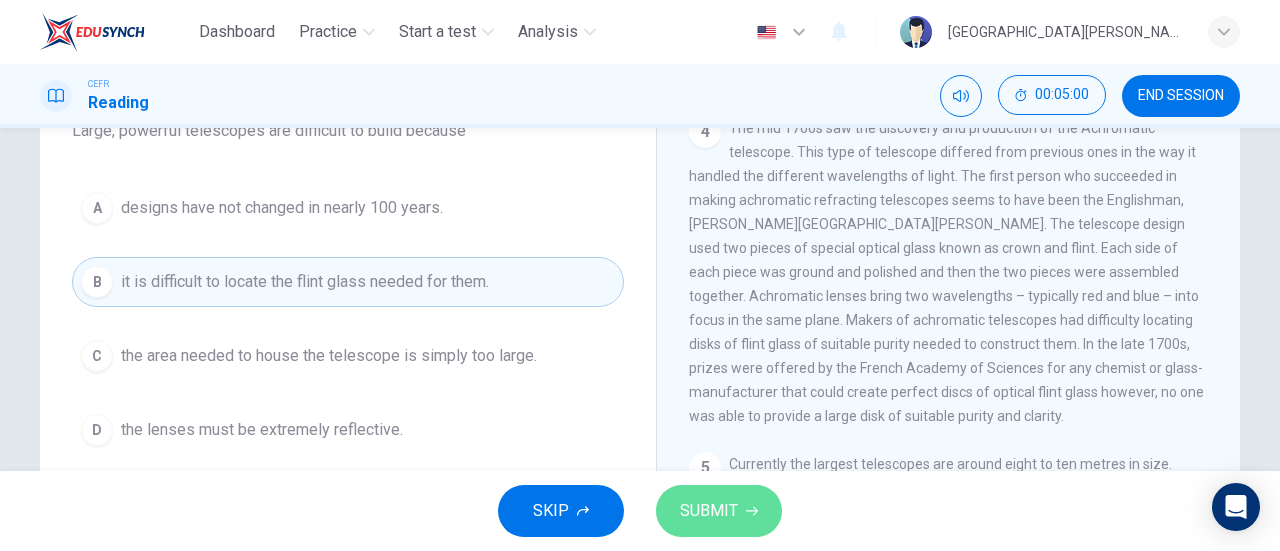 click on "SUBMIT" at bounding box center (709, 511) 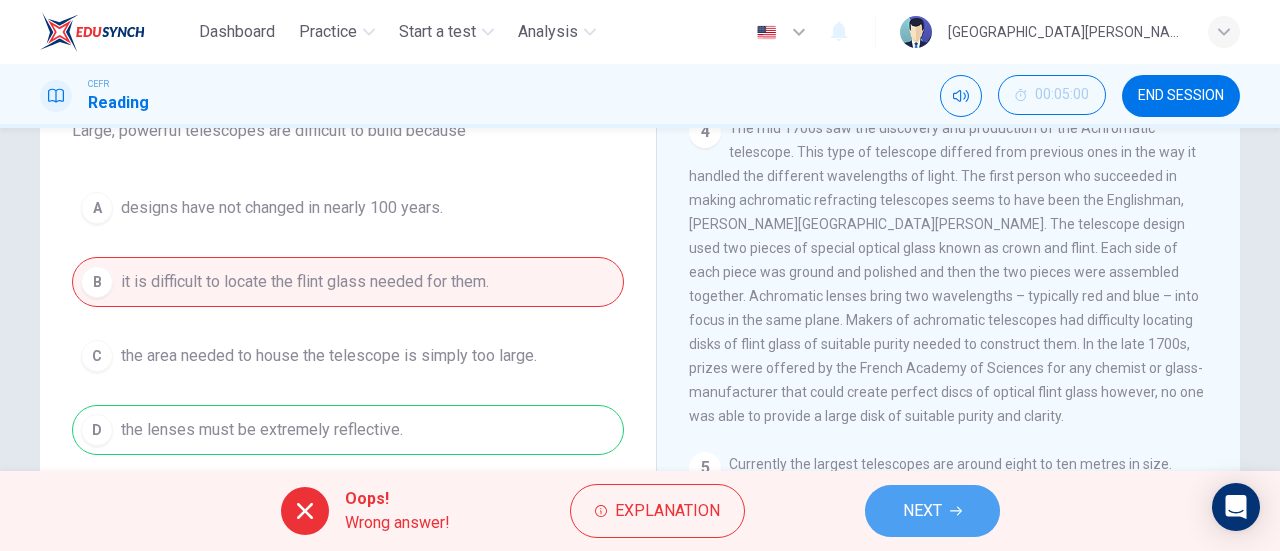 click on "NEXT" at bounding box center (922, 511) 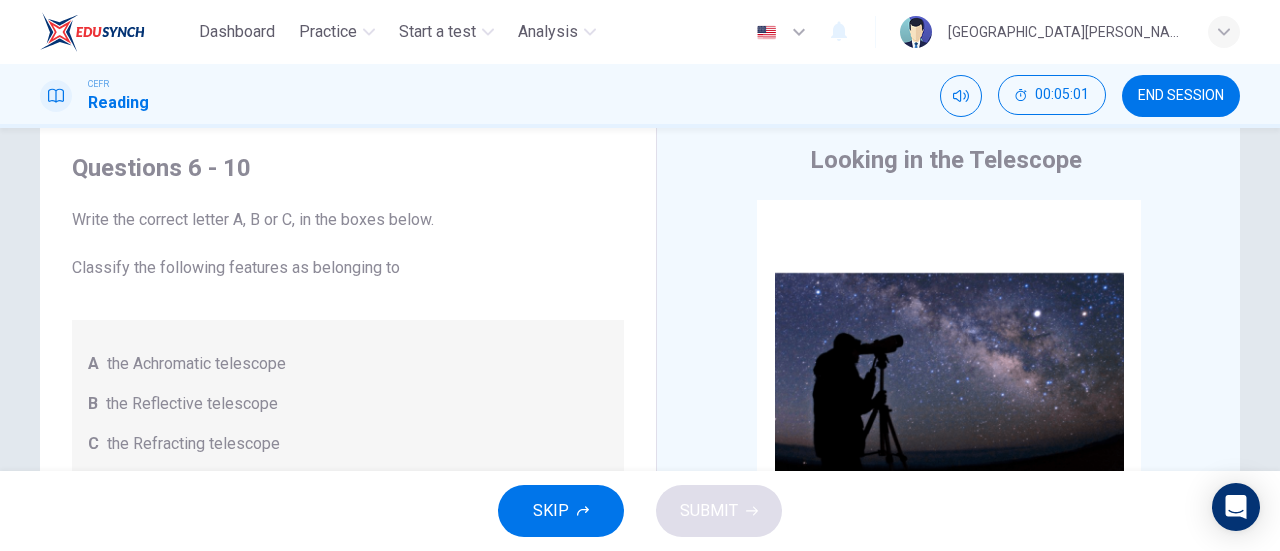 scroll, scrollTop: 57, scrollLeft: 0, axis: vertical 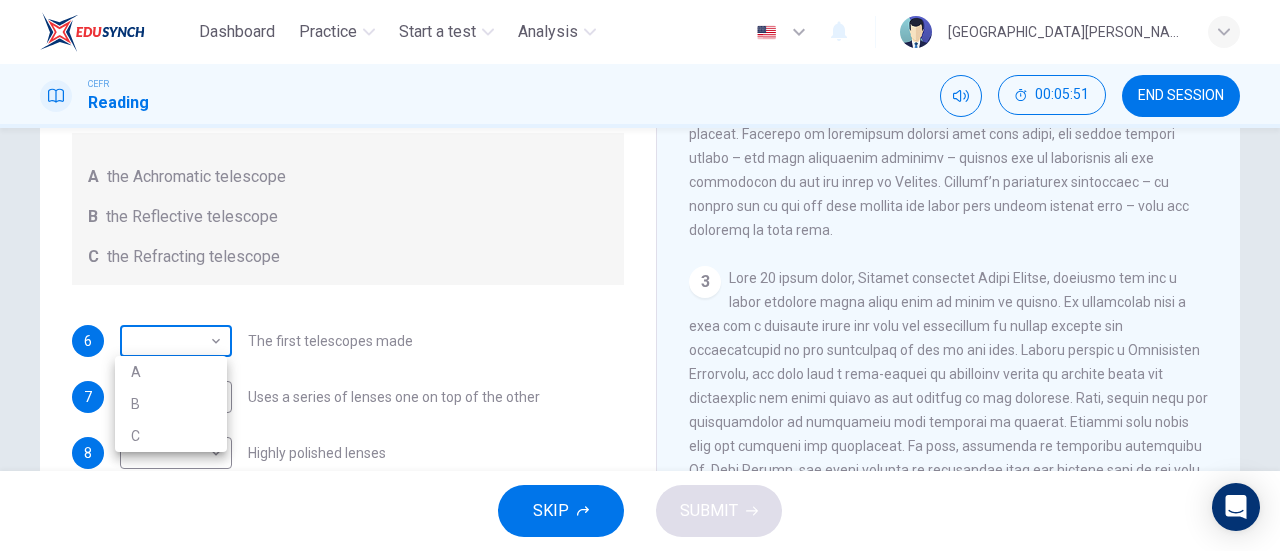 click on "Dashboard Practice Start a test Analysis English en ​ KHAIRUNISSA NABILLA CEFR Reading 00:05:51 END SESSION Questions 6 - 10 Write the correct letter A, B or C, in the boxes below.
Classify the following features as belonging to A the Achromatic telescope B the Reflective telescope C the Refracting telescope 6 ​ ​ The first telescopes made 7 ​ ​ Uses a series of lenses one on top of the other 8 ​ ​ Highly polished lenses 9 ​ ​ First use of mirrors to collect light 10 ​ ​ Two pieces of glass stuck together Looking in the Telescope CLICK TO ZOOM Click to Zoom 1 2 3 4 5 SKIP SUBMIT EduSynch - Online Language Proficiency Testing
Dashboard Practice Start a test Analysis Notifications © Copyright  2025 A B C" at bounding box center (640, 275) 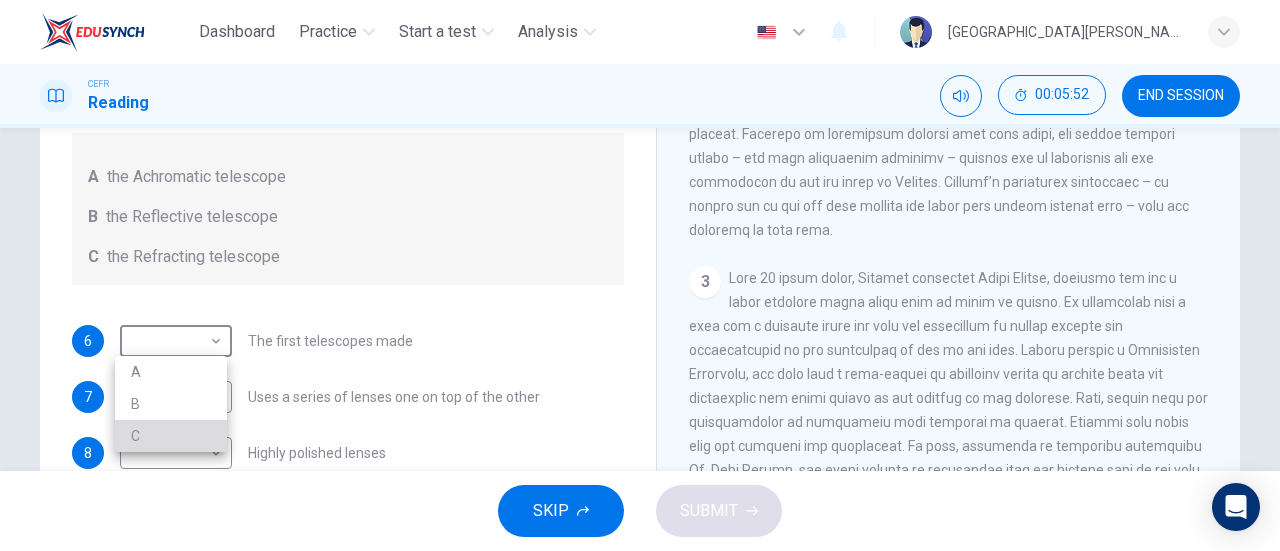click on "C" at bounding box center (171, 436) 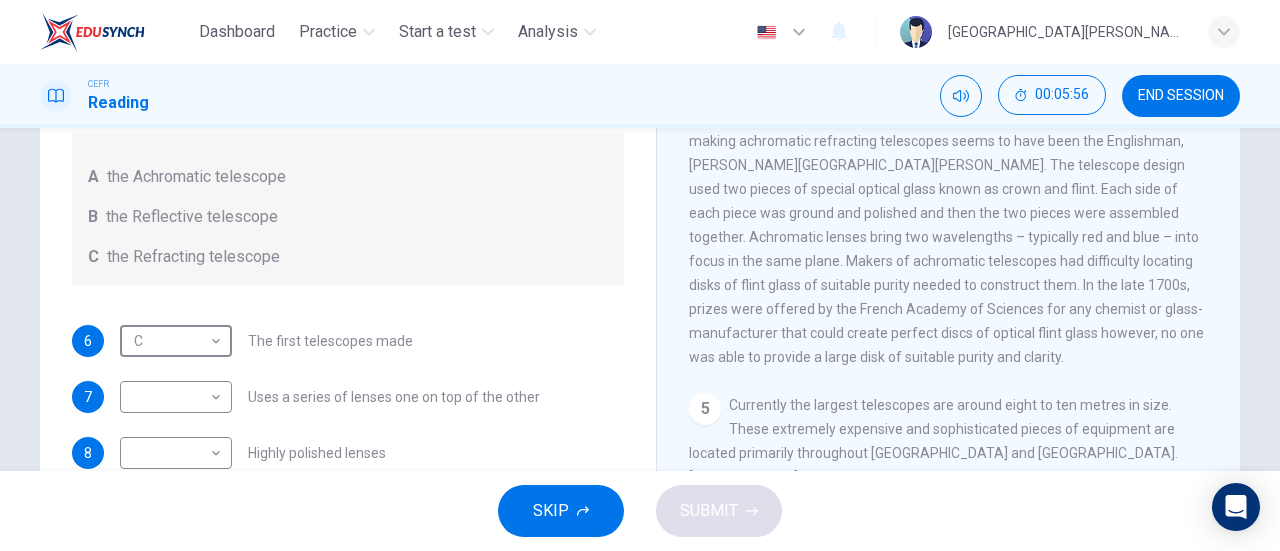 scroll, scrollTop: 1438, scrollLeft: 0, axis: vertical 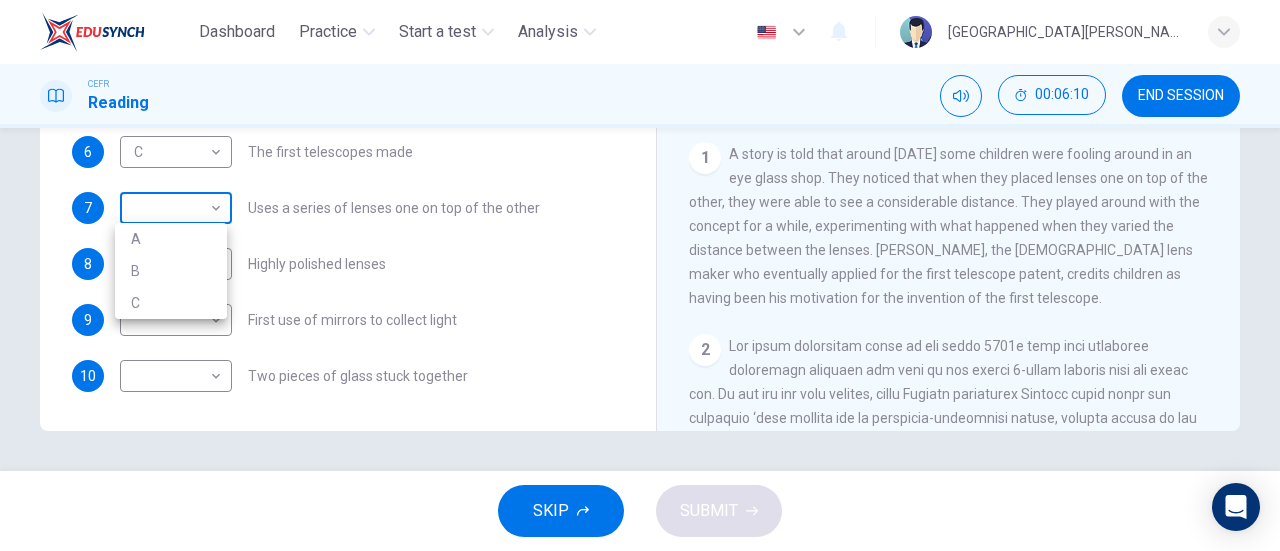 click on "Dashboard Practice Start a test Analysis English en ​ KHAIRUNISSA NABILLA CEFR Reading 00:06:10 END SESSION Questions 6 - 10 Write the correct letter A, B or C, in the boxes below.
Classify the following features as belonging to A the Achromatic telescope B the Reflective telescope C the Refracting telescope 6 C C ​ The first telescopes made 7 ​ ​ Uses a series of lenses one on top of the other 8 ​ ​ Highly polished lenses 9 ​ ​ First use of mirrors to collect light 10 ​ ​ Two pieces of glass stuck together Looking in the Telescope CLICK TO ZOOM Click to Zoom 1 2 3 4 5 SKIP SUBMIT EduSynch - Online Language Proficiency Testing
Dashboard Practice Start a test Analysis Notifications © Copyright  2025 A B C" at bounding box center (640, 275) 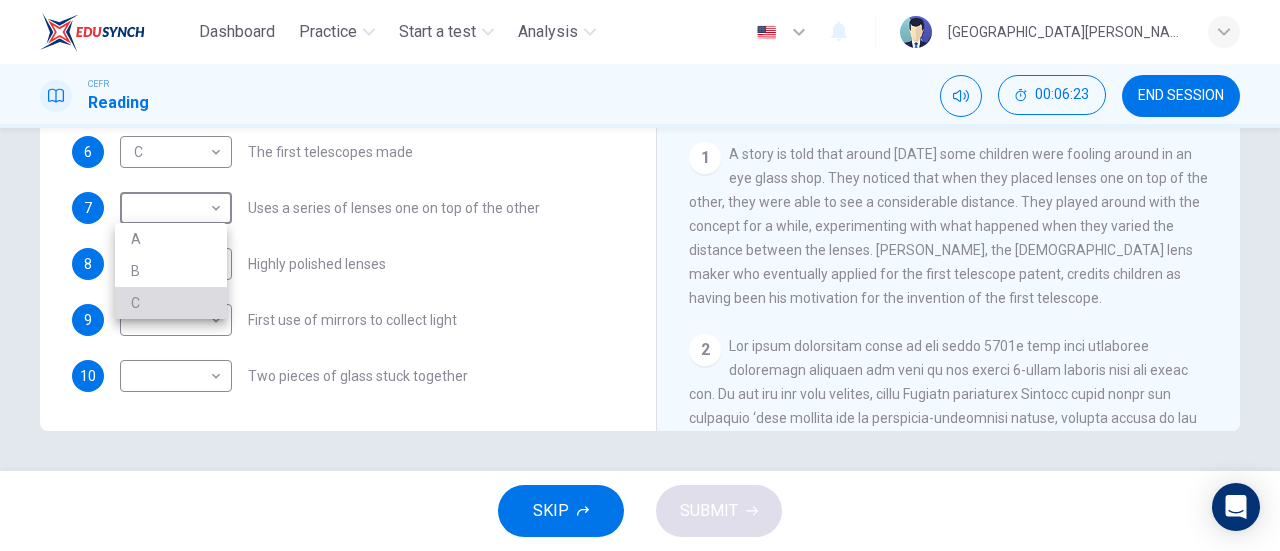 click on "C" at bounding box center (171, 303) 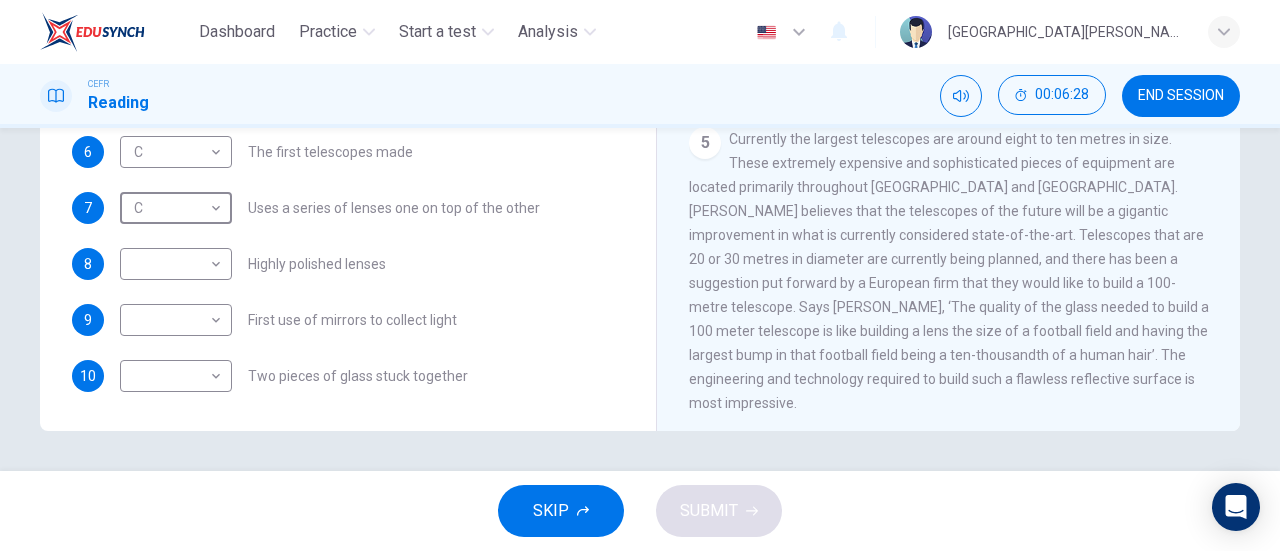 scroll, scrollTop: 1438, scrollLeft: 0, axis: vertical 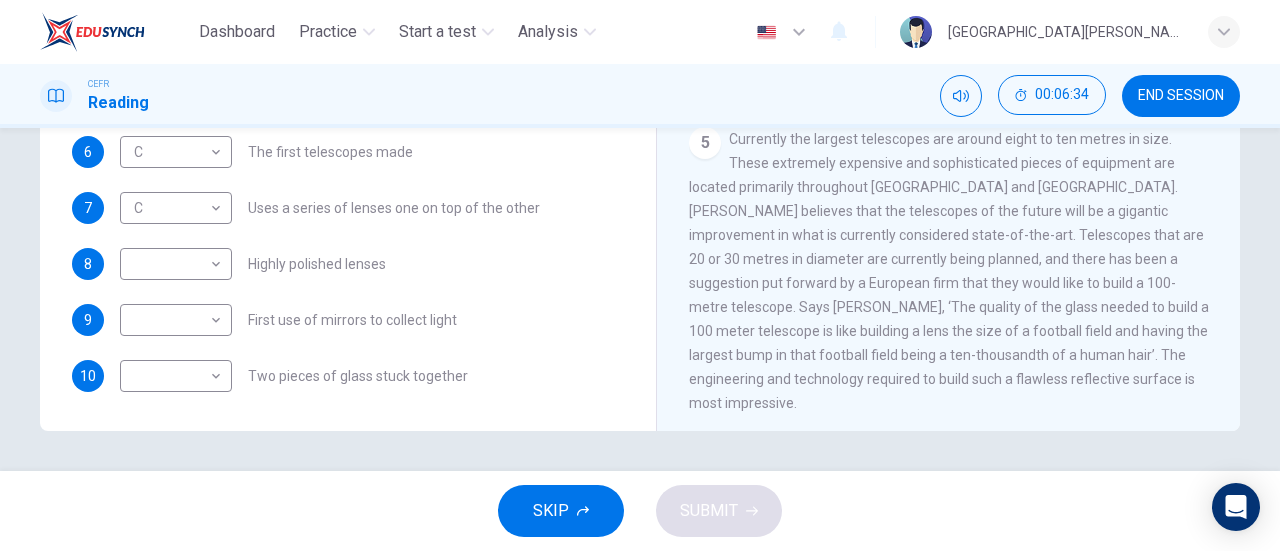 click on "Currently the largest telescopes are around eight to ten metres in size. These
extremely expensive and sophisticated pieces of equipment are located
primarily throughout Europe and America. Dr. Addams believes that the
telescopes of the future will be a gigantic improvement in what is currently
considered state-of-the-art. Telescopes that are 20 or 30 metres in diameter
are currently being planned, and there has been a suggestion put forward by a
European firm that they would like to build a 100-metre telescope. Says
Addams, ‘The quality of the glass needed to build a 100 meter telescope is like
building a lens the size of a football field and having the largest bump in that
football field being a ten-thousandth of a human hair’. The engineering and
technology required to build such a flawless reflective surface is most
impressive." at bounding box center [949, 271] 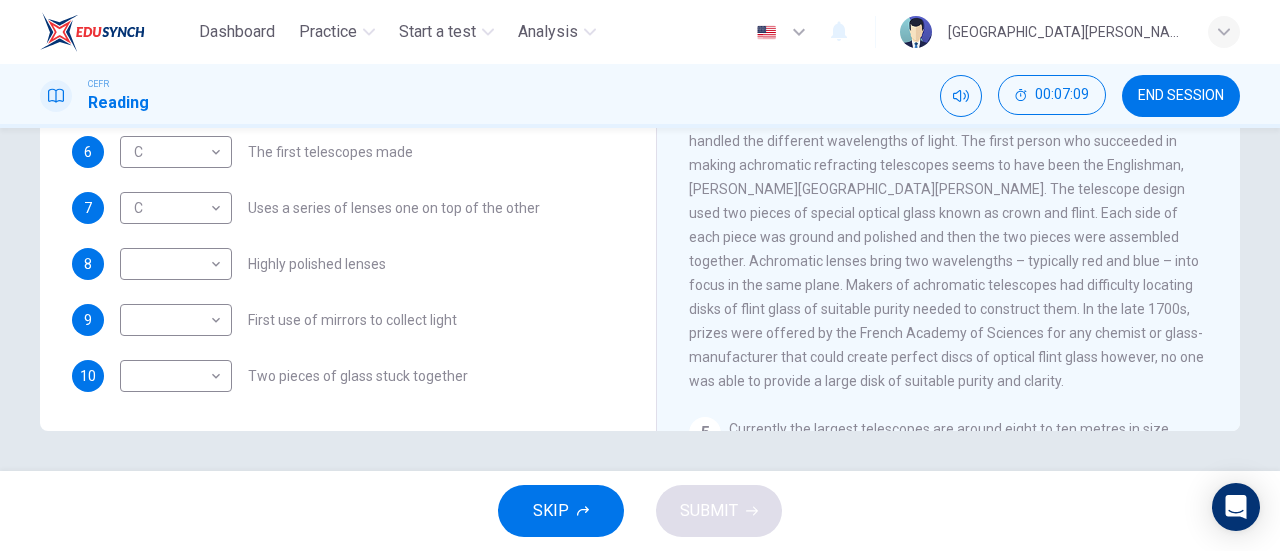 scroll, scrollTop: 1144, scrollLeft: 0, axis: vertical 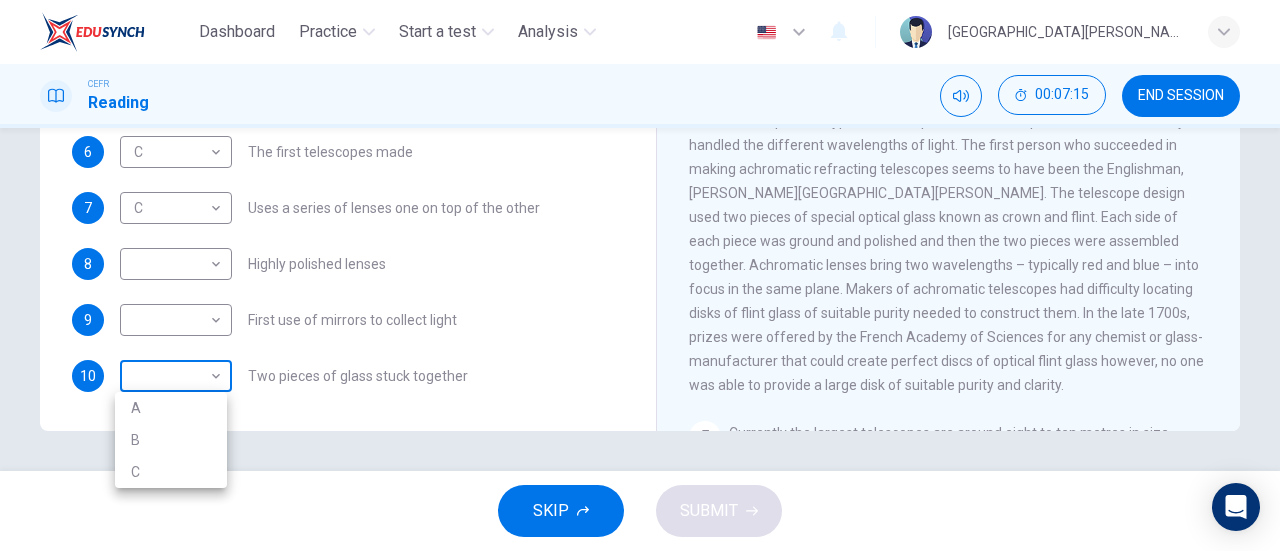 click on "Dashboard Practice Start a test Analysis English en ​ KHAIRUNISSA NABILLA CEFR Reading 00:07:15 END SESSION Questions 6 - 10 Write the correct letter A, B or C, in the boxes below.
Classify the following features as belonging to A the Achromatic telescope B the Reflective telescope C the Refracting telescope 6 C C ​ The first telescopes made 7 C C ​ Uses a series of lenses one on top of the other 8 ​ ​ Highly polished lenses 9 ​ ​ First use of mirrors to collect light 10 ​ ​ Two pieces of glass stuck together Looking in the Telescope CLICK TO ZOOM Click to Zoom 1 2 3 4 5 SKIP SUBMIT EduSynch - Online Language Proficiency Testing
Dashboard Practice Start a test Analysis Notifications © Copyright  2025 A B C" at bounding box center (640, 275) 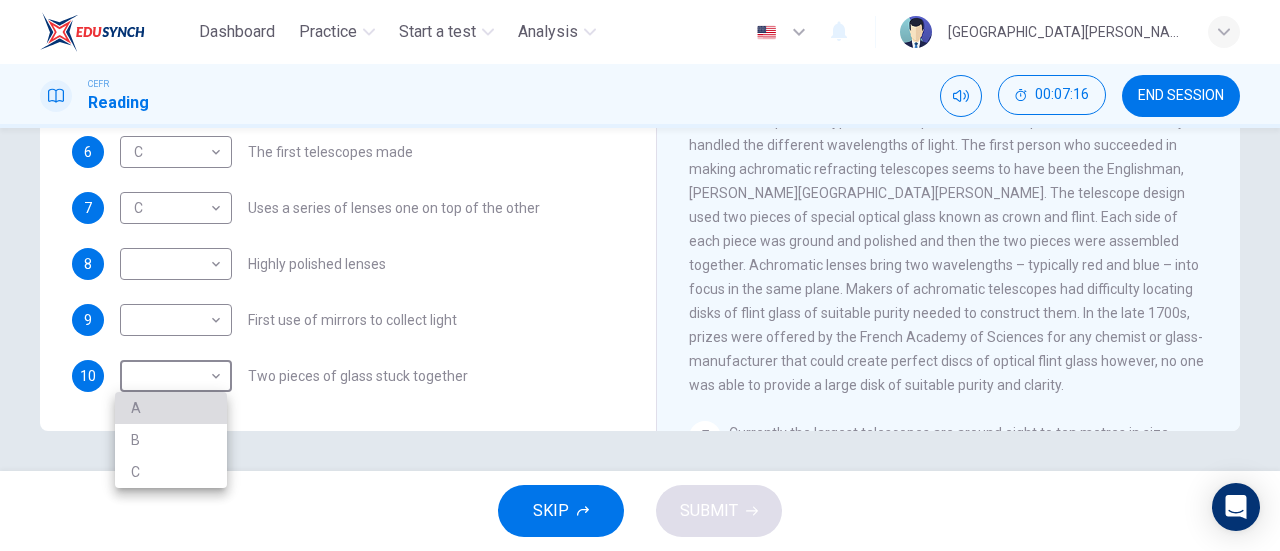 click on "A" at bounding box center [171, 408] 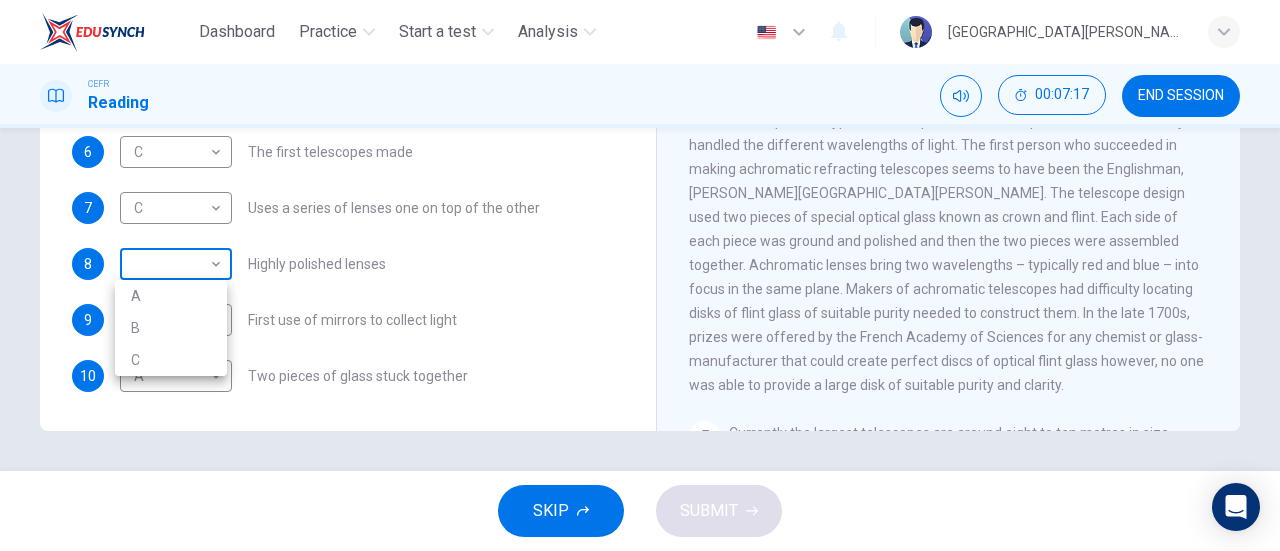 click on "Dashboard Practice Start a test Analysis English en ​ KHAIRUNISSA NABILLA CEFR Reading 00:07:17 END SESSION Questions 6 - 10 Write the correct letter A, B or C, in the boxes below.
Classify the following features as belonging to A the Achromatic telescope B the Reflective telescope C the Refracting telescope 6 C C ​ The first telescopes made 7 C C ​ Uses a series of lenses one on top of the other 8 ​ ​ Highly polished lenses 9 ​ ​ First use of mirrors to collect light 10 A A ​ Two pieces of glass stuck together Looking in the Telescope CLICK TO ZOOM Click to Zoom 1 2 3 4 5 SKIP SUBMIT EduSynch - Online Language Proficiency Testing
Dashboard Practice Start a test Analysis Notifications © Copyright  2025 A B C" at bounding box center [640, 275] 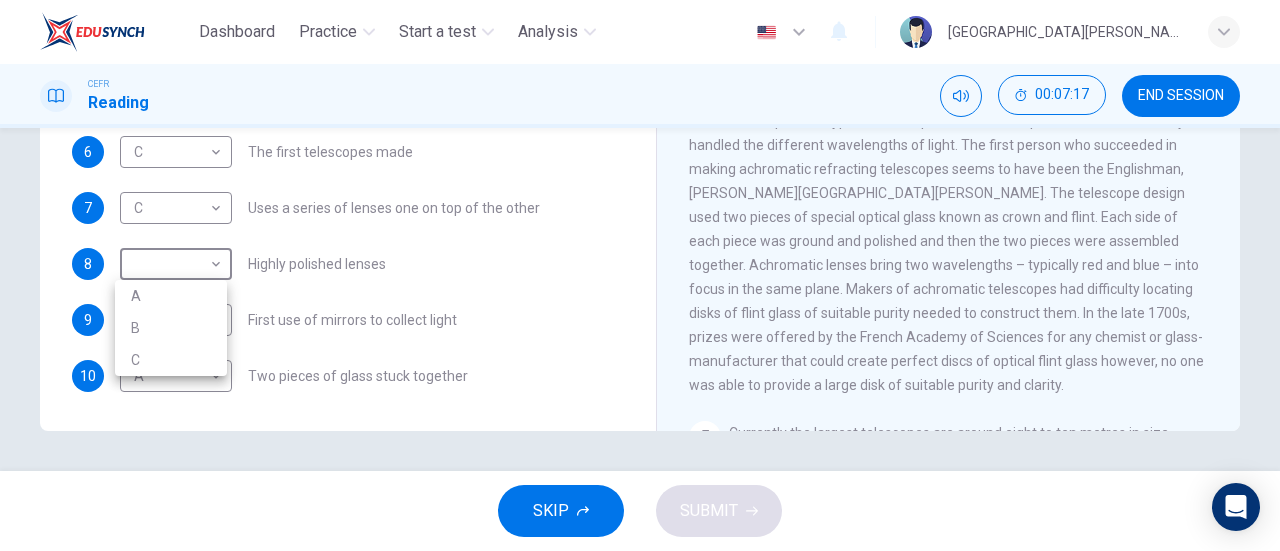 click on "A" at bounding box center [171, 296] 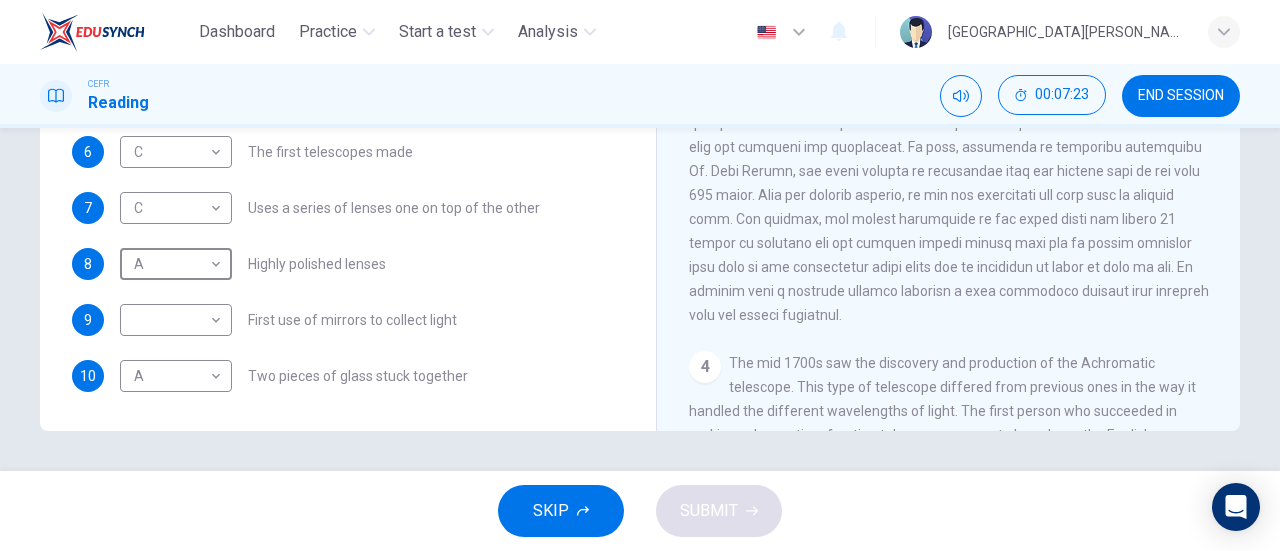 scroll, scrollTop: 720, scrollLeft: 0, axis: vertical 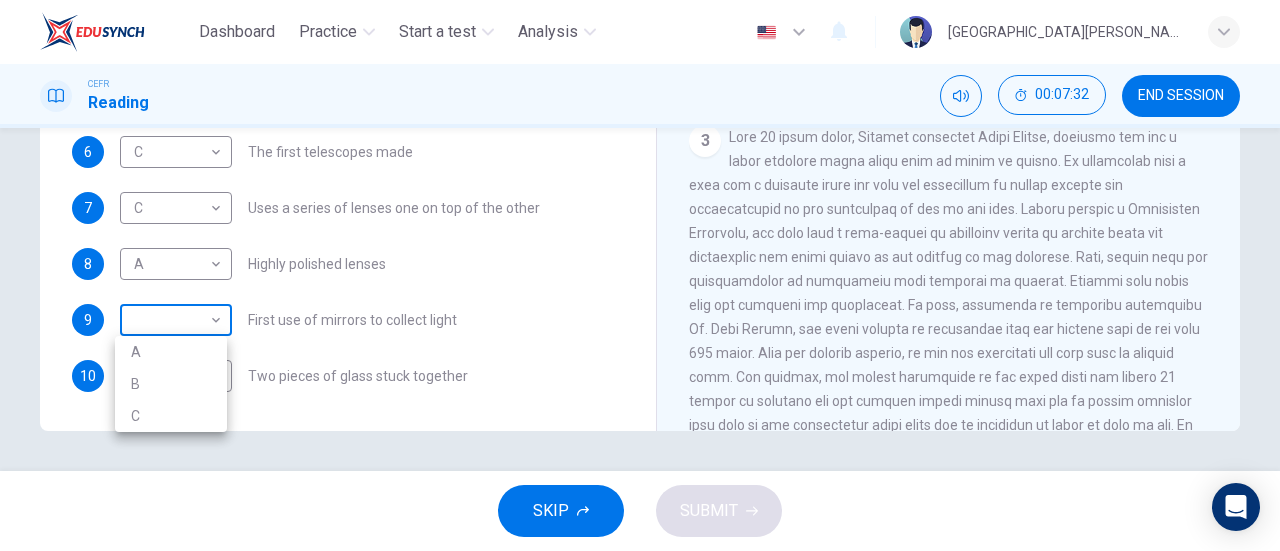 click on "Dashboard Practice Start a test Analysis English en ​ KHAIRUNISSA NABILLA CEFR Reading 00:07:32 END SESSION Questions 6 - 10 Write the correct letter A, B or C, in the boxes below.
Classify the following features as belonging to A the Achromatic telescope B the Reflective telescope C the Refracting telescope 6 C C ​ The first telescopes made 7 C C ​ Uses a series of lenses one on top of the other 8 A A ​ Highly polished lenses 9 ​ ​ First use of mirrors to collect light 10 A A ​ Two pieces of glass stuck together Looking in the Telescope CLICK TO ZOOM Click to Zoom 1 2 3 4 5 SKIP SUBMIT EduSynch - Online Language Proficiency Testing
Dashboard Practice Start a test Analysis Notifications © Copyright  2025 A B C" at bounding box center (640, 275) 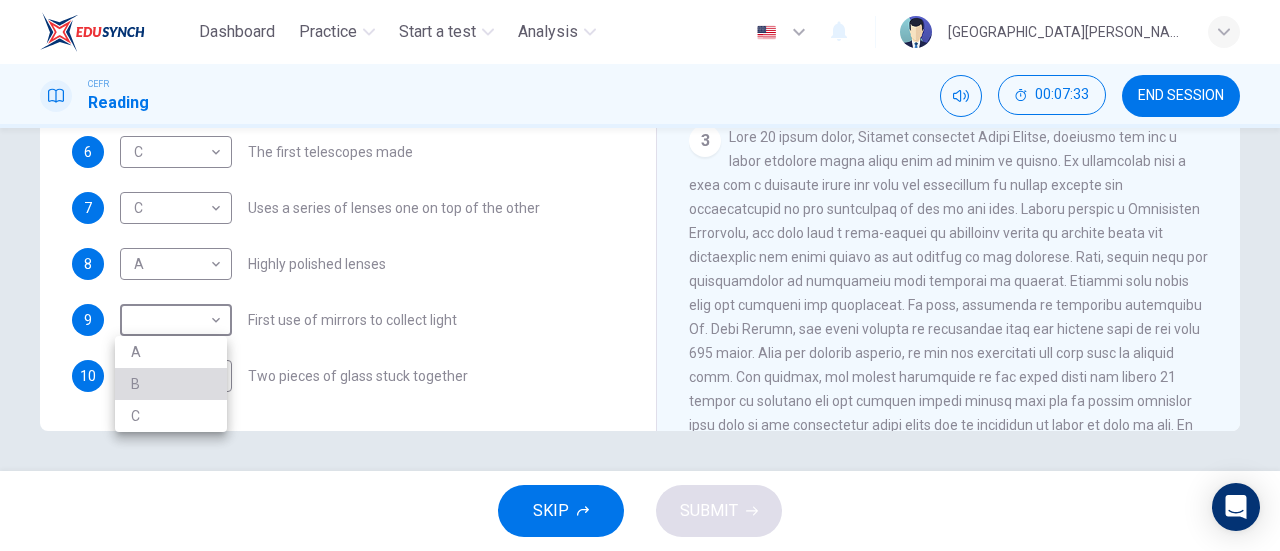 click on "B" at bounding box center (171, 384) 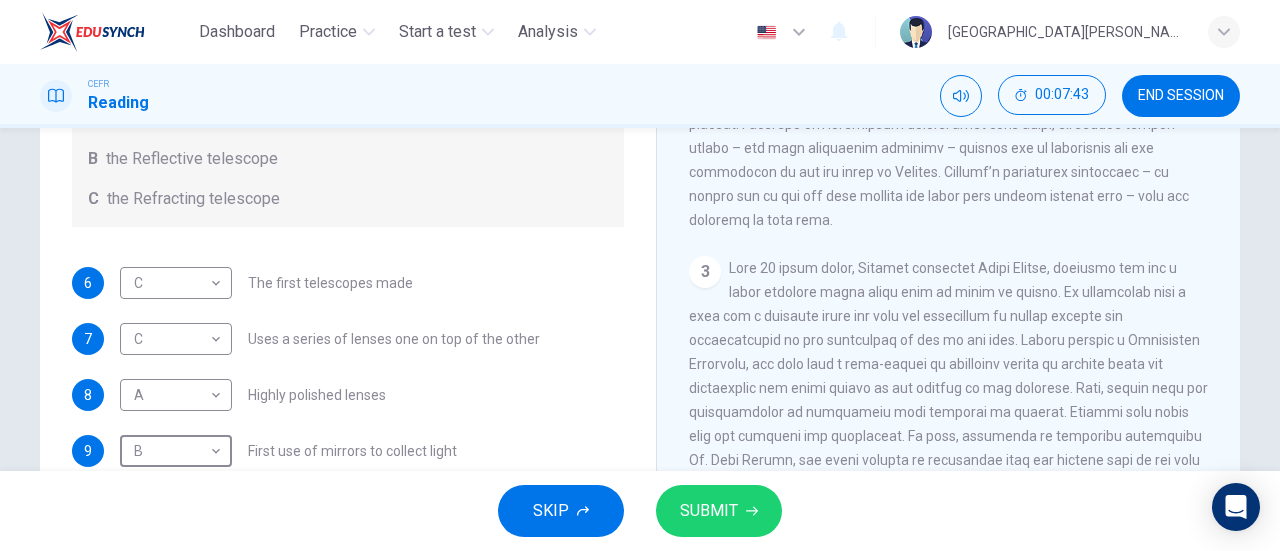 scroll, scrollTop: 327, scrollLeft: 0, axis: vertical 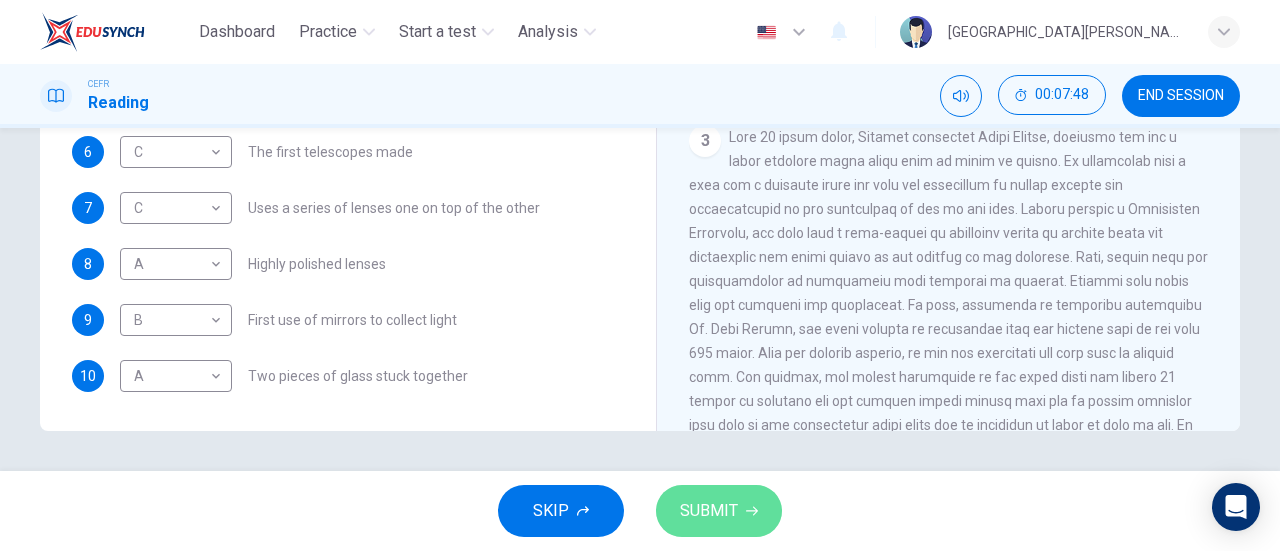 click on "SUBMIT" at bounding box center [709, 511] 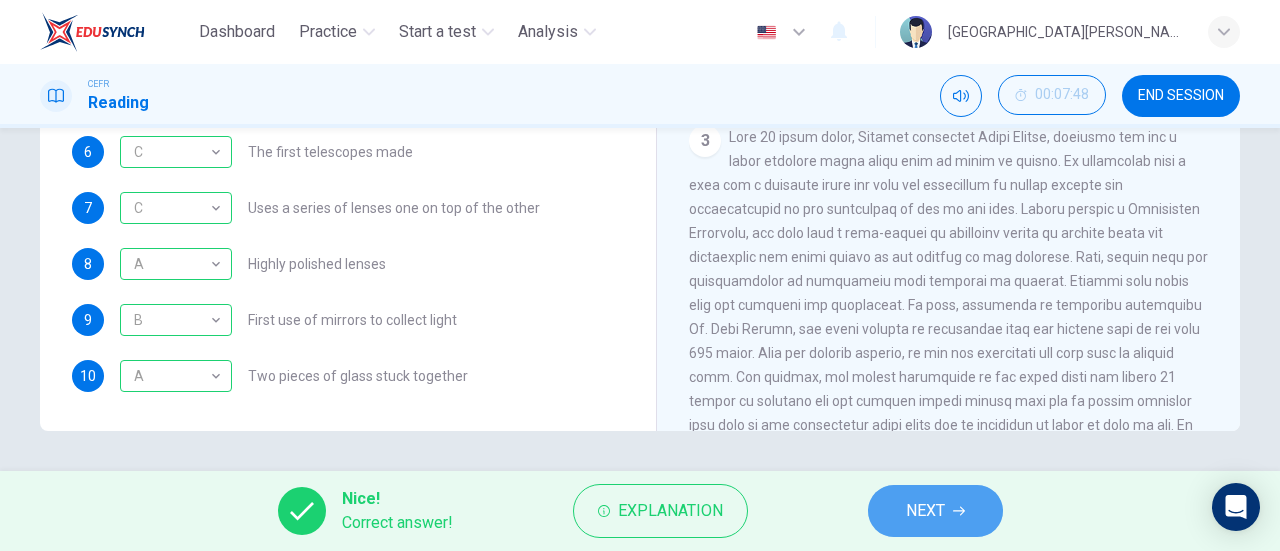 click on "NEXT" at bounding box center (935, 511) 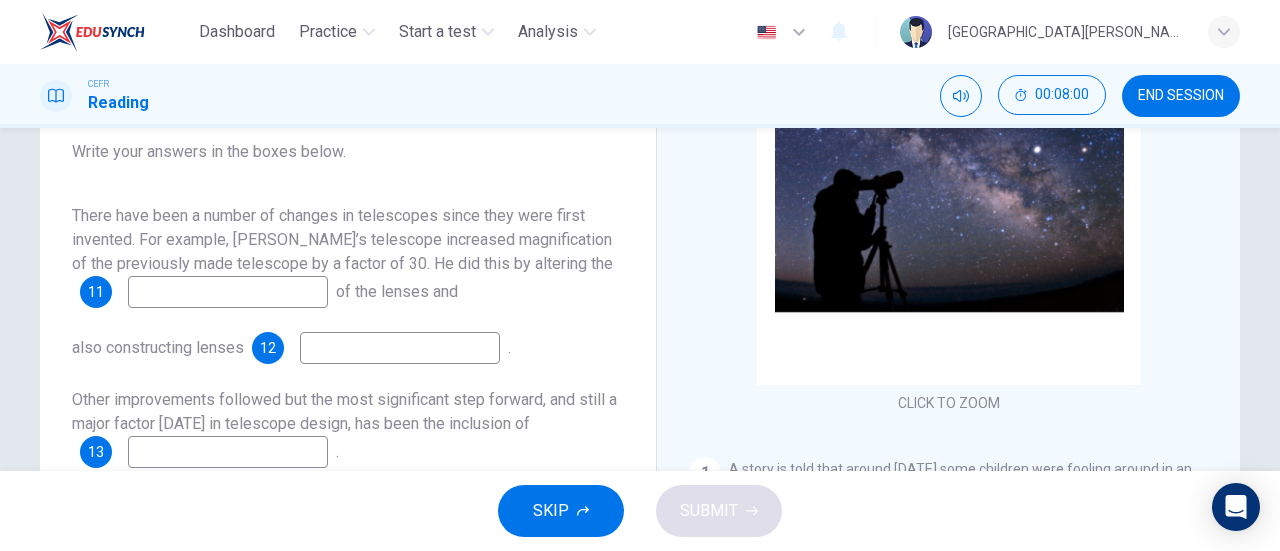 scroll, scrollTop: 239, scrollLeft: 0, axis: vertical 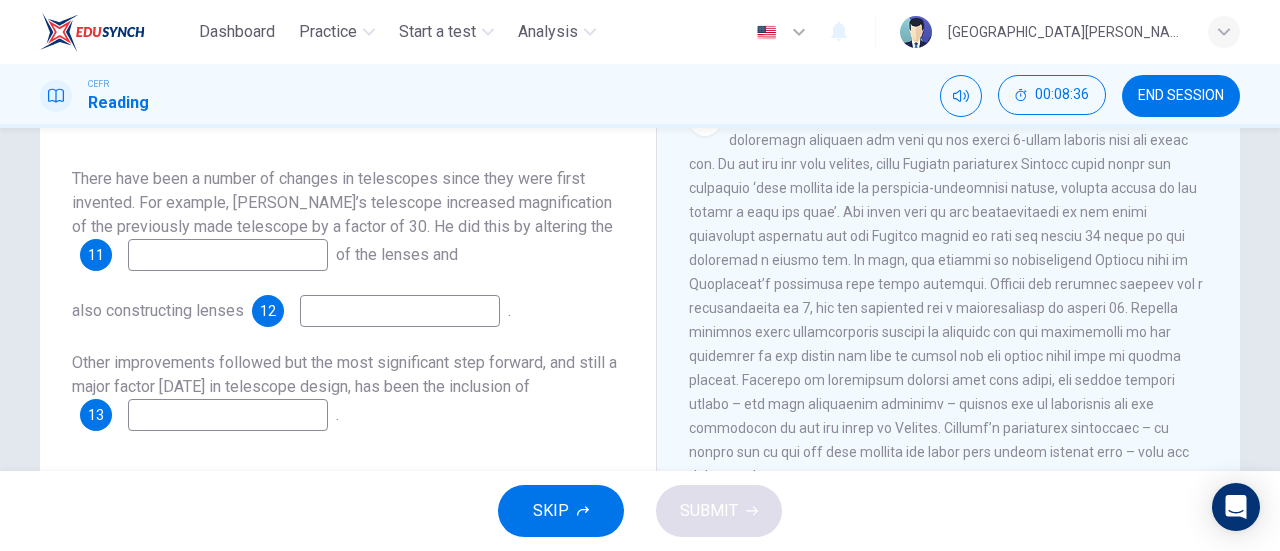 click at bounding box center (400, 311) 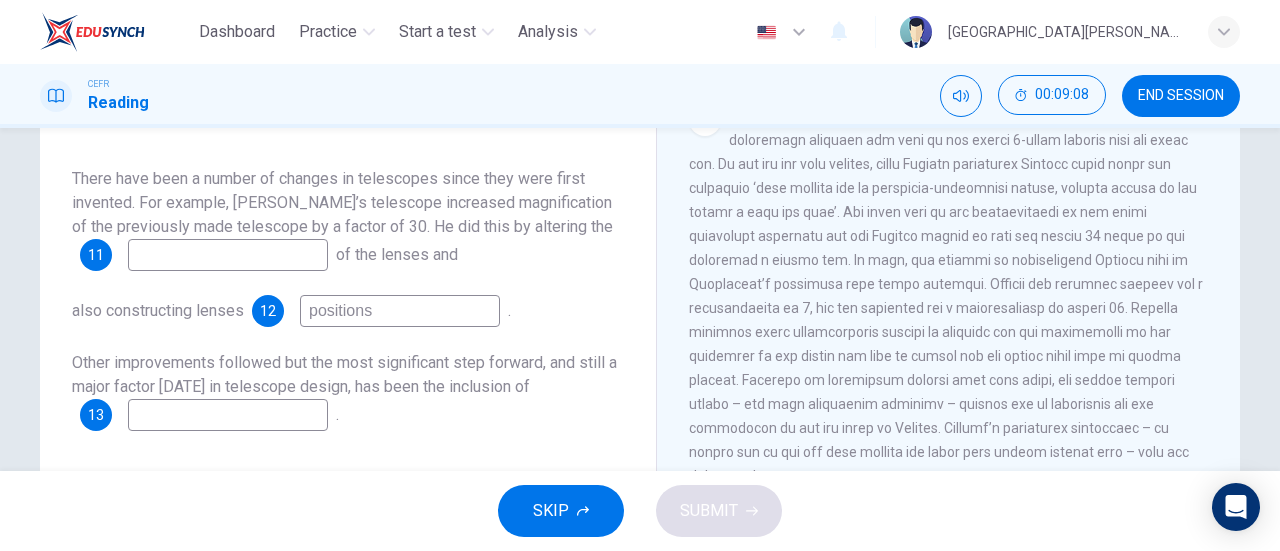 type on "positions" 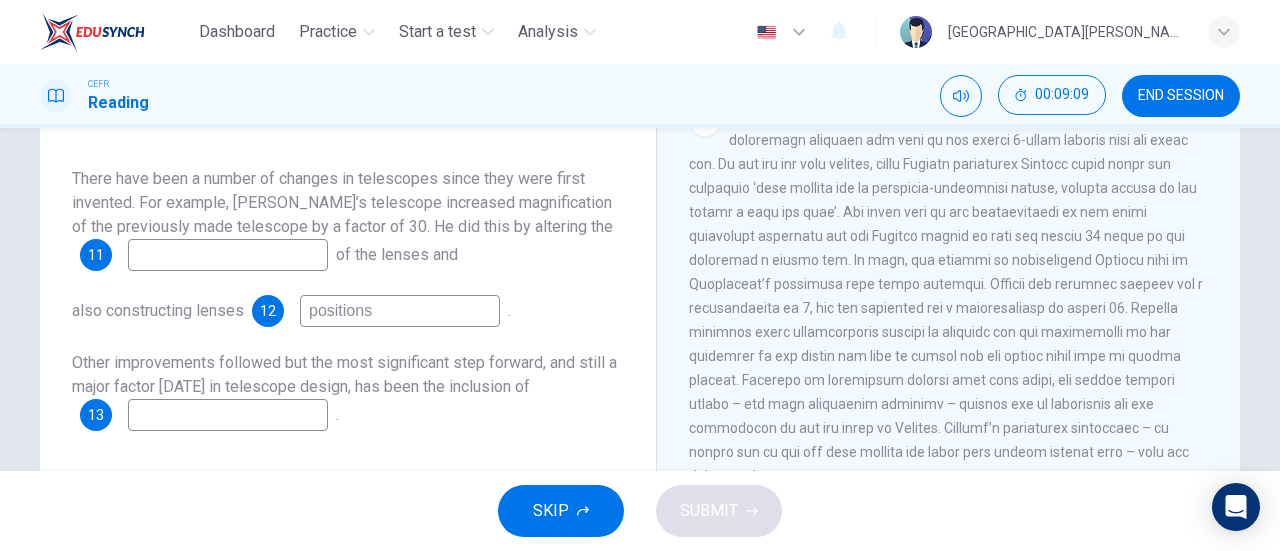 click at bounding box center [228, 255] 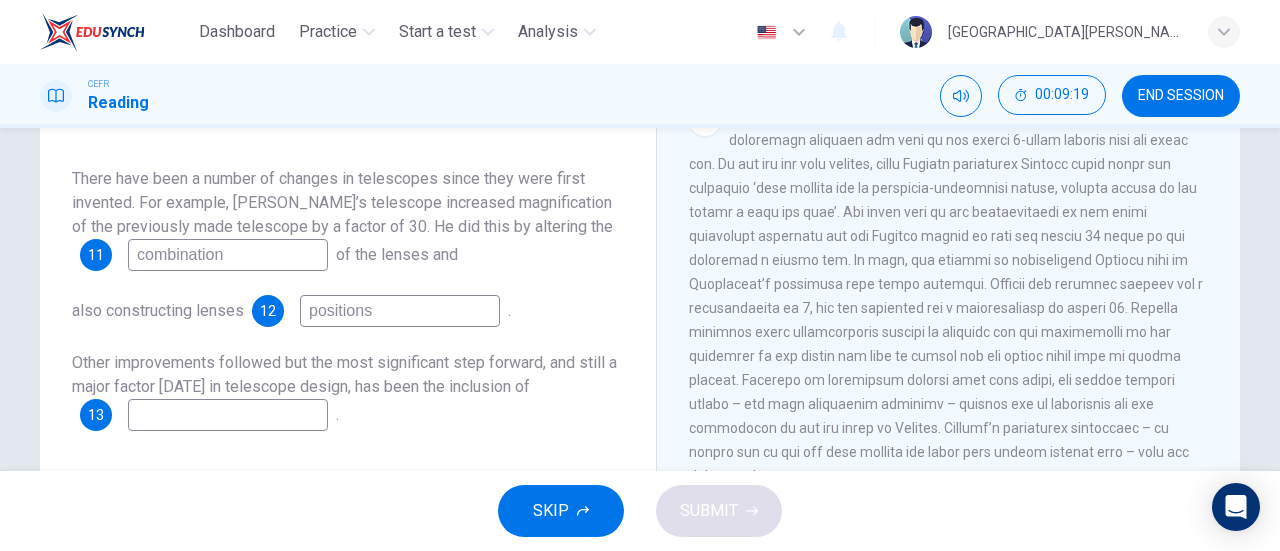 type on "combination" 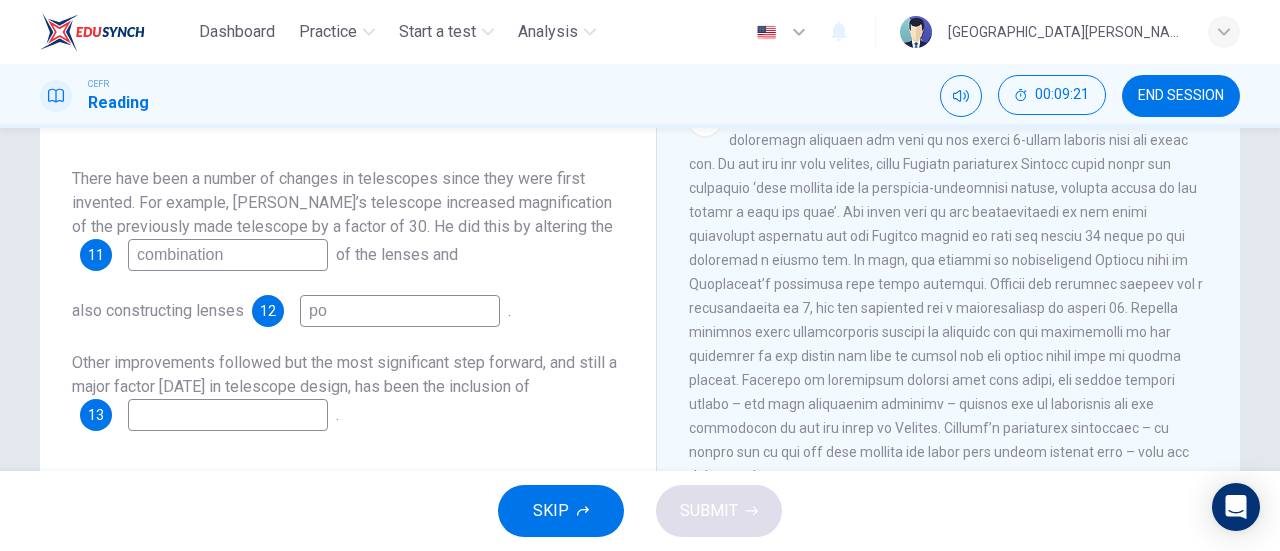 type on "p" 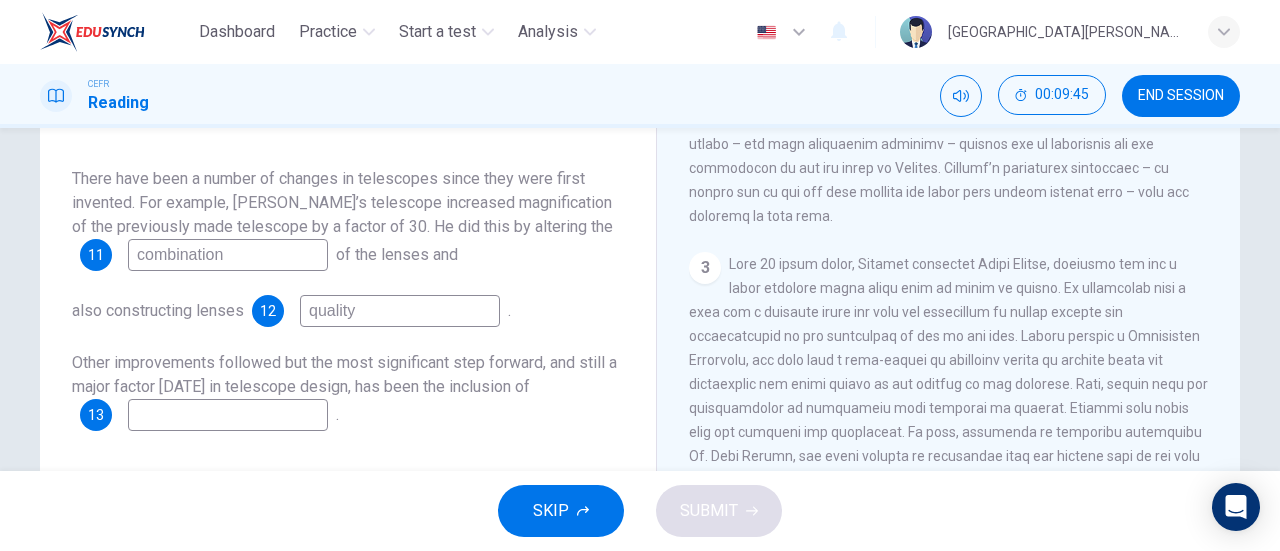 scroll, scrollTop: 797, scrollLeft: 0, axis: vertical 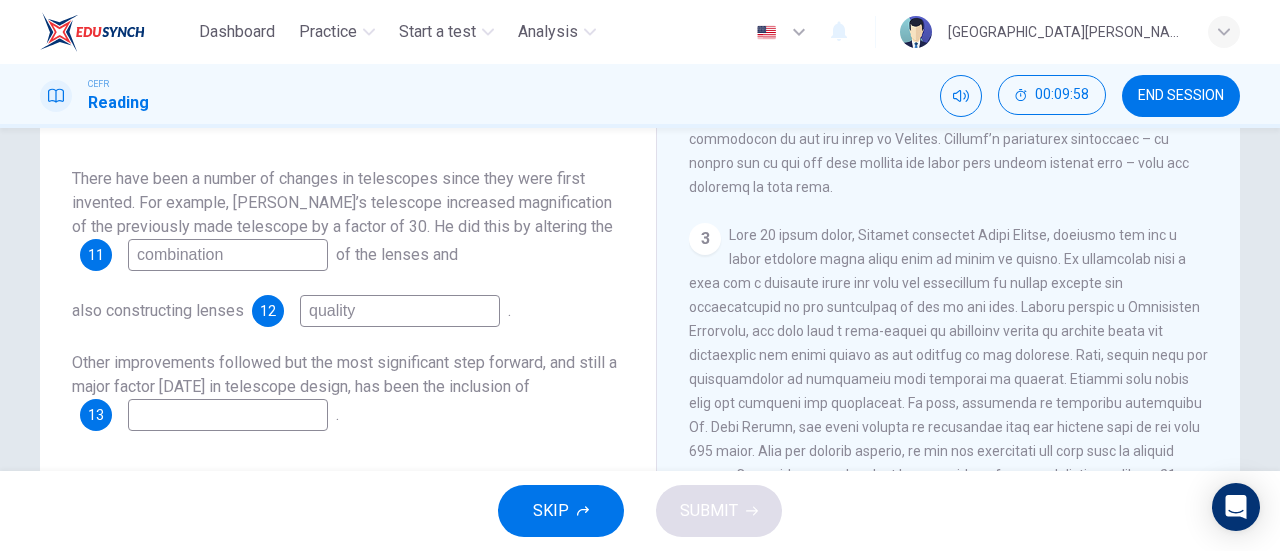 type on "quality" 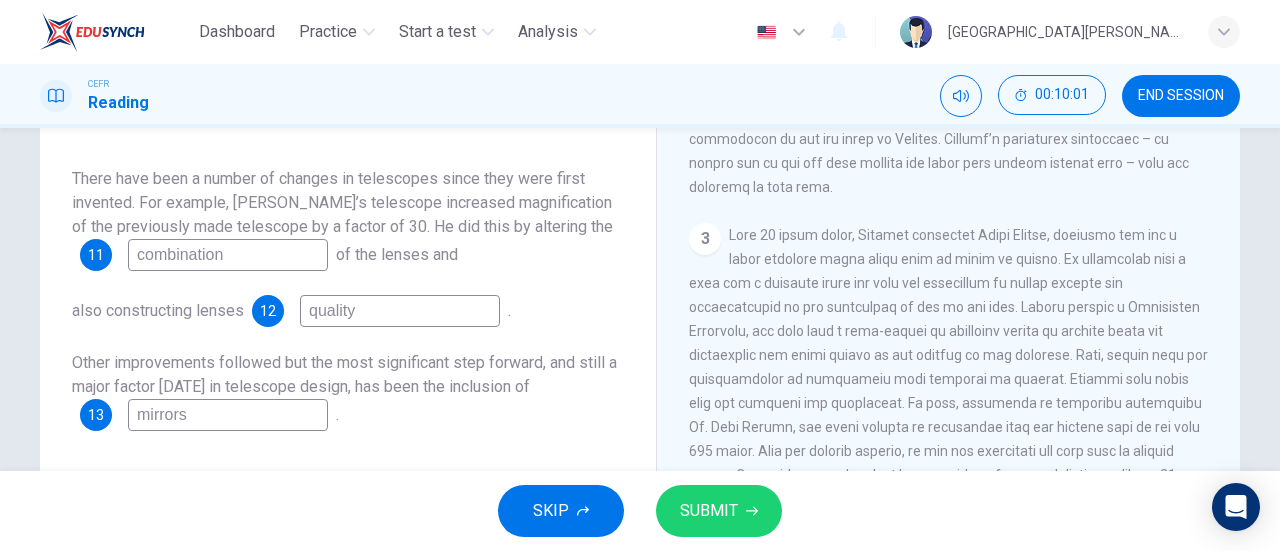 type on "mirrors" 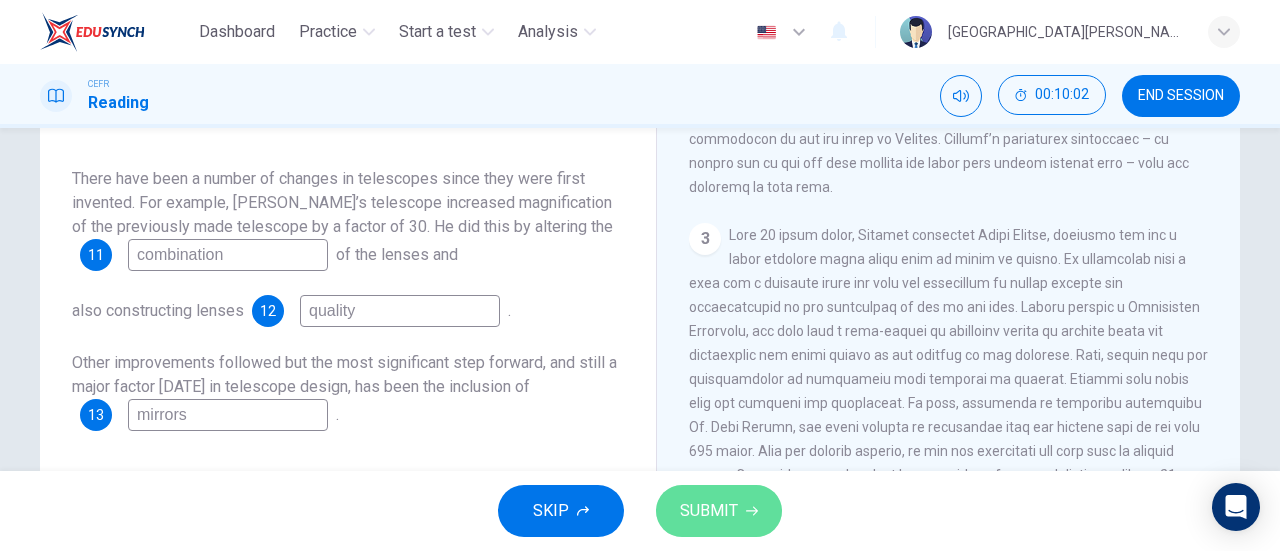 click on "SUBMIT" at bounding box center (719, 511) 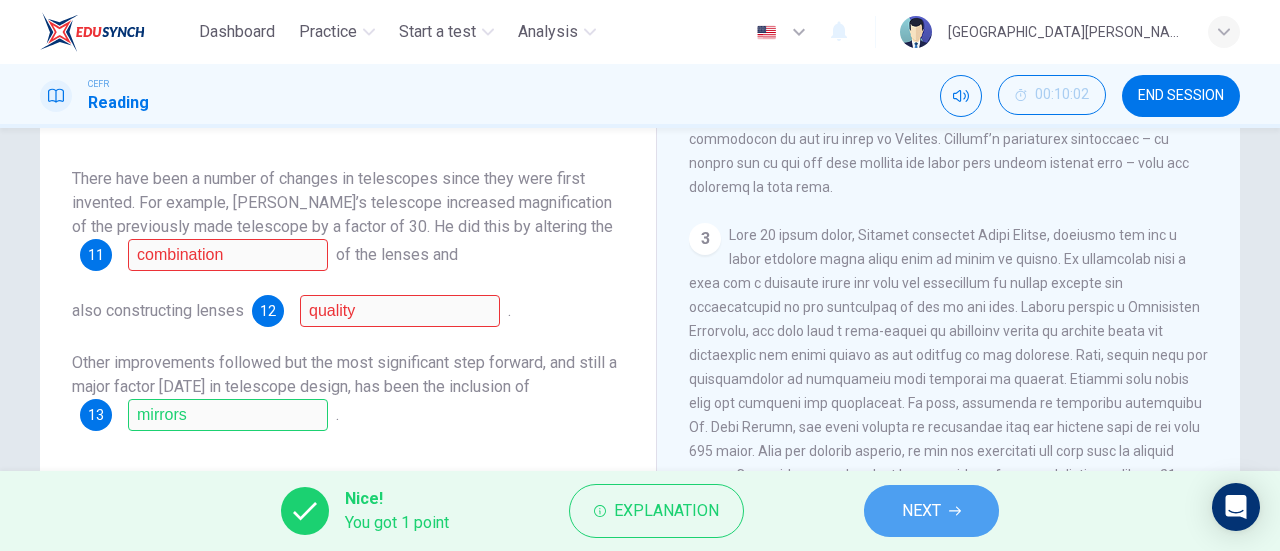 click on "NEXT" at bounding box center (921, 511) 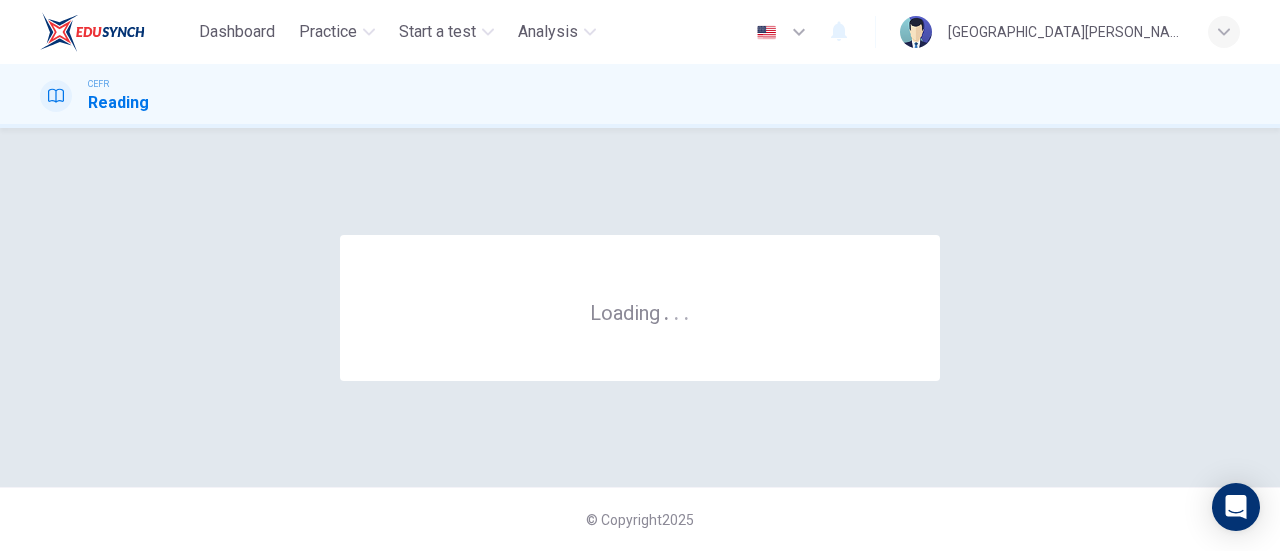 scroll, scrollTop: 0, scrollLeft: 0, axis: both 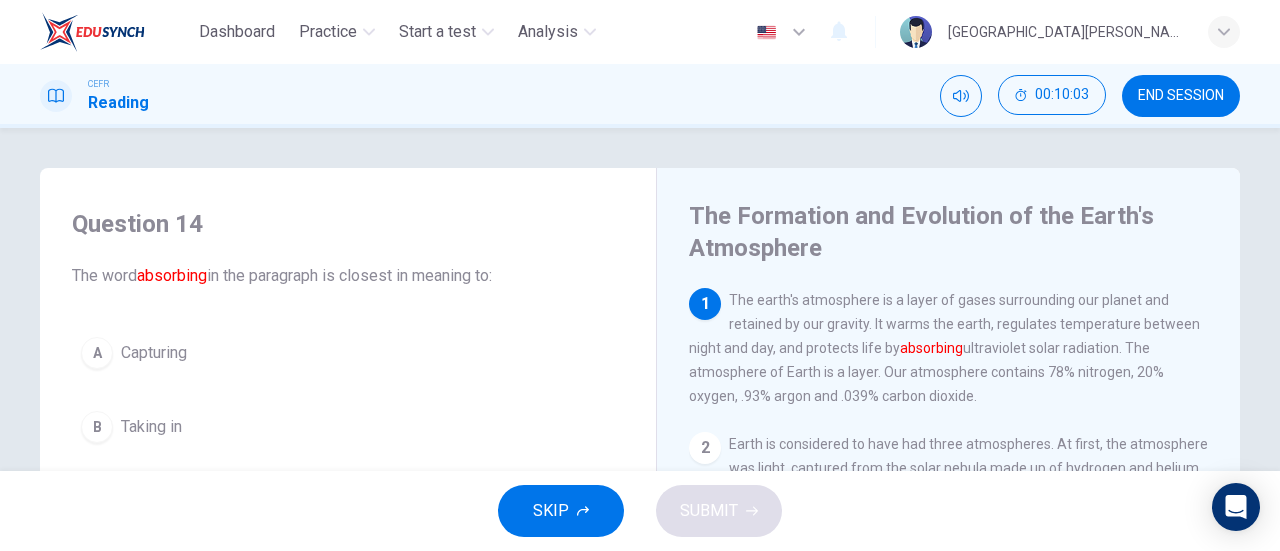 click on "END SESSION" at bounding box center [1181, 96] 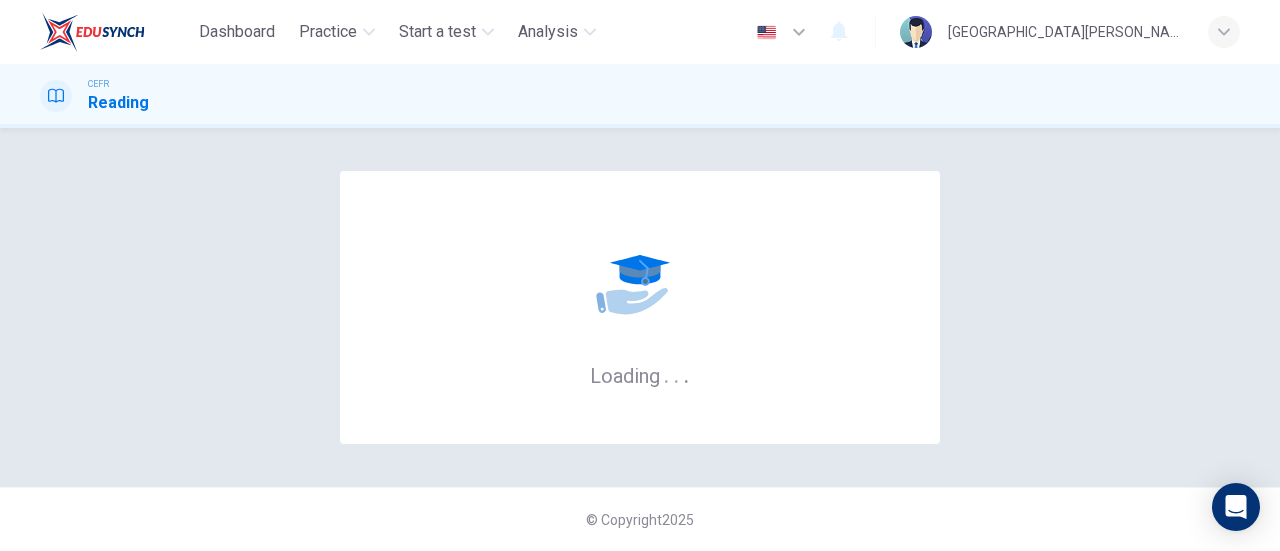 scroll, scrollTop: 0, scrollLeft: 0, axis: both 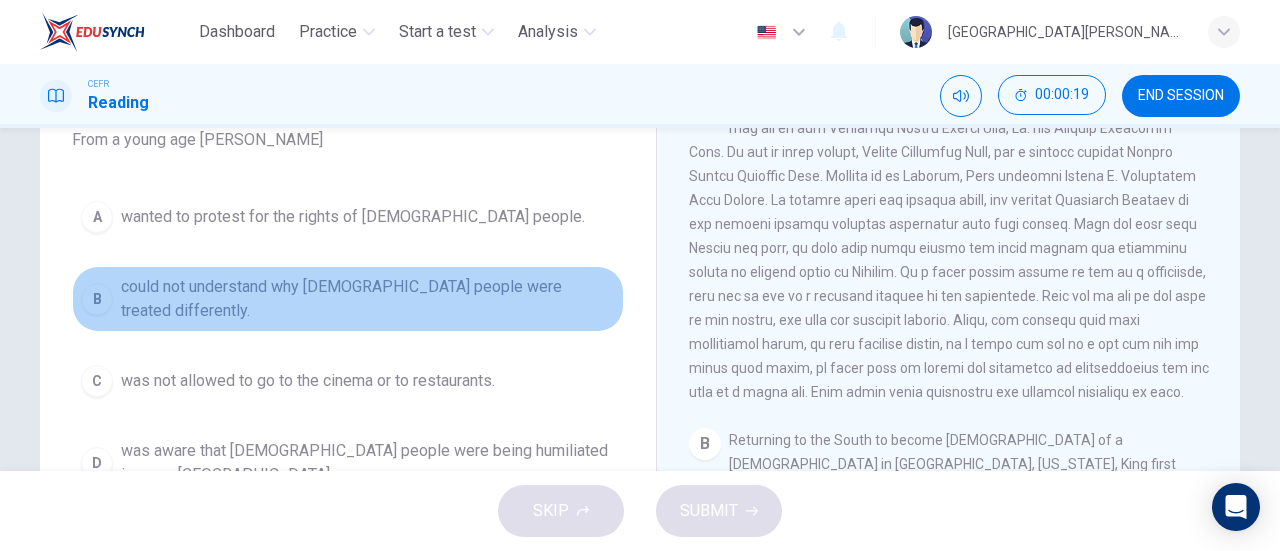 click on "could not understand why [DEMOGRAPHIC_DATA] people were treated differently." at bounding box center [368, 299] 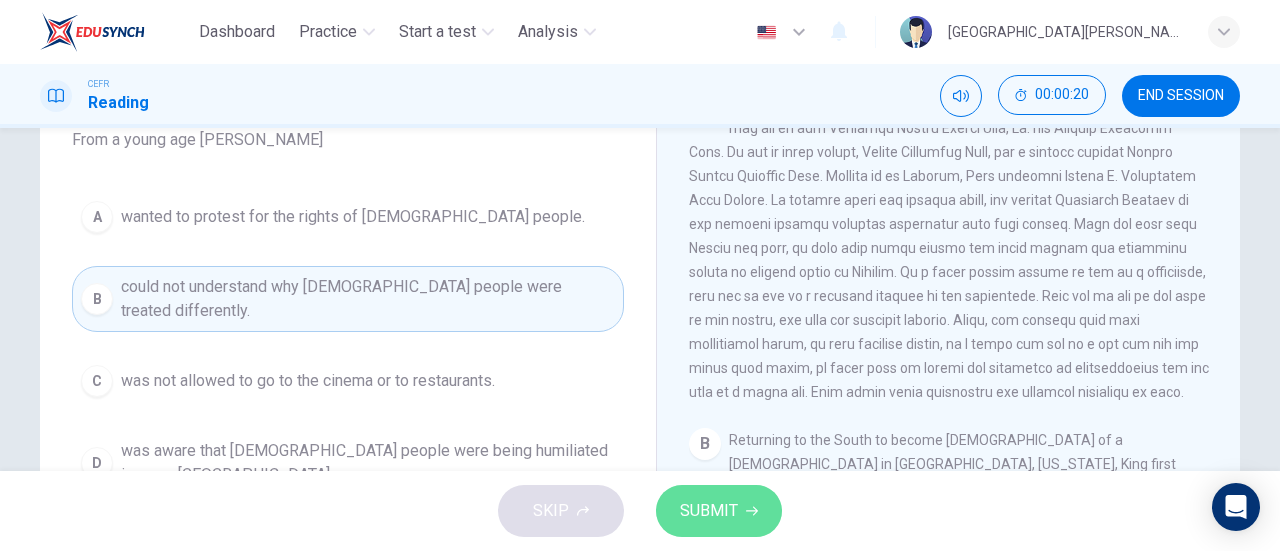 click on "SUBMIT" at bounding box center [709, 511] 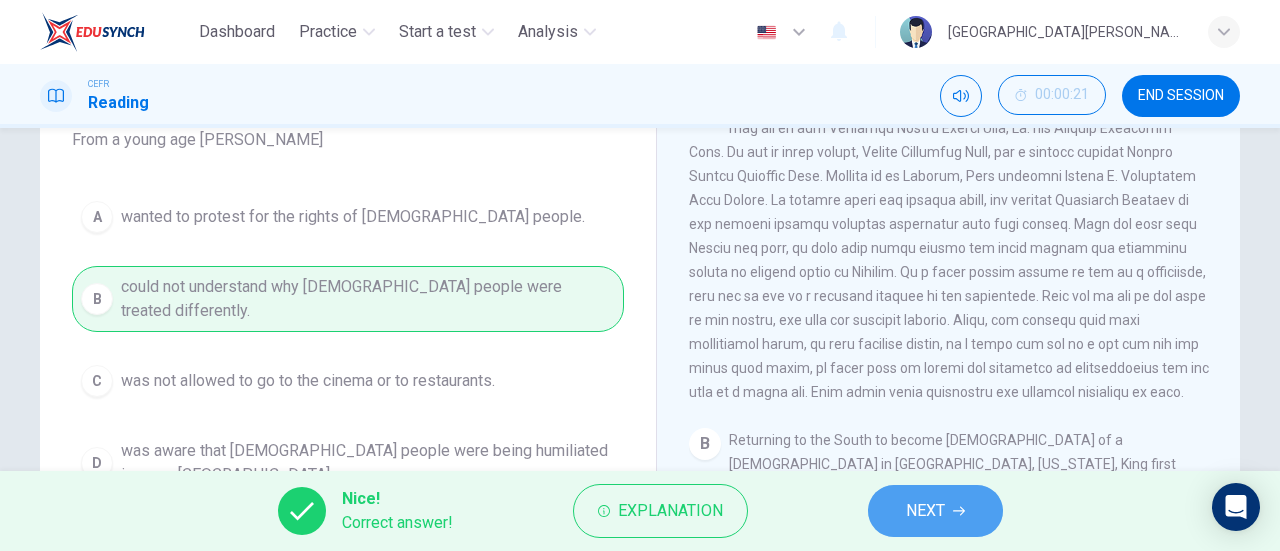 click on "NEXT" at bounding box center [935, 511] 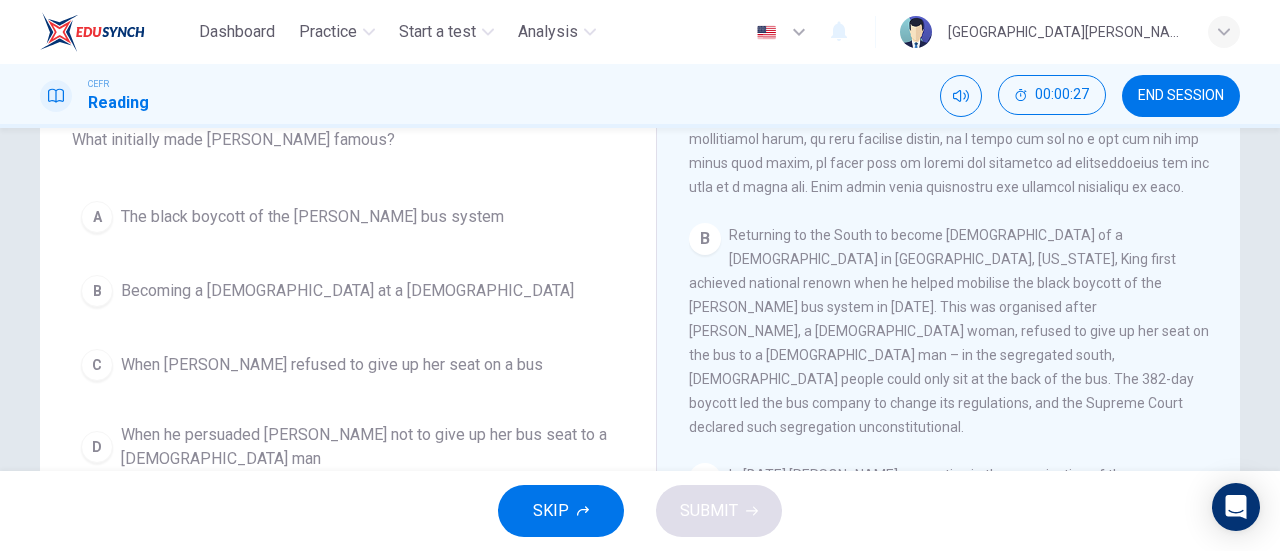 scroll, scrollTop: 611, scrollLeft: 0, axis: vertical 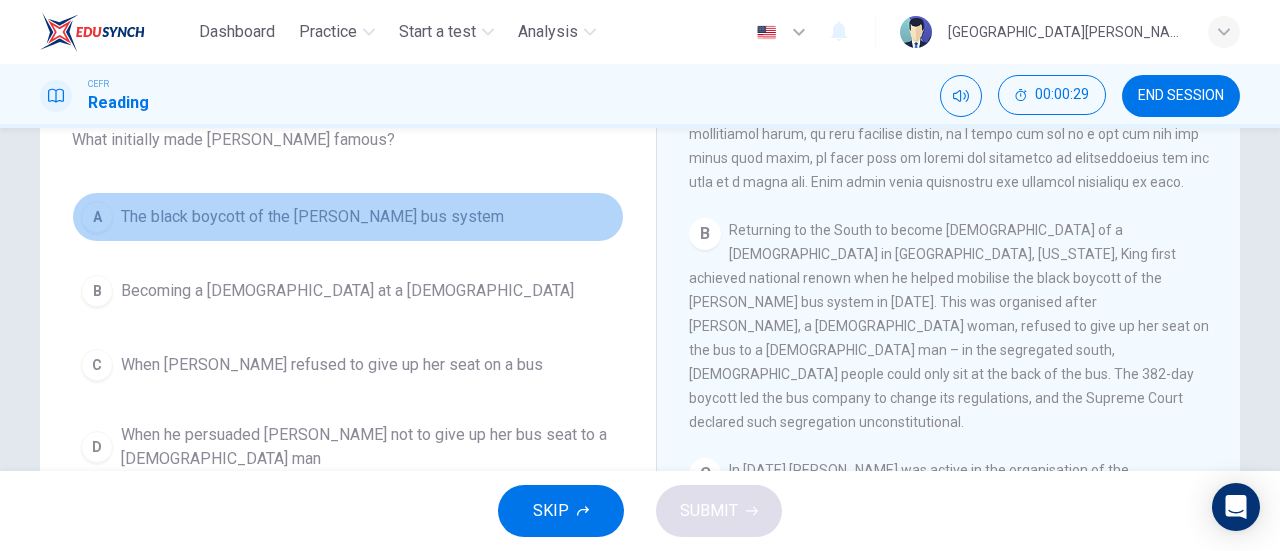 click on "A The black boycott of the [PERSON_NAME] bus system" at bounding box center (348, 217) 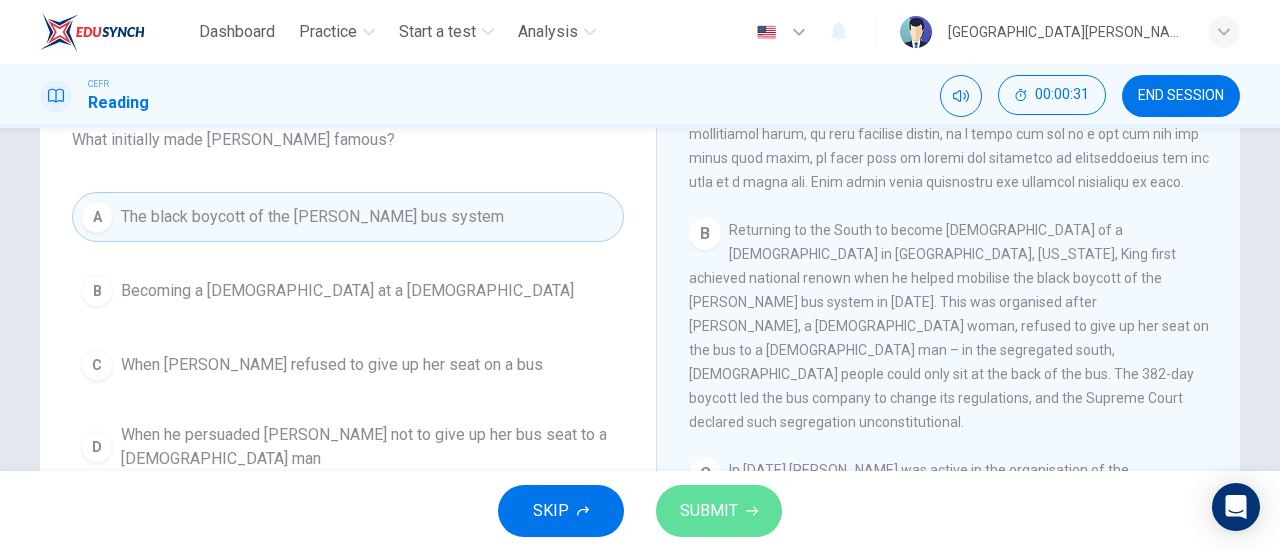 click on "SUBMIT" at bounding box center [709, 511] 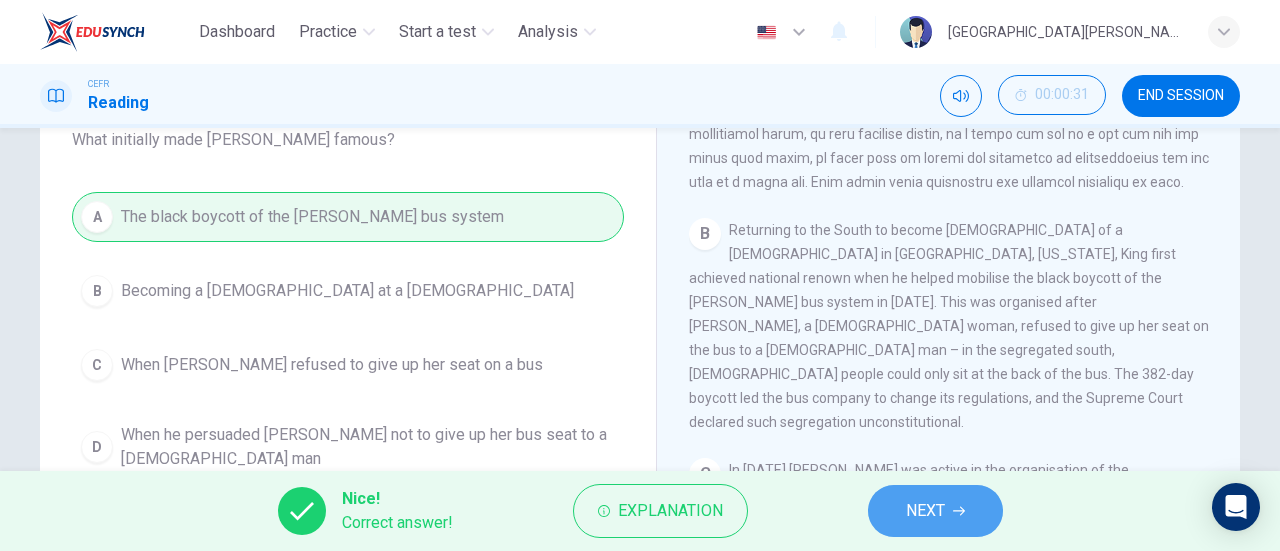 click on "NEXT" at bounding box center (925, 511) 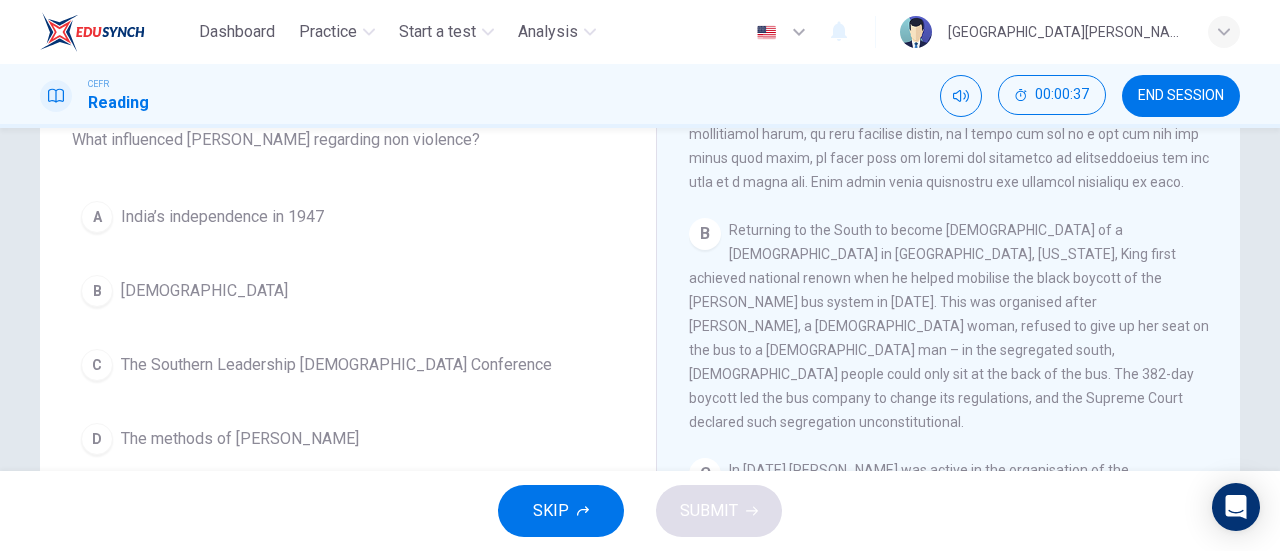 scroll, scrollTop: 183, scrollLeft: 0, axis: vertical 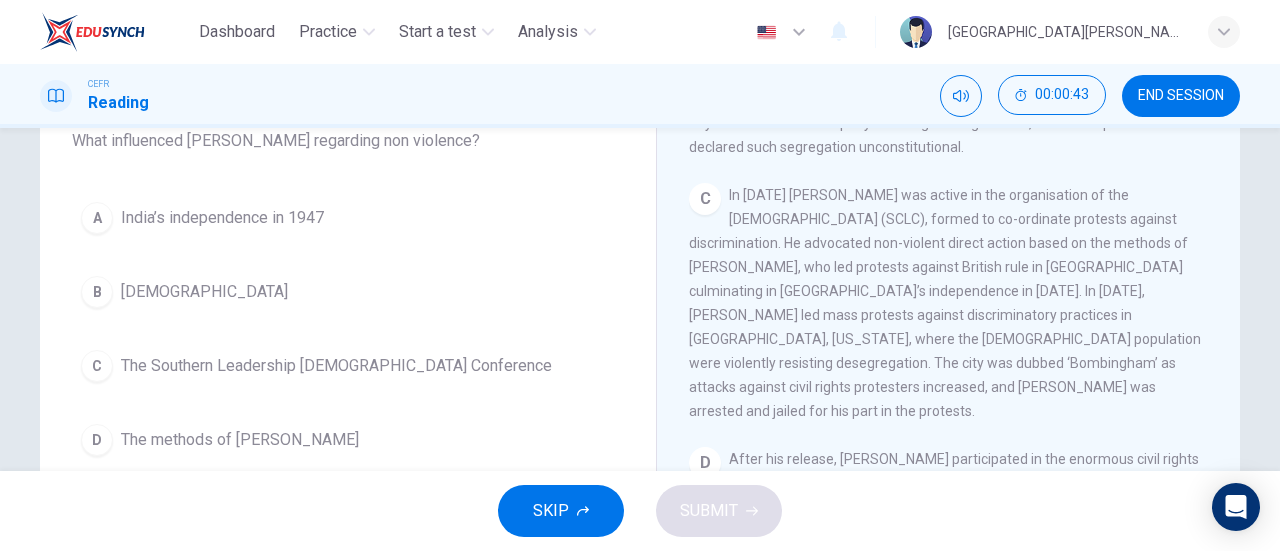 click on "The methods of [PERSON_NAME]" at bounding box center [240, 440] 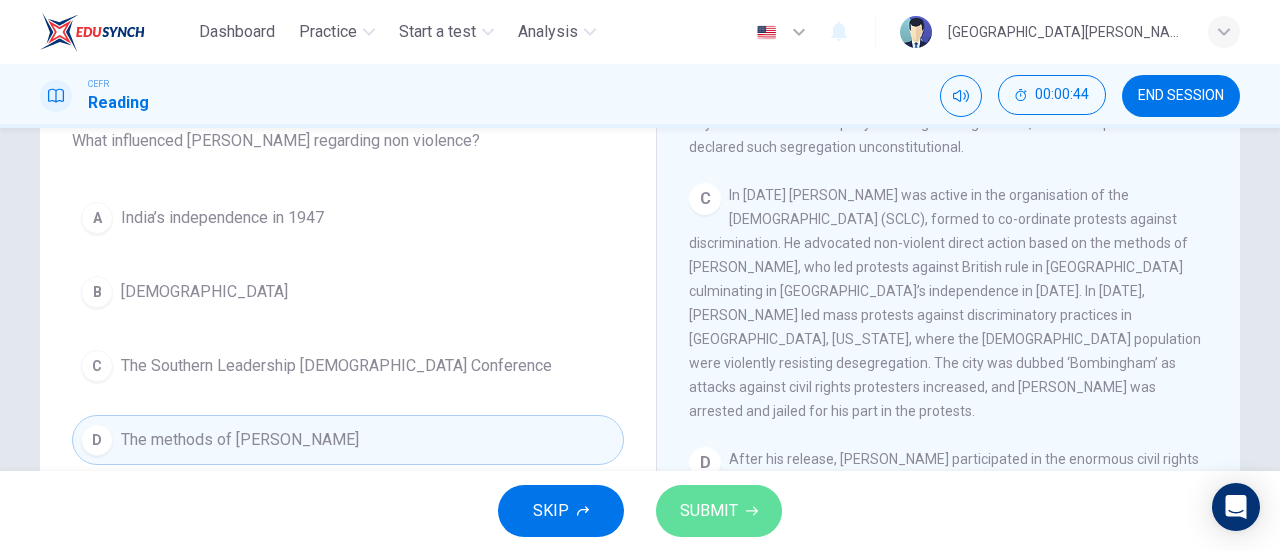 click on "SUBMIT" at bounding box center (719, 511) 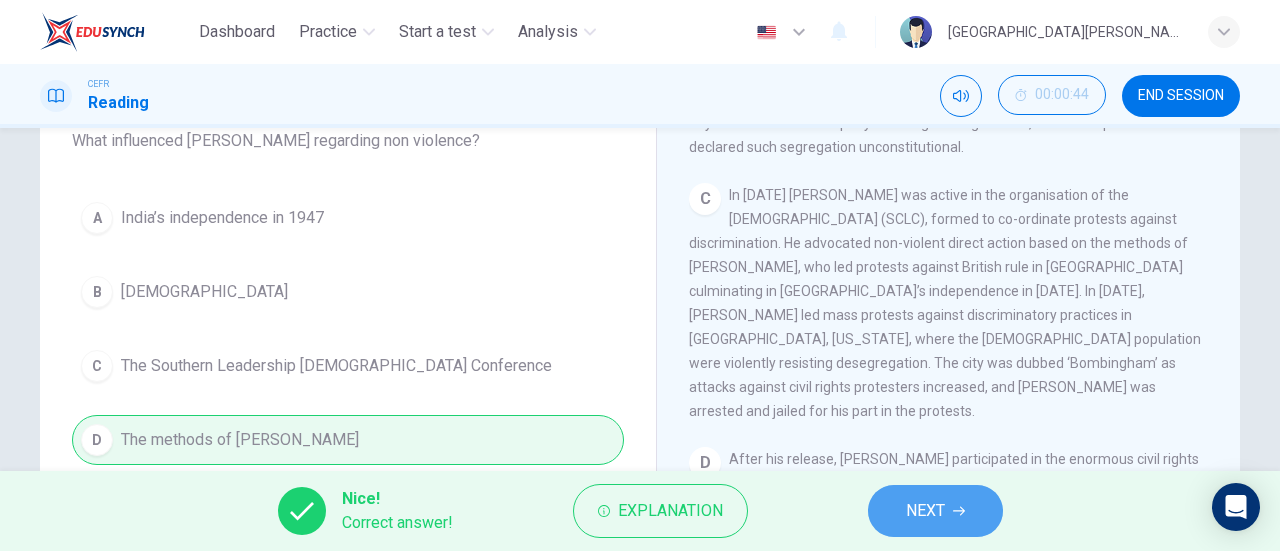 click on "NEXT" at bounding box center (935, 511) 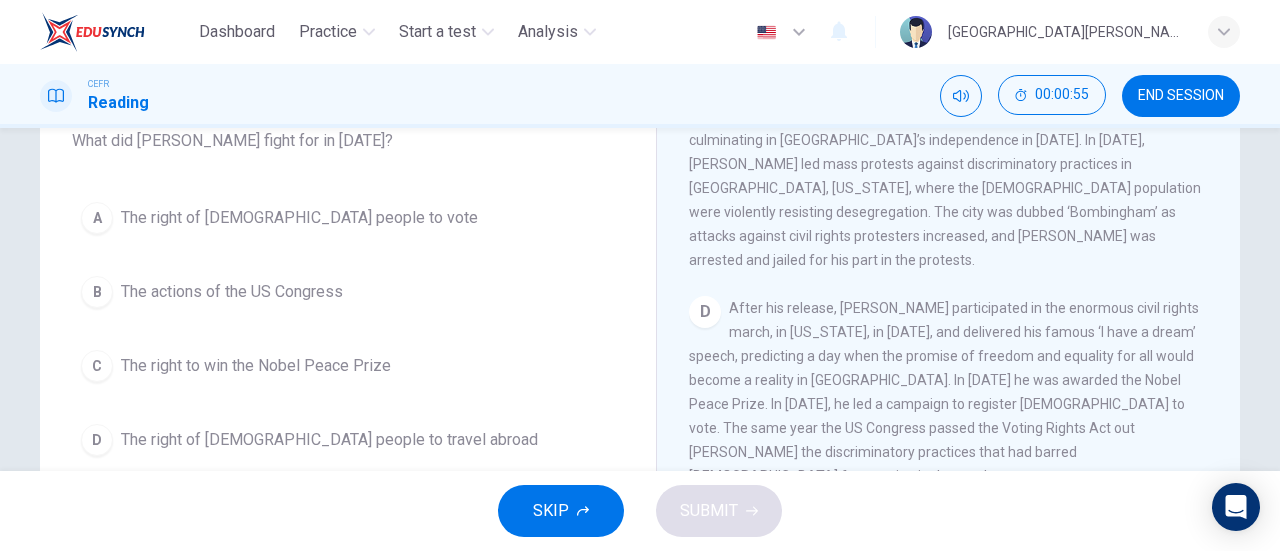 scroll, scrollTop: 1040, scrollLeft: 0, axis: vertical 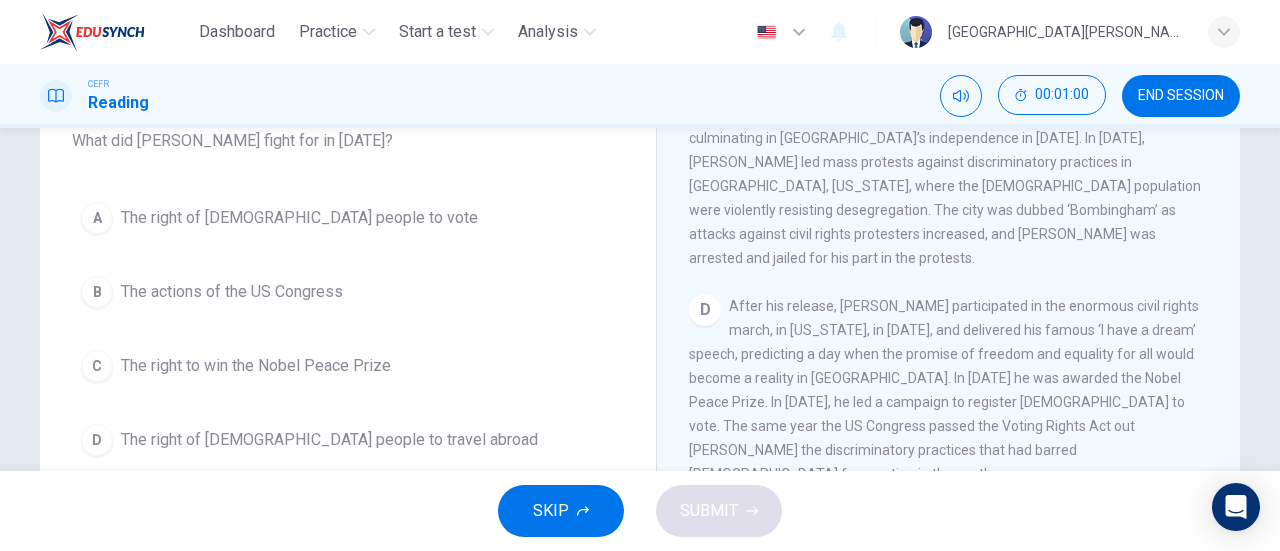 click on "The right of [DEMOGRAPHIC_DATA] people to vote" at bounding box center [299, 218] 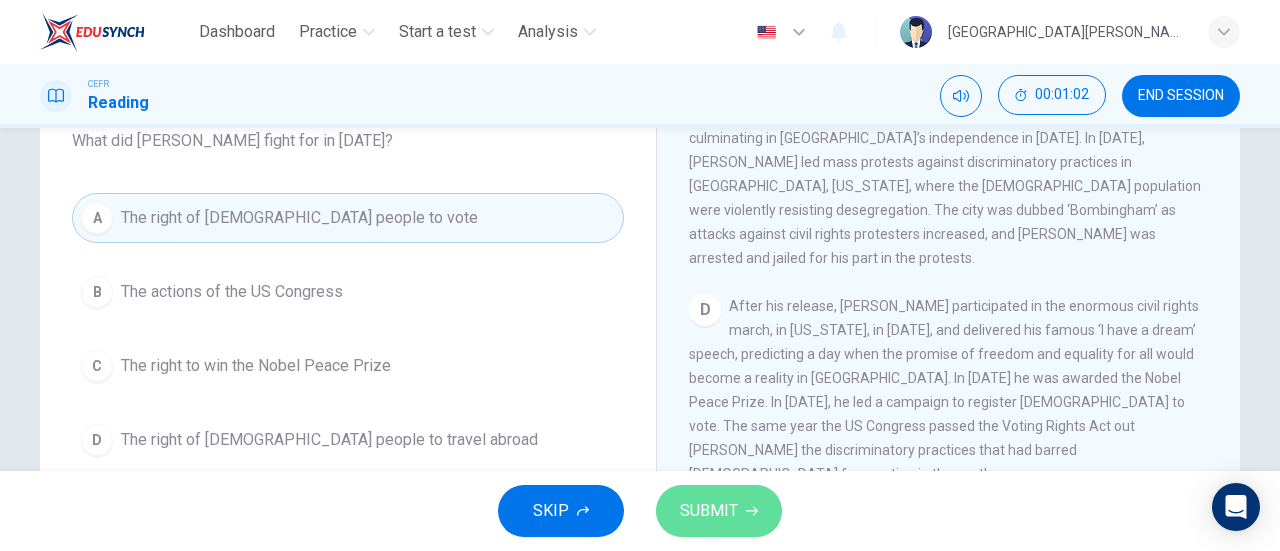 click on "SUBMIT" at bounding box center (709, 511) 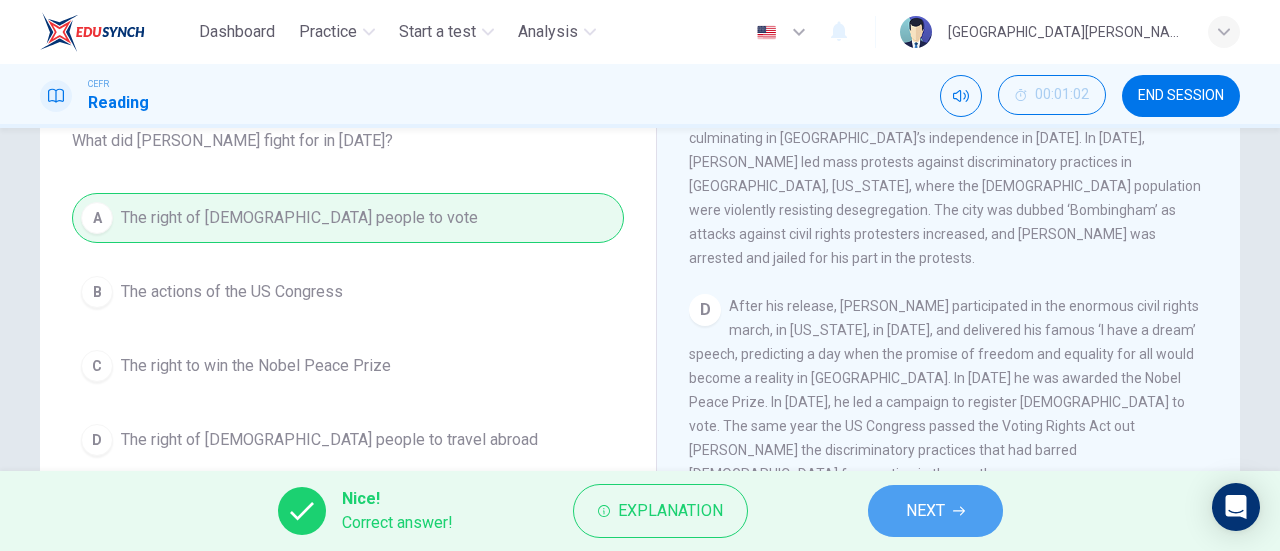 click on "NEXT" at bounding box center (935, 511) 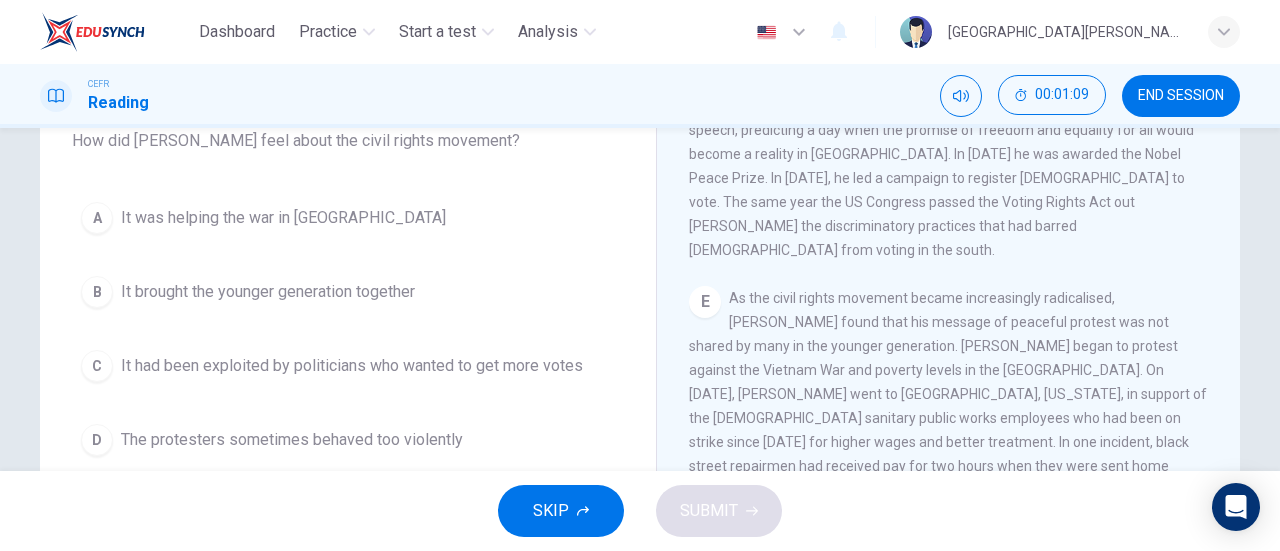 scroll, scrollTop: 1265, scrollLeft: 0, axis: vertical 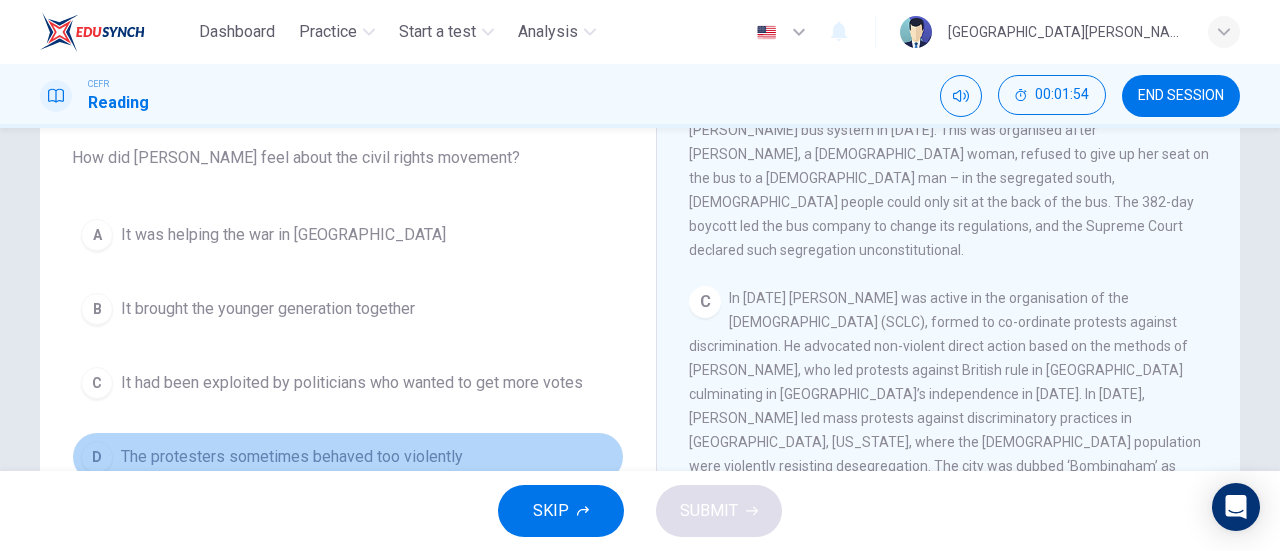 click on "The protesters sometimes behaved too violently" at bounding box center (292, 457) 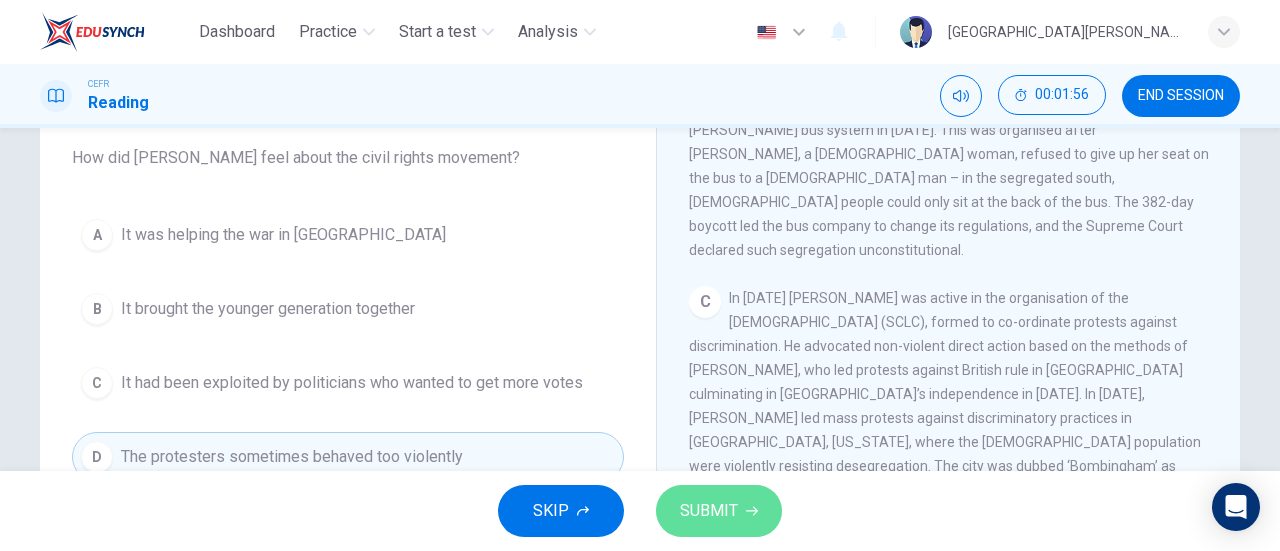 click on "SUBMIT" at bounding box center (709, 511) 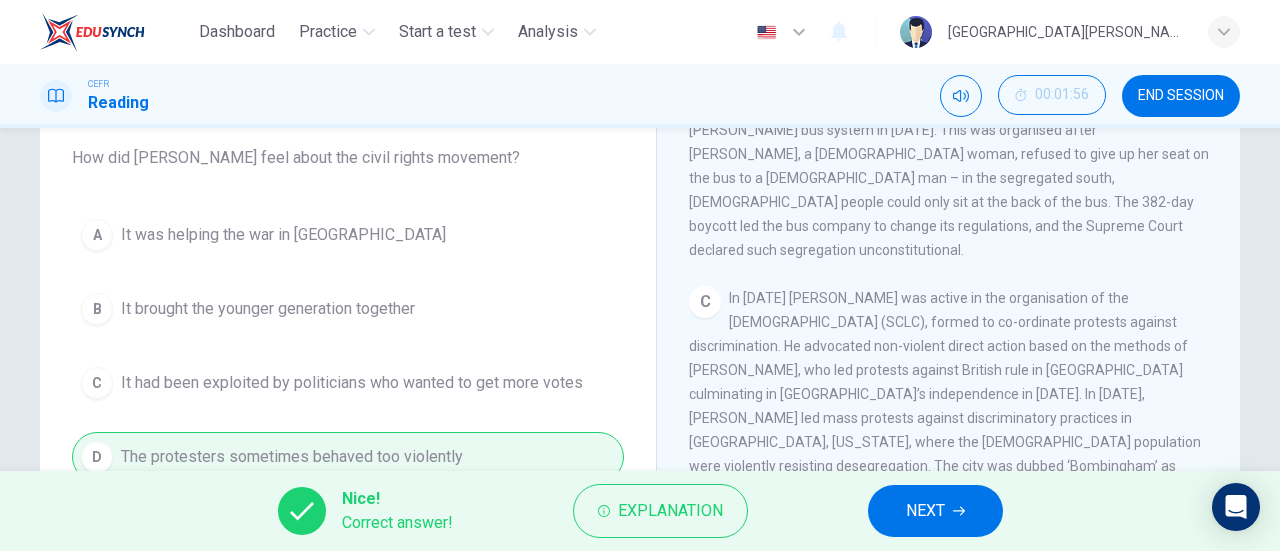 click on "NEXT" at bounding box center (925, 511) 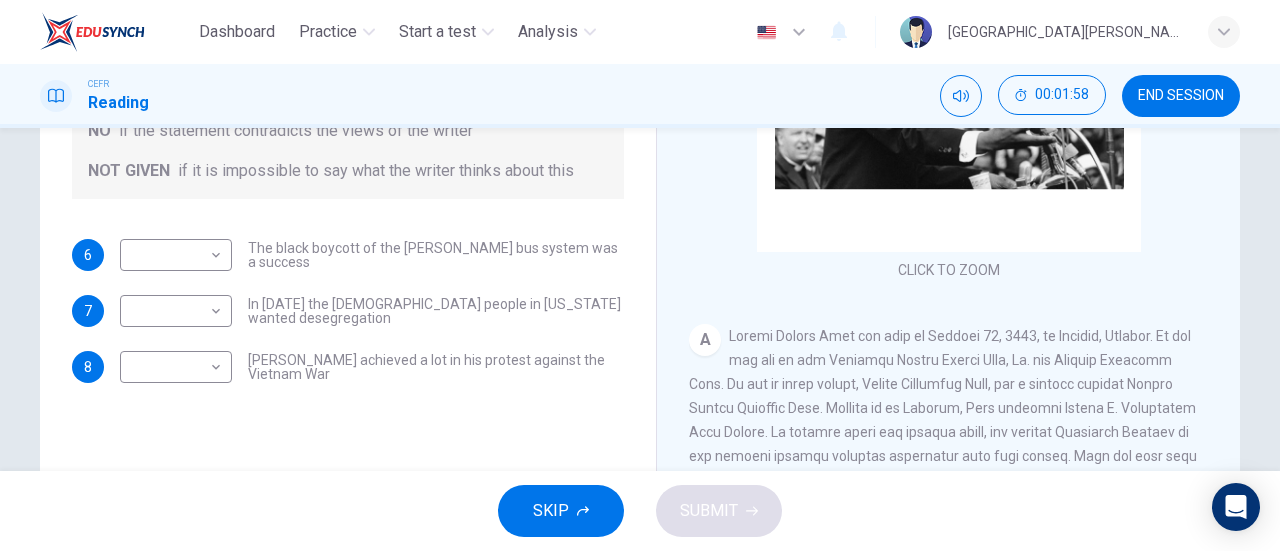 scroll, scrollTop: 351, scrollLeft: 0, axis: vertical 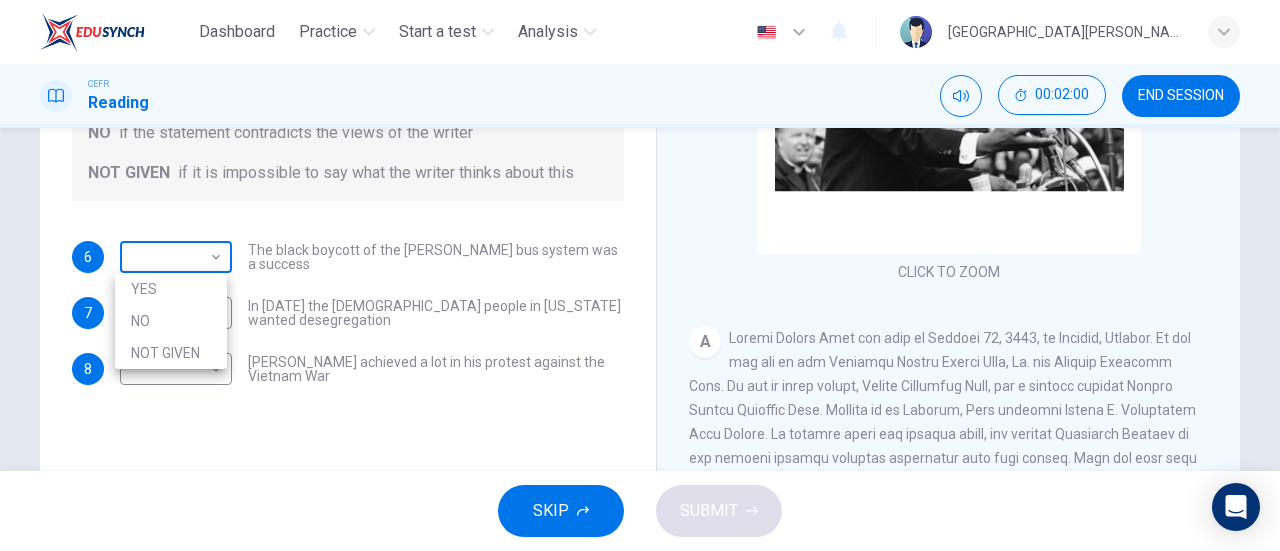 click on "Dashboard Practice Start a test Analysis English en ​ KHAIRUNISSA NABILLA CEFR Reading 00:02:00 END SESSION Questions 6 - 8 Do the following statements agree with the information given in the Reading Passage? In the space below, write YES if the statement agrees with the views of the writer NO if the statement contradicts the views of the writer NOT GIVEN if it is impossible to say what the writer thinks about this 6 ​ ​ The black boycott of the Montgomery bus system was a success 7 ​ ​ In 1963 the white people in Alabama wanted desegregation 8 ​ ​ Martin Luther King achieved a lot in his protest against the Vietnam War Martin Luther King CLICK TO ZOOM Click to Zoom A B C D E F SKIP SUBMIT EduSynch - Online Language Proficiency Testing
Dashboard Practice Start a test Analysis Notifications © Copyright  2025 YES NO NOT GIVEN" at bounding box center (640, 275) 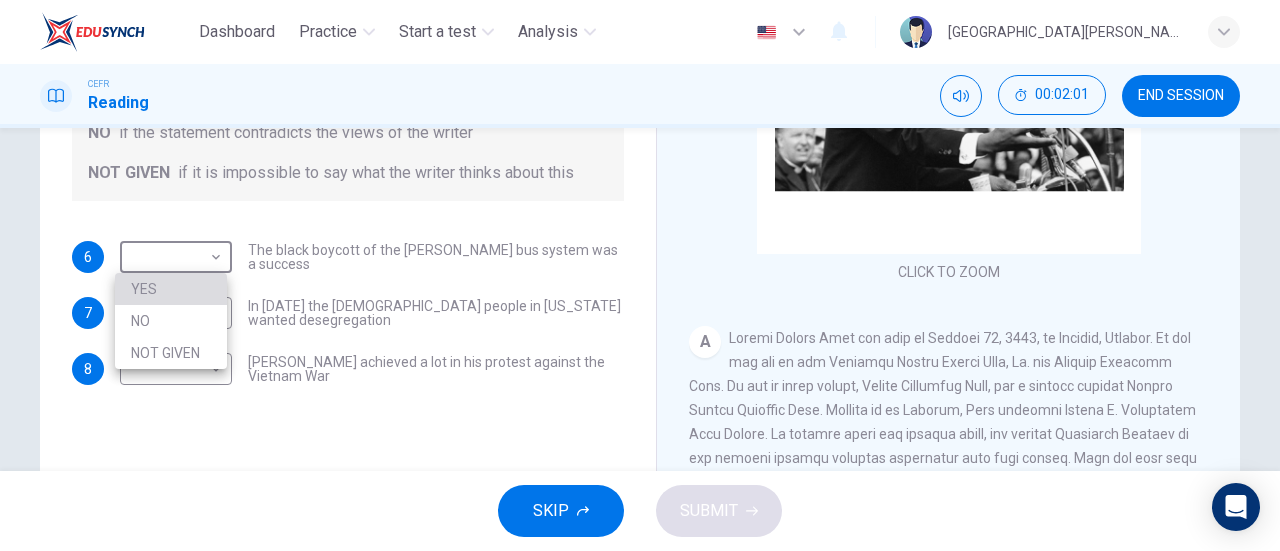 click on "YES" at bounding box center (171, 289) 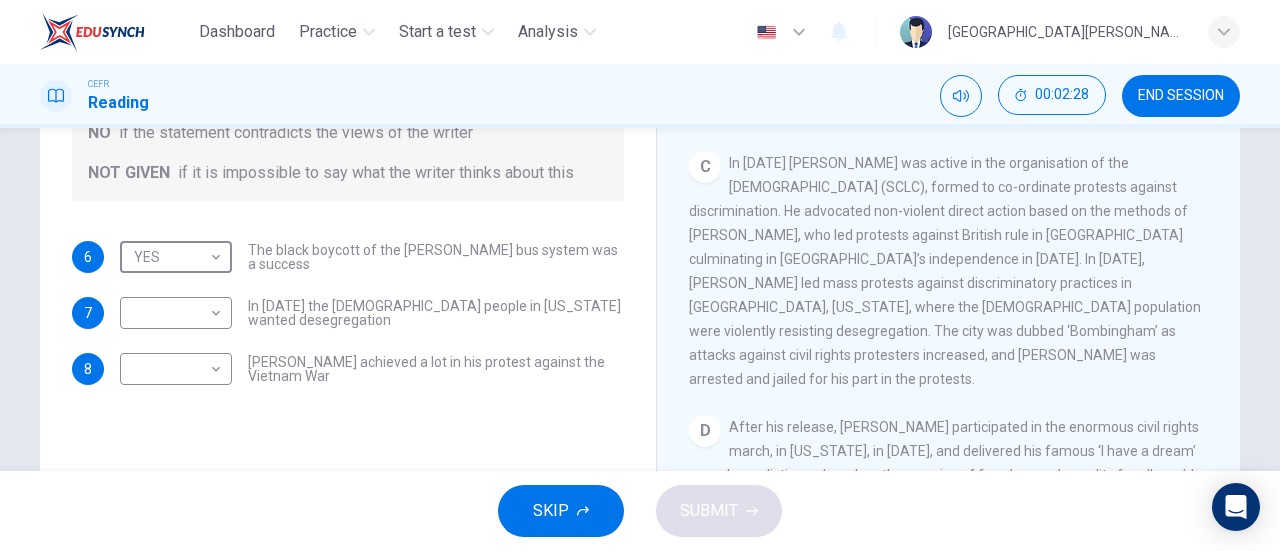 scroll, scrollTop: 748, scrollLeft: 0, axis: vertical 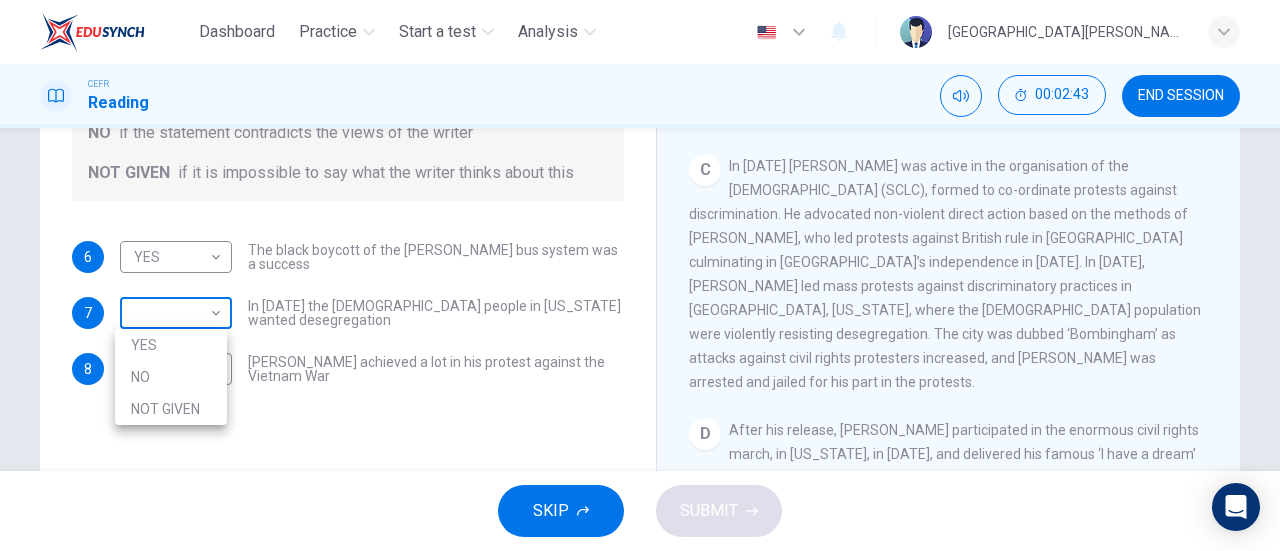 click on "Dashboard Practice Start a test Analysis English en ​ KHAIRUNISSA NABILLA CEFR Reading 00:02:43 END SESSION Questions 6 - 8 Do the following statements agree with the information given in the Reading Passage? In the space below, write YES if the statement agrees with the views of the writer NO if the statement contradicts the views of the writer NOT GIVEN if it is impossible to say what the writer thinks about this 6 YES YES ​ The black boycott of the Montgomery bus system was a success 7 ​ ​ In 1963 the white people in Alabama wanted desegregation 8 ​ ​ Martin Luther King achieved a lot in his protest against the Vietnam War Martin Luther King CLICK TO ZOOM Click to Zoom A B C D E F SKIP SUBMIT EduSynch - Online Language Proficiency Testing
Dashboard Practice Start a test Analysis Notifications © Copyright  2025 YES NO NOT GIVEN" at bounding box center [640, 275] 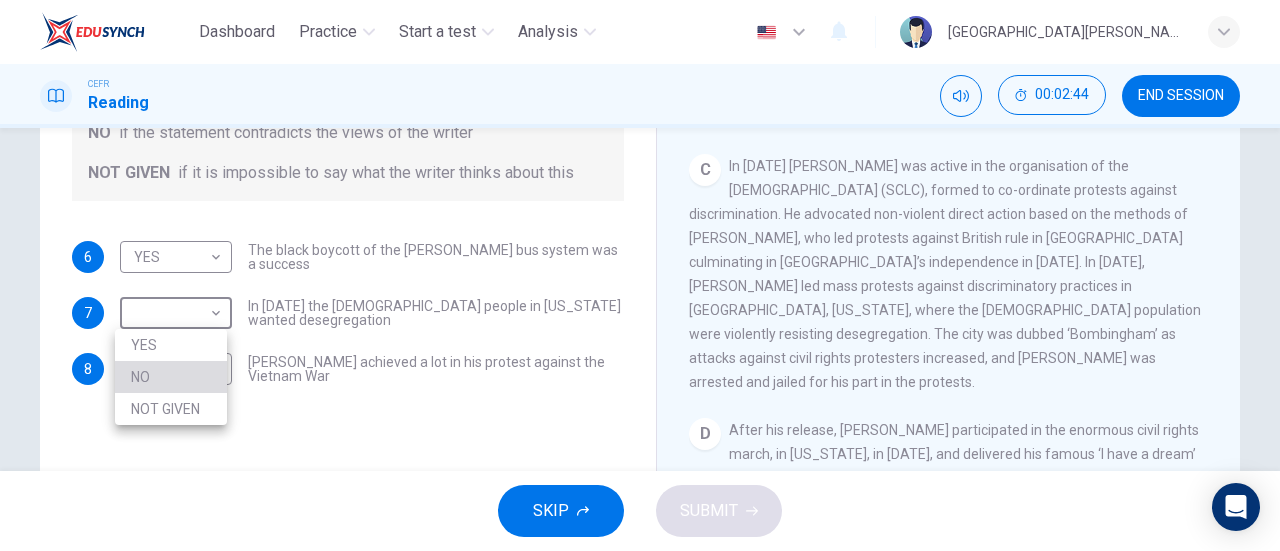 click on "NO" at bounding box center (171, 377) 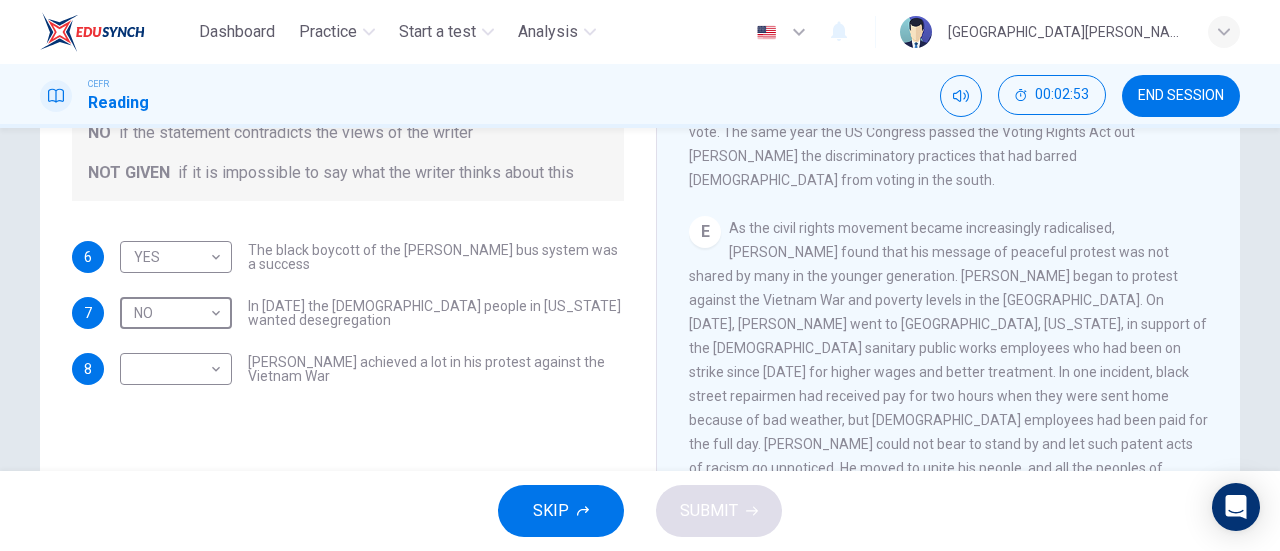 scroll, scrollTop: 1265, scrollLeft: 0, axis: vertical 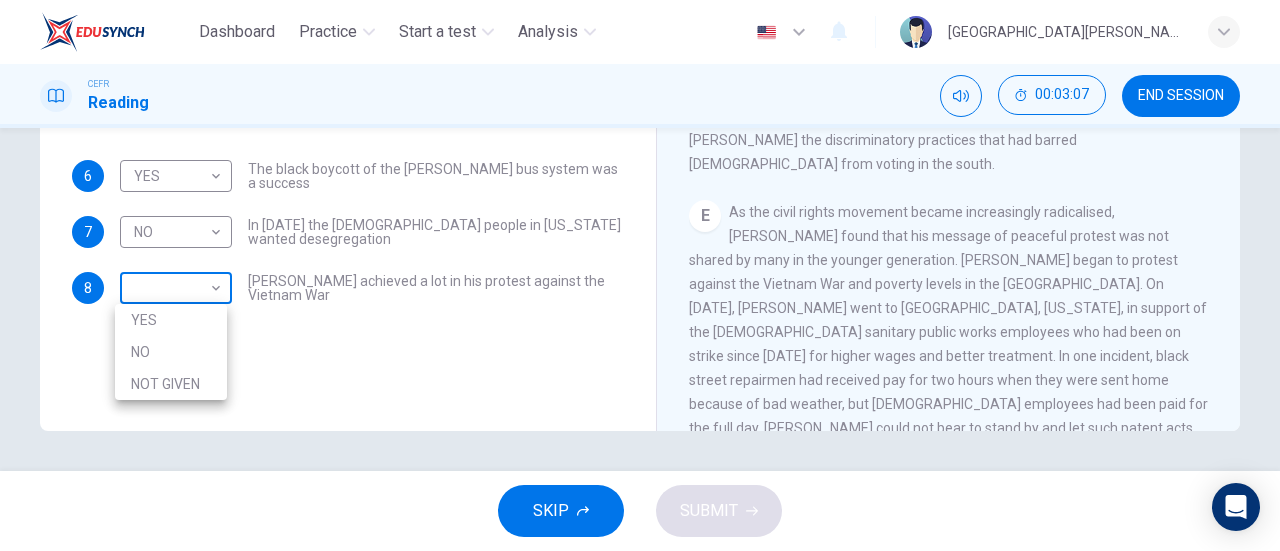 click on "Dashboard Practice Start a test Analysis English en ​ KHAIRUNISSA NABILLA CEFR Reading 00:03:07 END SESSION Questions 6 - 8 Do the following statements agree with the information given in the Reading Passage? In the space below, write YES if the statement agrees with the views of the writer NO if the statement contradicts the views of the writer NOT GIVEN if it is impossible to say what the writer thinks about this 6 YES YES ​ The black boycott of the Montgomery bus system was a success 7 NO NO ​ In 1963 the white people in Alabama wanted desegregation 8 ​ ​ Martin Luther King achieved a lot in his protest against the Vietnam War Martin Luther King CLICK TO ZOOM Click to Zoom A B C D E F SKIP SUBMIT EduSynch - Online Language Proficiency Testing
Dashboard Practice Start a test Analysis Notifications © Copyright  2025 YES NO NOT GIVEN" at bounding box center [640, 275] 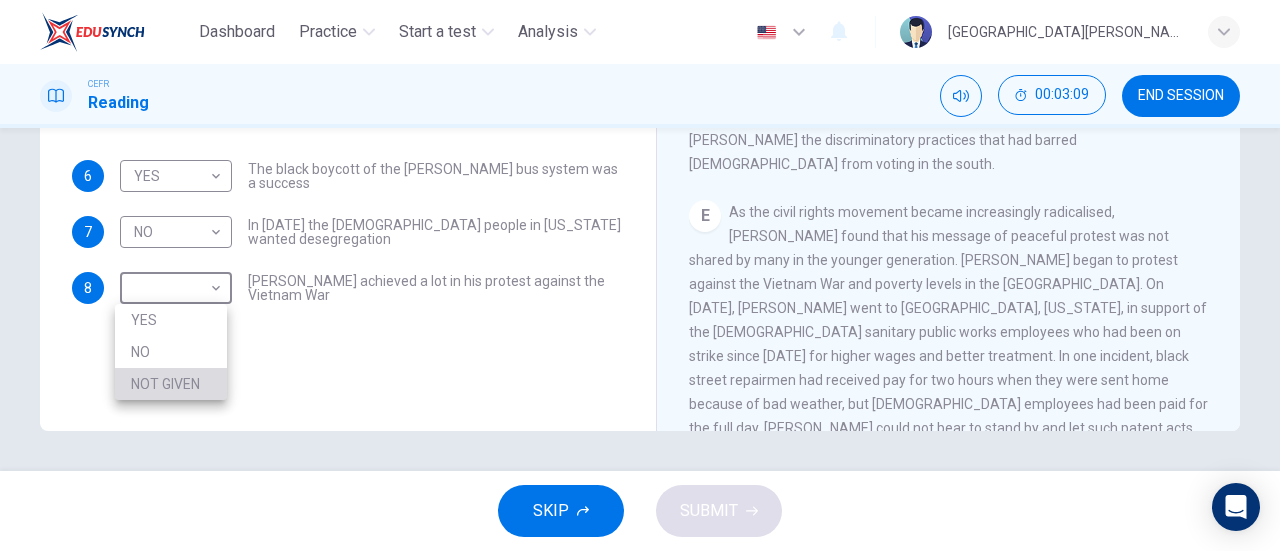 click on "NOT GIVEN" at bounding box center (171, 384) 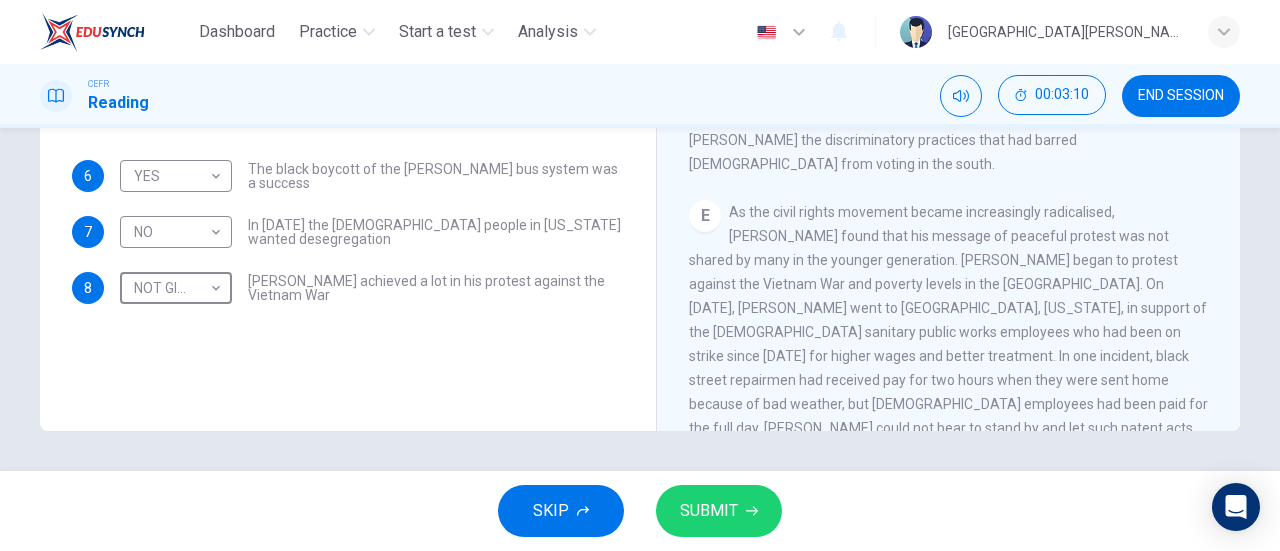click on "SUBMIT" at bounding box center (709, 511) 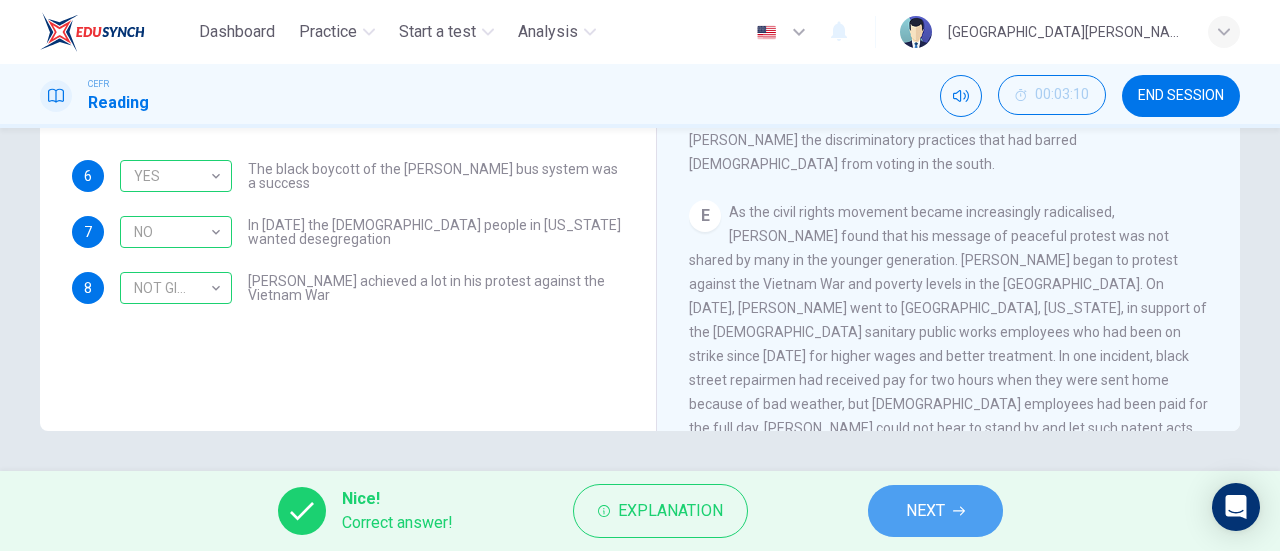 click on "NEXT" at bounding box center [935, 511] 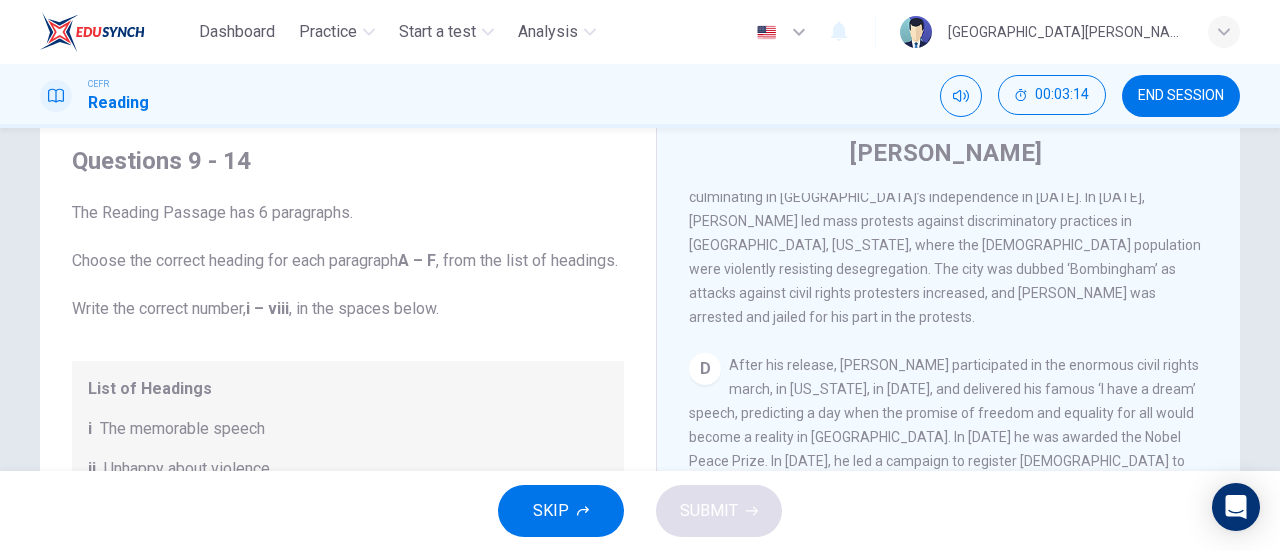scroll, scrollTop: 61, scrollLeft: 0, axis: vertical 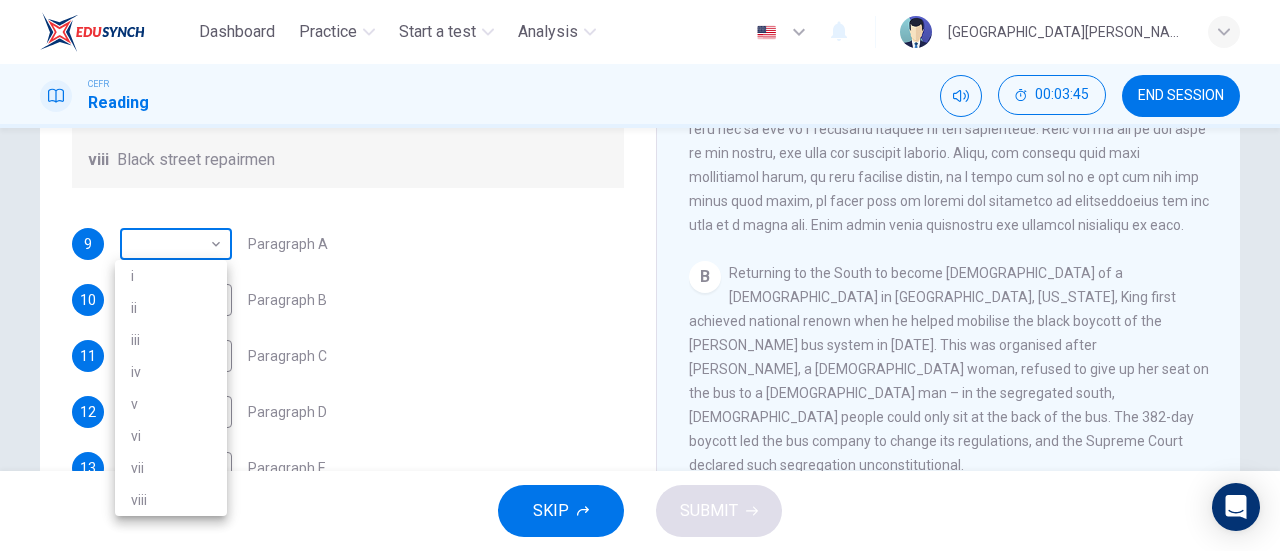 click on "Dashboard Practice Start a test Analysis English en ​ KHAIRUNISSA NABILLA CEFR Reading 00:03:45 END SESSION Questions 9 - 14 The Reading Passage has 6 paragraphs.
Choose the correct heading for each paragraph  A – F , from the list of headings.
Write the correct number,  i – viii , in the spaces below. List of Headings i The memorable speech ii Unhappy about violence iii A tragic incident iv Protests and action v The background of an iconic man vi Making his mark internationally vii Difficult childhood viii Black street repairmen 9 ​ ​ Paragraph A 10 ​ ​ Paragraph B 11 ​ ​ Paragraph C 12 ​ ​ Paragraph D 13 ​ ​ Paragraph E 14 ​ ​ Paragraph F Martin Luther King CLICK TO ZOOM Click to Zoom A B C D E F SKIP SUBMIT EduSynch - Online Language Proficiency Testing
Dashboard Practice Start a test Analysis Notifications © Copyright  2025 i ii iii iv v vi vii viii" at bounding box center [640, 275] 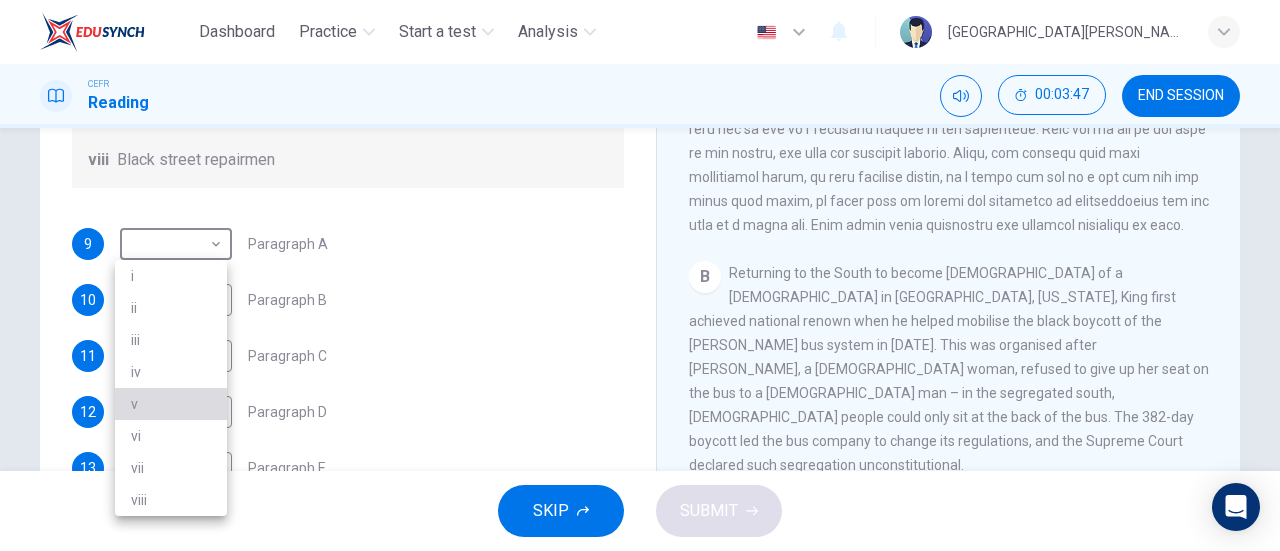 click on "v" at bounding box center (171, 404) 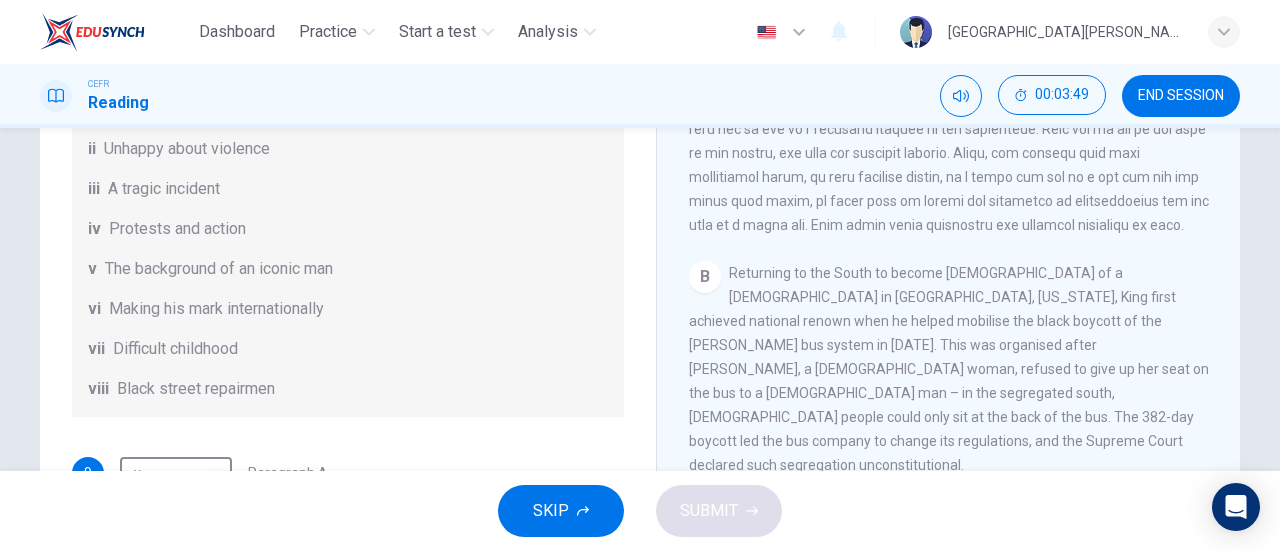 scroll, scrollTop: 100, scrollLeft: 0, axis: vertical 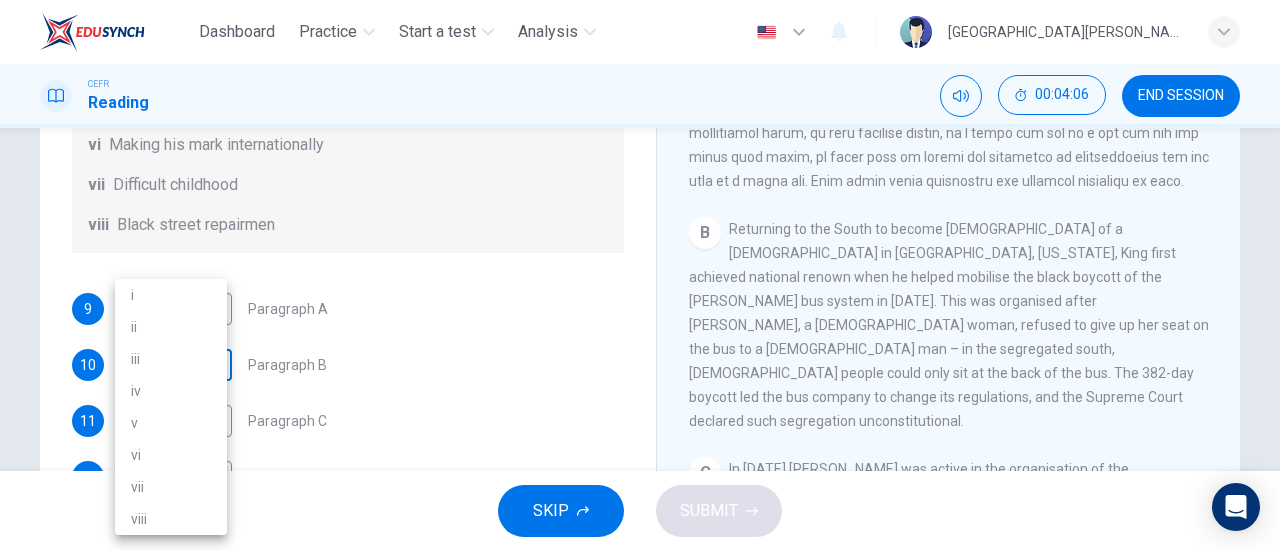 click on "Dashboard Practice Start a test Analysis English en ​ KHAIRUNISSA NABILLA CEFR Reading 00:04:06 END SESSION Questions 9 - 14 The Reading Passage has 6 paragraphs.
Choose the correct heading for each paragraph  A – F , from the list of headings.
Write the correct number,  i – viii , in the spaces below. List of Headings i The memorable speech ii Unhappy about violence iii A tragic incident iv Protests and action v The background of an iconic man vi Making his mark internationally vii Difficult childhood viii Black street repairmen 9 v v ​ Paragraph A 10 ​ ​ Paragraph B 11 ​ ​ Paragraph C 12 ​ ​ Paragraph D 13 ​ ​ Paragraph E 14 ​ ​ Paragraph F Martin Luther King CLICK TO ZOOM Click to Zoom A B C D E F SKIP SUBMIT EduSynch - Online Language Proficiency Testing
Dashboard Practice Start a test Analysis Notifications © Copyright  2025 i ii iii iv v vi vii viii" at bounding box center [640, 275] 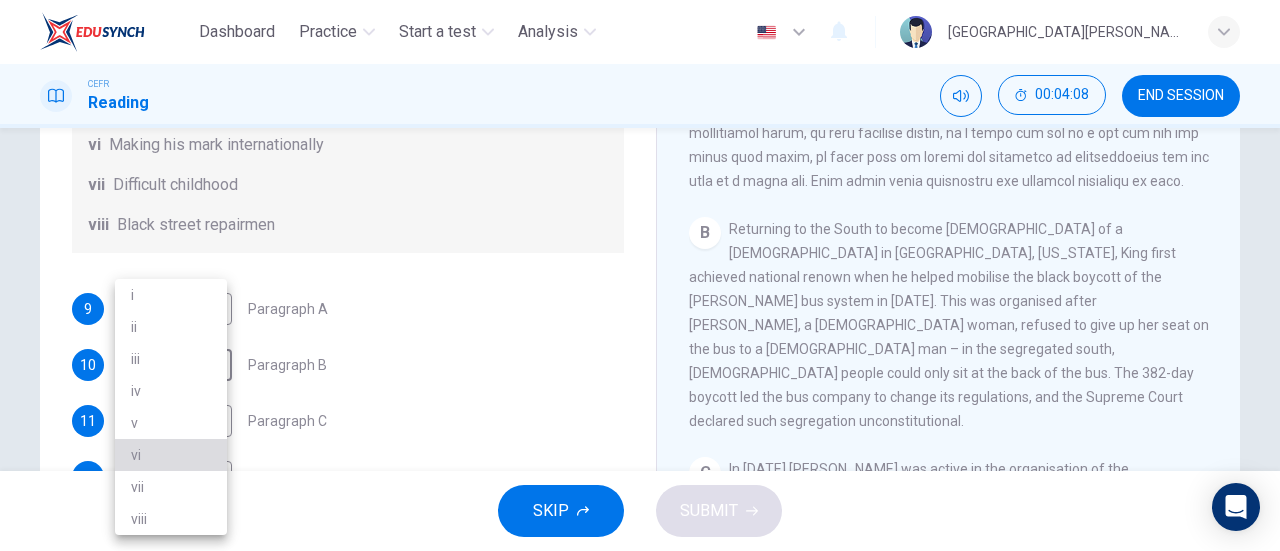 click on "vi" at bounding box center (171, 455) 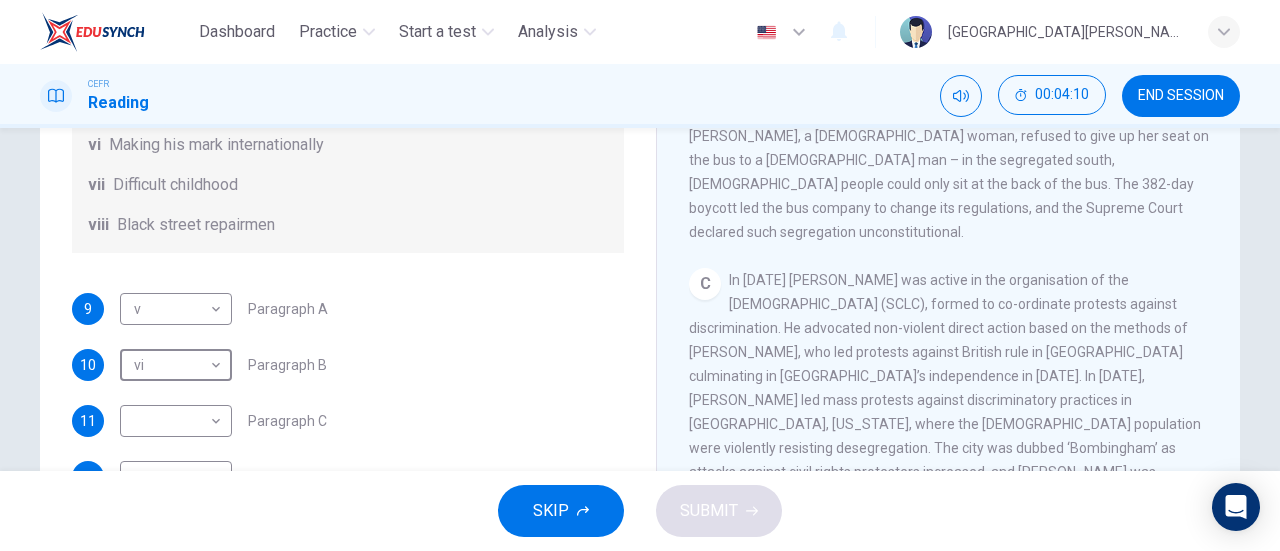 scroll, scrollTop: 707, scrollLeft: 0, axis: vertical 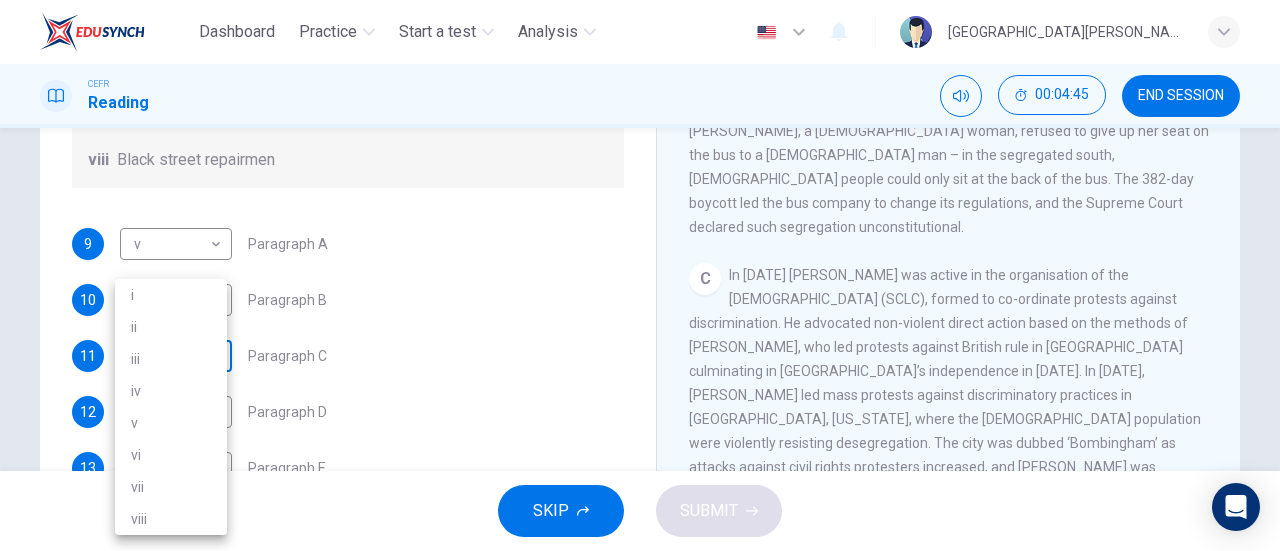 click on "Dashboard Practice Start a test Analysis English en ​ KHAIRUNISSA NABILLA CEFR Reading 00:04:45 END SESSION Questions 9 - 14 The Reading Passage has 6 paragraphs.
Choose the correct heading for each paragraph  A – F , from the list of headings.
Write the correct number,  i – viii , in the spaces below. List of Headings i The memorable speech ii Unhappy about violence iii A tragic incident iv Protests and action v The background of an iconic man vi Making his mark internationally vii Difficult childhood viii Black street repairmen 9 v v ​ Paragraph A 10 vi vi ​ Paragraph B 11 ​ ​ Paragraph C 12 ​ ​ Paragraph D 13 ​ ​ Paragraph E 14 ​ ​ Paragraph F Martin Luther King CLICK TO ZOOM Click to Zoom A B C D E F SKIP SUBMIT EduSynch - Online Language Proficiency Testing
Dashboard Practice Start a test Analysis Notifications © Copyright  2025 i ii iii iv v vi vii viii" at bounding box center (640, 275) 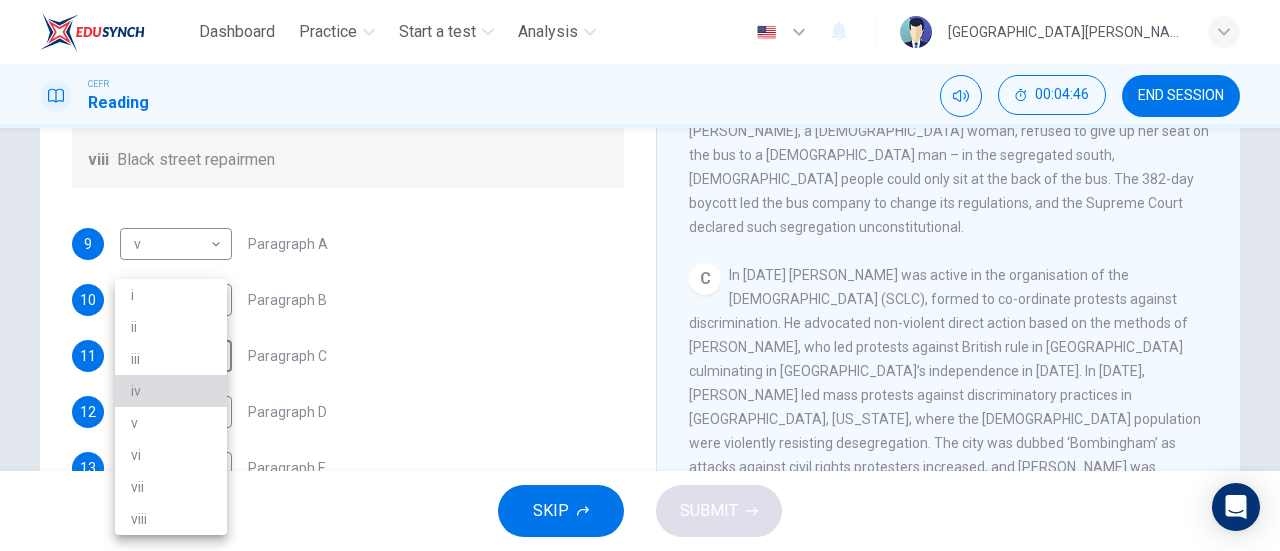 click on "iv" at bounding box center (171, 391) 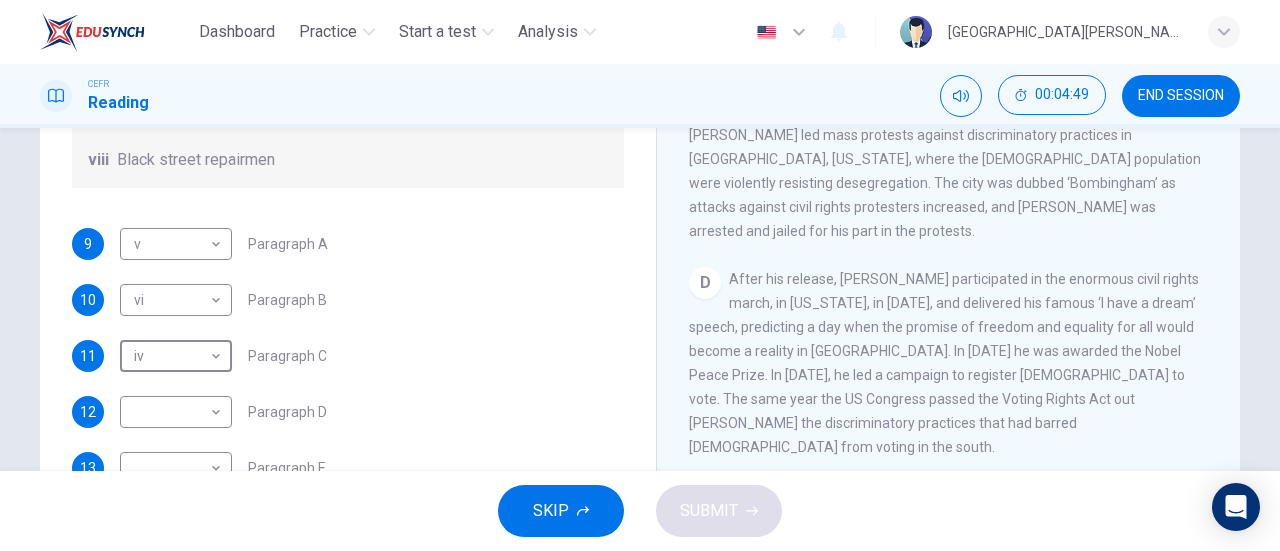 scroll, scrollTop: 965, scrollLeft: 0, axis: vertical 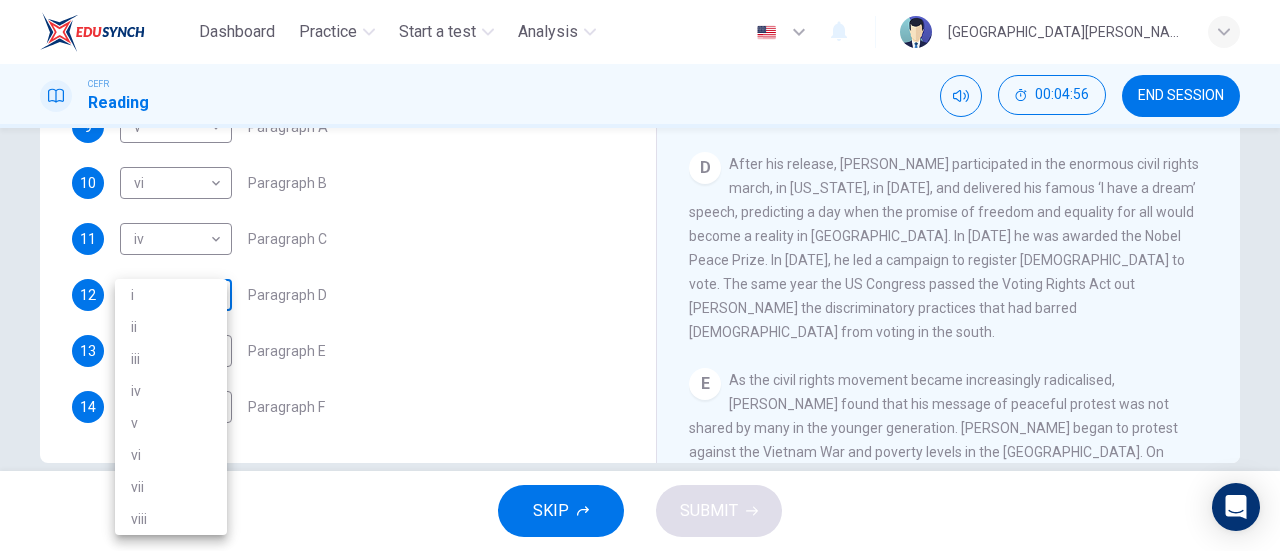 click on "Dashboard Practice Start a test Analysis English en ​ KHAIRUNISSA NABILLA CEFR Reading 00:04:56 END SESSION Questions 9 - 14 The Reading Passage has 6 paragraphs.
Choose the correct heading for each paragraph  A – F , from the list of headings.
Write the correct number,  i – viii , in the spaces below. List of Headings i The memorable speech ii Unhappy about violence iii A tragic incident iv Protests and action v The background of an iconic man vi Making his mark internationally vii Difficult childhood viii Black street repairmen 9 v v ​ Paragraph A 10 vi vi ​ Paragraph B 11 iv iv ​ Paragraph C 12 ​ ​ Paragraph D 13 ​ ​ Paragraph E 14 ​ ​ Paragraph F Martin Luther King CLICK TO ZOOM Click to Zoom A B C D E F SKIP SUBMIT EduSynch - Online Language Proficiency Testing
Dashboard Practice Start a test Analysis Notifications © Copyright  2025 i ii iii iv v vi vii viii" at bounding box center [640, 275] 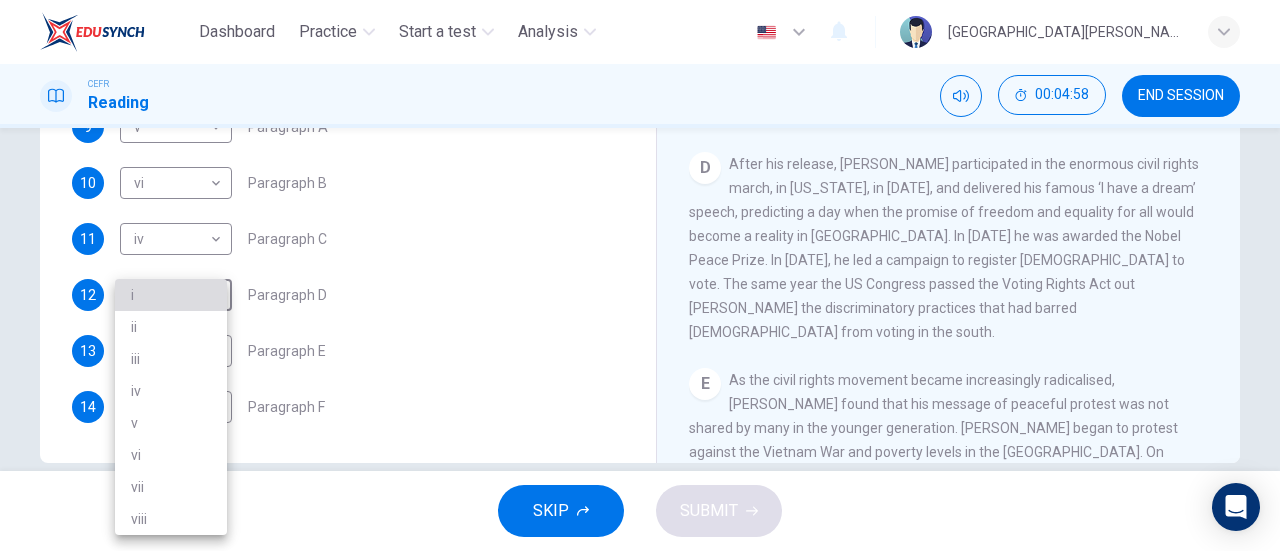 click on "i" at bounding box center [171, 295] 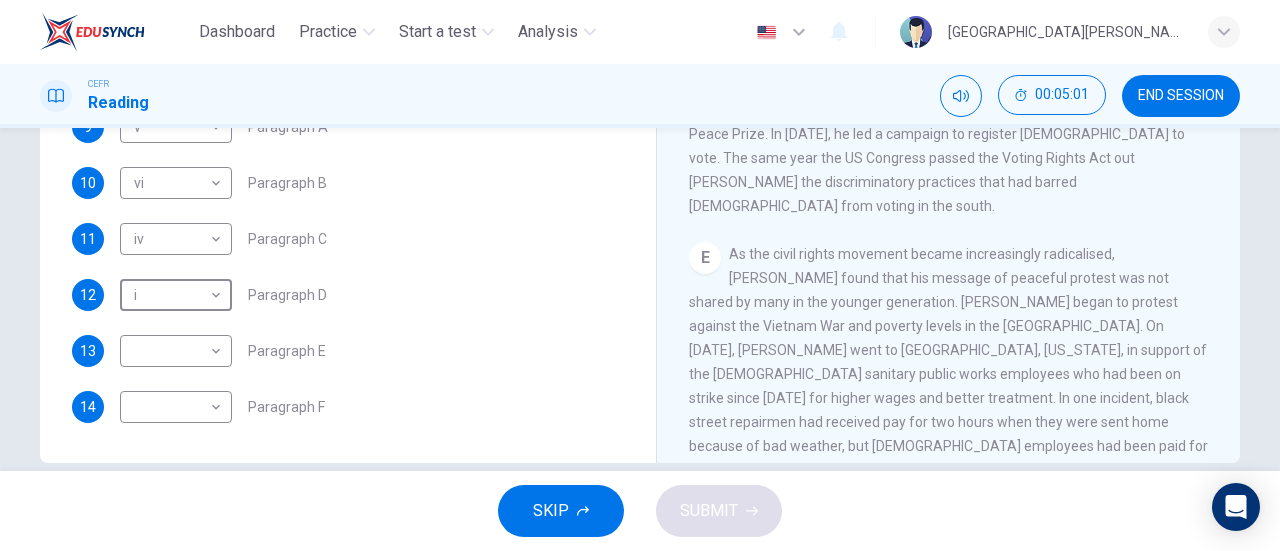 scroll, scrollTop: 1087, scrollLeft: 0, axis: vertical 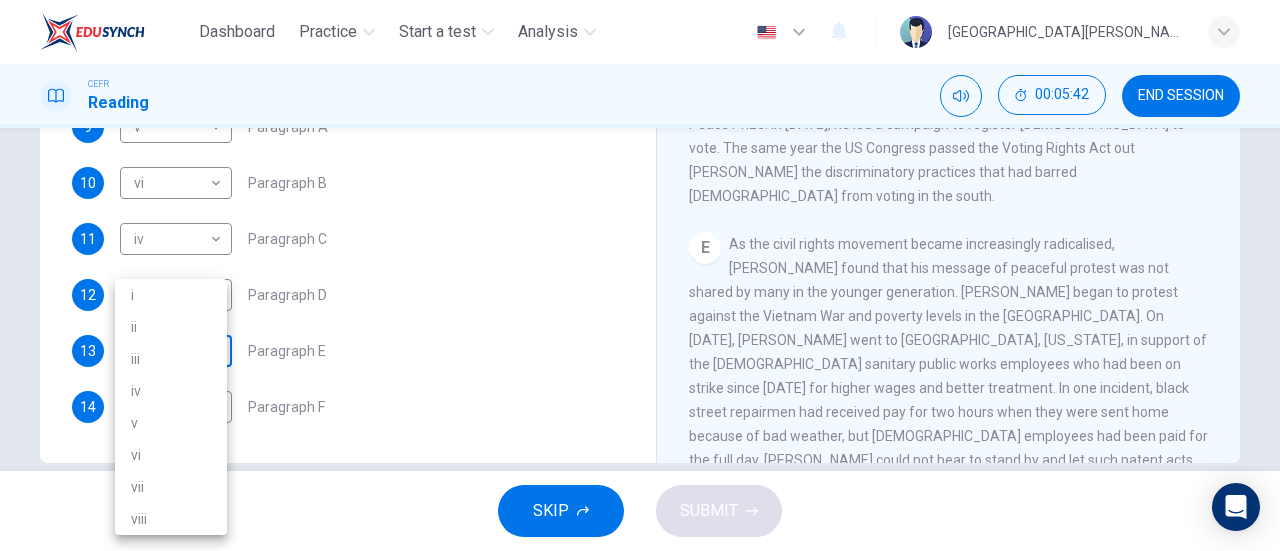click on "Dashboard Practice Start a test Analysis English en ​ KHAIRUNISSA NABILLA CEFR Reading 00:05:42 END SESSION Questions 9 - 14 The Reading Passage has 6 paragraphs.
Choose the correct heading for each paragraph  A – F , from the list of headings.
Write the correct number,  i – viii , in the spaces below. List of Headings i The memorable speech ii Unhappy about violence iii A tragic incident iv Protests and action v The background of an iconic man vi Making his mark internationally vii Difficult childhood viii Black street repairmen 9 v v ​ Paragraph A 10 vi vi ​ Paragraph B 11 iv iv ​ Paragraph C 12 i i ​ Paragraph D 13 ​ ​ Paragraph E 14 ​ ​ Paragraph F Martin Luther King CLICK TO ZOOM Click to Zoom A B C D E F SKIP SUBMIT EduSynch - Online Language Proficiency Testing
Dashboard Practice Start a test Analysis Notifications © Copyright  2025 i ii iii iv v vi vii viii" at bounding box center (640, 275) 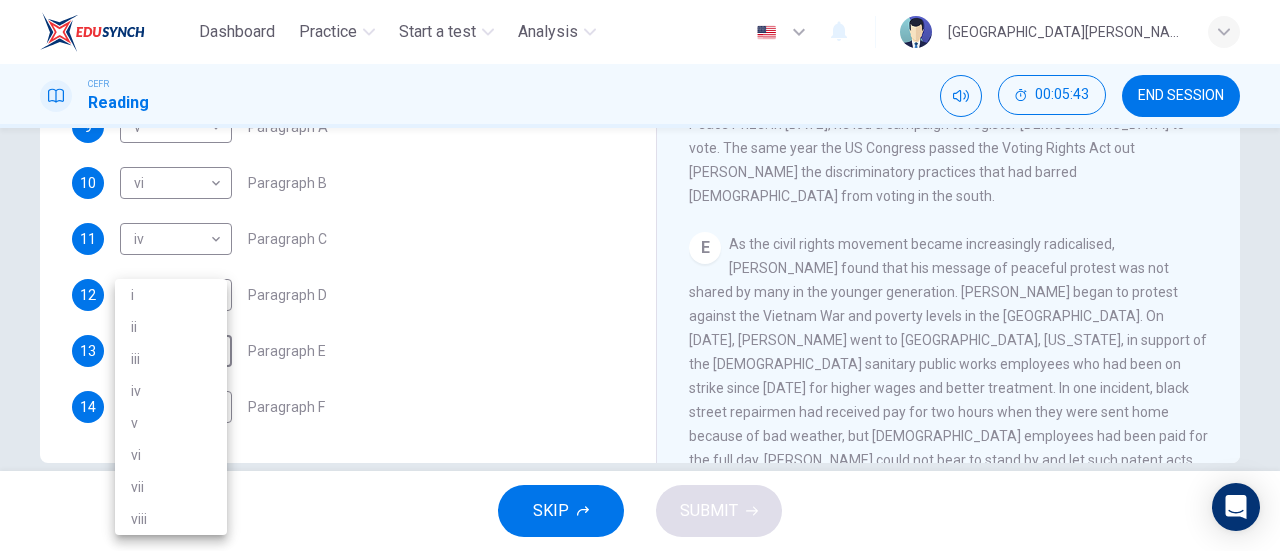 click on "viii" at bounding box center (171, 519) 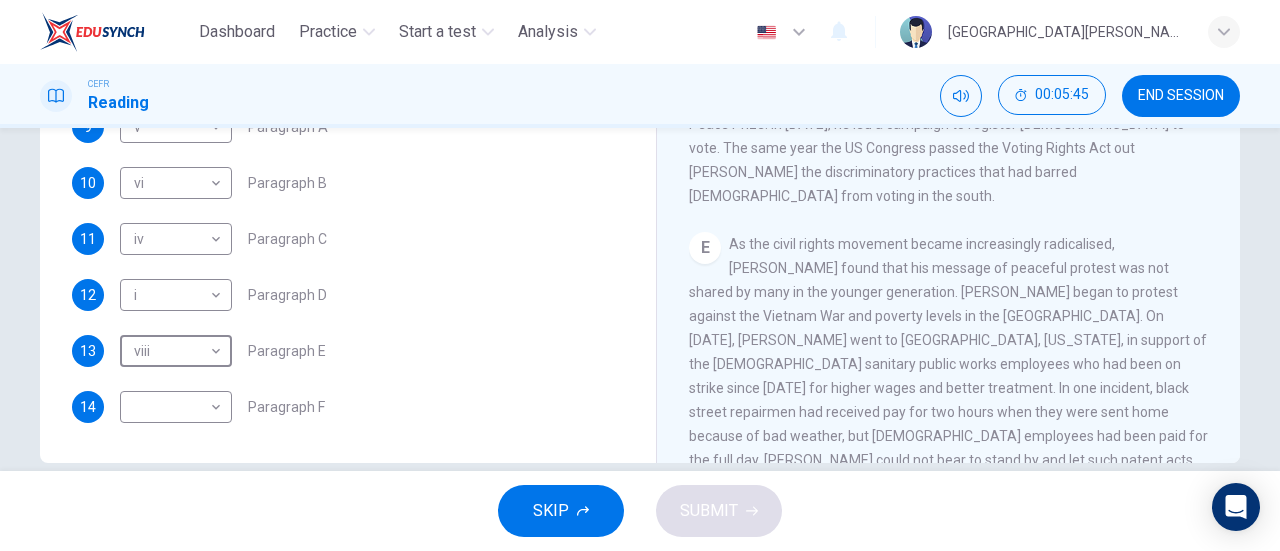 scroll, scrollTop: 1265, scrollLeft: 0, axis: vertical 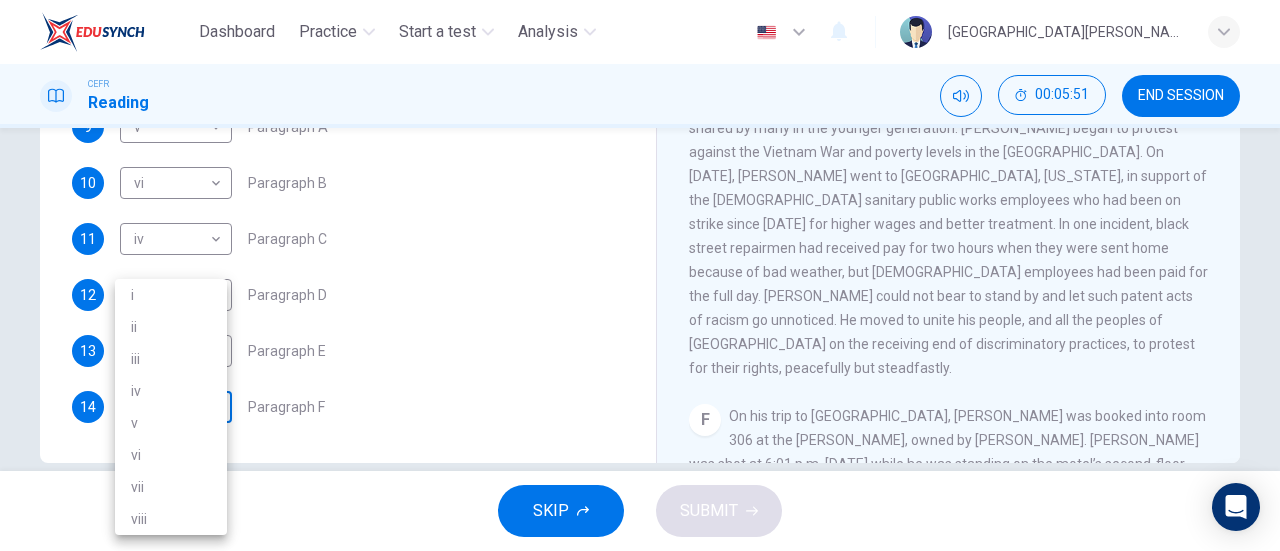 click on "Dashboard Practice Start a test Analysis English en ​ KHAIRUNISSA NABILLA CEFR Reading 00:05:51 END SESSION Questions 9 - 14 The Reading Passage has 6 paragraphs.
Choose the correct heading for each paragraph  A – F , from the list of headings.
Write the correct number,  i – viii , in the spaces below. List of Headings i The memorable speech ii Unhappy about violence iii A tragic incident iv Protests and action v The background of an iconic man vi Making his mark internationally vii Difficult childhood viii Black street repairmen 9 v v ​ Paragraph A 10 vi vi ​ Paragraph B 11 iv iv ​ Paragraph C 12 i i ​ Paragraph D 13 viii viii ​ Paragraph E 14 ​ ​ Paragraph F Martin Luther King CLICK TO ZOOM Click to Zoom A B C D E F SKIP SUBMIT EduSynch - Online Language Proficiency Testing
Dashboard Practice Start a test Analysis Notifications © Copyright  2025 i ii iii iv v vi vii viii" at bounding box center (640, 275) 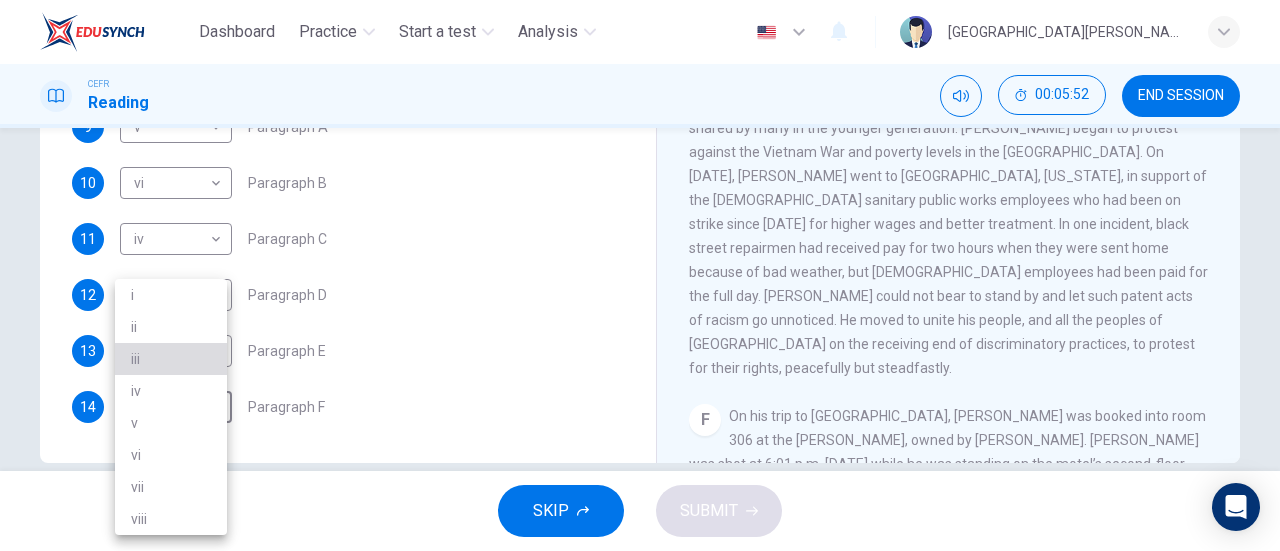 click on "iii" at bounding box center [171, 359] 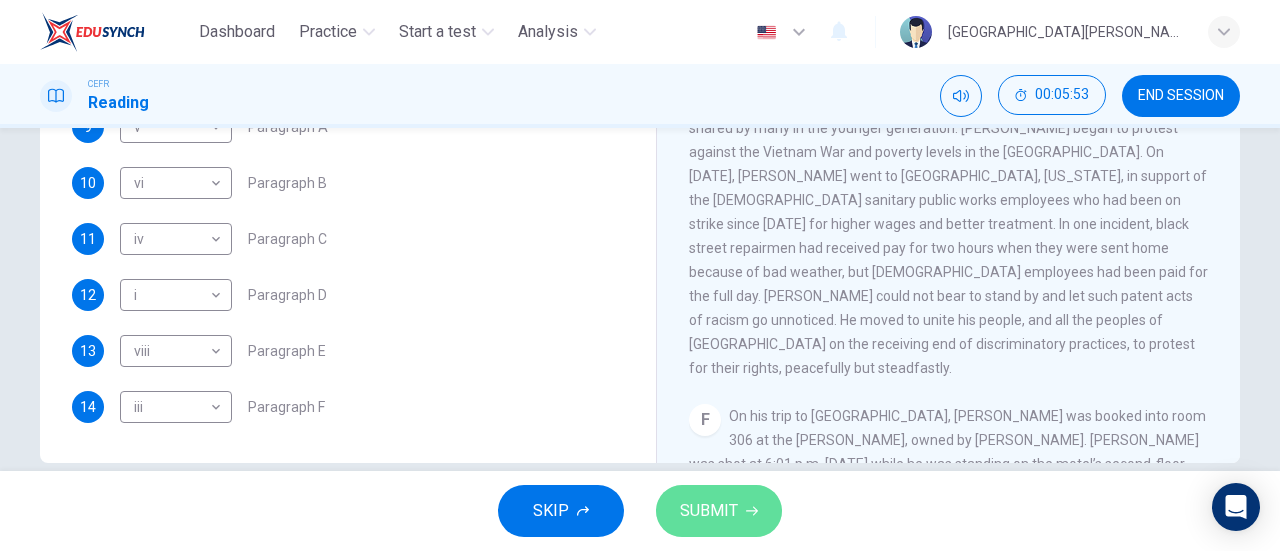 click on "SUBMIT" at bounding box center [719, 511] 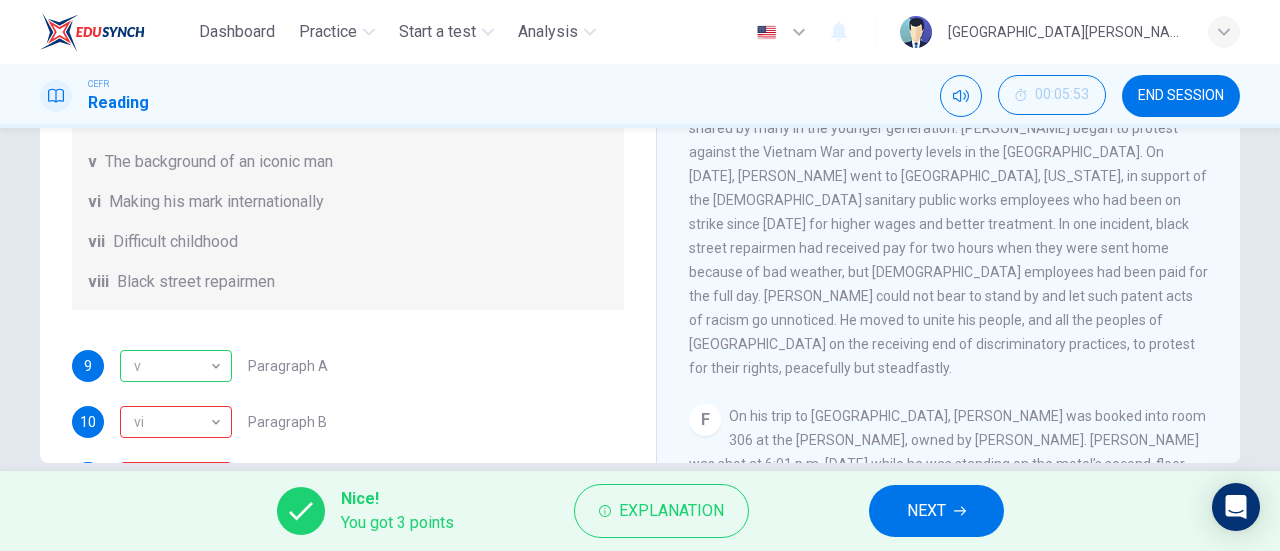 scroll, scrollTop: 352, scrollLeft: 0, axis: vertical 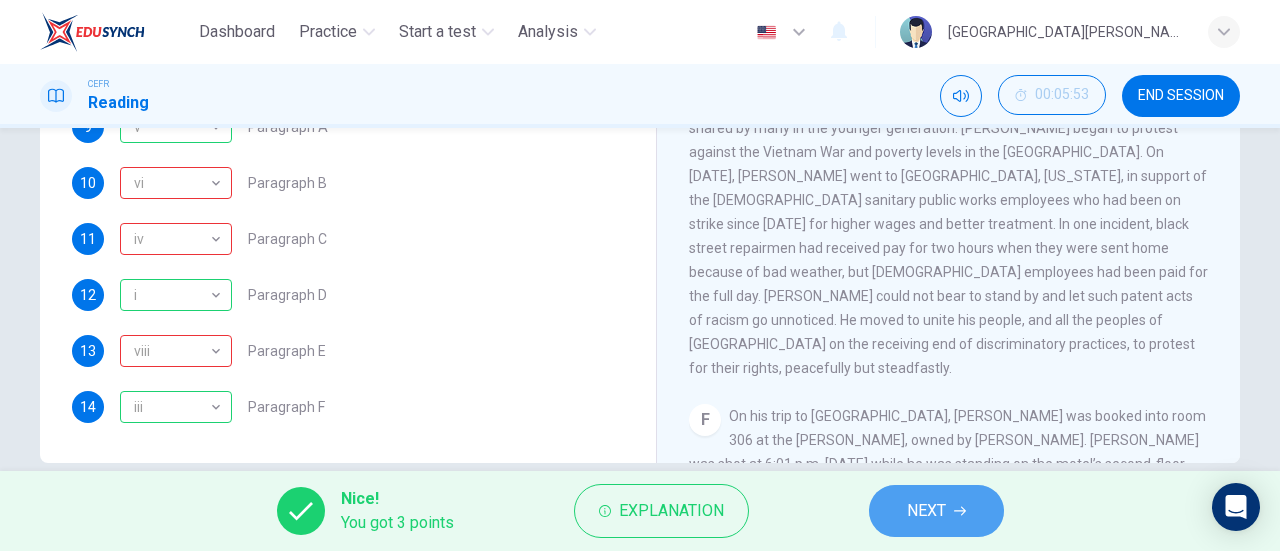 click on "NEXT" at bounding box center [936, 511] 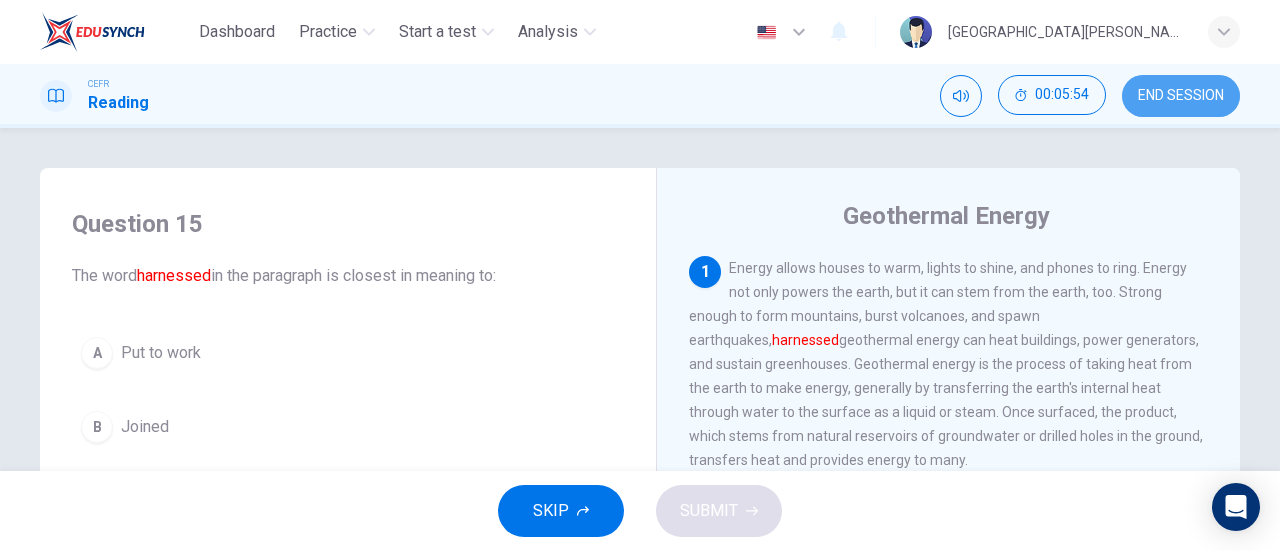 click on "END SESSION" at bounding box center [1181, 96] 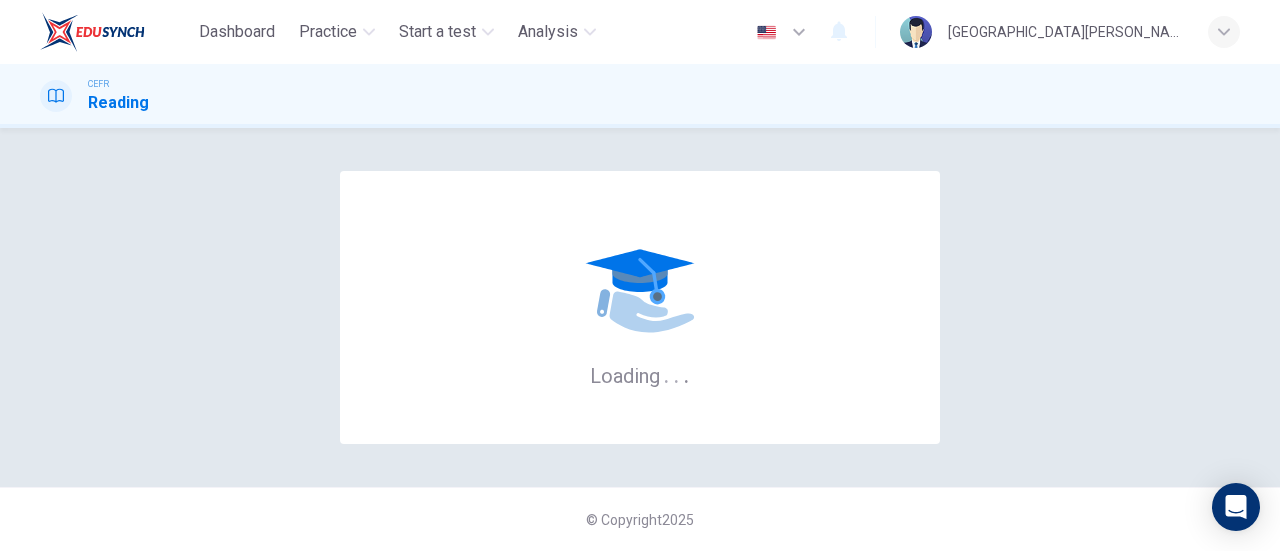 scroll, scrollTop: 0, scrollLeft: 0, axis: both 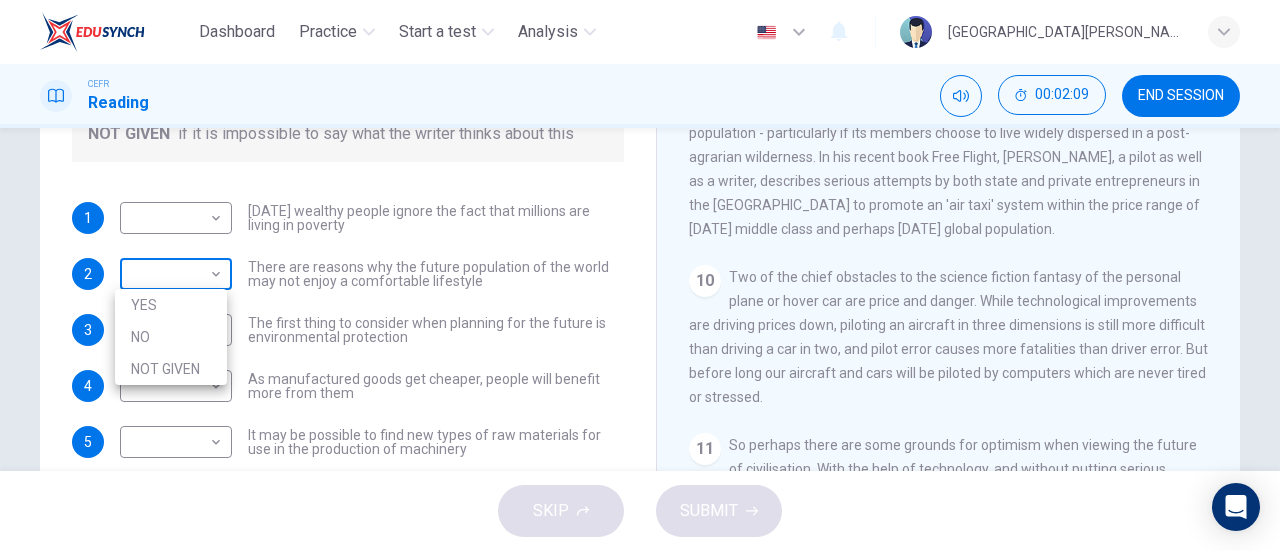 click on "Dashboard Practice Start a test Analysis English en ​ [GEOGRAPHIC_DATA][PERSON_NAME] CEFR Reading 00:02:09 END SESSION Questions 1 - 6 Do the following statements reflect the claims of the writer in the Reading Passage?
In the boxes below, write YES if the statement agrees with the views of the writer NO if the statement contradicts the views of the writer NOT GIVEN if it is impossible to say what the writer thinks about this 1 ​ ​ [DATE] wealthy people ignore the fact that millions are living in poverty 2 ​ ​ There are reasons why the future population of the world may not enjoy a comfortable lifestyle 3 ​ ​ The first thing to consider when planning for the future is environmental protection 4 ​ ​ As manufactured goods get cheaper, people will benefit more from them 5 ​ ​ It may be possible to find new types of raw materials for use in the production of machinery 6 ​ ​ The rising prices of fossil fuels may bring some benefits Worldly Wealth CLICK TO ZOOM Click to Zoom 1 2 3 4 5 6 7 8 9 10 11" at bounding box center [640, 275] 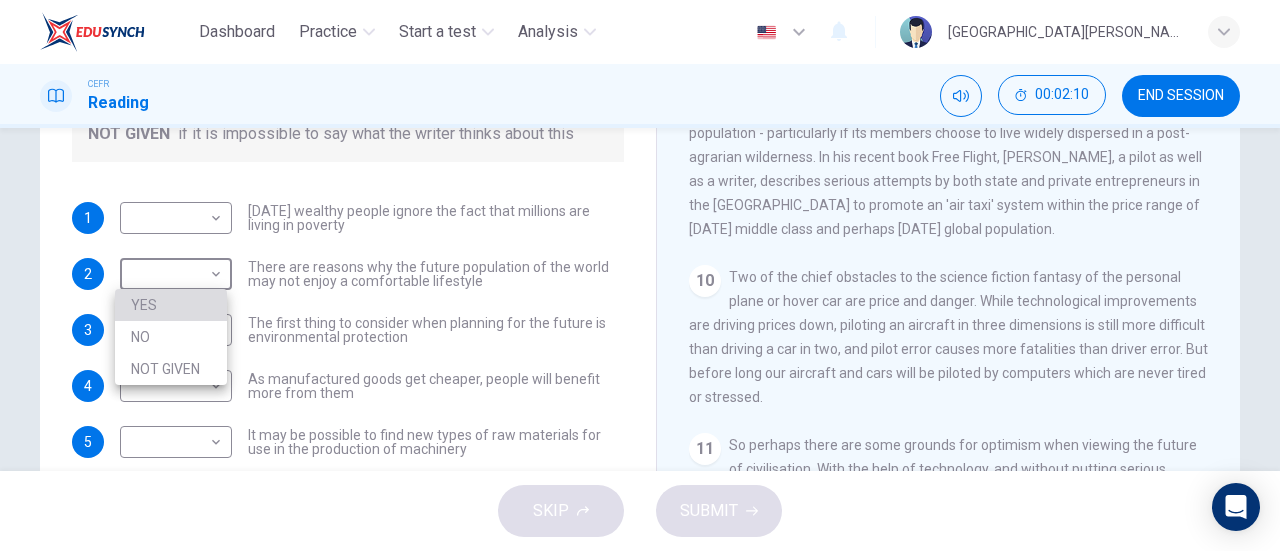 click on "YES" at bounding box center (171, 305) 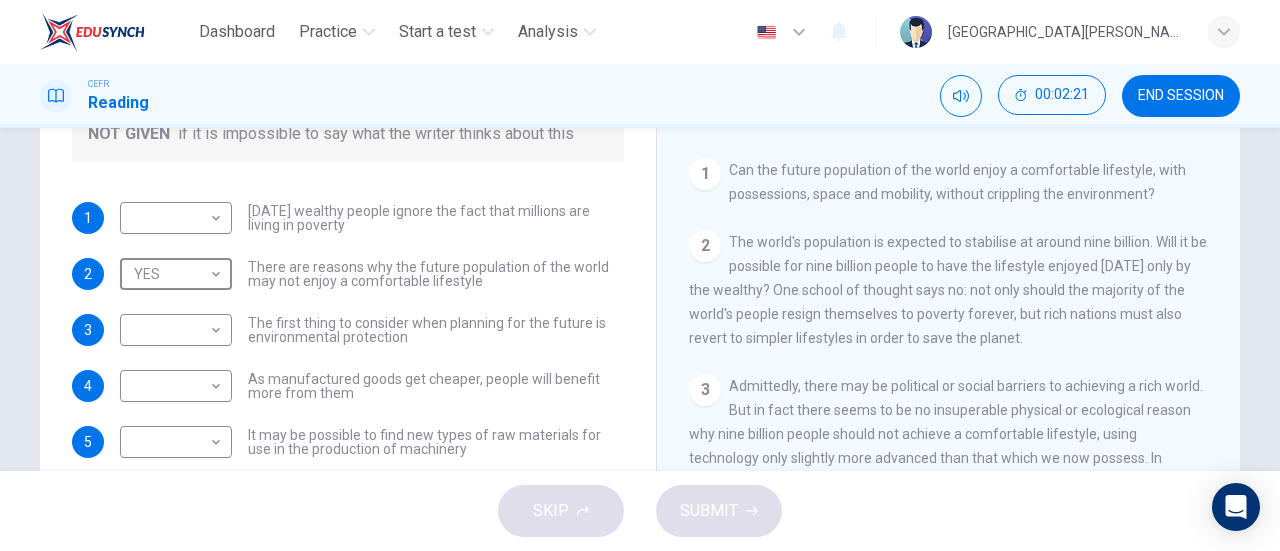 scroll, scrollTop: 208, scrollLeft: 0, axis: vertical 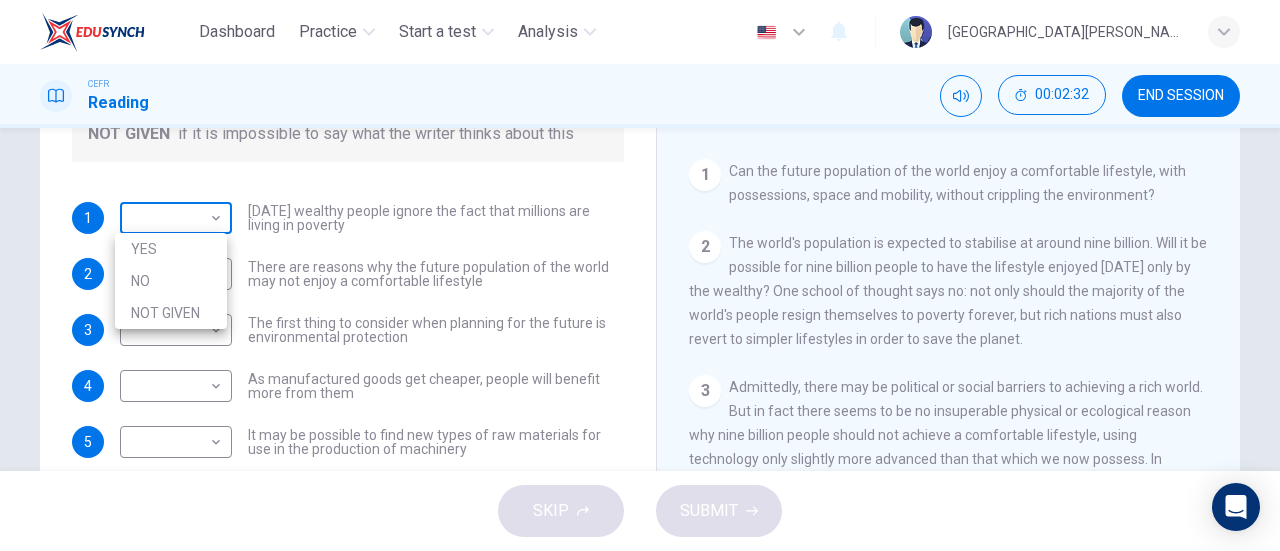 click on "Dashboard Practice Start a test Analysis English en ​ [GEOGRAPHIC_DATA][PERSON_NAME] Reading 00:02:32 END SESSION Questions 1 - 6 Do the following statements reflect the claims of the writer in the Reading Passage?
In the boxes below, write YES if the statement agrees with the views of the writer NO if the statement contradicts the views of the writer NOT GIVEN if it is impossible to say what the writer thinks about this 1 ​ ​ [DATE] wealthy people ignore the fact that millions are living in poverty 2 YES YES ​ There are reasons why the future population of the world may not enjoy a comfortable lifestyle 3 ​ ​ The first thing to consider when planning for the future is environmental protection 4 ​ ​ As manufactured goods get cheaper, people will benefit more from them 5 ​ ​ It may be possible to find new types of raw materials for use in the production of machinery 6 ​ ​ The rising prices of fossil fuels may bring some benefits Worldly Wealth CLICK TO ZOOM Click to Zoom 1 2 3 4 5 6 7 8 9" at bounding box center (640, 275) 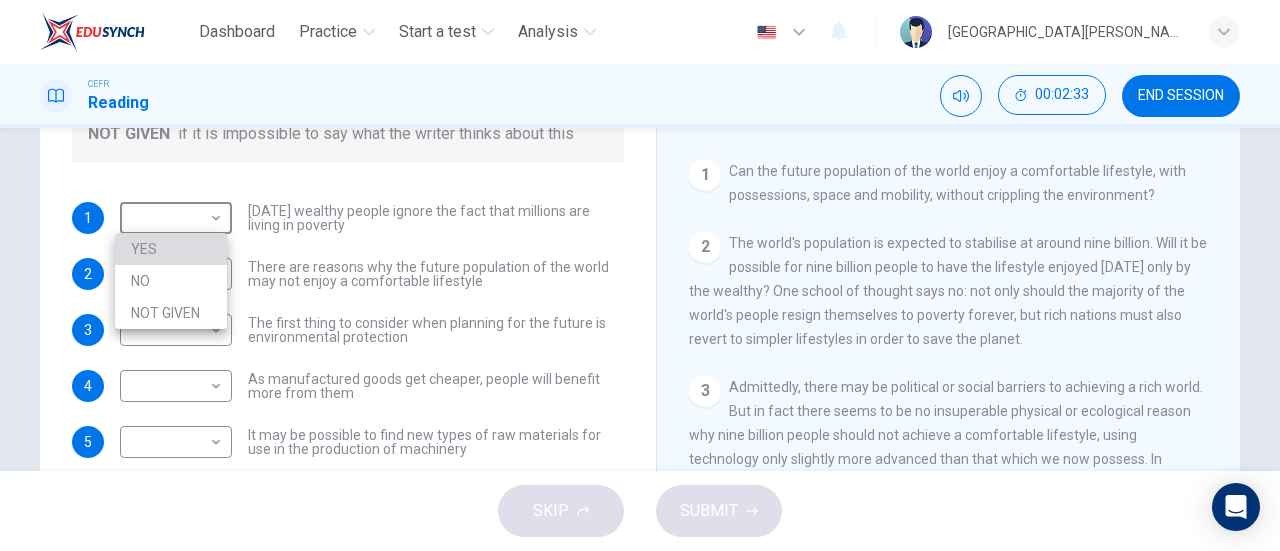 click on "YES" at bounding box center [171, 249] 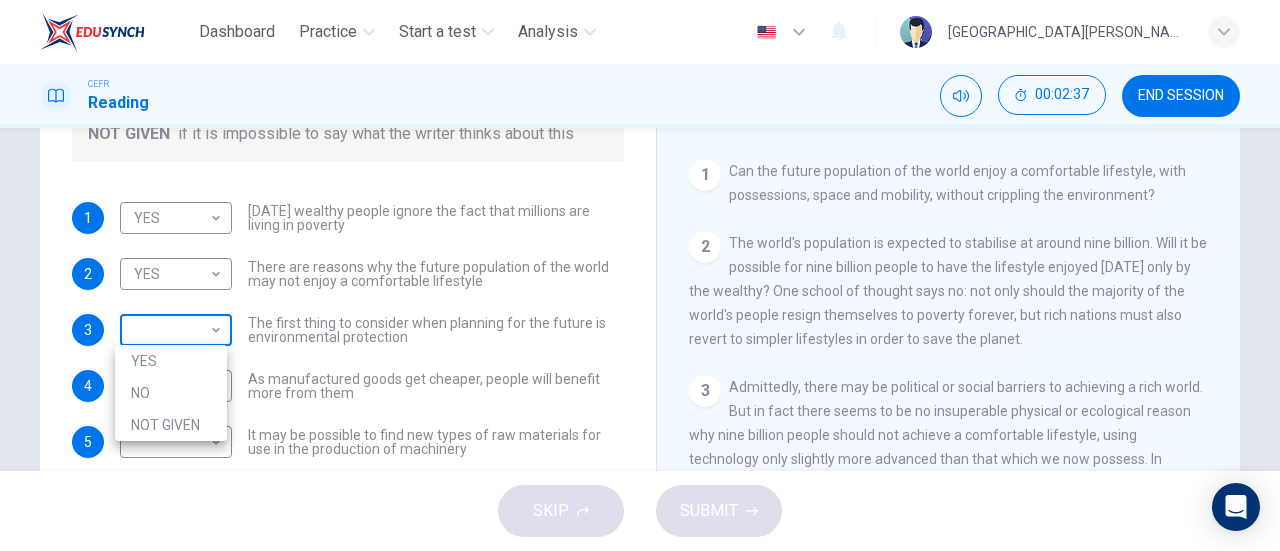 click on "Dashboard Practice Start a test Analysis English en ​ [GEOGRAPHIC_DATA][PERSON_NAME] CEFR Reading 00:02:37 END SESSION Questions 1 - 6 Do the following statements reflect the claims of the writer in the Reading Passage?
In the boxes below, write YES if the statement agrees with the views of the writer NO if the statement contradicts the views of the writer NOT GIVEN if it is impossible to say what the writer thinks about this 1 YES YES ​ [DATE] wealthy people ignore the fact that millions are living in poverty 2 YES YES ​ There are reasons why the future population of the world may not enjoy a comfortable lifestyle 3 ​ ​ The first thing to consider when planning for the future is environmental protection 4 ​ ​ As manufactured goods get cheaper, people will benefit more from them 5 ​ ​ It may be possible to find new types of raw materials for use in the production of machinery 6 ​ ​ The rising prices of fossil fuels may bring some benefits Worldly Wealth CLICK TO ZOOM Click to Zoom 1 2 3 4 5 6 7 8" at bounding box center [640, 275] 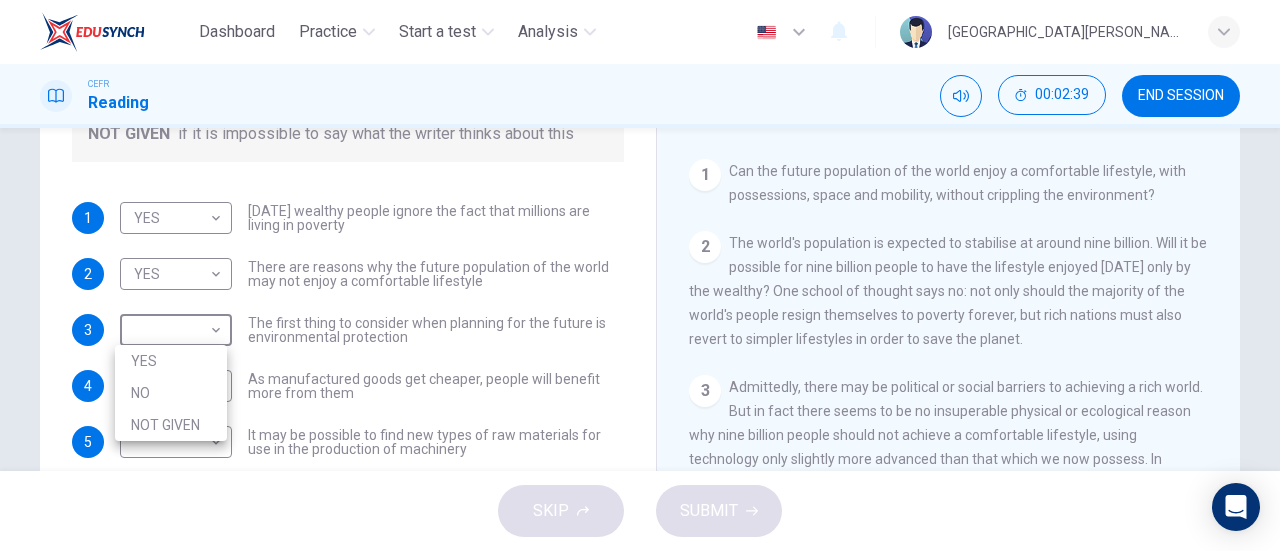 click on "YES" at bounding box center (171, 361) 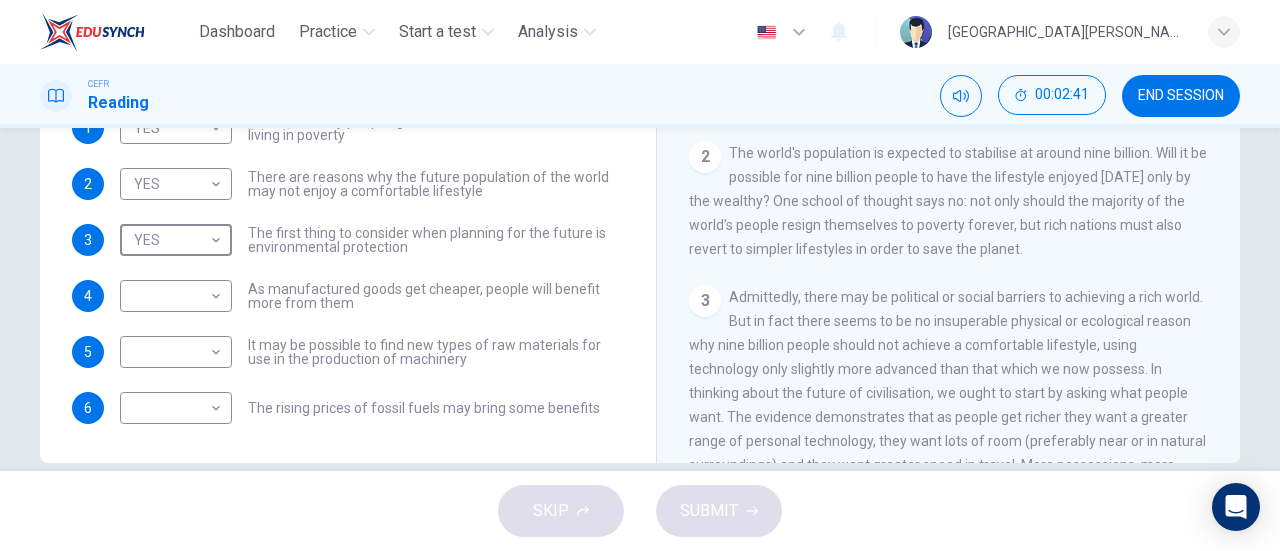 scroll, scrollTop: 400, scrollLeft: 0, axis: vertical 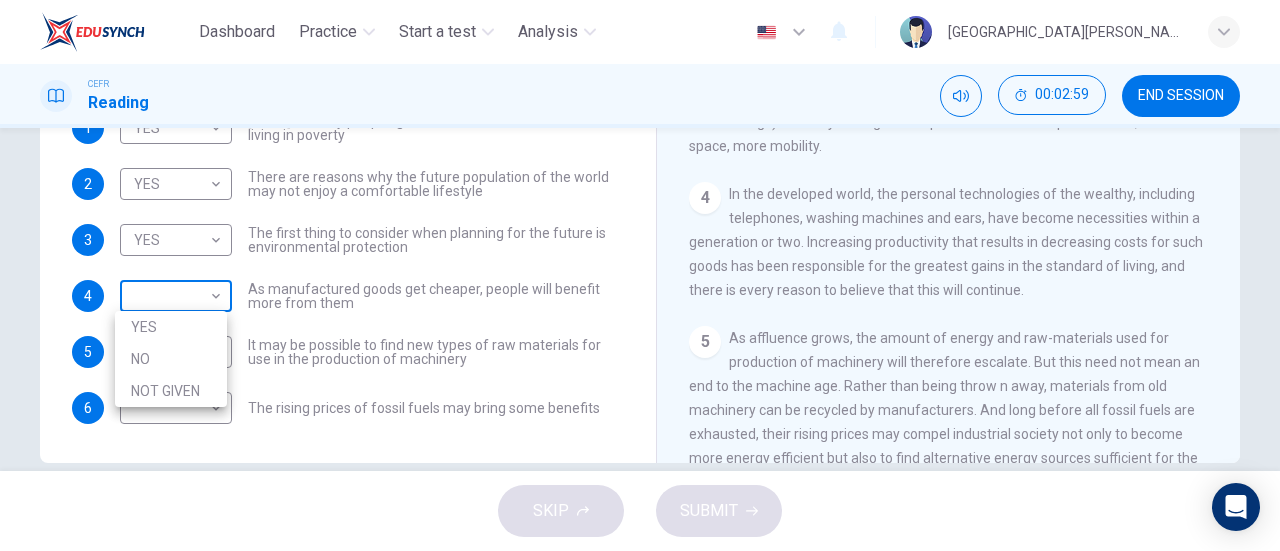 click on "Dashboard Practice Start a test Analysis English en ​ [GEOGRAPHIC_DATA][PERSON_NAME] CEFR Reading 00:02:59 END SESSION Questions 1 - 6 Do the following statements reflect the claims of the writer in the Reading Passage?
In the boxes below, write YES if the statement agrees with the views of the writer NO if the statement contradicts the views of the writer NOT GIVEN if it is impossible to say what the writer thinks about this 1 YES YES ​ [DATE] wealthy people ignore the fact that millions are living in poverty 2 YES YES ​ There are reasons why the future population of the world may not enjoy a comfortable lifestyle 3 YES YES ​ The first thing to consider when planning for the future is environmental protection 4 ​ ​ As manufactured goods get cheaper, people will benefit more from them 5 ​ ​ It may be possible to find new types of raw materials for use in the production of machinery 6 ​ ​ The rising prices of fossil fuels may bring some benefits Worldly Wealth CLICK TO ZOOM Click to Zoom 1 2 3 4 5 6" at bounding box center [640, 275] 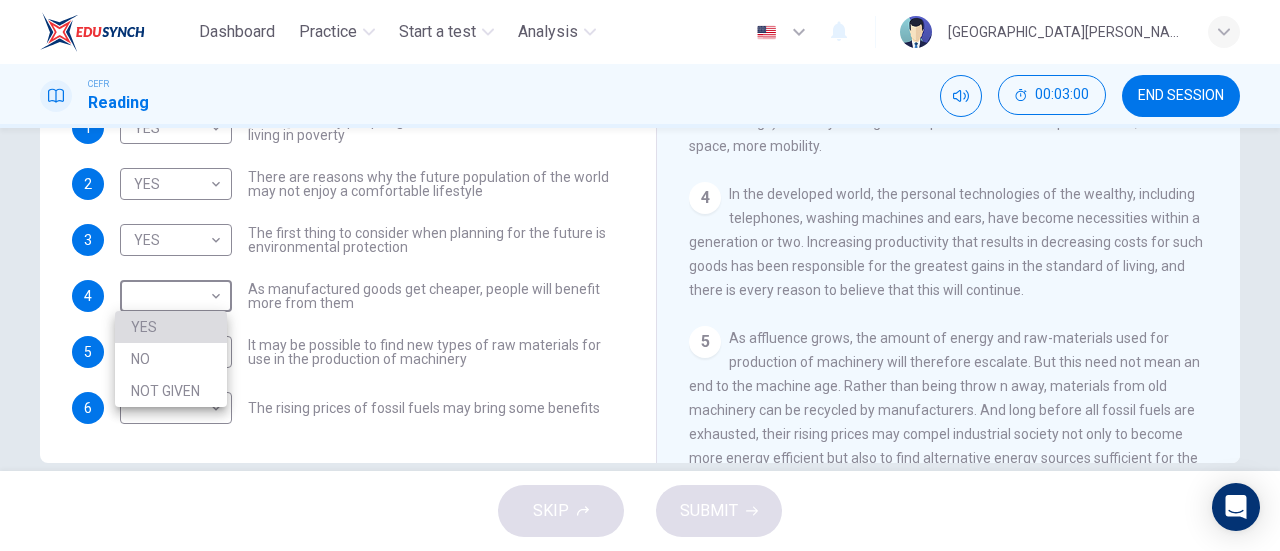 click on "YES" at bounding box center [171, 327] 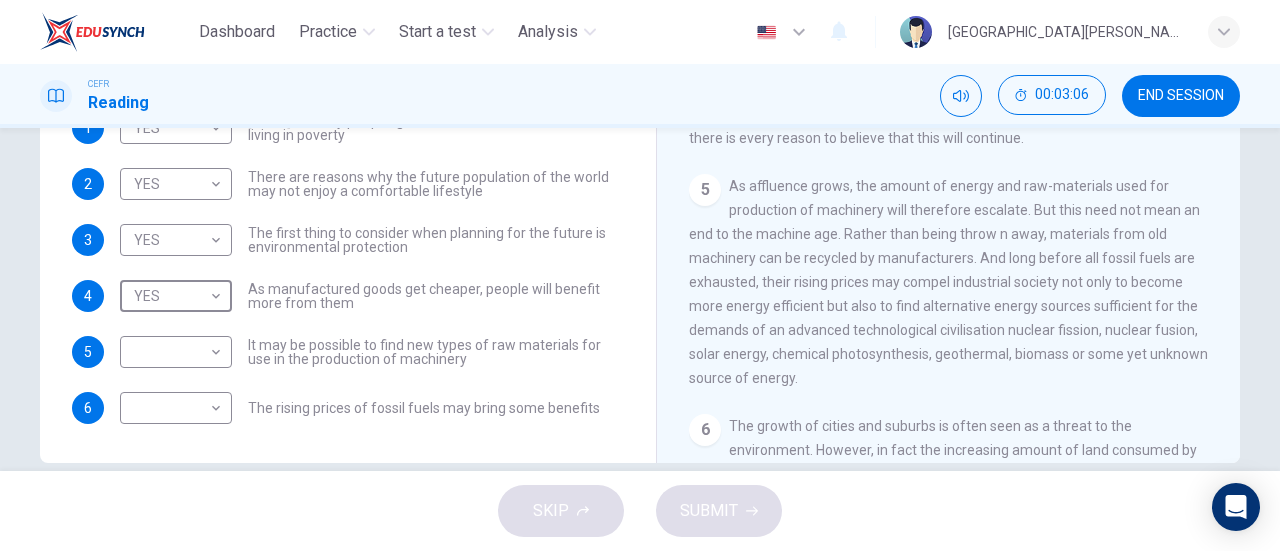 scroll, scrollTop: 706, scrollLeft: 0, axis: vertical 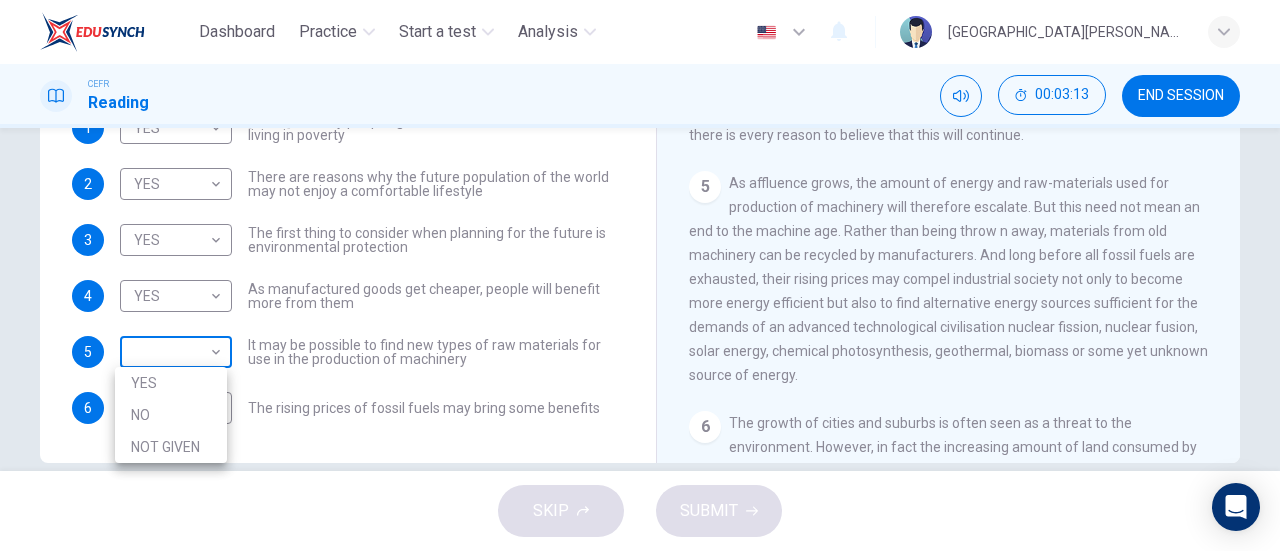 click on "Dashboard Practice Start a test Analysis English en ​ [GEOGRAPHIC_DATA][PERSON_NAME] CEFR Reading 00:03:13 END SESSION Questions 1 - 6 Do the following statements reflect the claims of the writer in the Reading Passage?
In the boxes below, write YES if the statement agrees with the views of the writer NO if the statement contradicts the views of the writer NOT GIVEN if it is impossible to say what the writer thinks about this 1 YES YES ​ [DATE] wealthy people ignore the fact that millions are living in poverty 2 YES YES ​ There are reasons why the future population of the world may not enjoy a comfortable lifestyle 3 YES YES ​ The first thing to consider when planning for the future is environmental protection 4 YES YES ​ As manufactured goods get cheaper, people will benefit more from them 5 ​ ​ It may be possible to find new types of raw materials for use in the production of machinery 6 ​ ​ The rising prices of fossil fuels may bring some benefits Worldly Wealth CLICK TO ZOOM Click to Zoom 1 2 3 4" at bounding box center [640, 275] 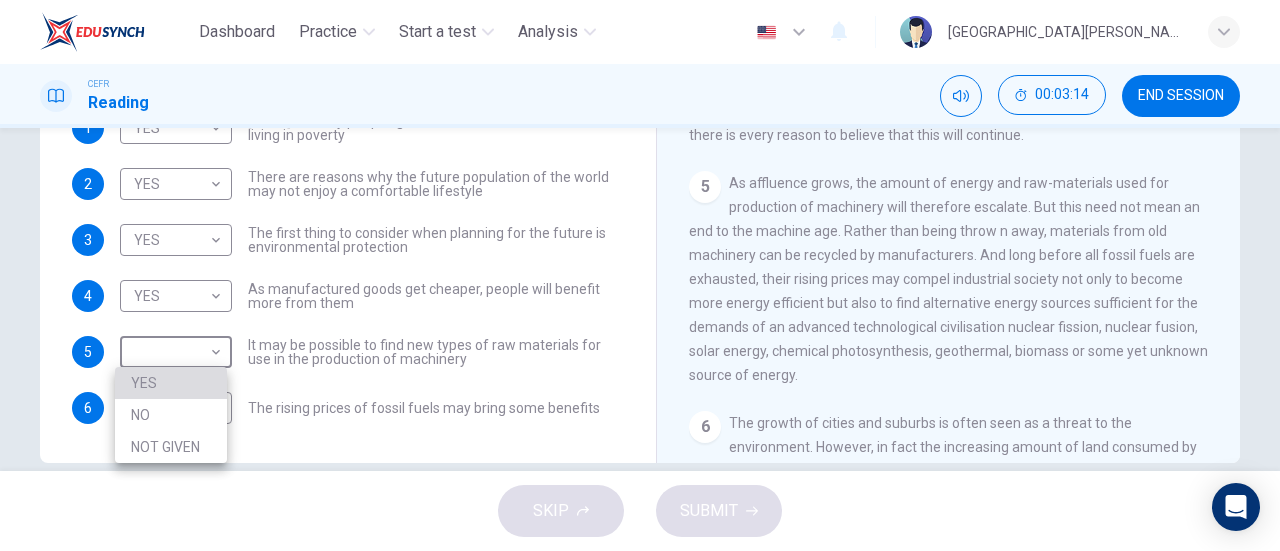 click on "YES" at bounding box center [171, 383] 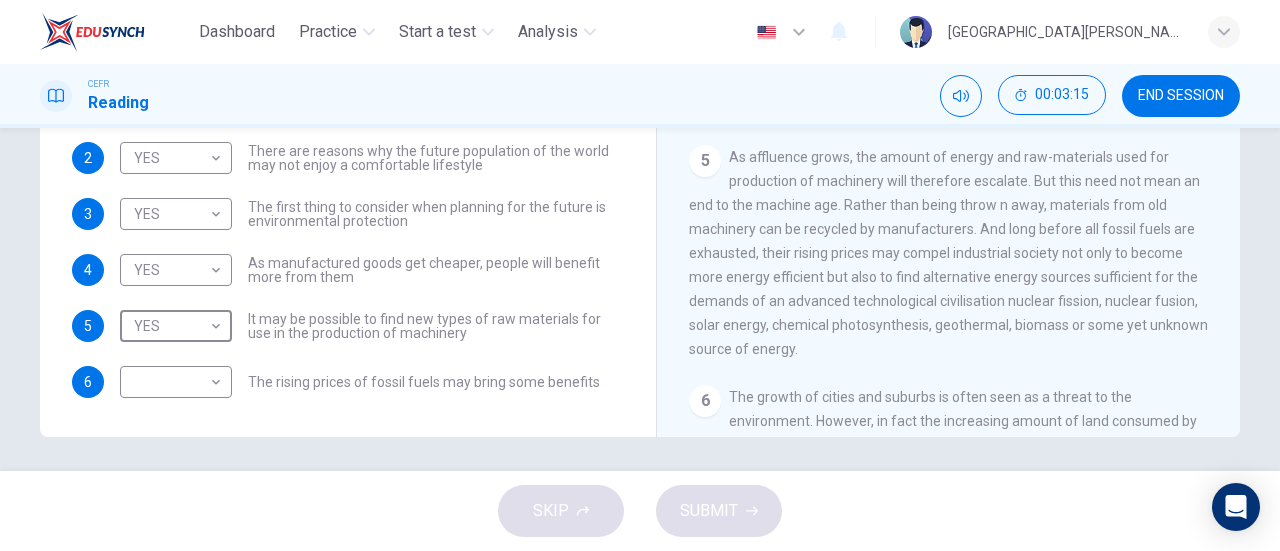 scroll, scrollTop: 432, scrollLeft: 0, axis: vertical 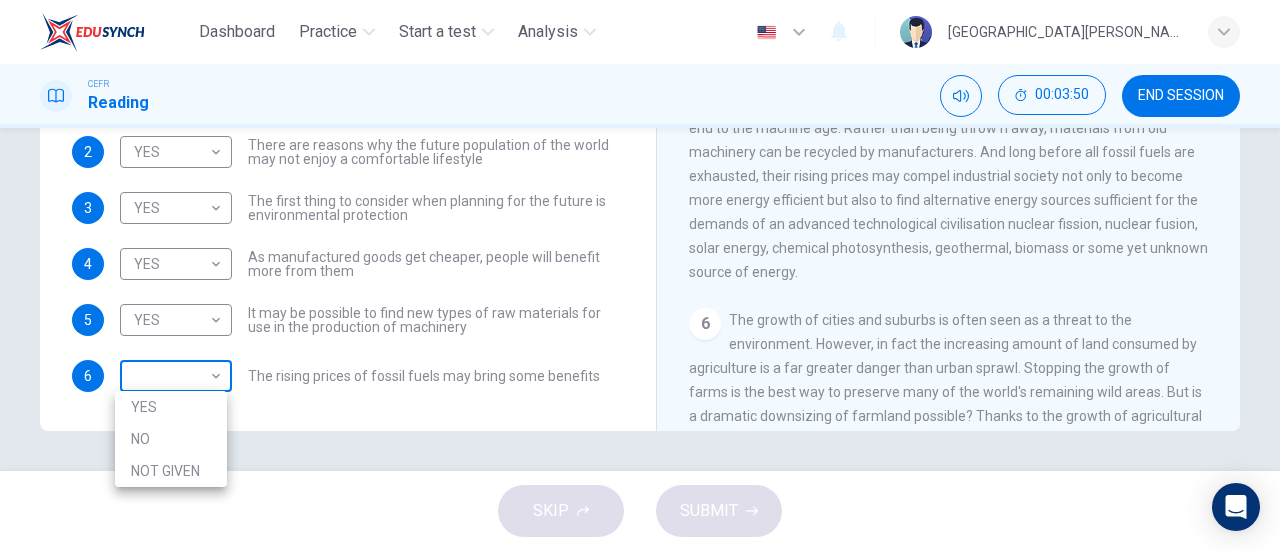 click on "Dashboard Practice Start a test Analysis English en ​ KHAIRUNISSA NABILLA CEFR Reading 00:03:50 END SESSION Questions 1 - 6 Do the following statements reflect the claims of the writer in the Reading Passage?
In the boxes below, write YES if the statement agrees with the views of the writer NO if the statement contradicts the views of the writer NOT GIVEN if it is impossible to say what the writer thinks about this 1 YES YES ​ Today's wealthy people ignore the fact that millions are living in poverty 2 YES YES ​ There are reasons why the future population of the world may not enjoy a comfortable lifestyle 3 YES YES ​ The first thing to consider when planning for the future is environmental protection 4 YES YES ​ As manufactured goods get cheaper, people will benefit more from them 5 YES YES ​ It may be possible to find new types of raw materials for use in the production of machinery 6 ​ ​ The rising prices of fossil fuels may bring some benefits Worldly Wealth CLICK TO ZOOM Click to Zoom 1 2" at bounding box center (640, 275) 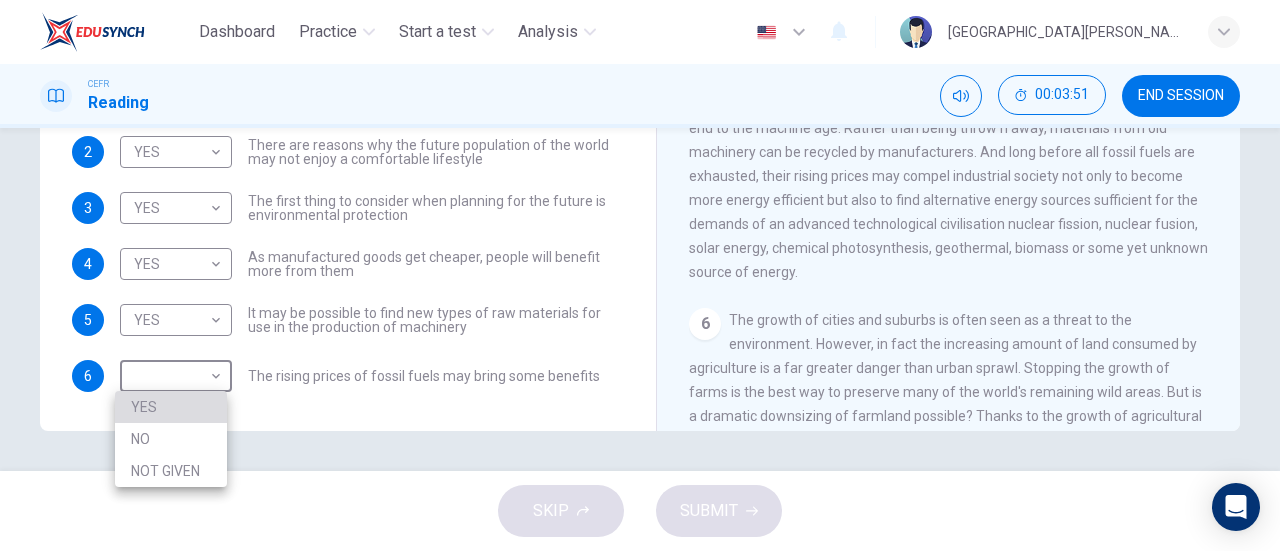 click on "YES" at bounding box center [171, 407] 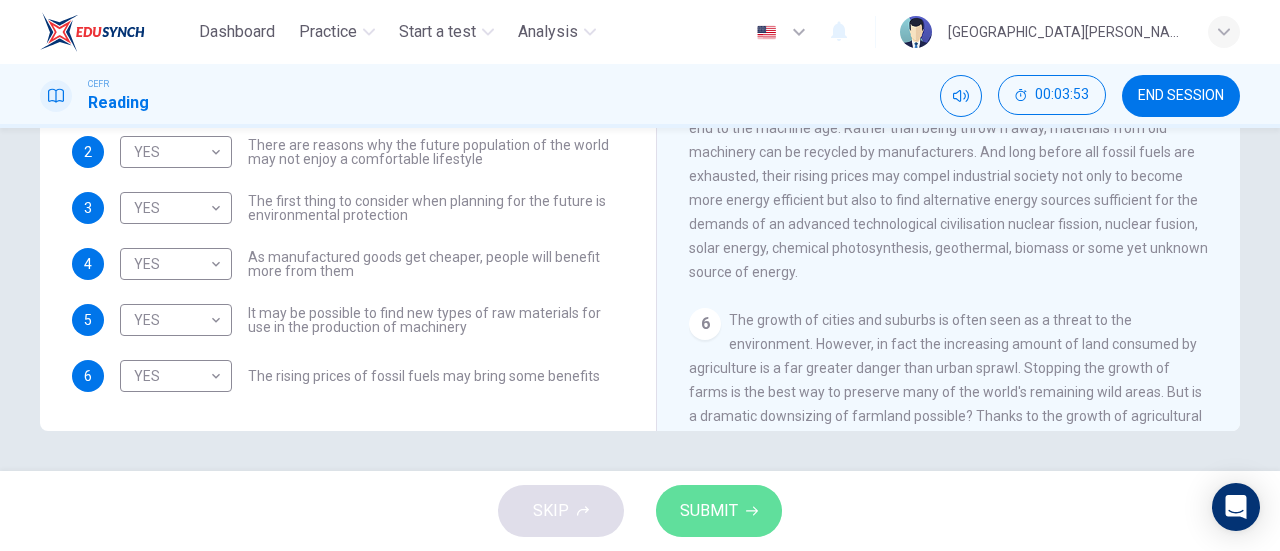 click on "SUBMIT" at bounding box center (709, 511) 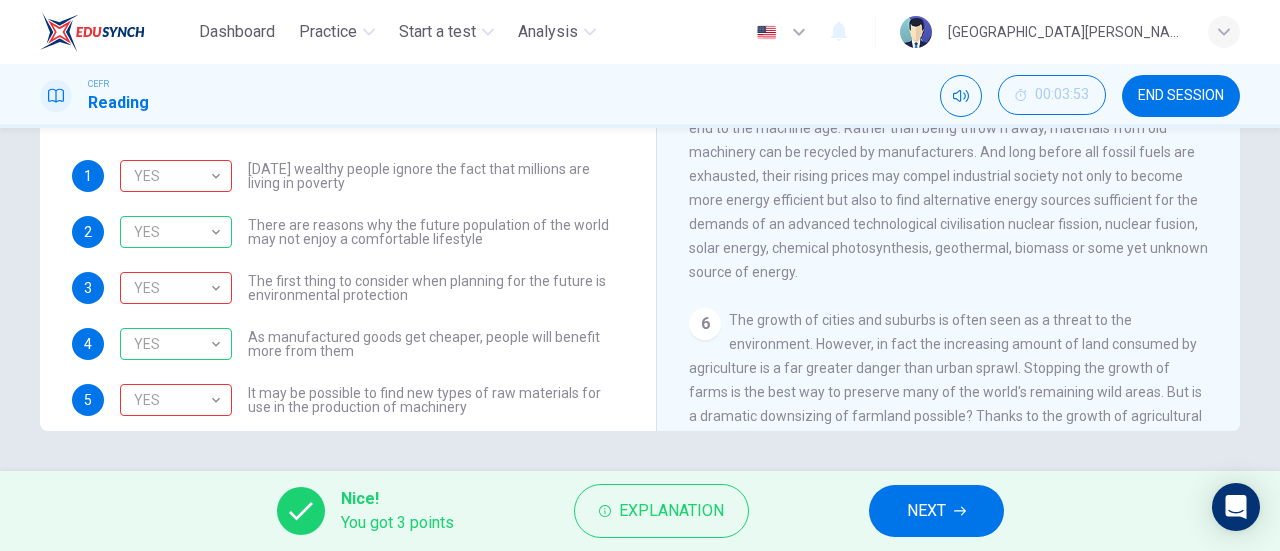 scroll, scrollTop: 0, scrollLeft: 0, axis: both 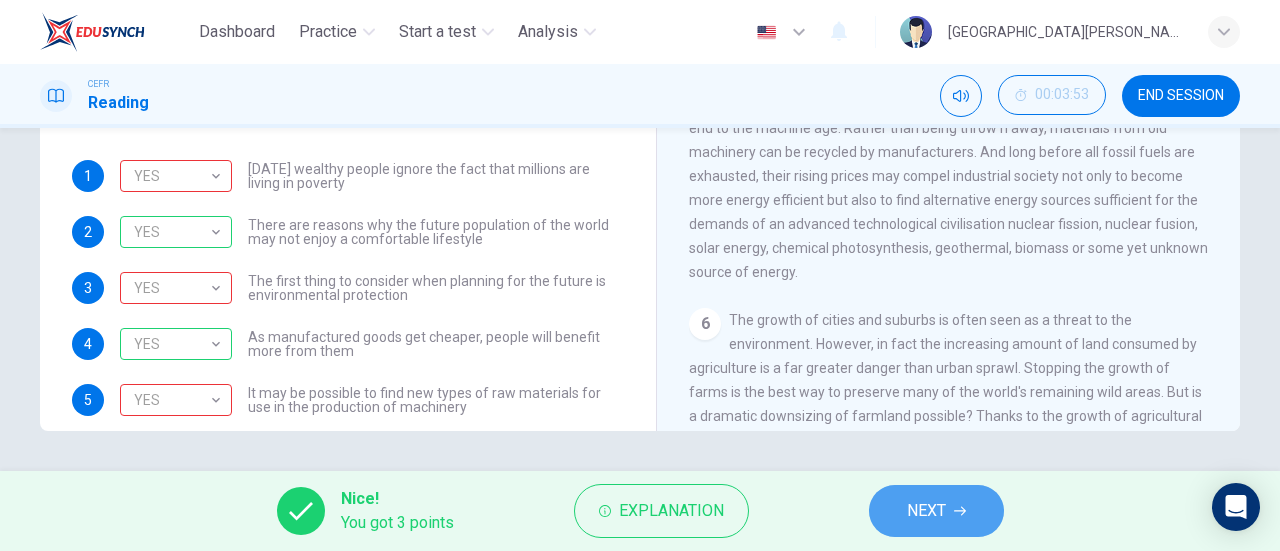 click on "NEXT" at bounding box center (926, 511) 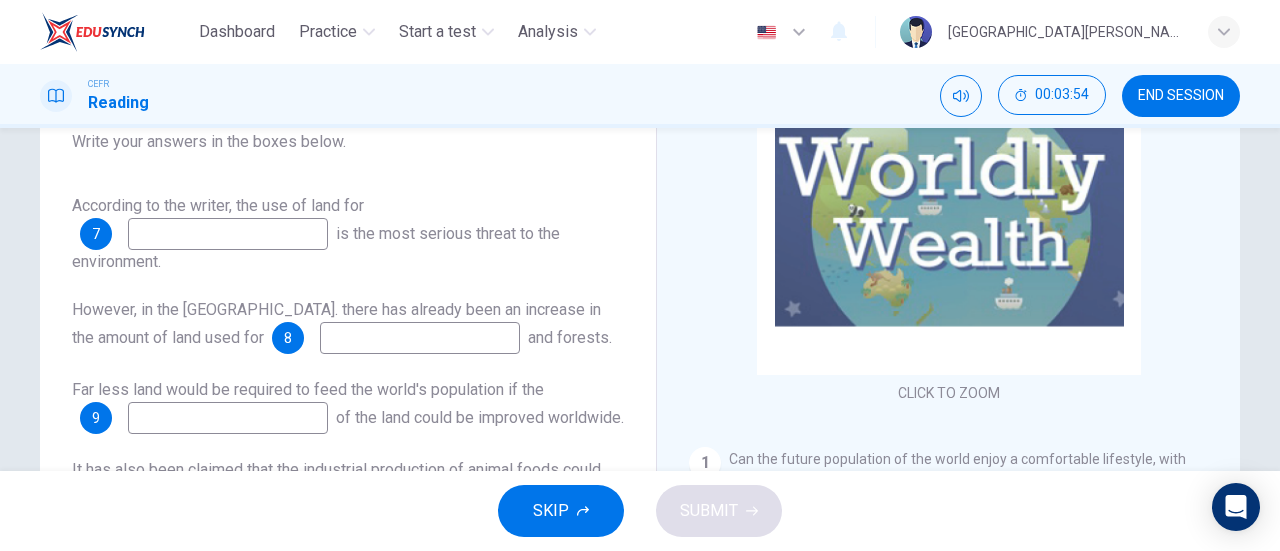 scroll, scrollTop: 228, scrollLeft: 0, axis: vertical 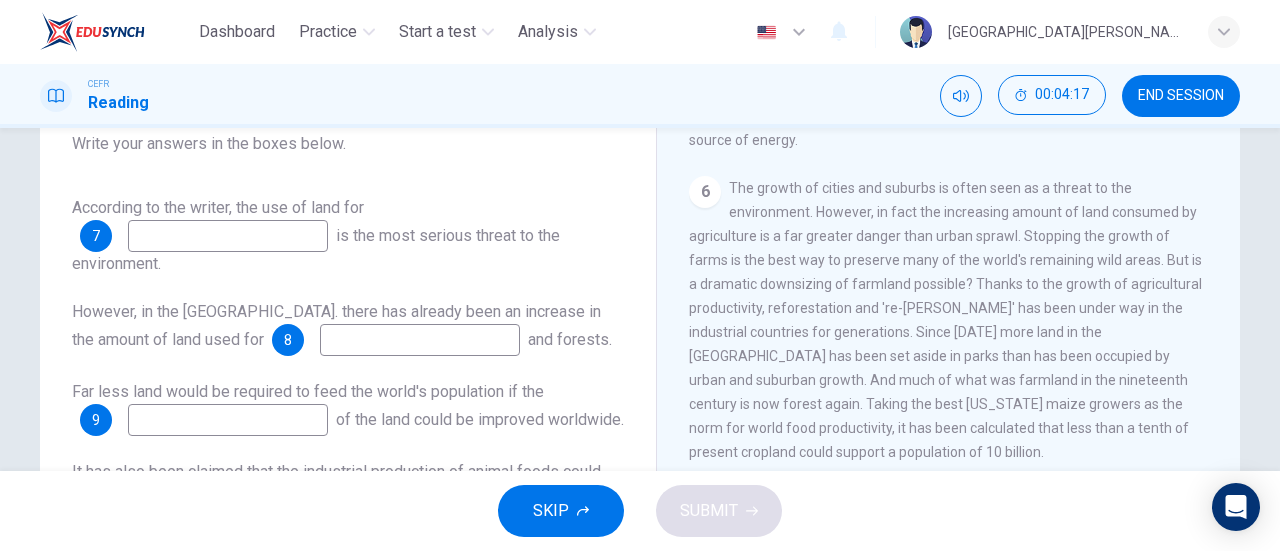 click on "According to the writer, the use of land for  7  is the most serious threat to the environment." at bounding box center [348, 236] 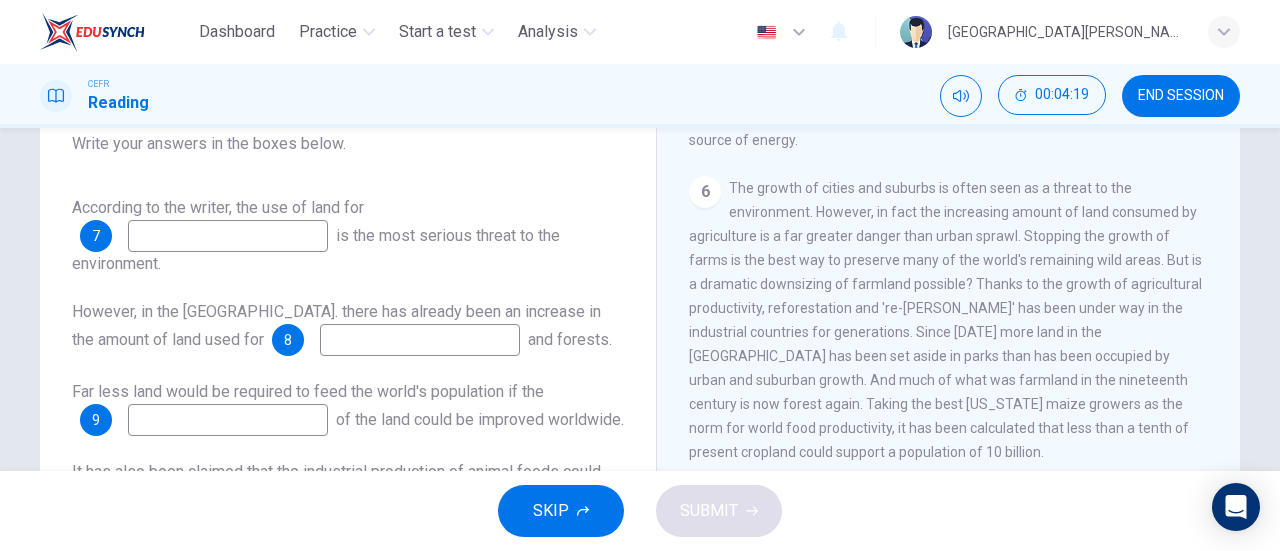 click at bounding box center (228, 236) 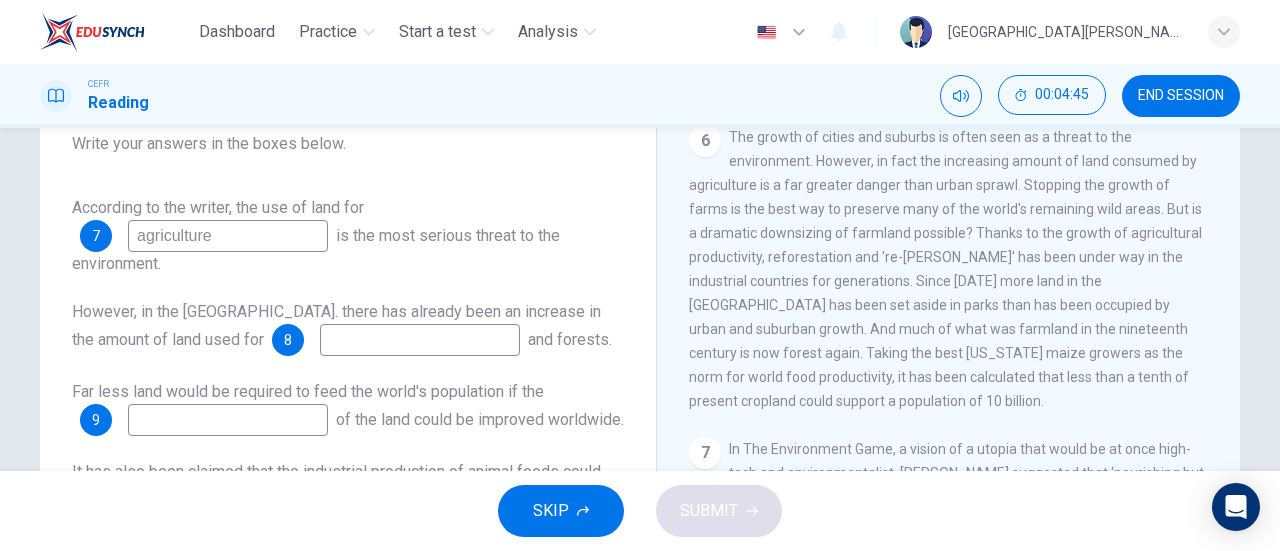 scroll, scrollTop: 1136, scrollLeft: 0, axis: vertical 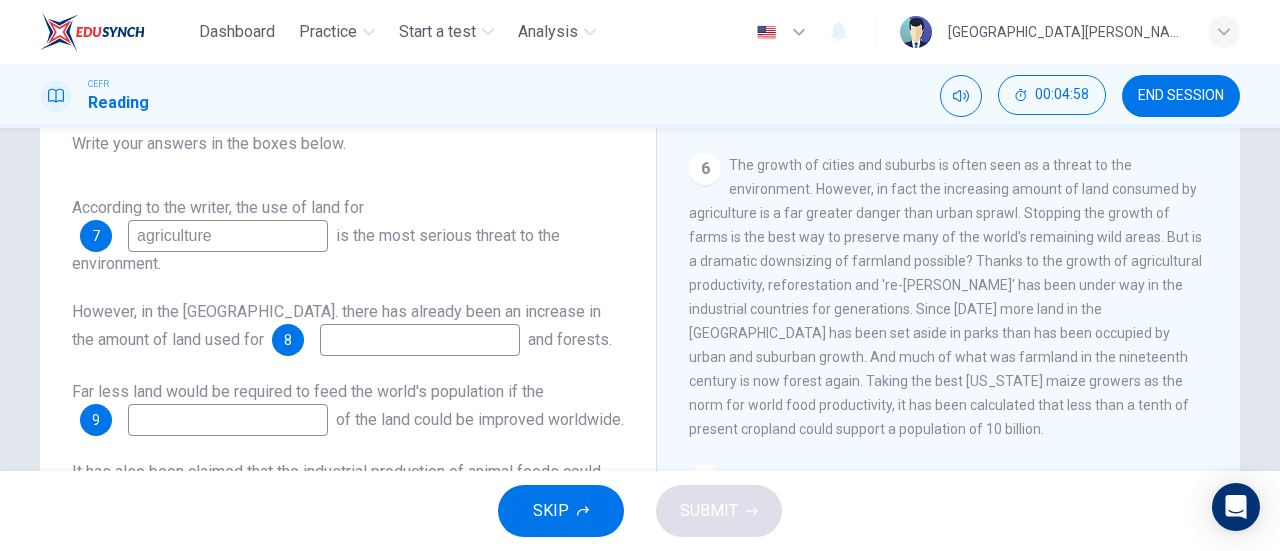type on "agriculture" 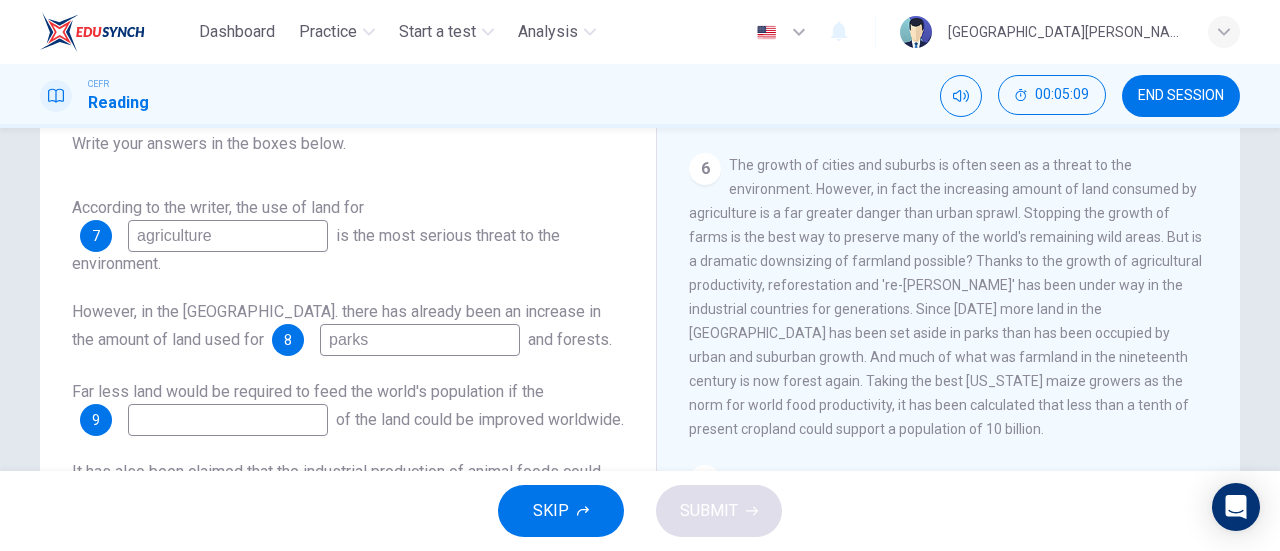 scroll, scrollTop: 152, scrollLeft: 0, axis: vertical 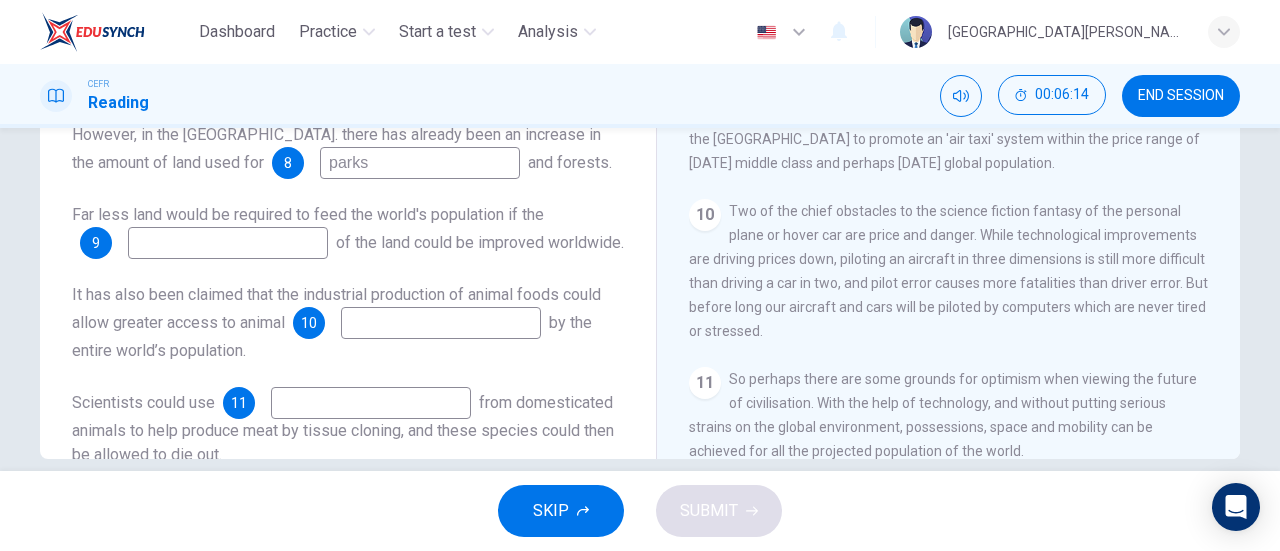 type on "parks" 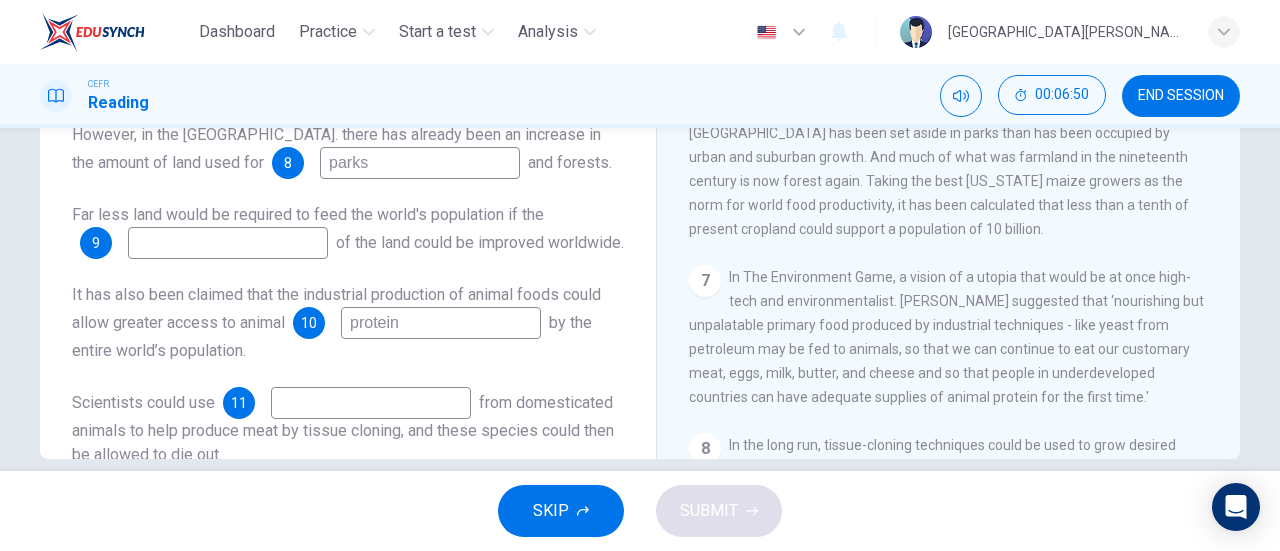 scroll, scrollTop: 1159, scrollLeft: 0, axis: vertical 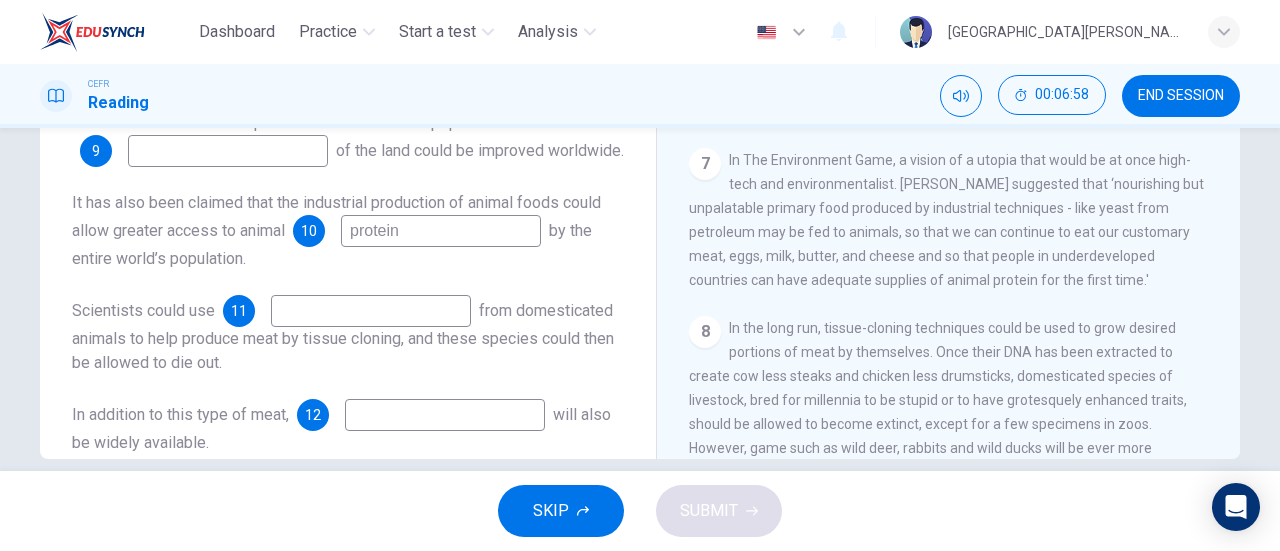type on "protein" 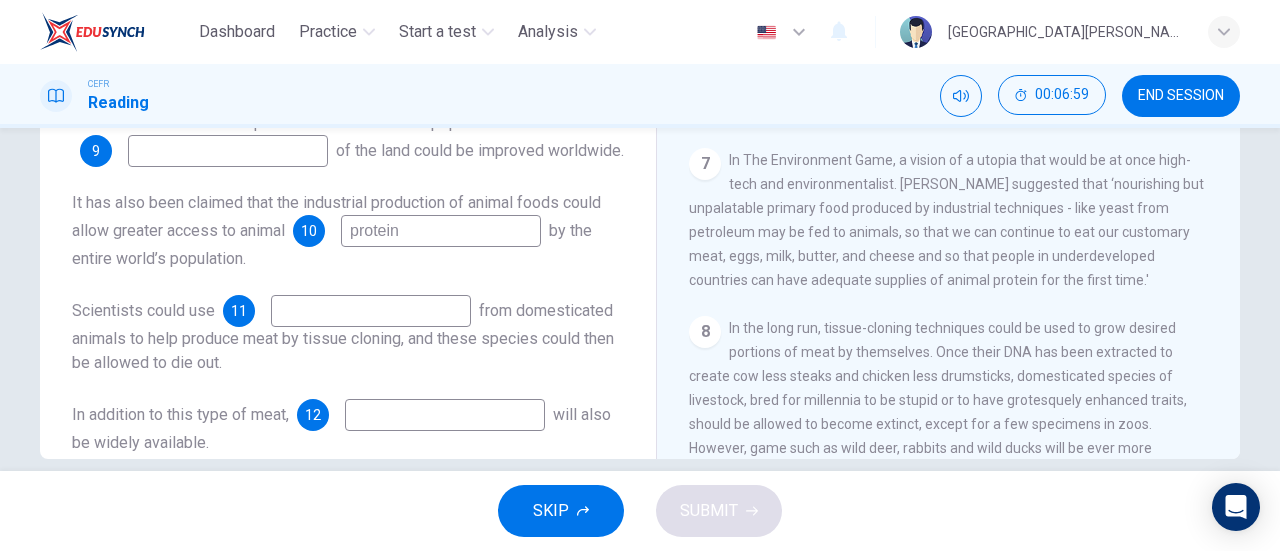click at bounding box center (371, 311) 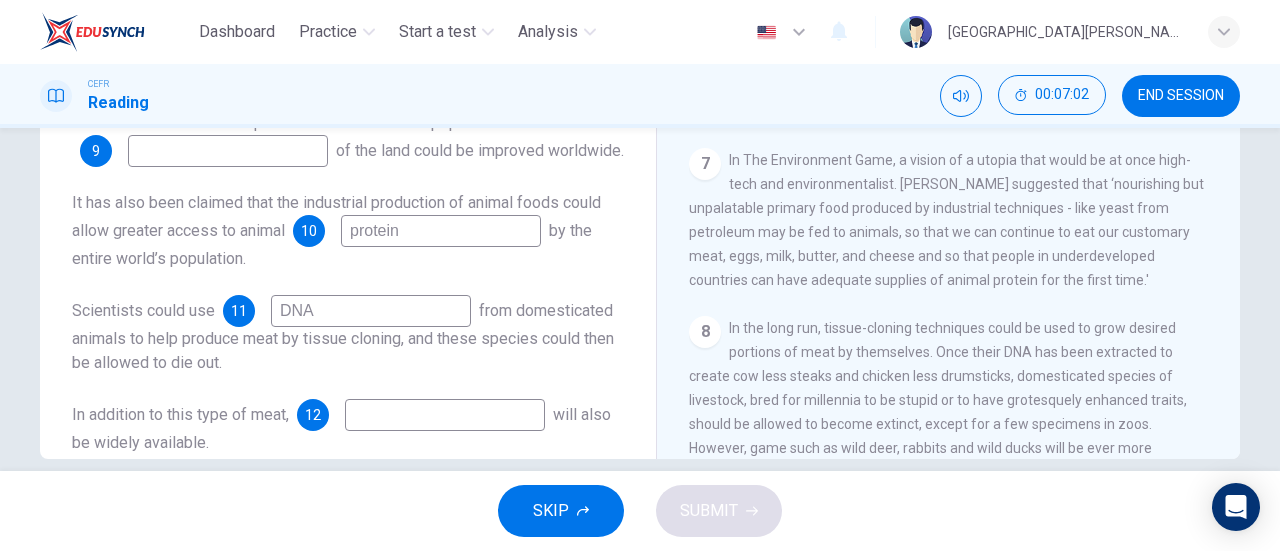 scroll, scrollTop: 152, scrollLeft: 0, axis: vertical 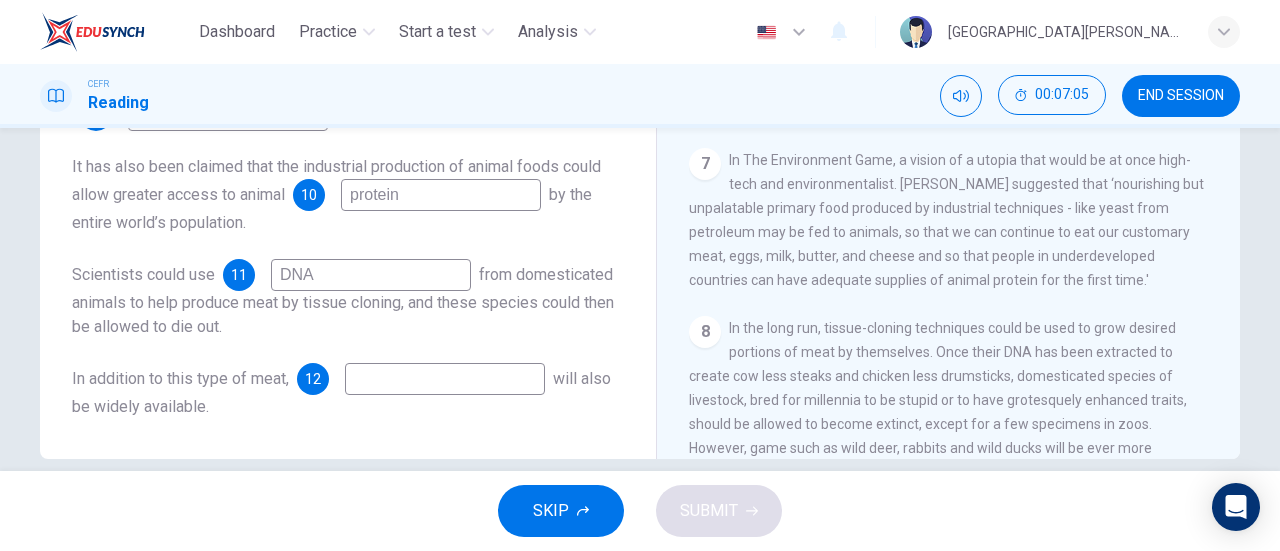 type on "DNA" 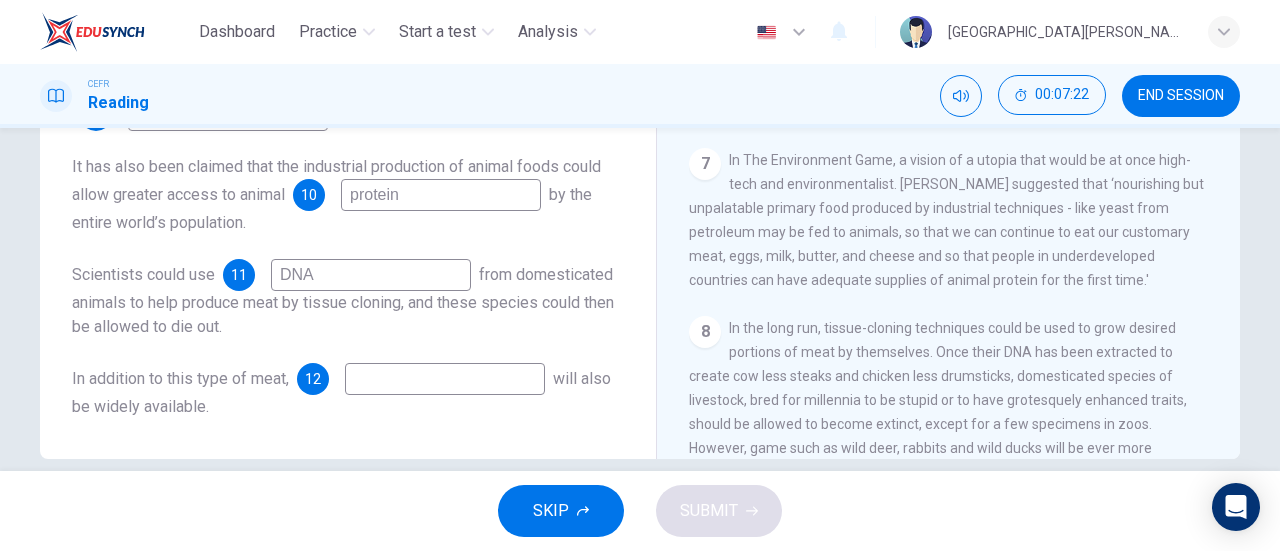 click on "protein" at bounding box center [441, 195] 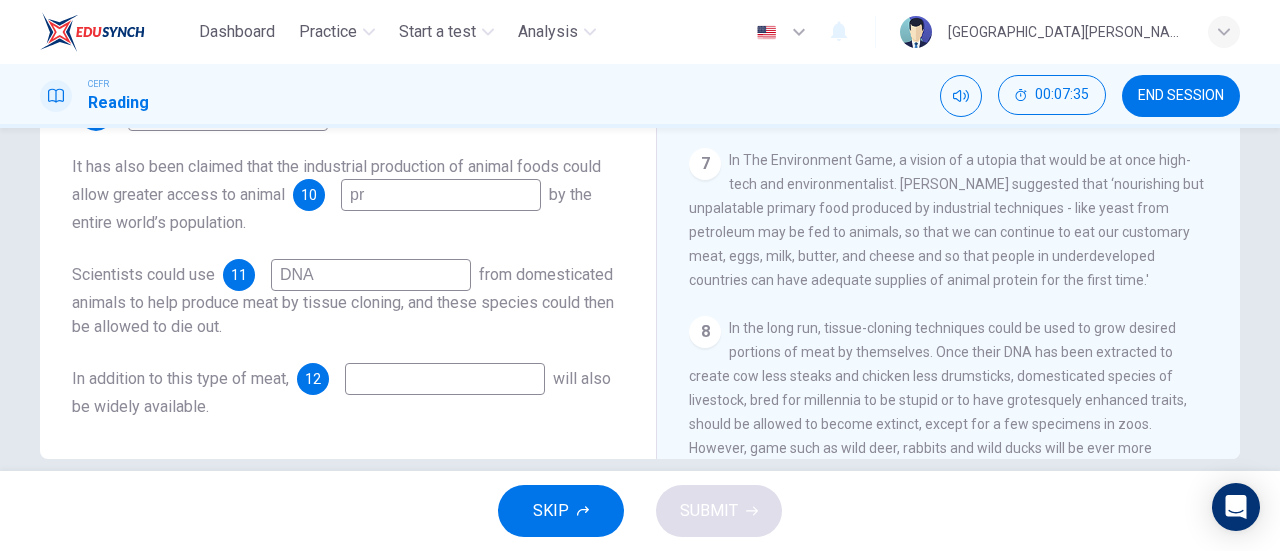 type on "p" 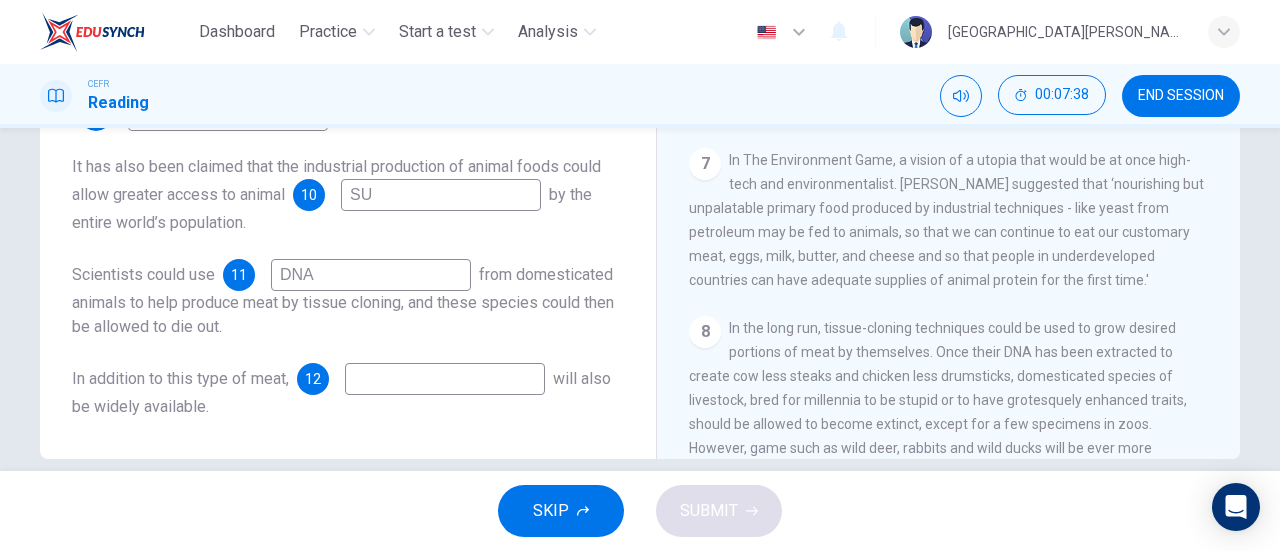 type on "S" 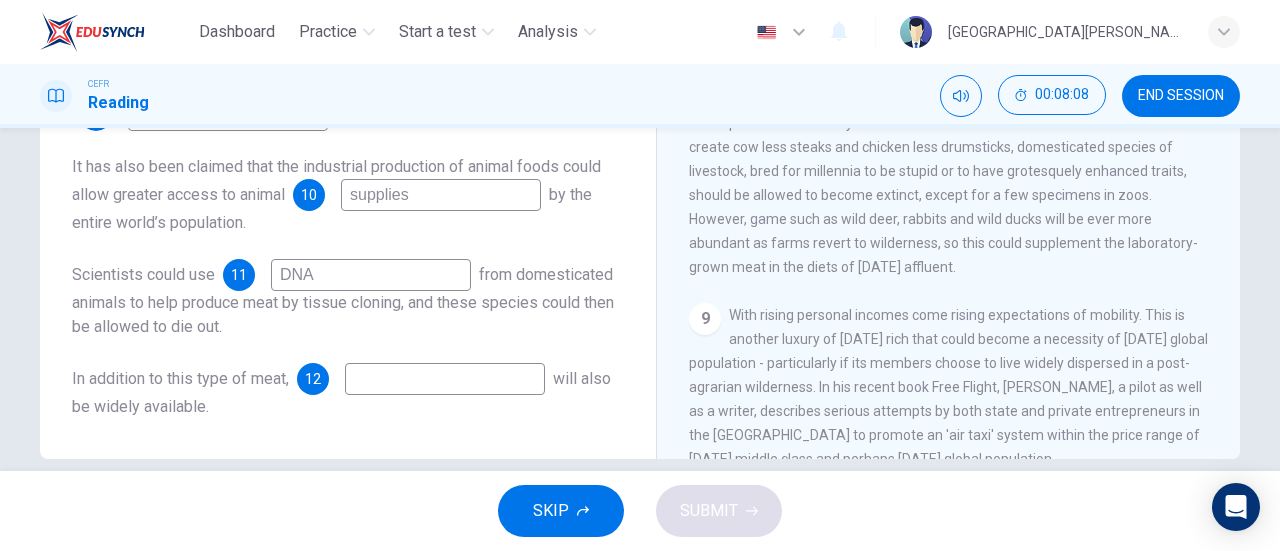 scroll, scrollTop: 1507, scrollLeft: 0, axis: vertical 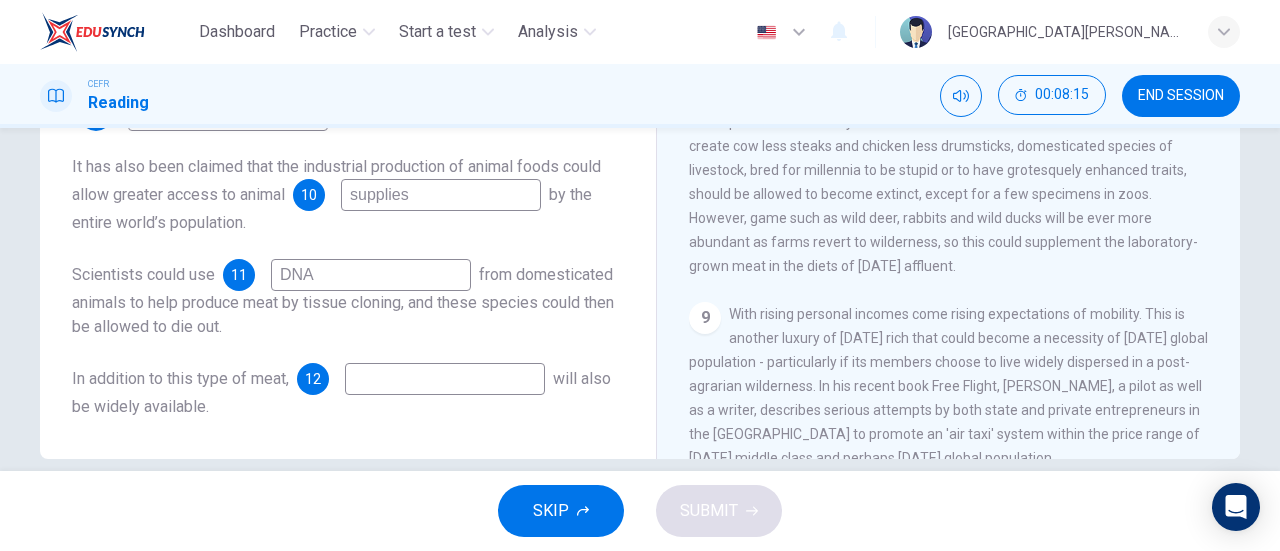 type on "supplies" 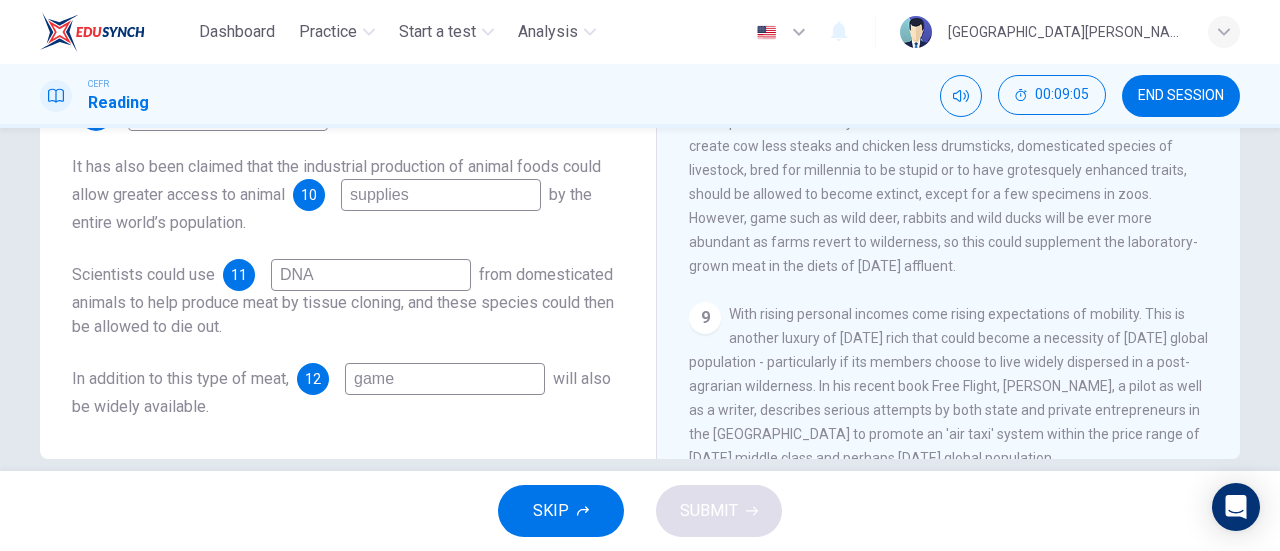 scroll, scrollTop: 0, scrollLeft: 0, axis: both 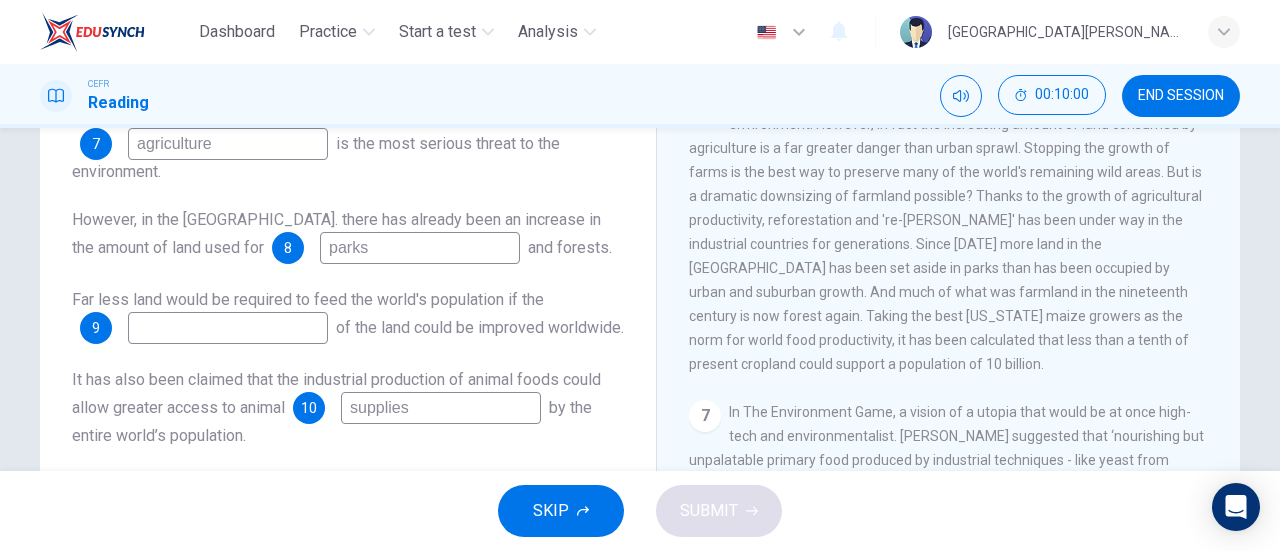 type on "game" 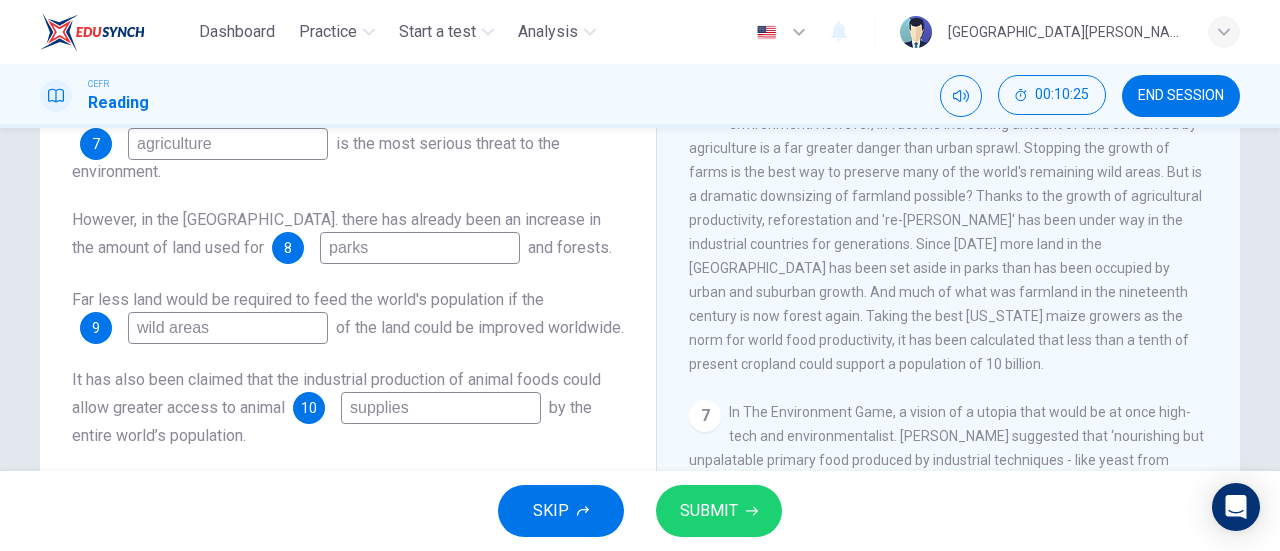 type on "wild areas" 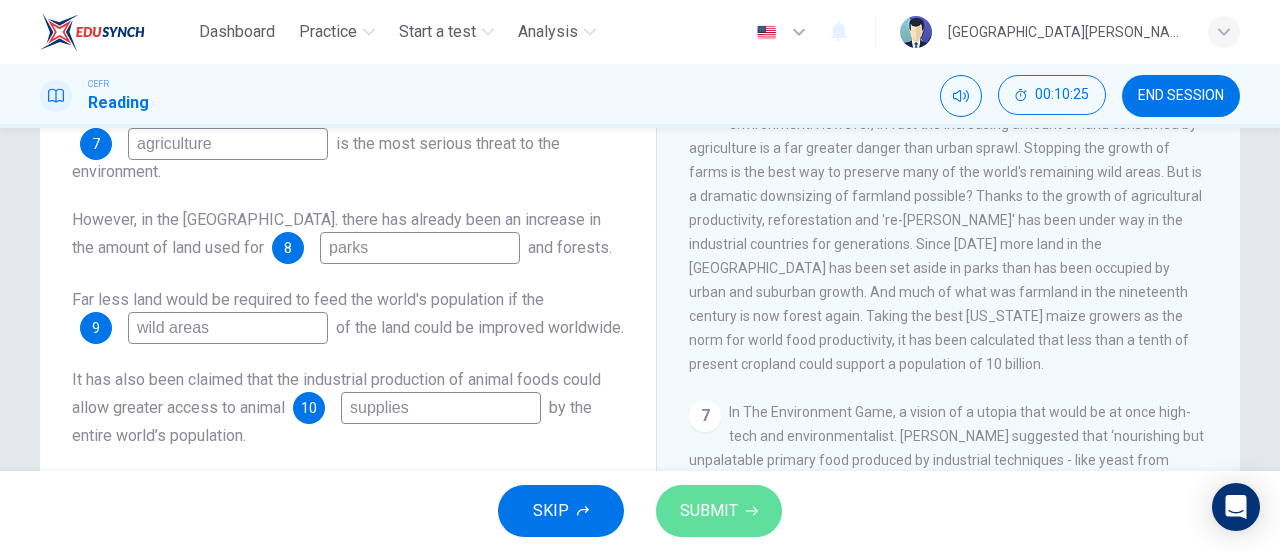 click on "SUBMIT" at bounding box center [709, 511] 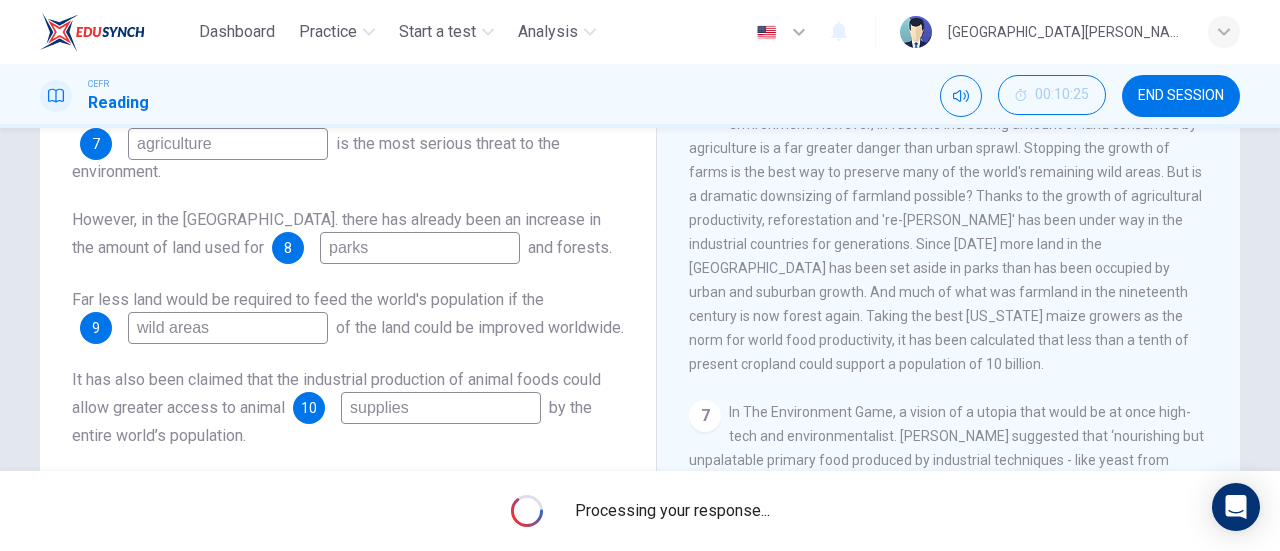 click on "According to the writer, the use of land for  7 agriculture  is the most serious threat to the environment. However, in the US. there has already been an increase in the amount of land used for  8 parks  and forests. Far less land would be required to feed the world's population if the  9 wild areas  of the land could be improved worldwide. It has also been claimed that the industrial production of animal foods could allow greater access to animal  10 supplies  by the entire world’s population. Scientists could use  11 DNA  from domesticated animals to help produce meat by tissue cloning, and these species could then be allowed to die out. In addition to this type of meat,  12 game  will also be widely available." at bounding box center [348, 368] 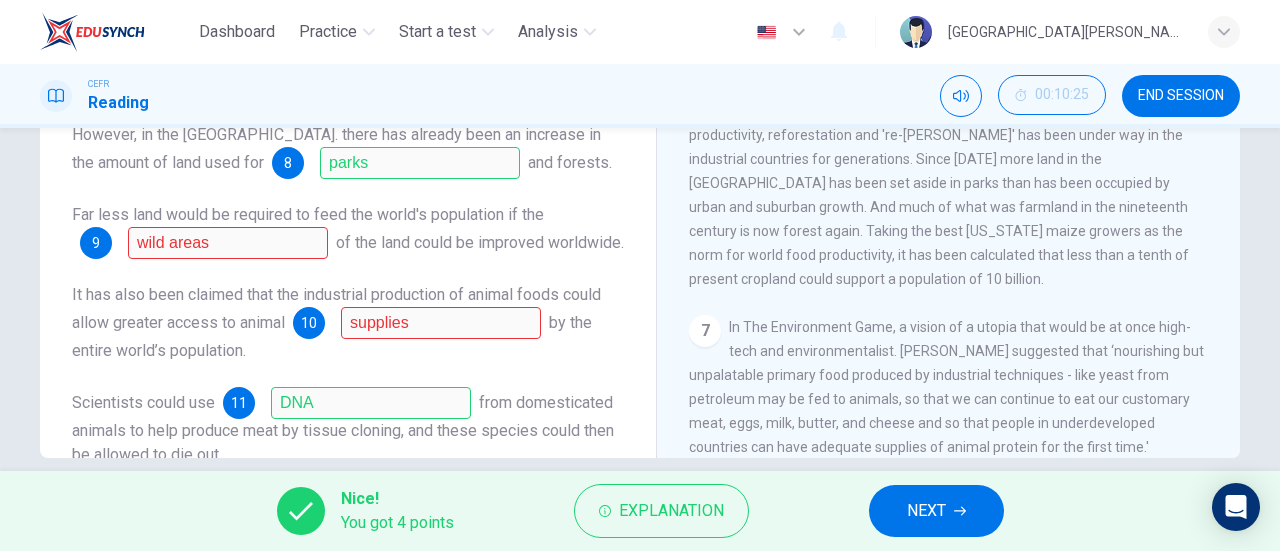 scroll, scrollTop: 406, scrollLeft: 0, axis: vertical 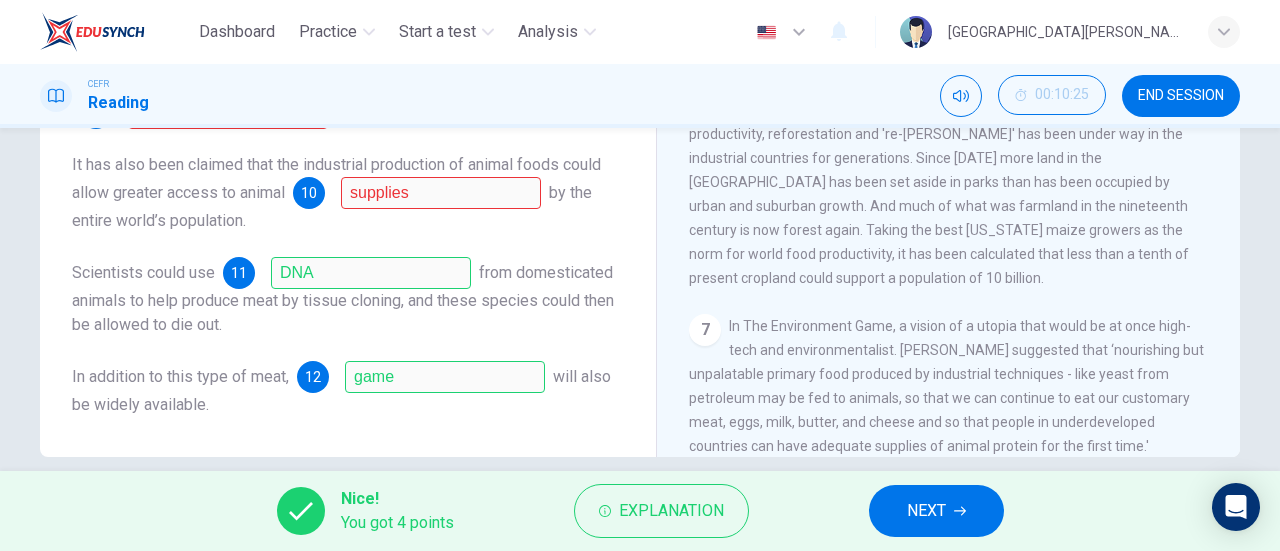 click on "NEXT" at bounding box center (926, 511) 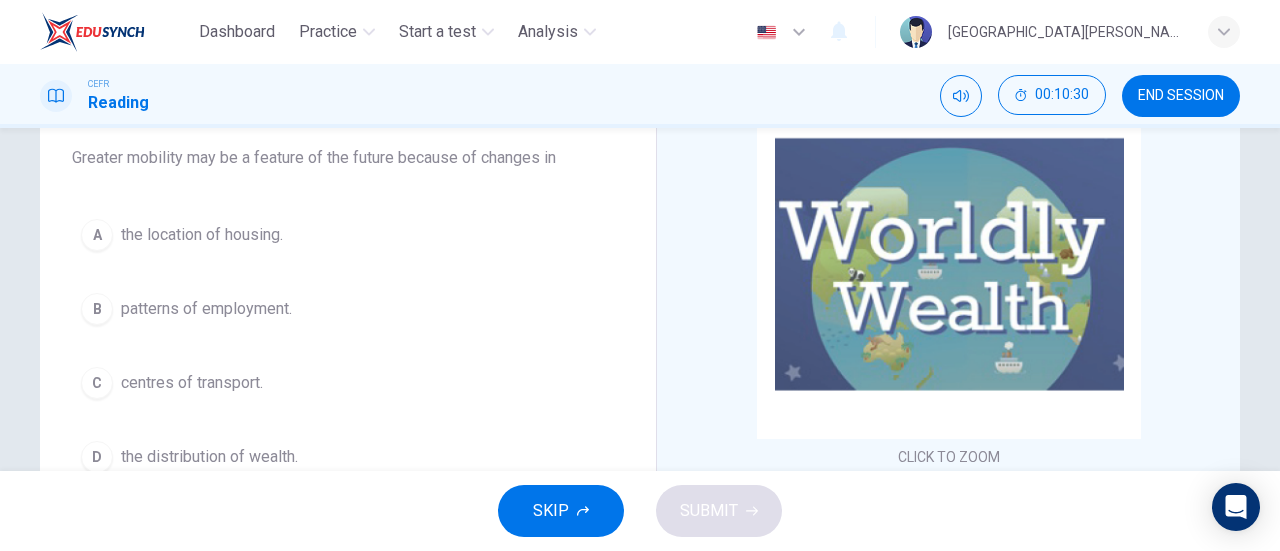 scroll, scrollTop: 170, scrollLeft: 0, axis: vertical 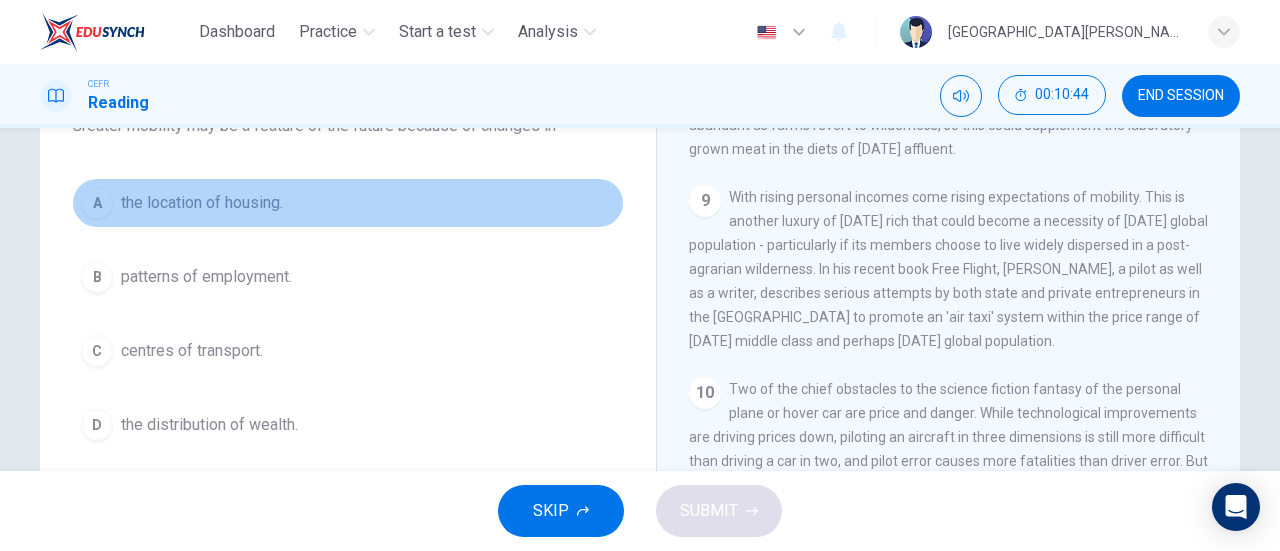 click on "the location of housing." at bounding box center [202, 203] 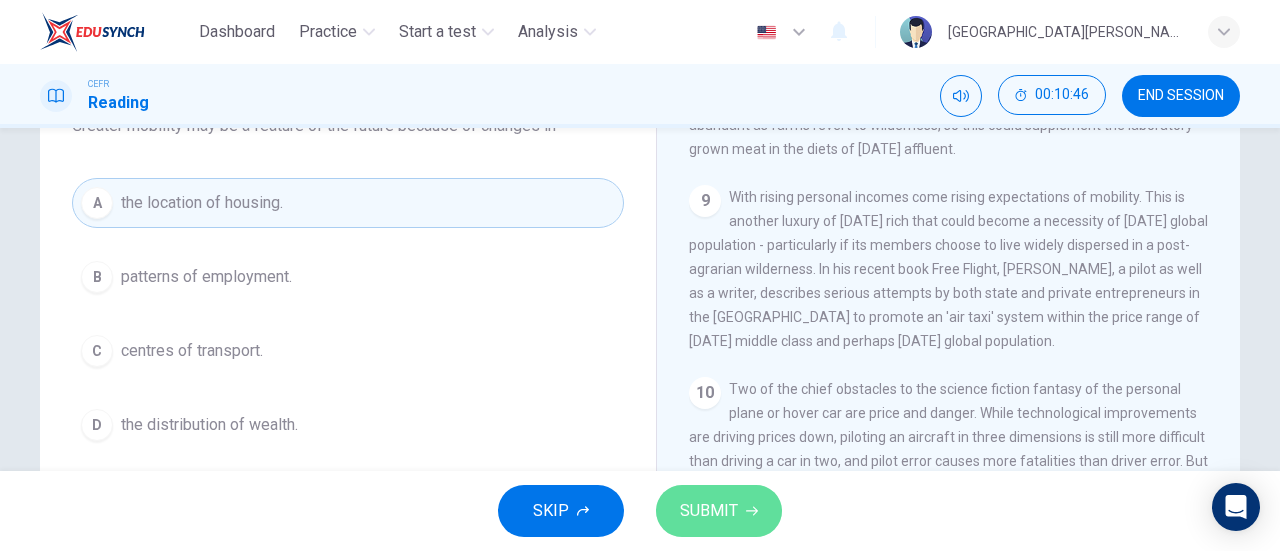 click on "SUBMIT" at bounding box center [709, 511] 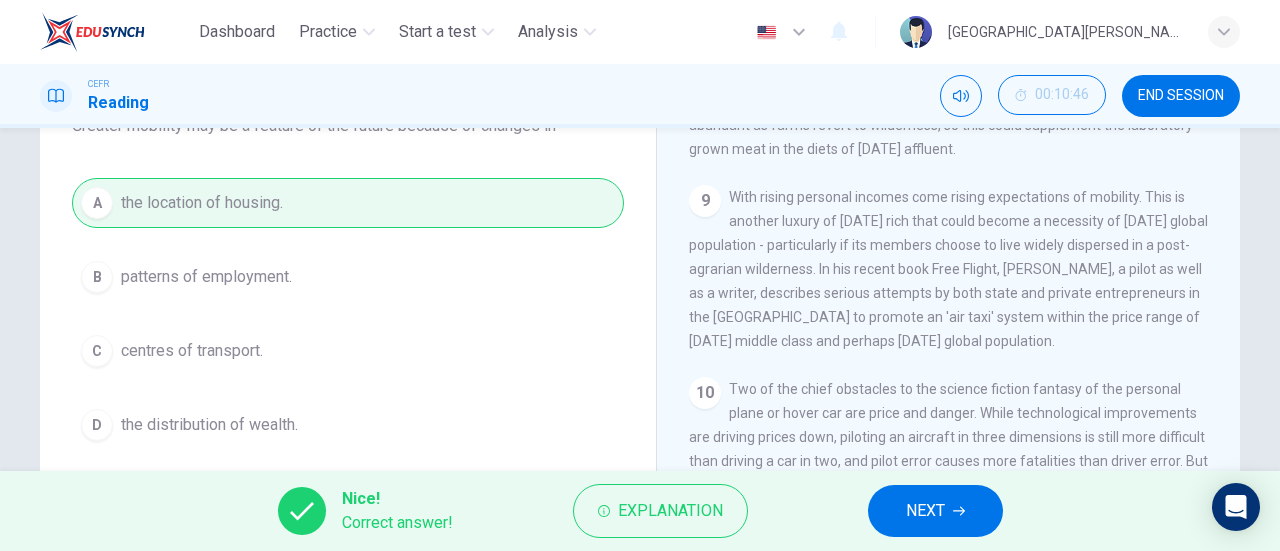click on "NEXT" at bounding box center [935, 511] 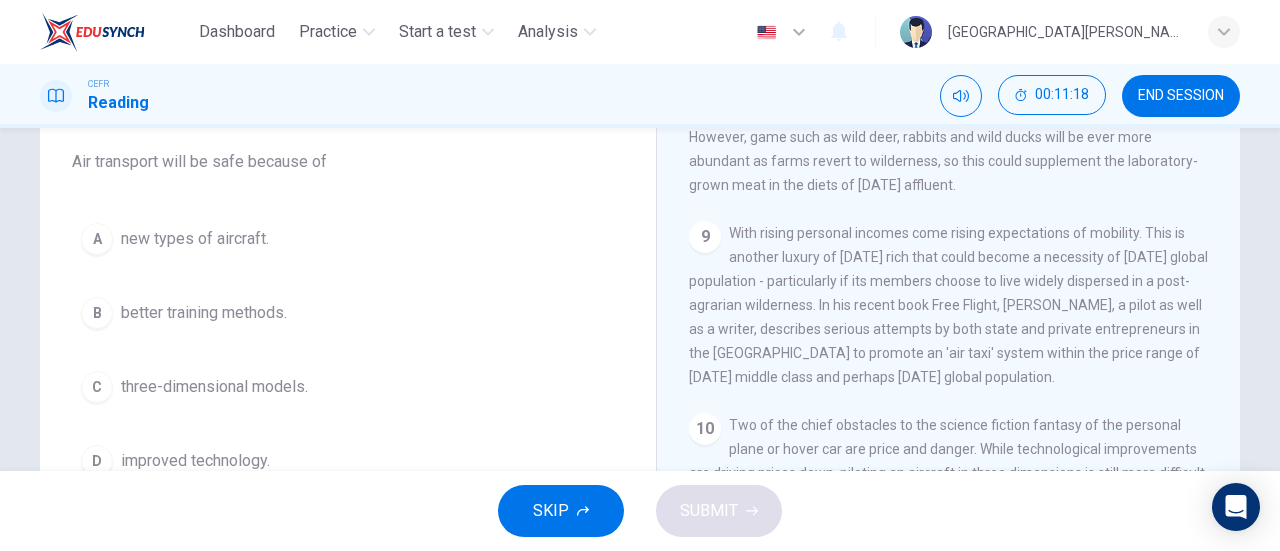scroll, scrollTop: 237, scrollLeft: 0, axis: vertical 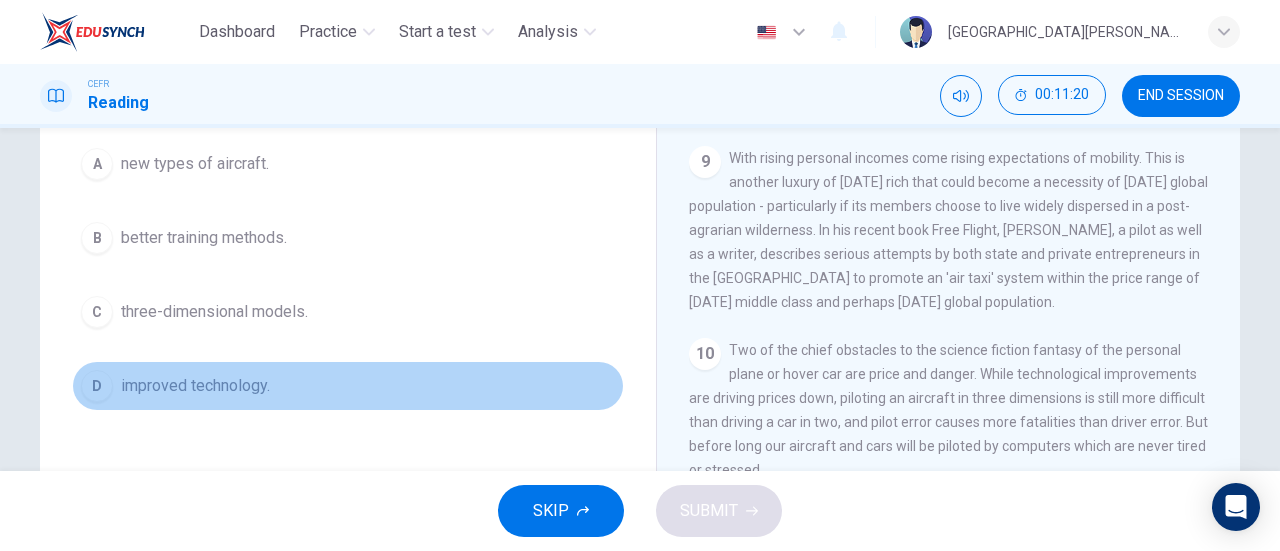 click on "improved technology." at bounding box center [195, 386] 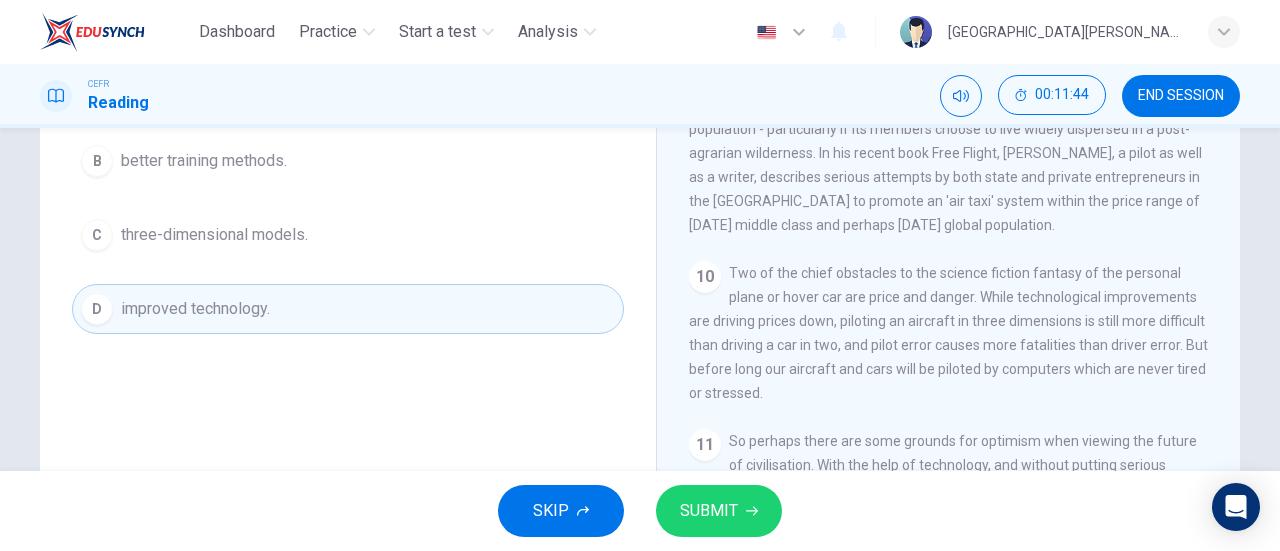 scroll, scrollTop: 315, scrollLeft: 0, axis: vertical 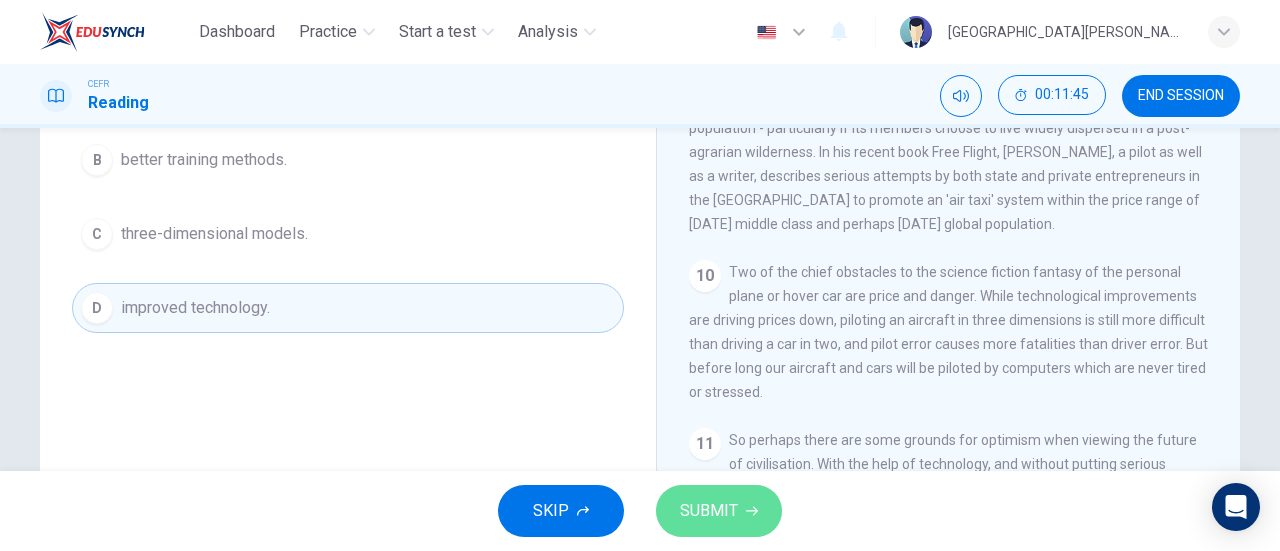 click on "SUBMIT" at bounding box center (709, 511) 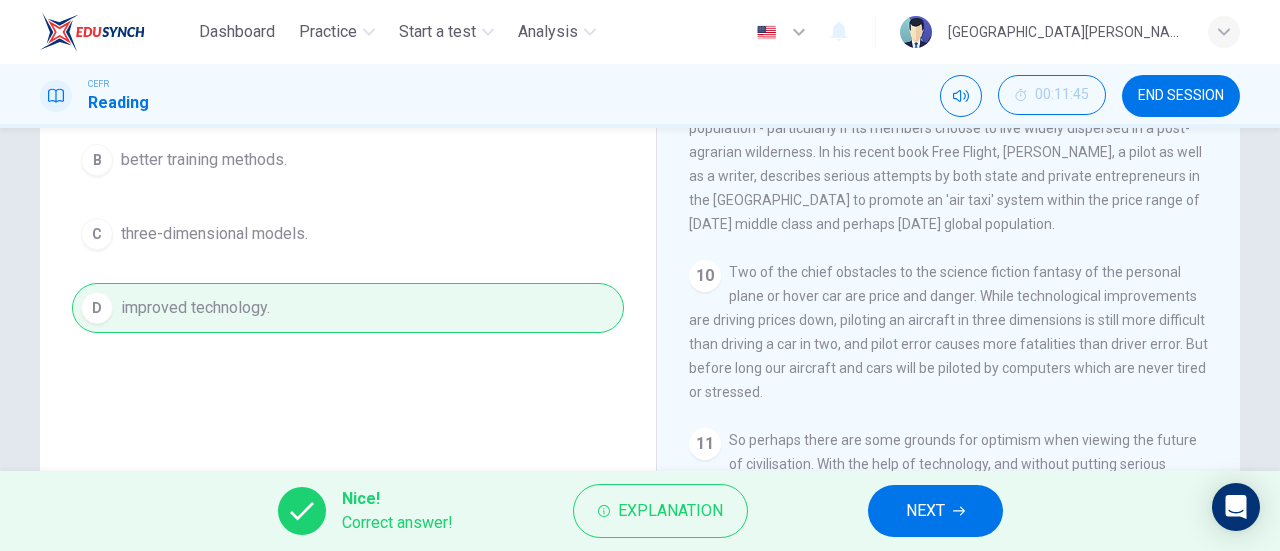 click on "NEXT" at bounding box center (925, 511) 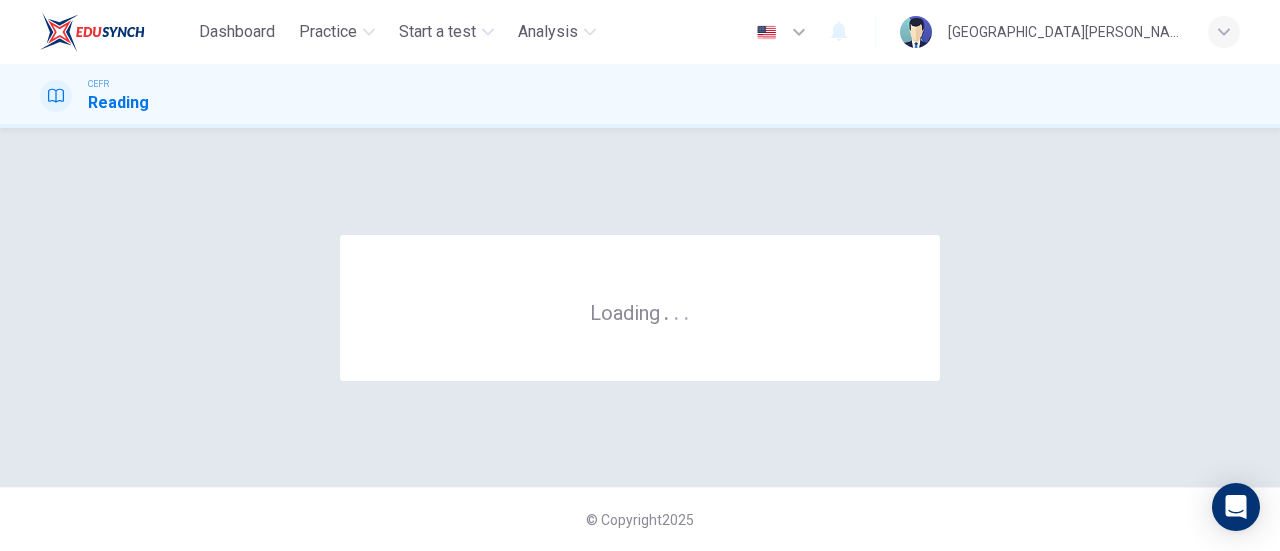 scroll, scrollTop: 0, scrollLeft: 0, axis: both 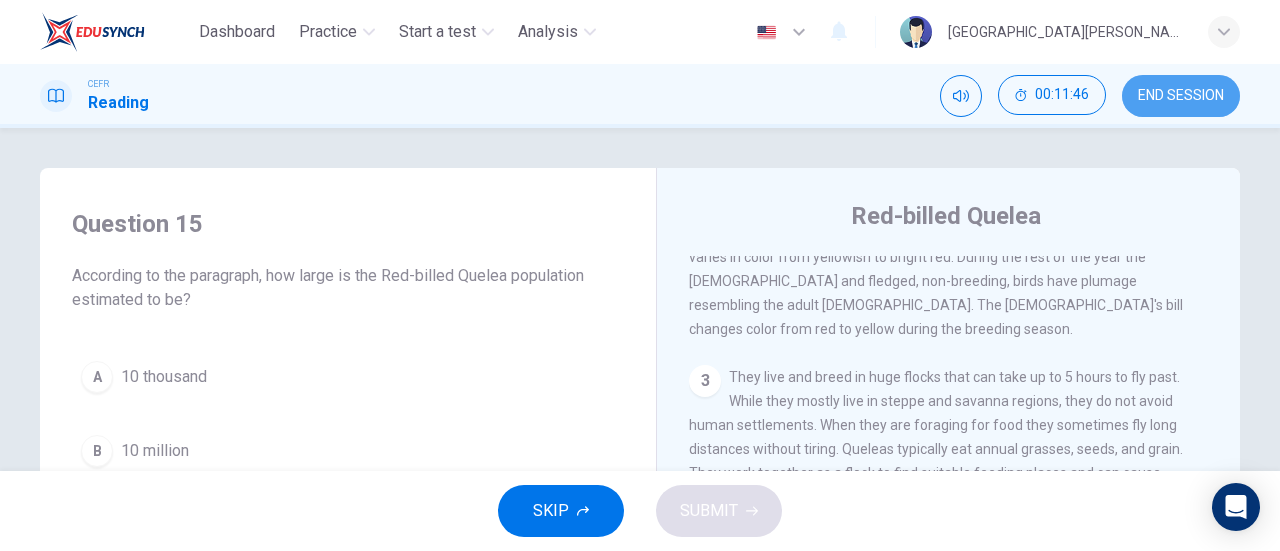 click on "END SESSION" at bounding box center [1181, 96] 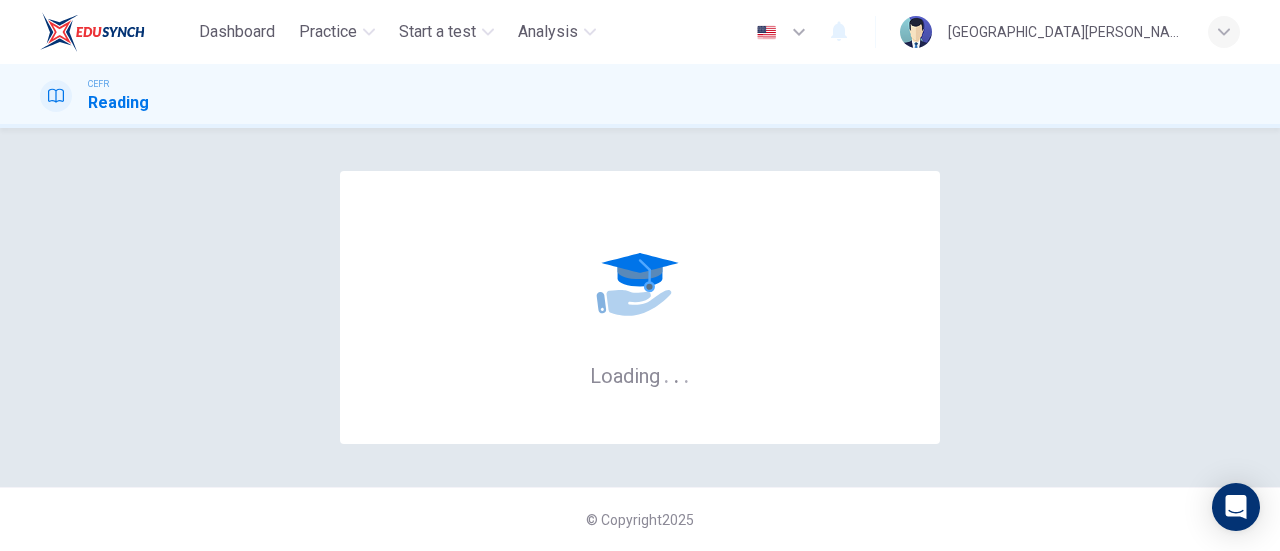 scroll, scrollTop: 0, scrollLeft: 0, axis: both 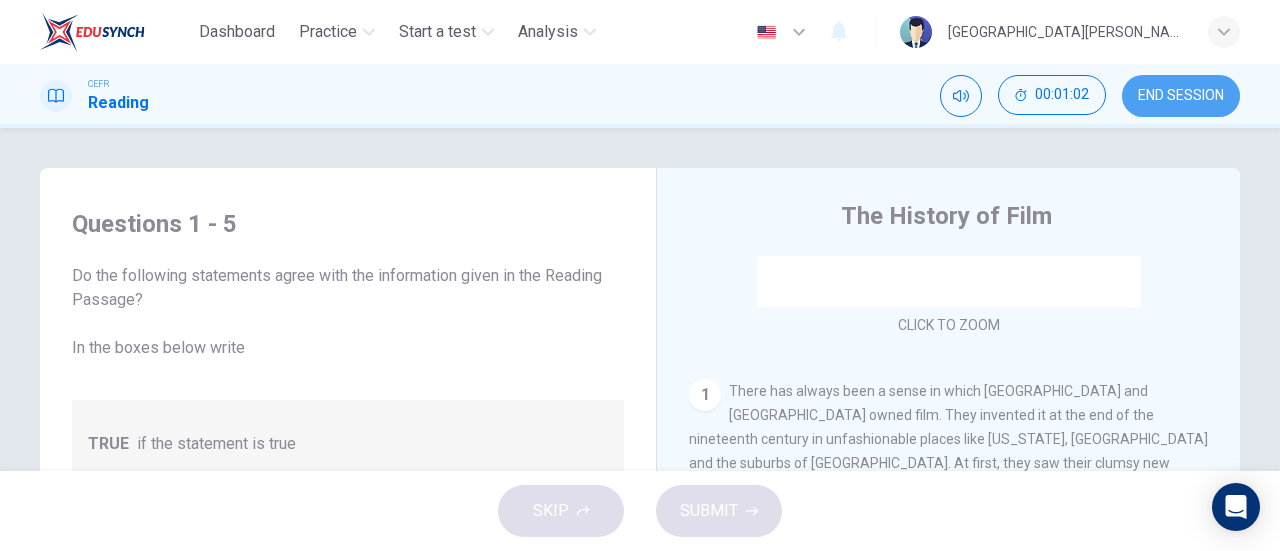 click on "END SESSION" at bounding box center (1181, 96) 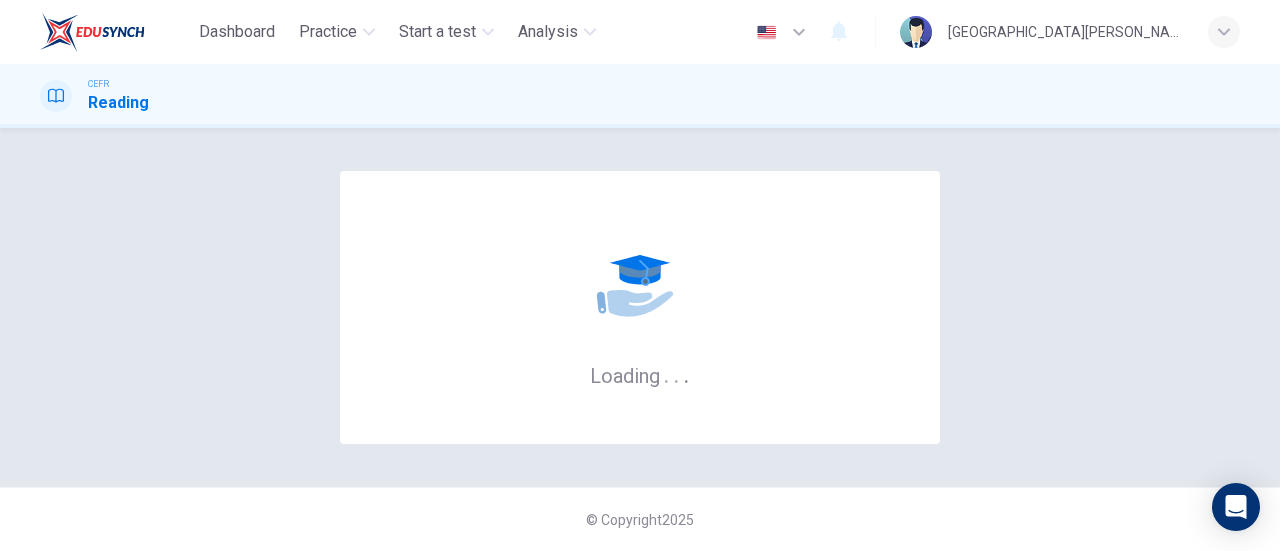scroll, scrollTop: 0, scrollLeft: 0, axis: both 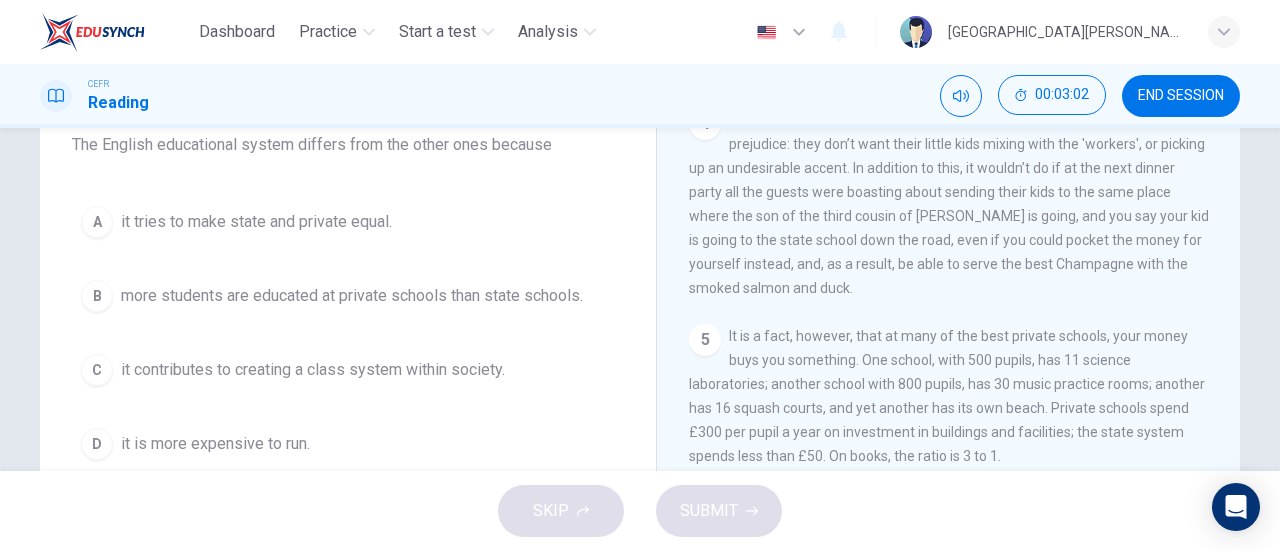click on "more students are educated at private schools than state schools." at bounding box center [352, 296] 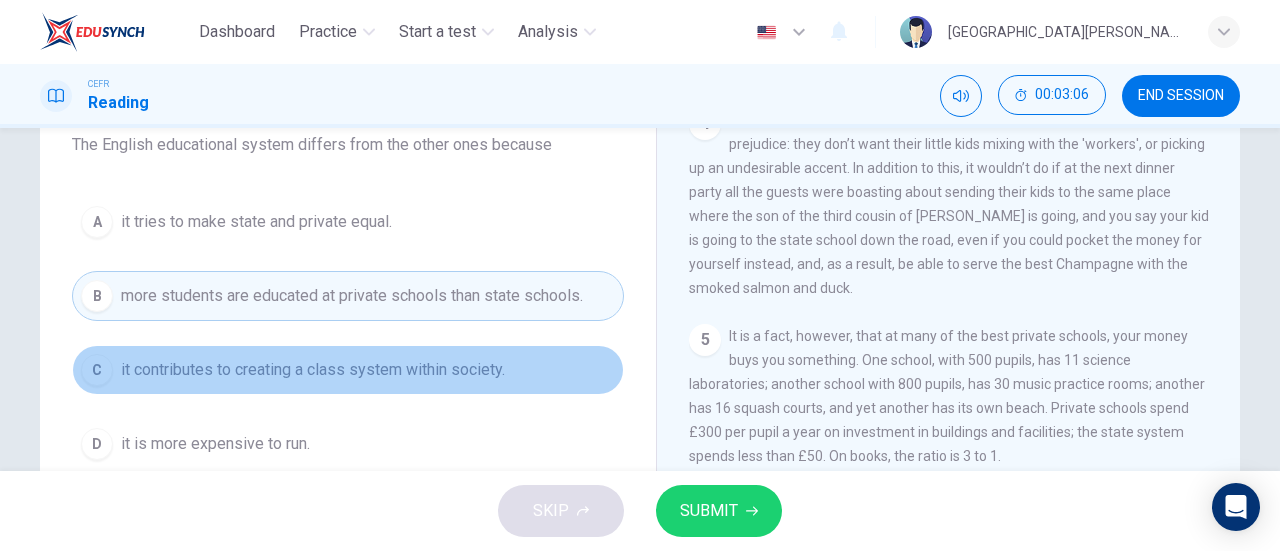 click on "it contributes to creating a class system within society." at bounding box center [313, 370] 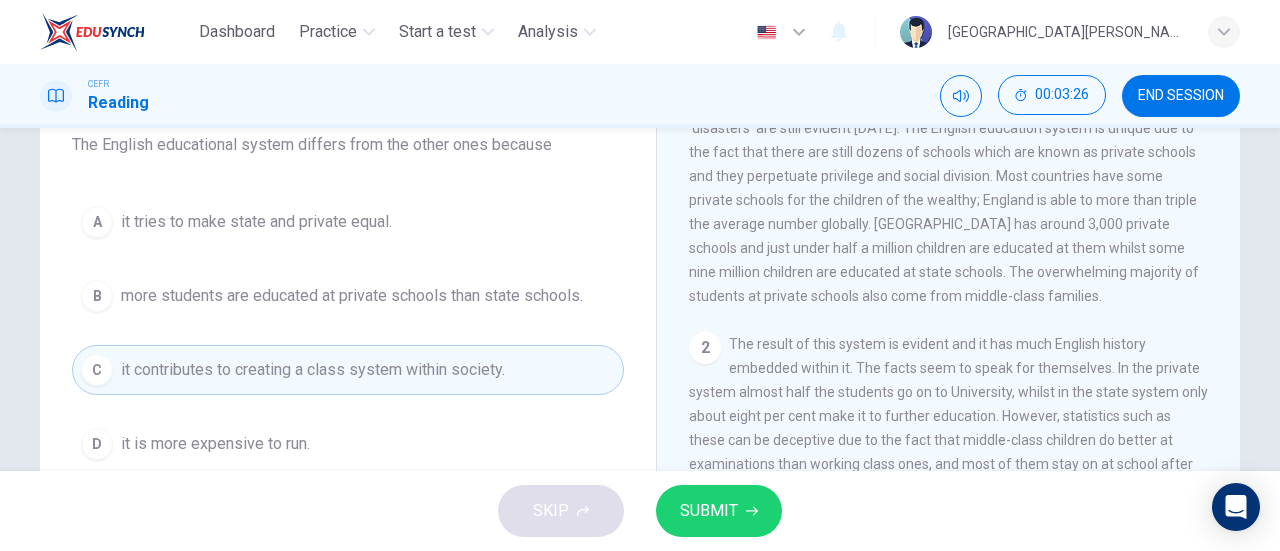 scroll, scrollTop: 428, scrollLeft: 0, axis: vertical 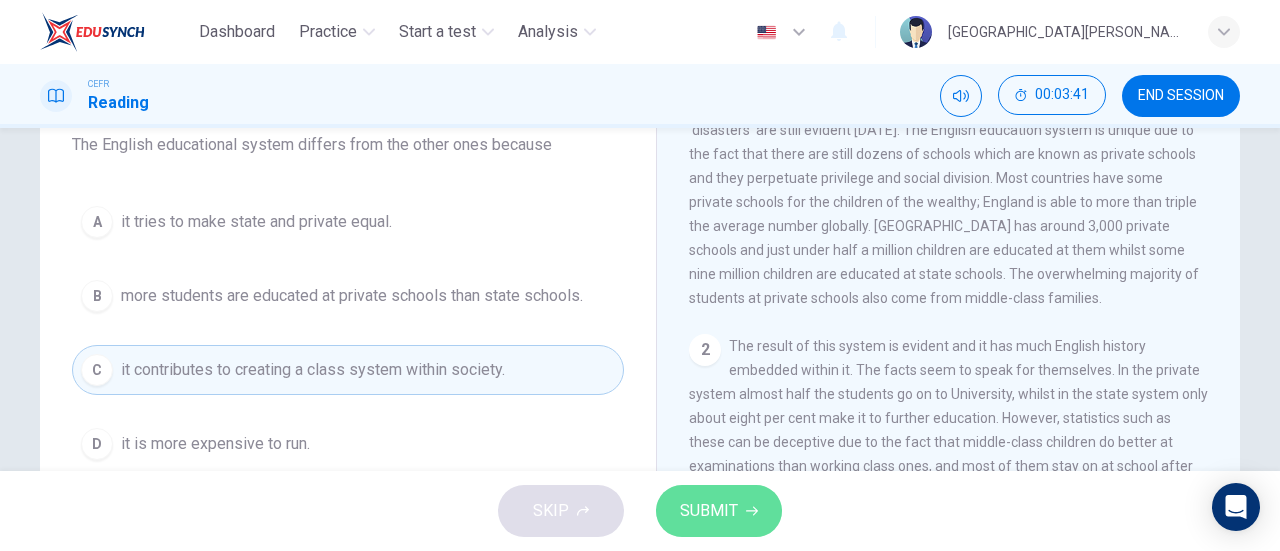 click on "SUBMIT" at bounding box center [709, 511] 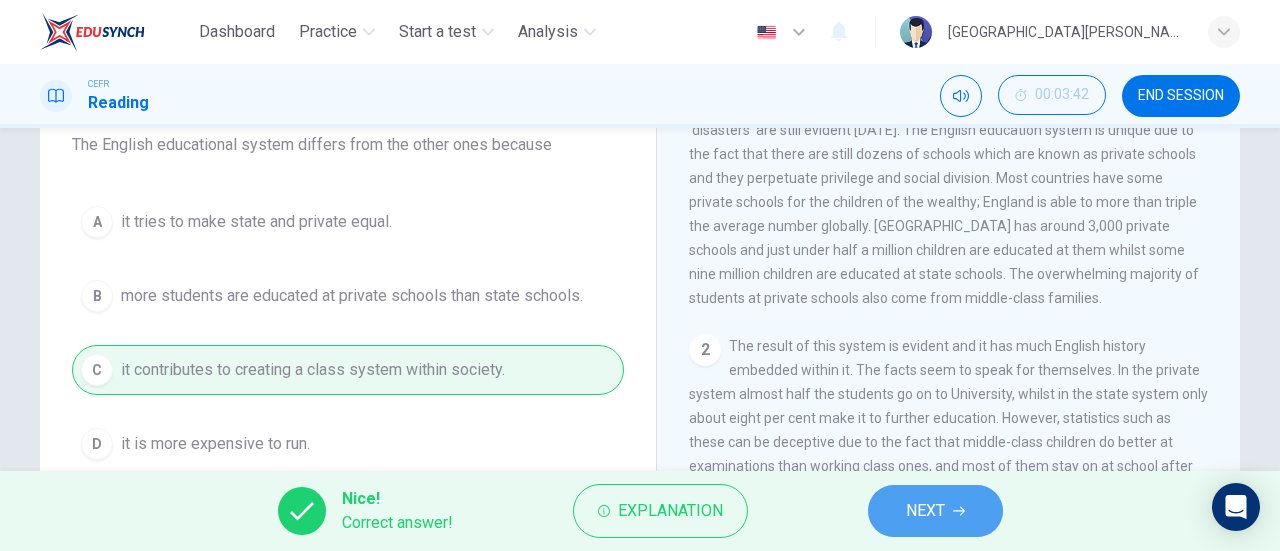 click on "NEXT" at bounding box center [925, 511] 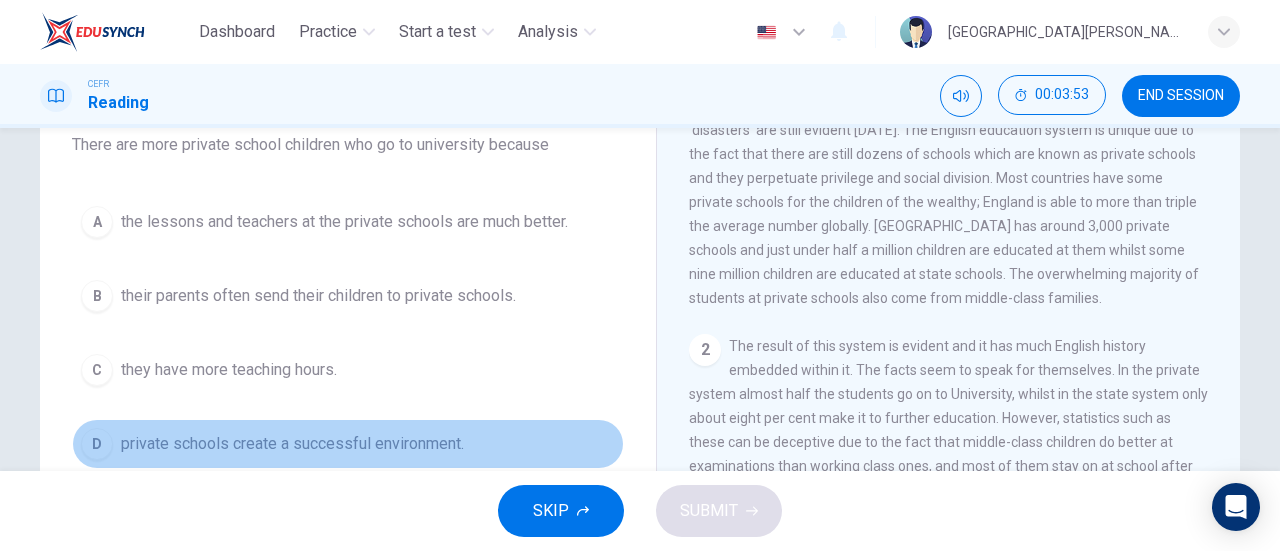 click on "private schools create a successful environment." at bounding box center (292, 444) 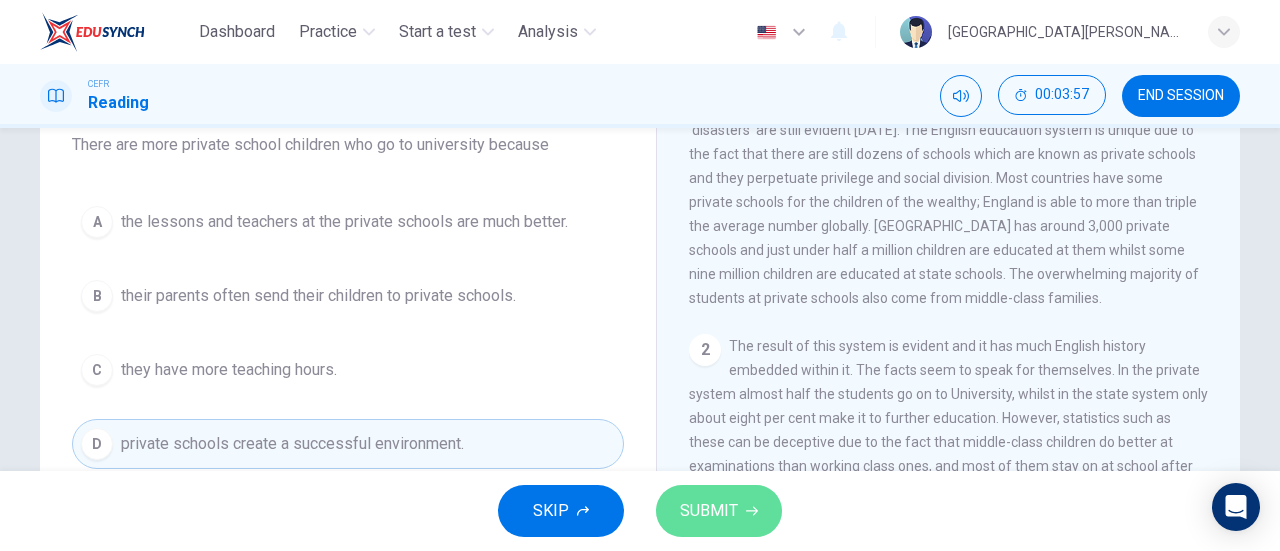 click on "SUBMIT" at bounding box center [709, 511] 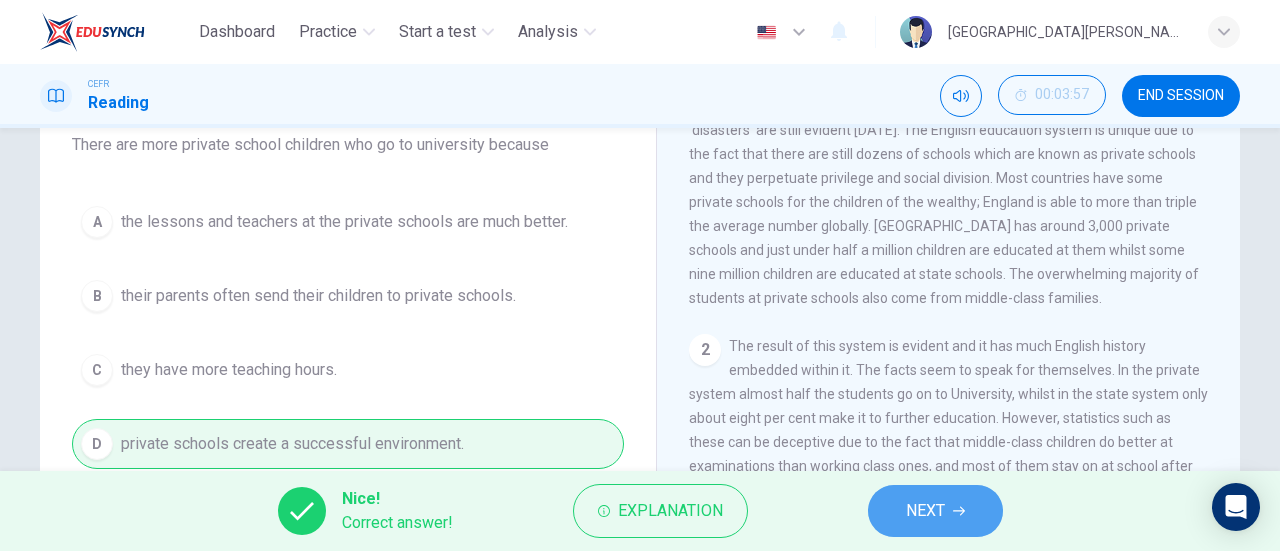 click on "NEXT" at bounding box center (925, 511) 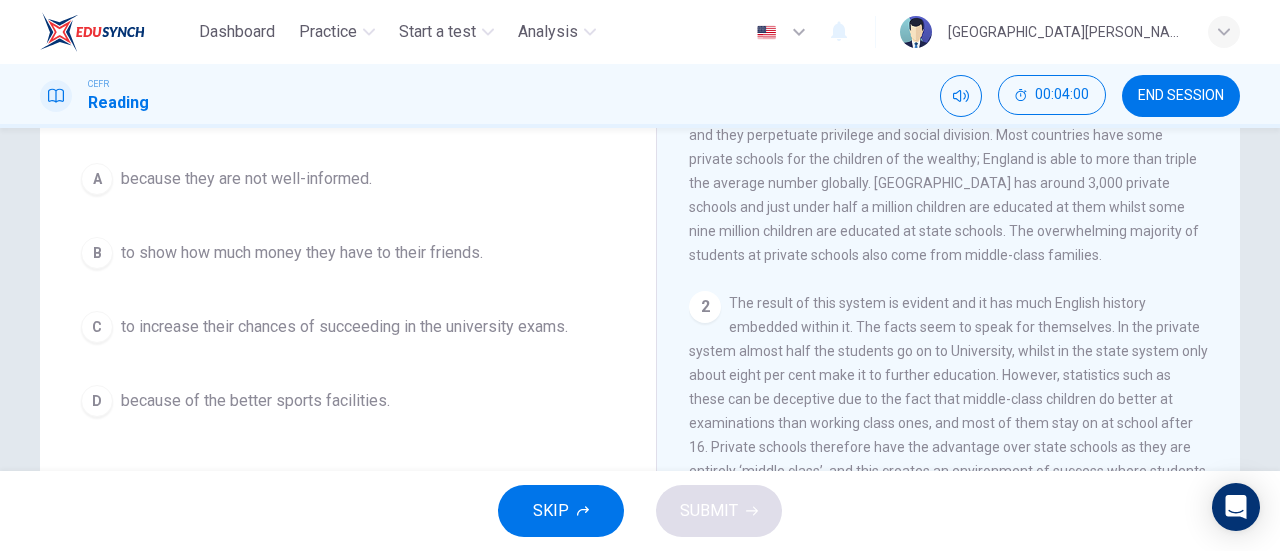 scroll, scrollTop: 236, scrollLeft: 0, axis: vertical 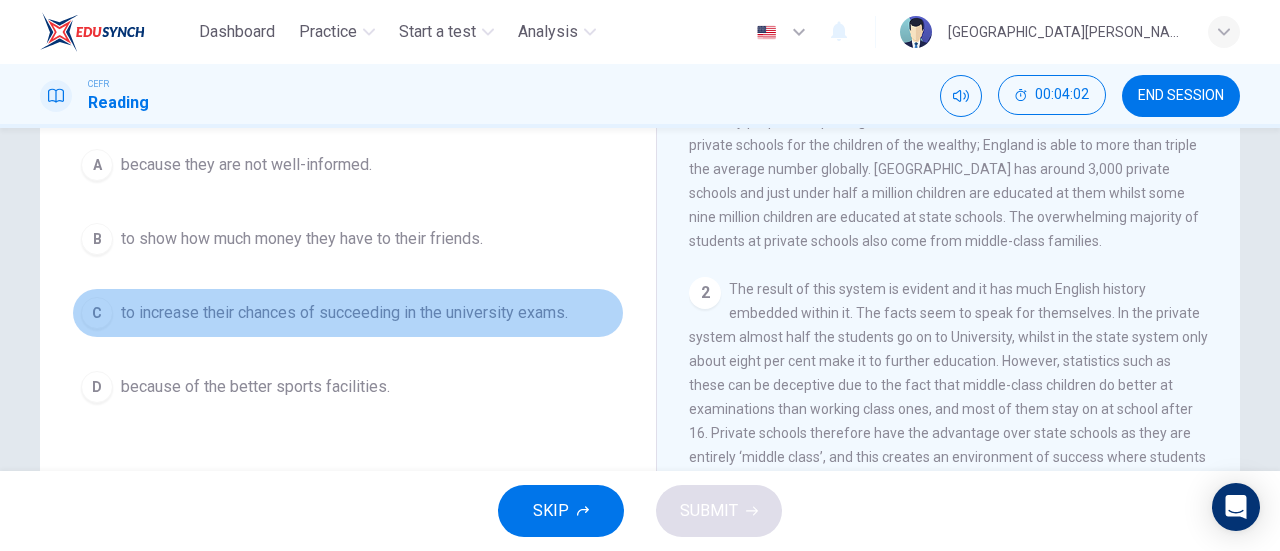 click on "to increase their chances of succeeding in the university exams." at bounding box center (344, 313) 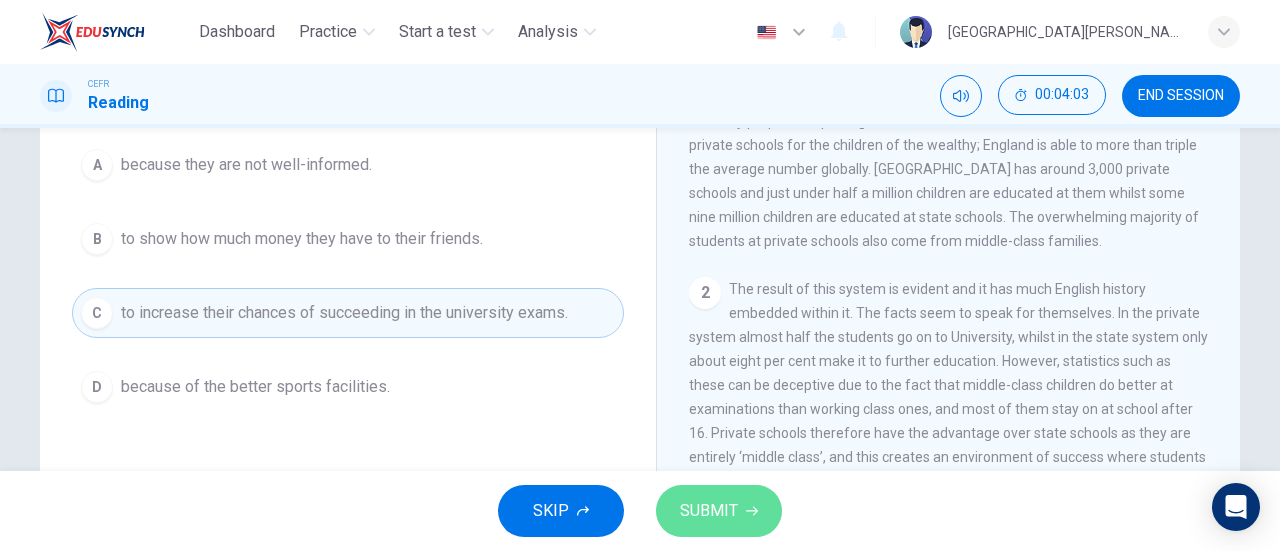 click on "SUBMIT" at bounding box center (719, 511) 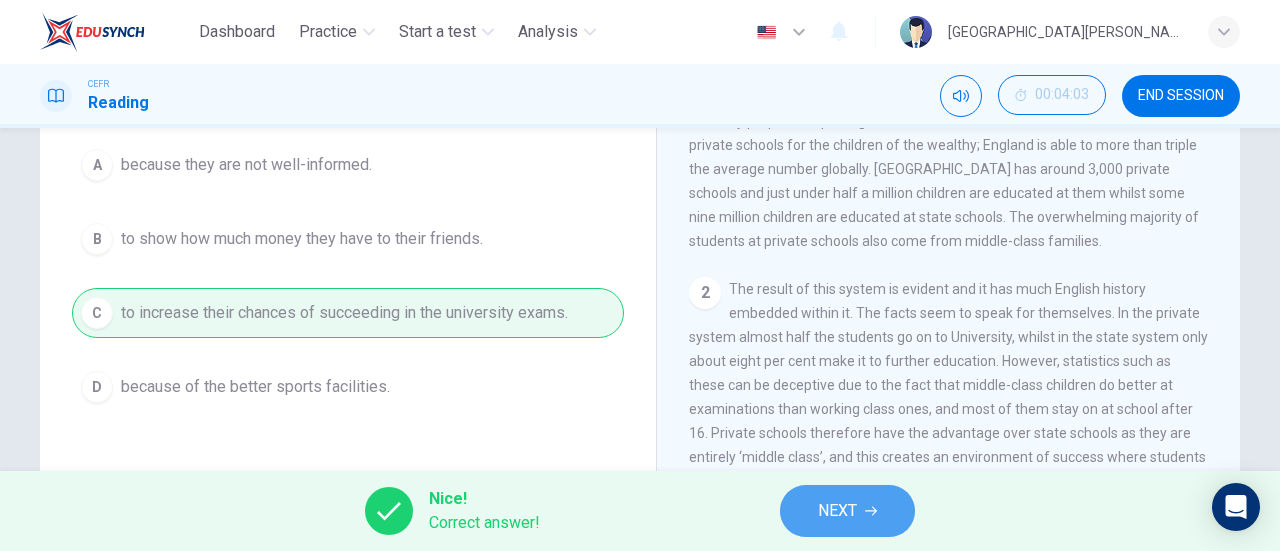 click on "NEXT" at bounding box center (837, 511) 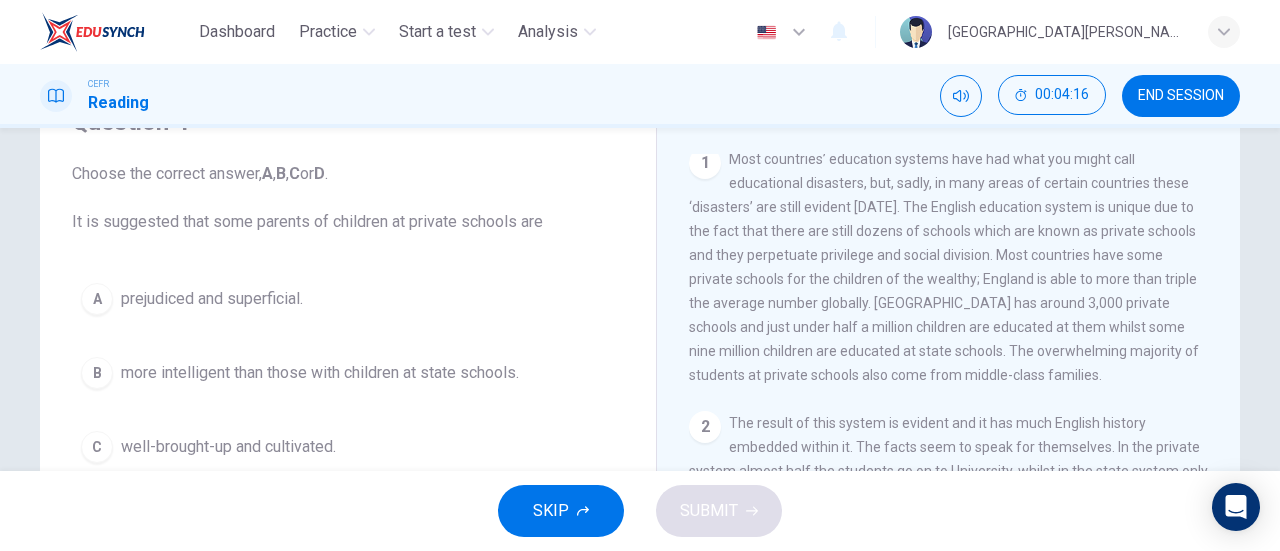 scroll, scrollTop: 103, scrollLeft: 0, axis: vertical 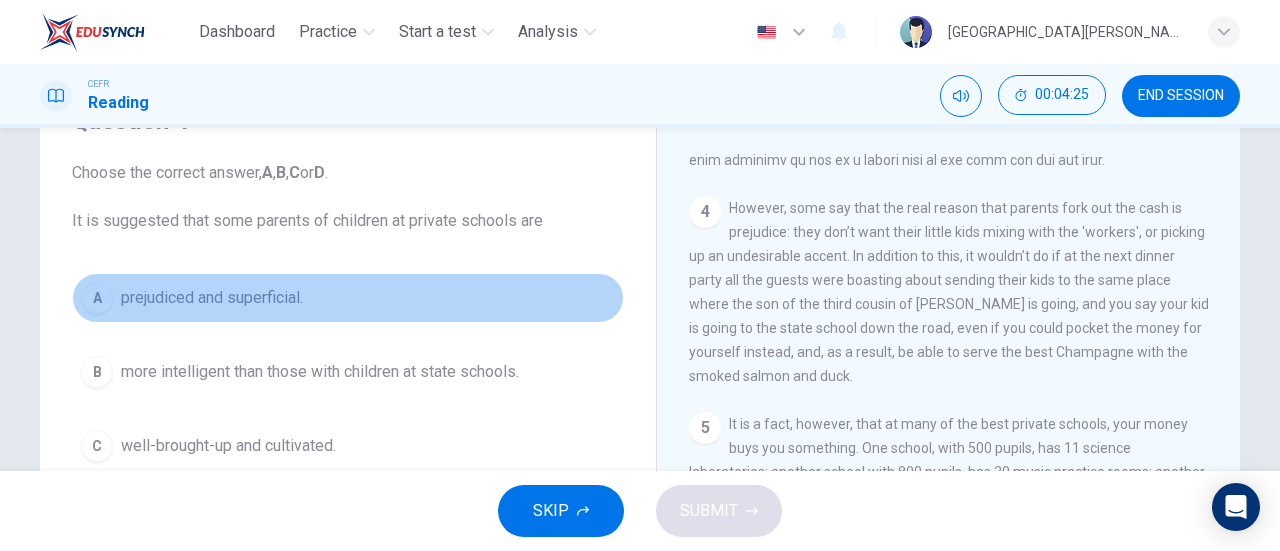 click on "A prejudiced and superficial." at bounding box center [348, 298] 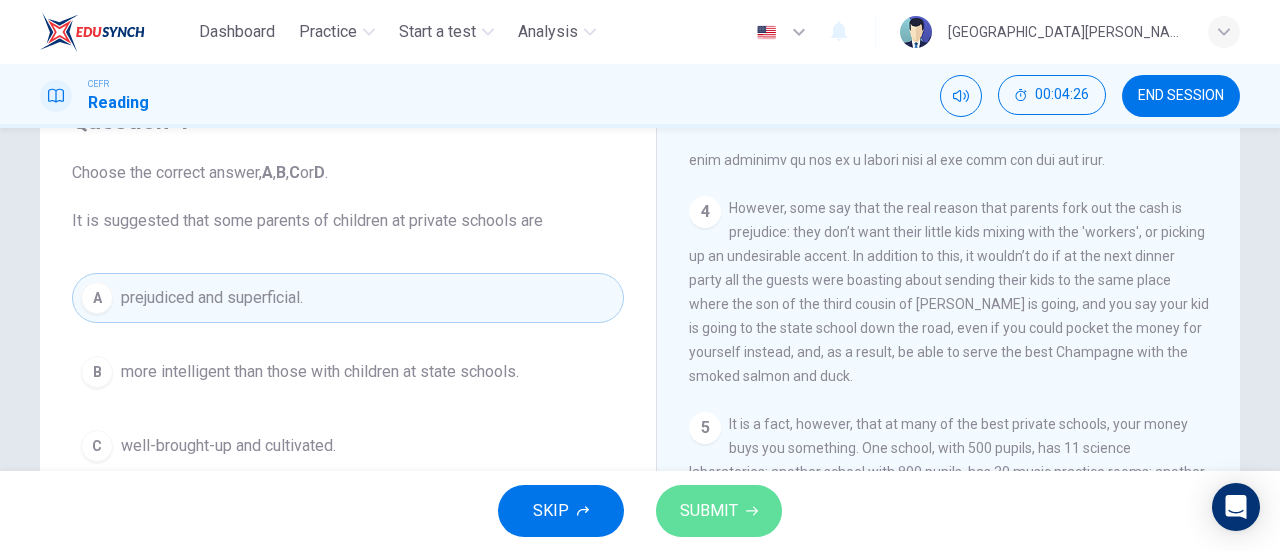 click on "SUBMIT" at bounding box center (719, 511) 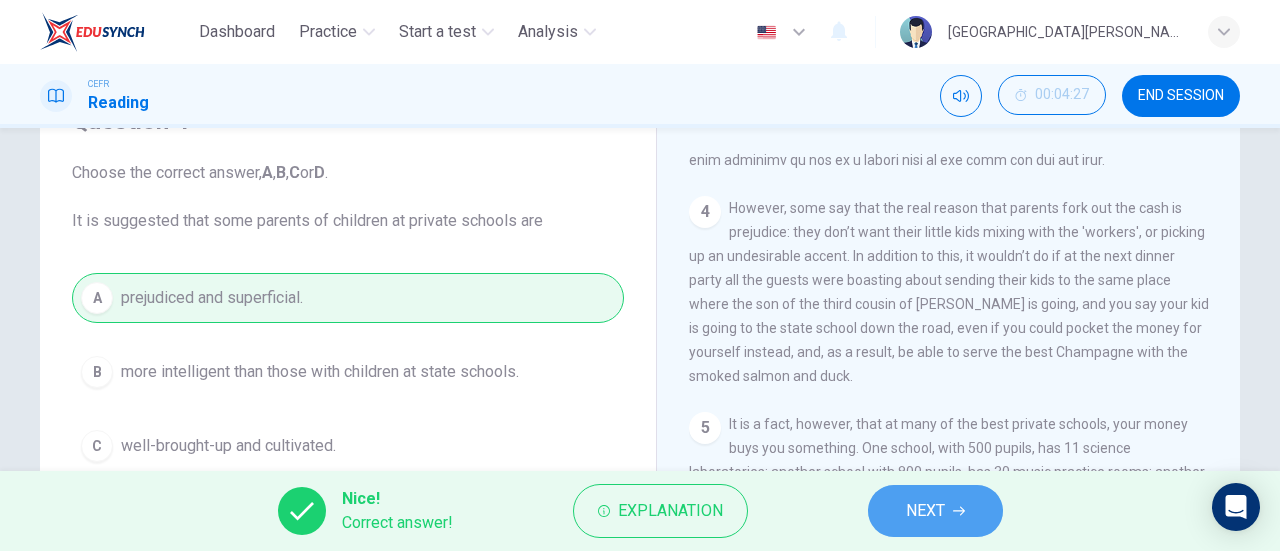 click on "NEXT" at bounding box center [925, 511] 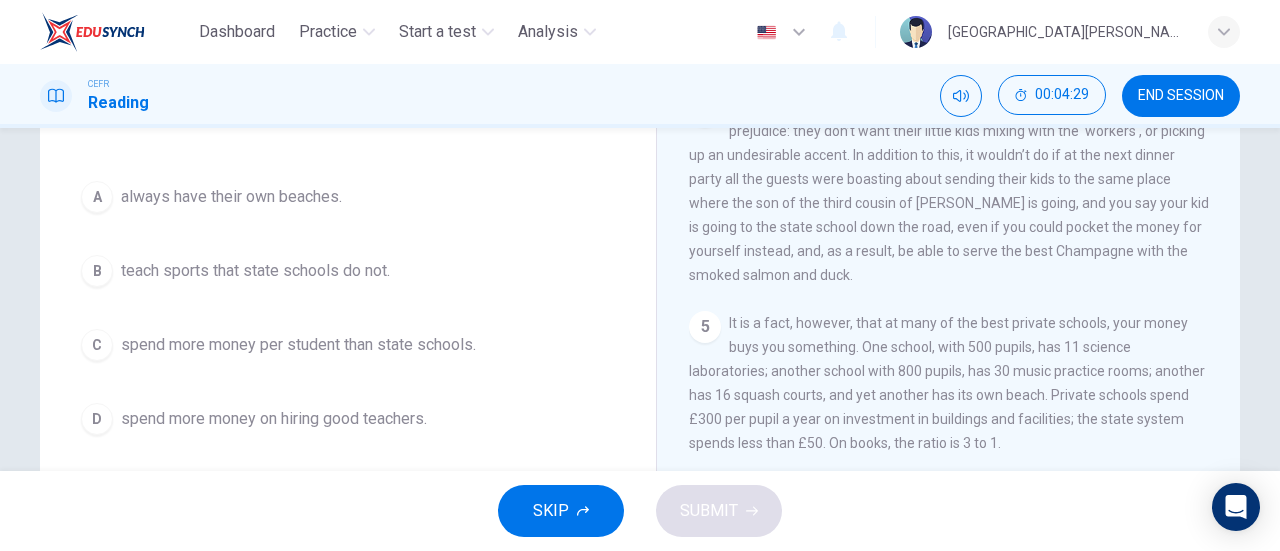 scroll, scrollTop: 205, scrollLeft: 0, axis: vertical 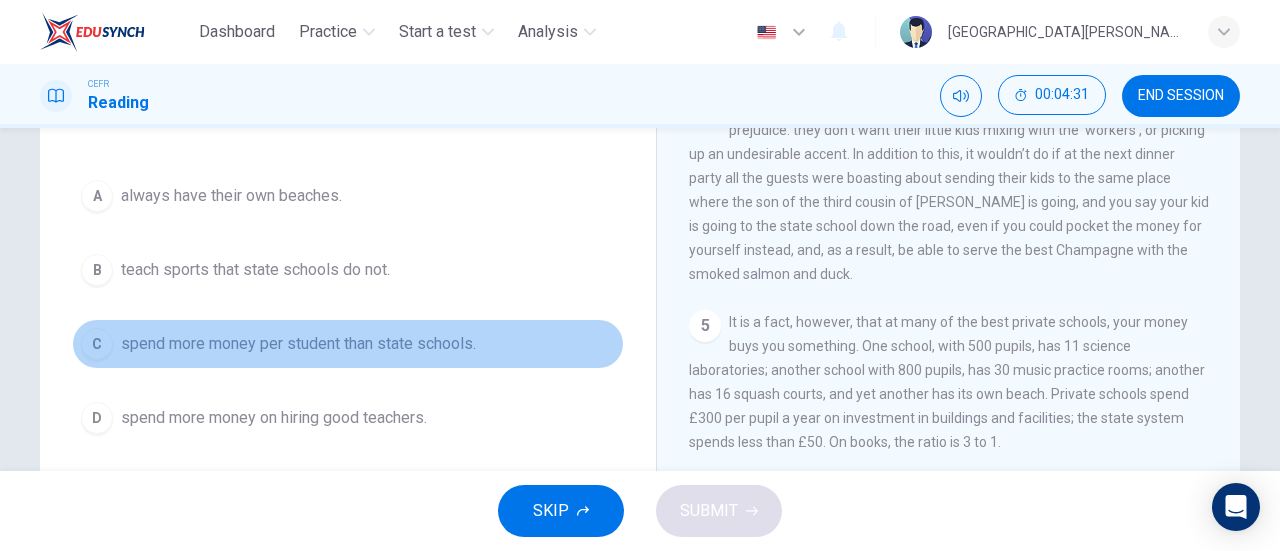 click on "spend more money per student than state schools." at bounding box center (298, 344) 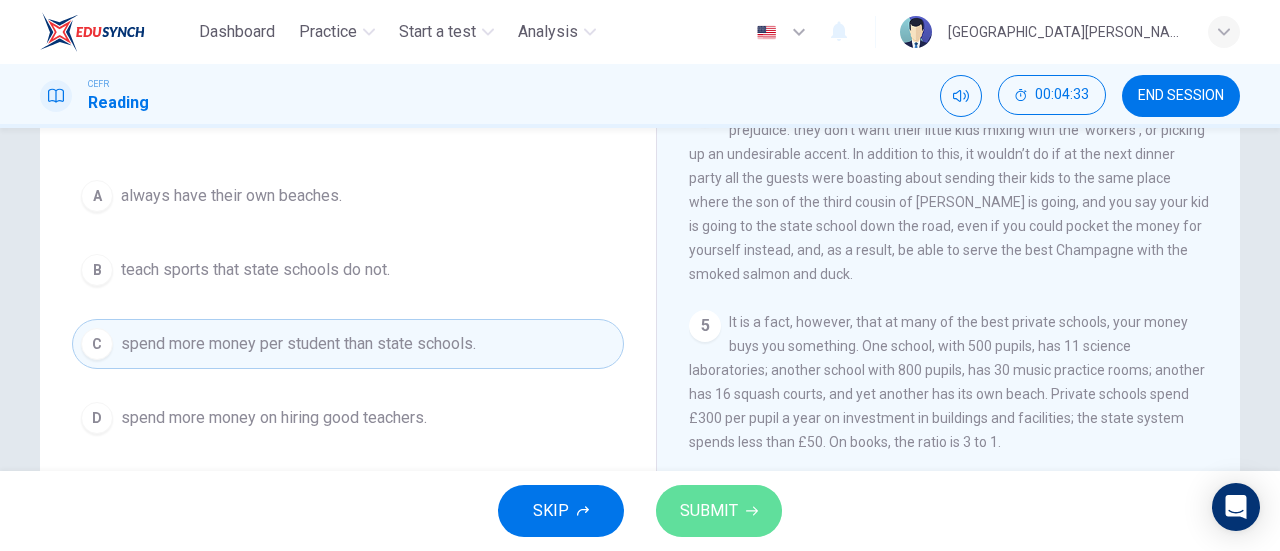 click on "SUBMIT" at bounding box center (709, 511) 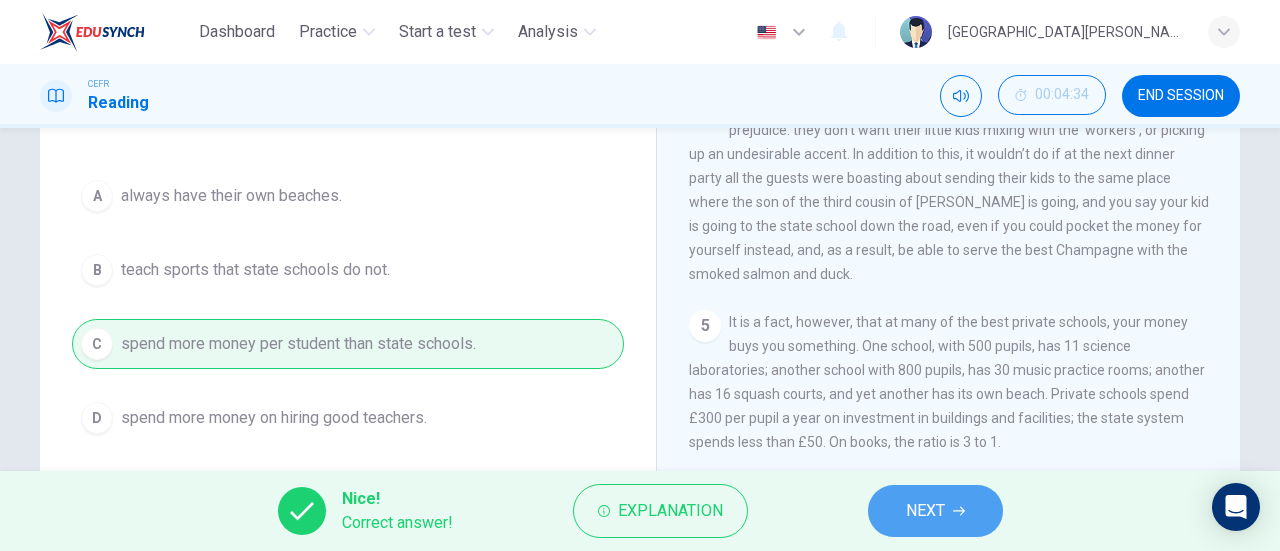 click 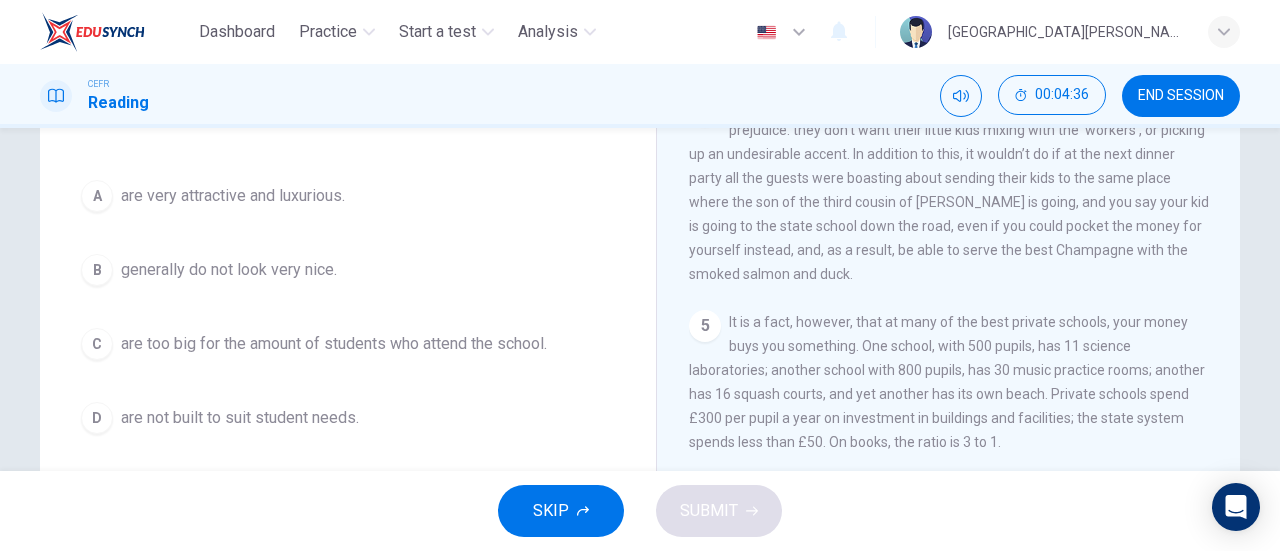 scroll, scrollTop: 204, scrollLeft: 0, axis: vertical 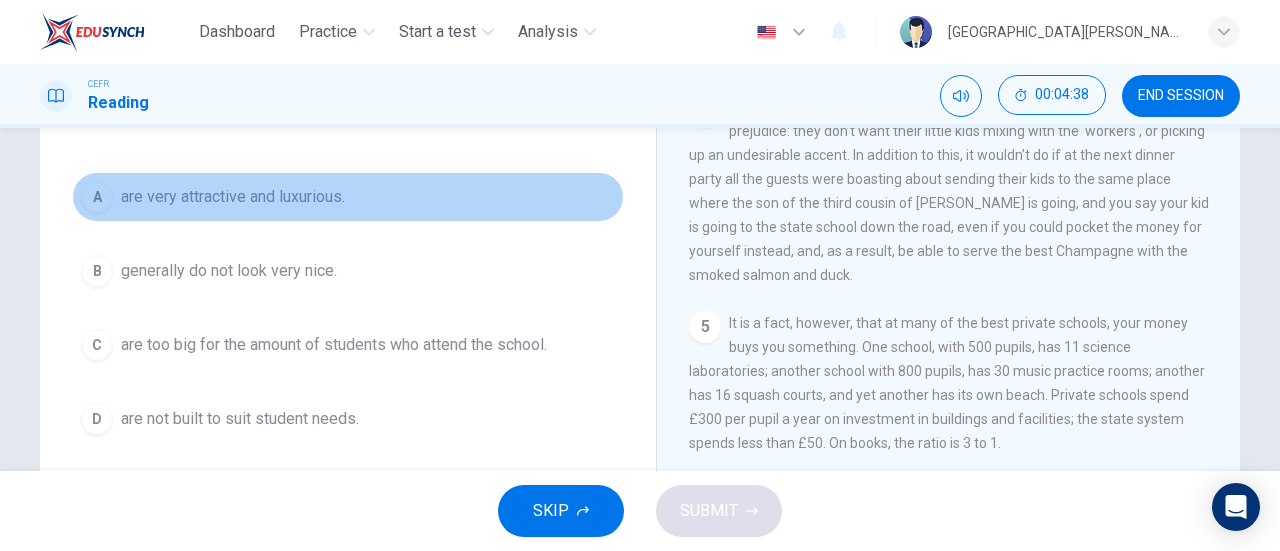 click on "are very attractive and luxurious." at bounding box center [233, 197] 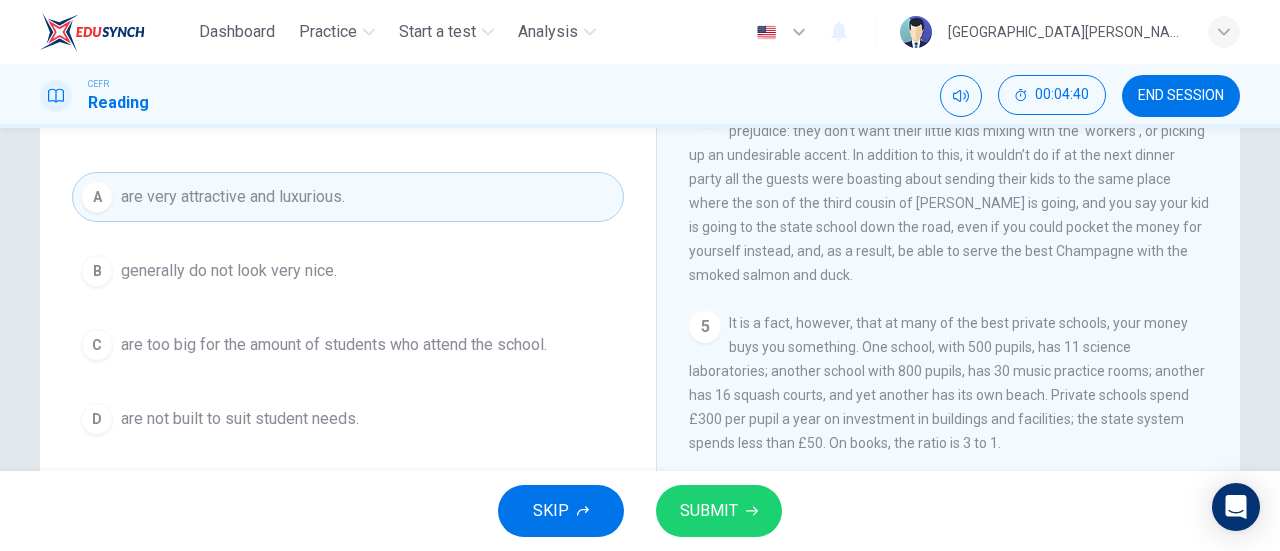 click on "SUBMIT" at bounding box center [709, 511] 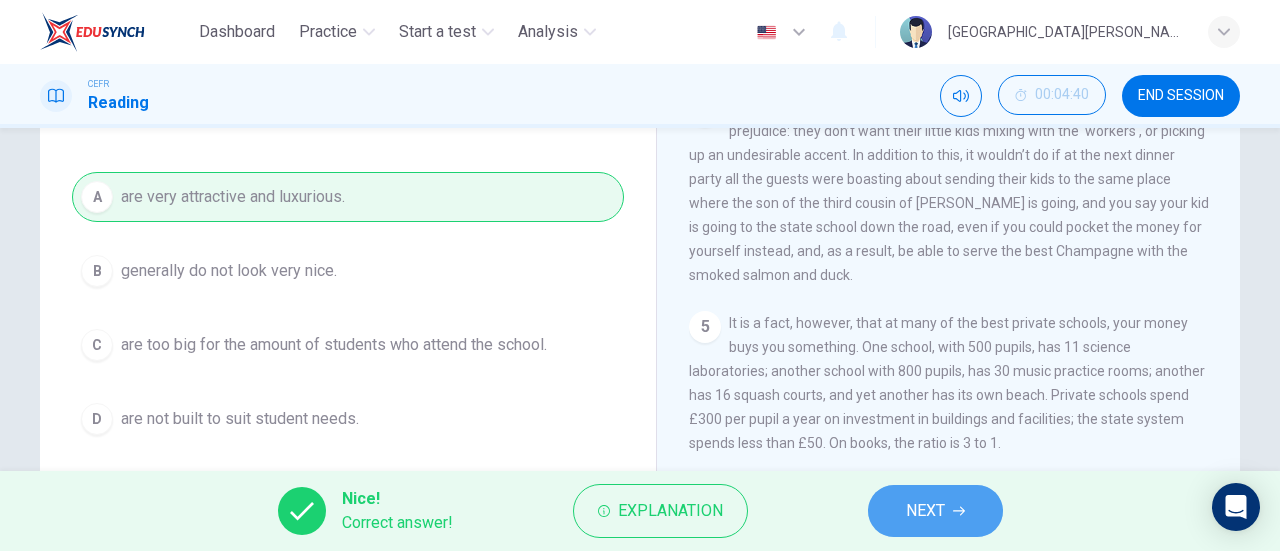 click on "NEXT" at bounding box center (925, 511) 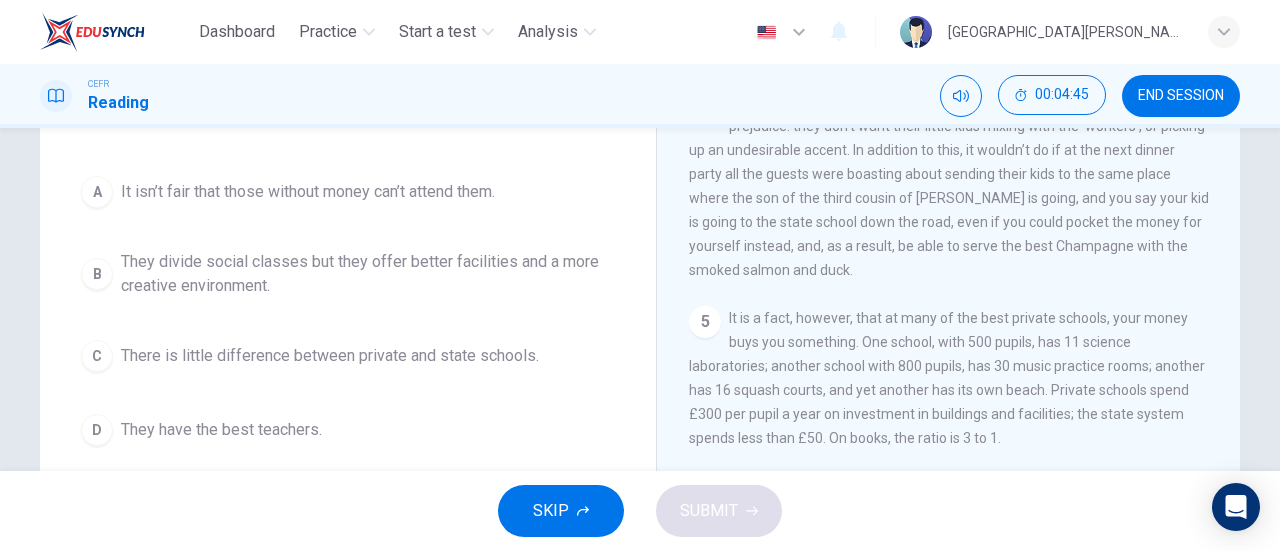 scroll, scrollTop: 208, scrollLeft: 0, axis: vertical 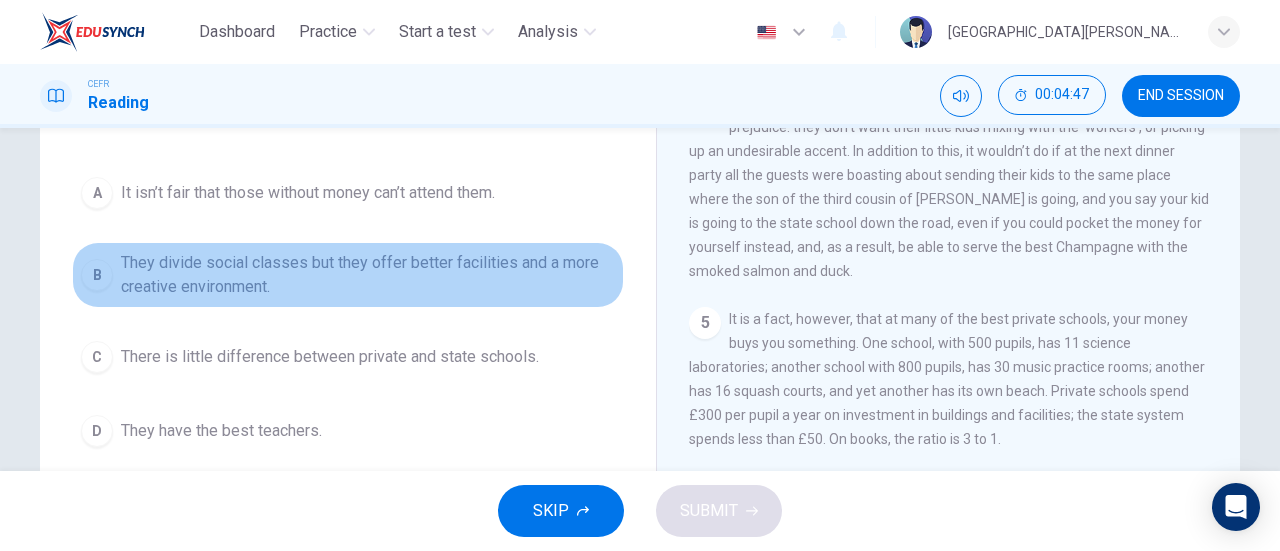 click on "They divide social classes but they offer better facilities and a more
creative environment." at bounding box center (368, 275) 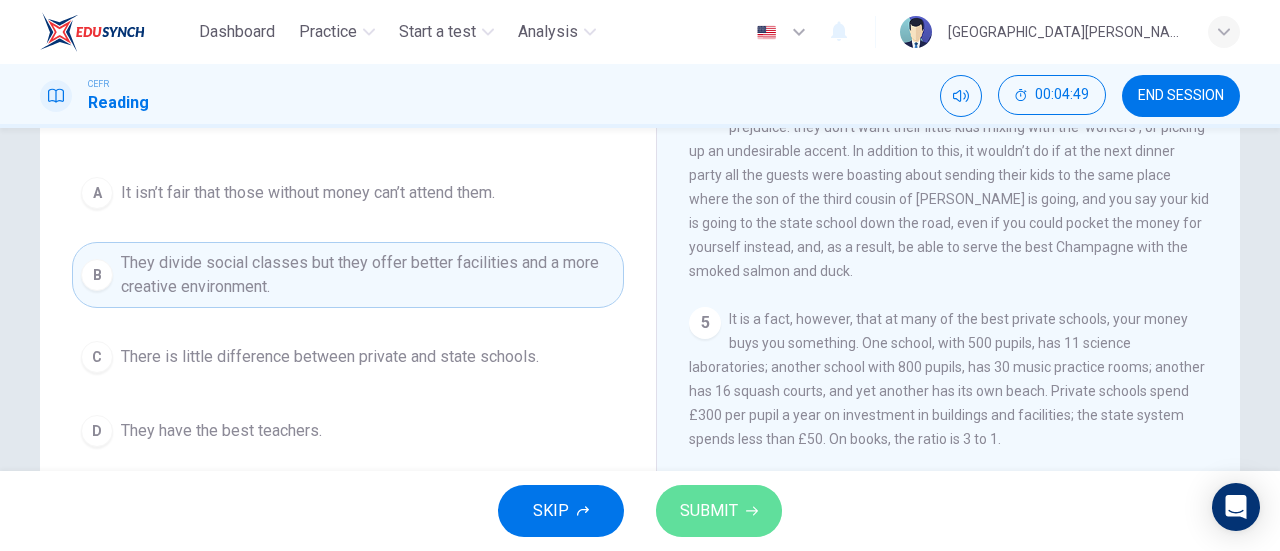click on "SUBMIT" at bounding box center (709, 511) 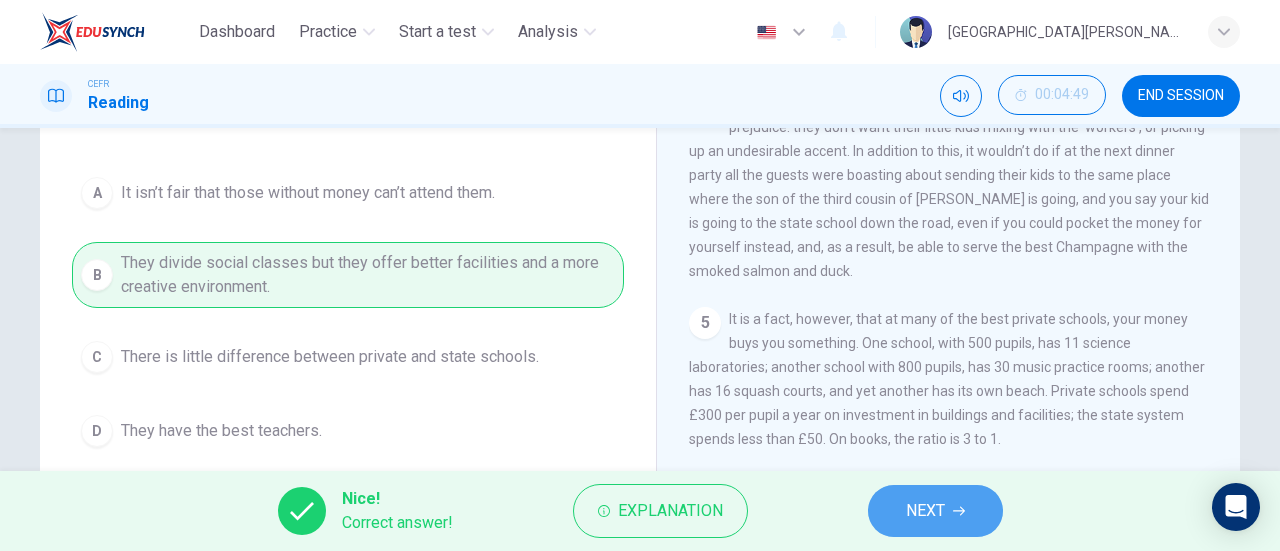 click on "NEXT" at bounding box center (925, 511) 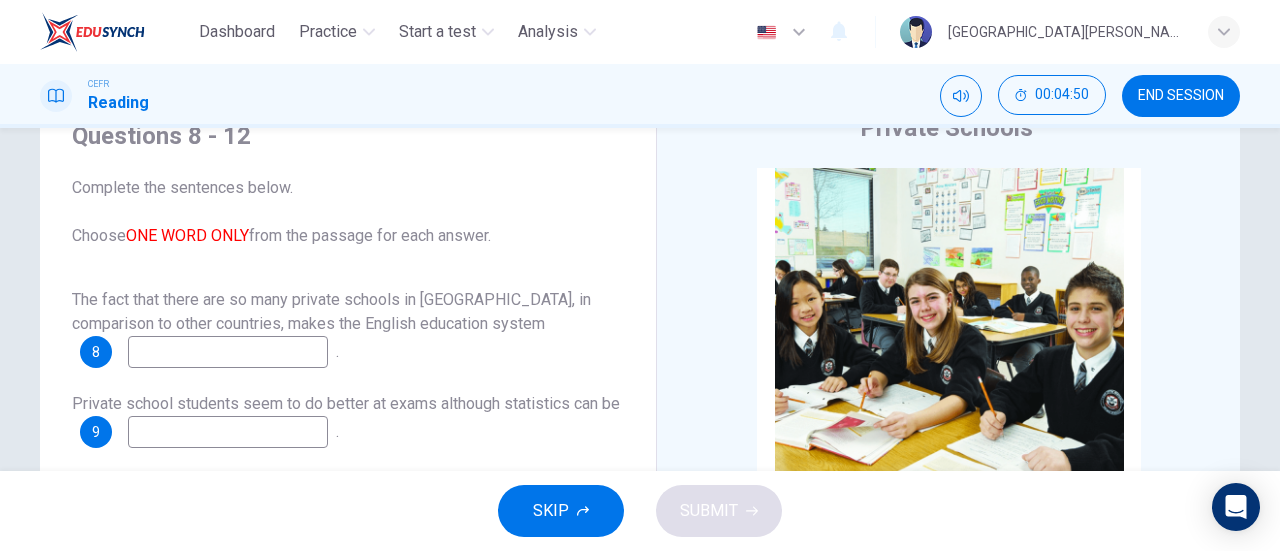 scroll, scrollTop: 82, scrollLeft: 0, axis: vertical 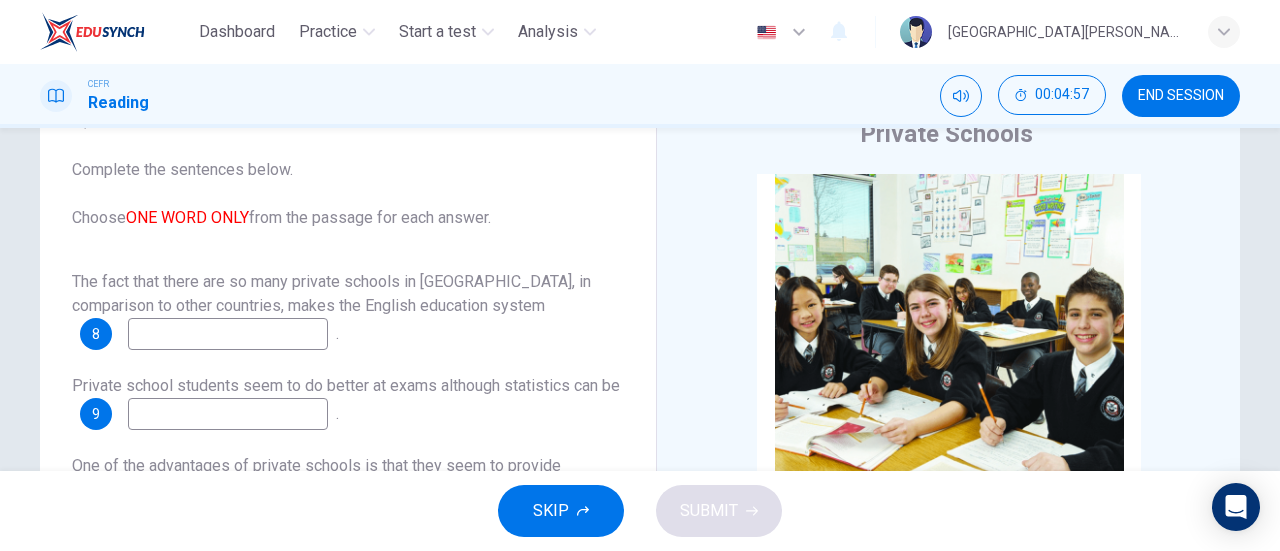 click at bounding box center (228, 334) 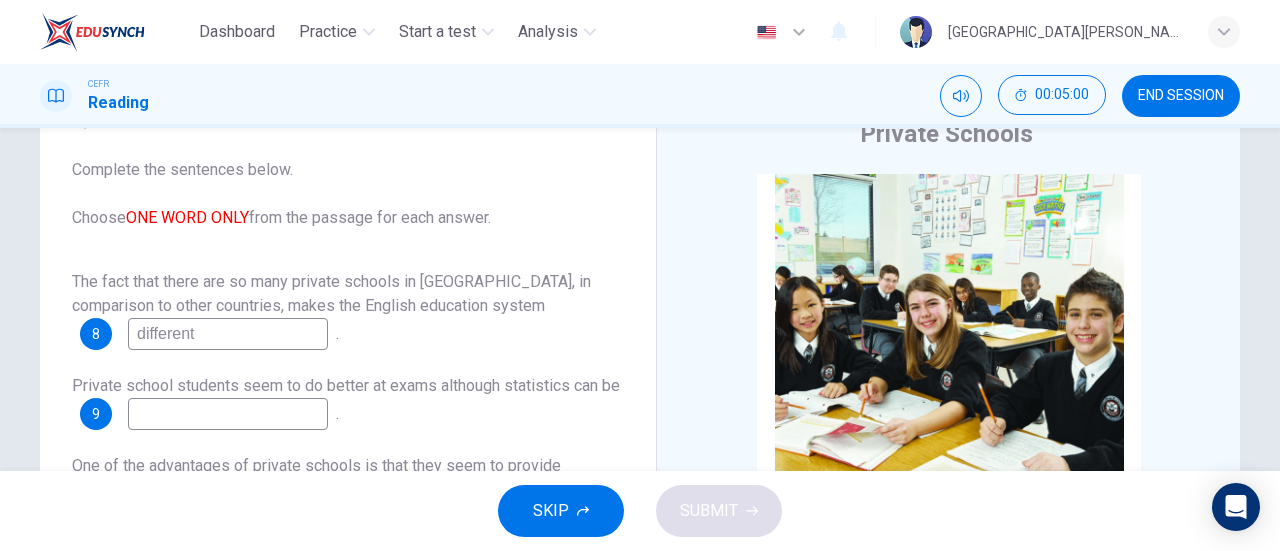 scroll, scrollTop: 120, scrollLeft: 0, axis: vertical 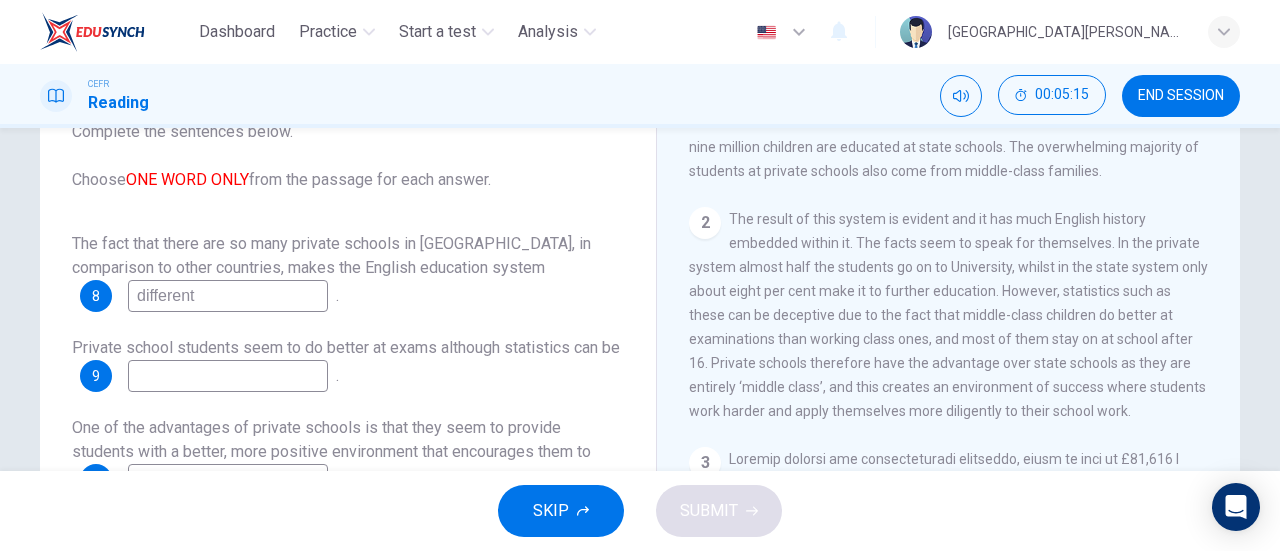 type on "different" 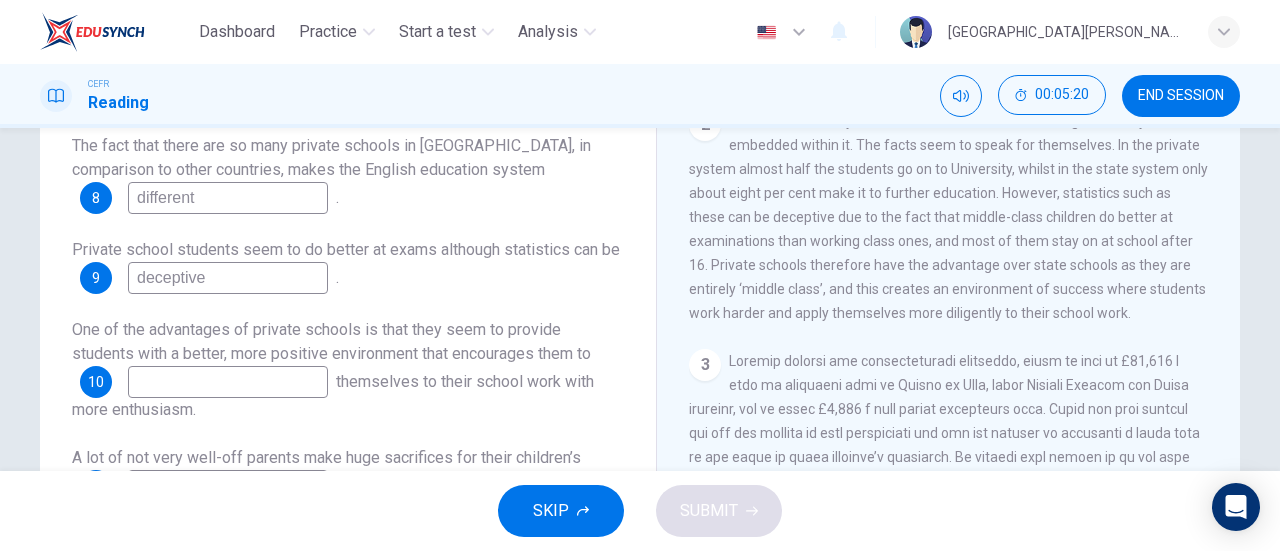 scroll, scrollTop: 218, scrollLeft: 0, axis: vertical 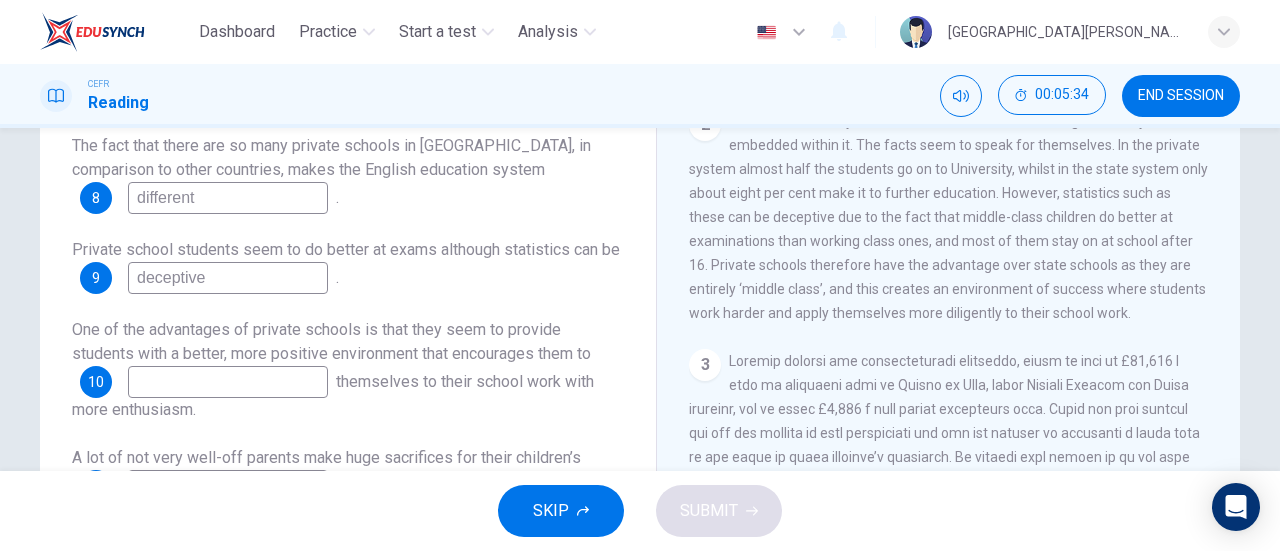 type on "deceptive" 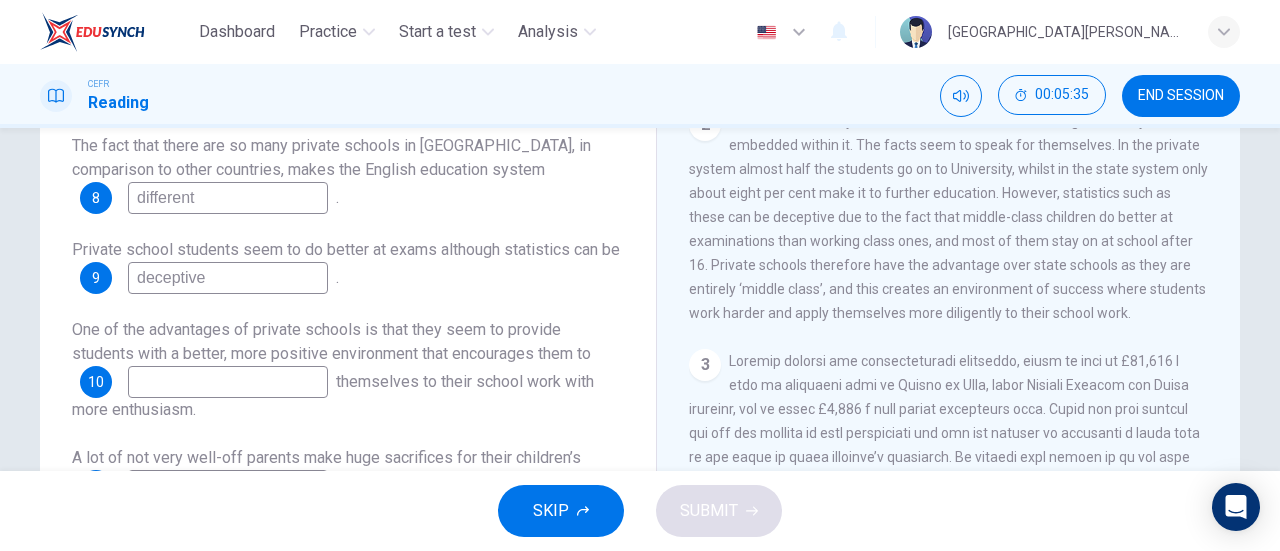 click at bounding box center [228, 382] 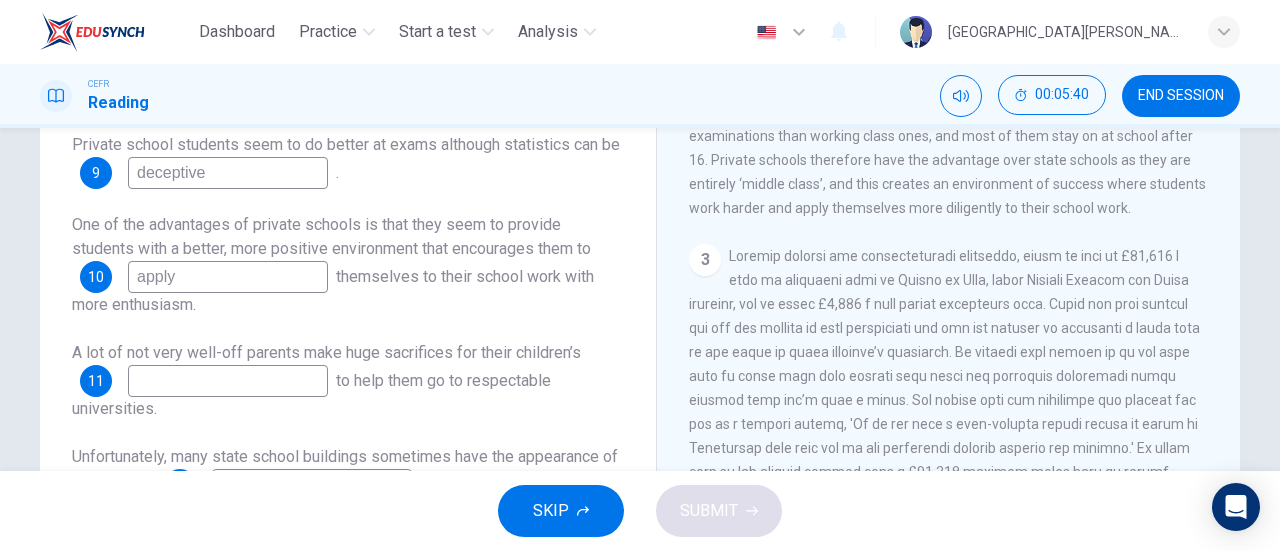 scroll, scrollTop: 322, scrollLeft: 0, axis: vertical 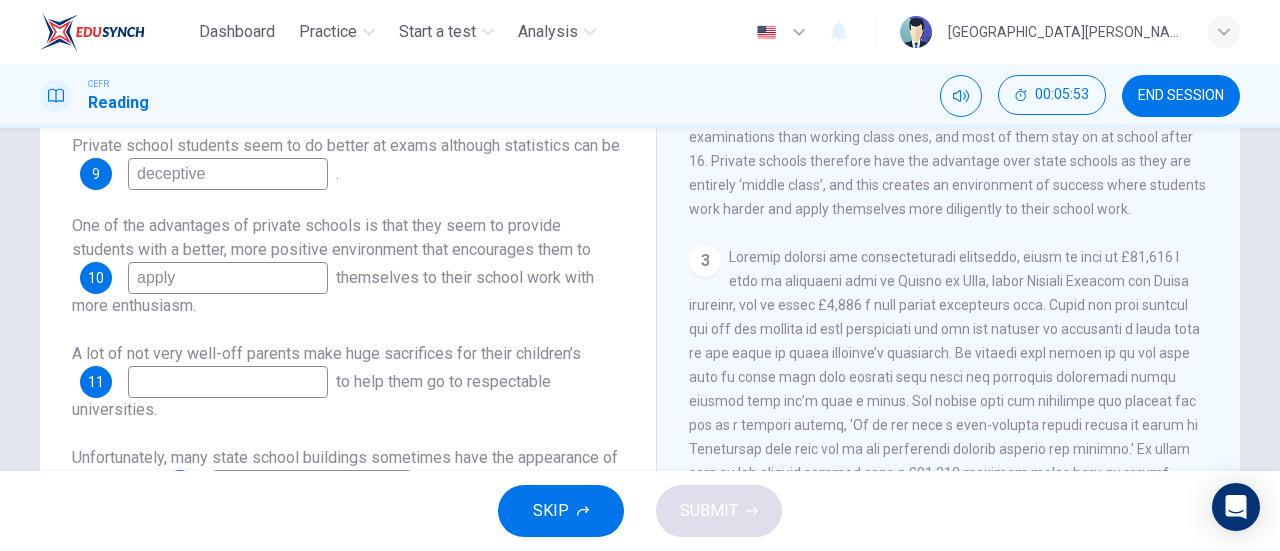 type on "apply" 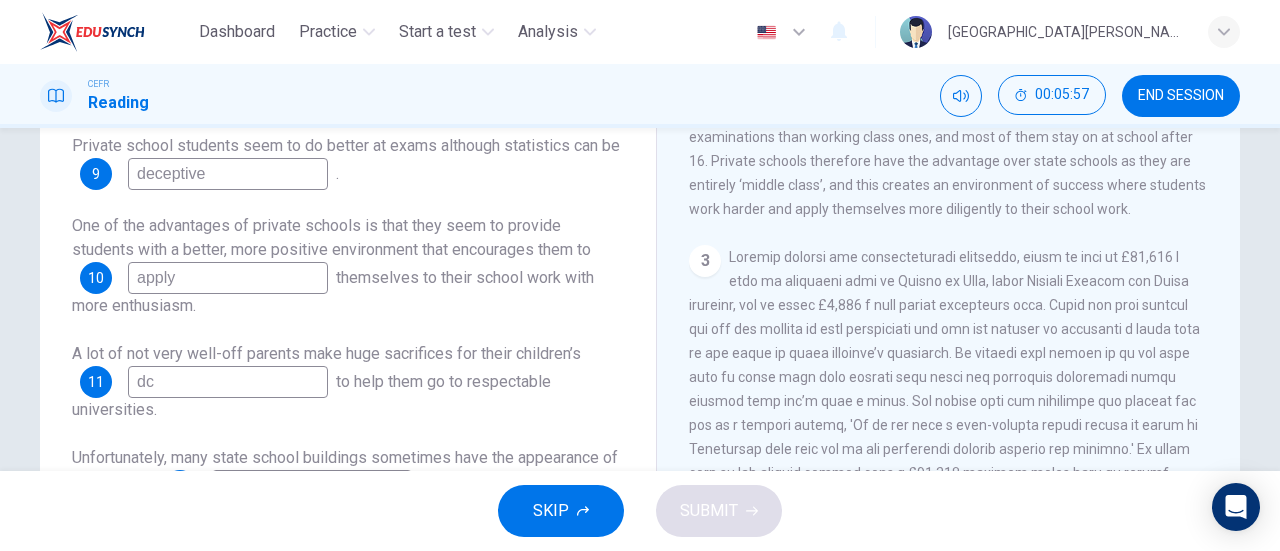 type on "d" 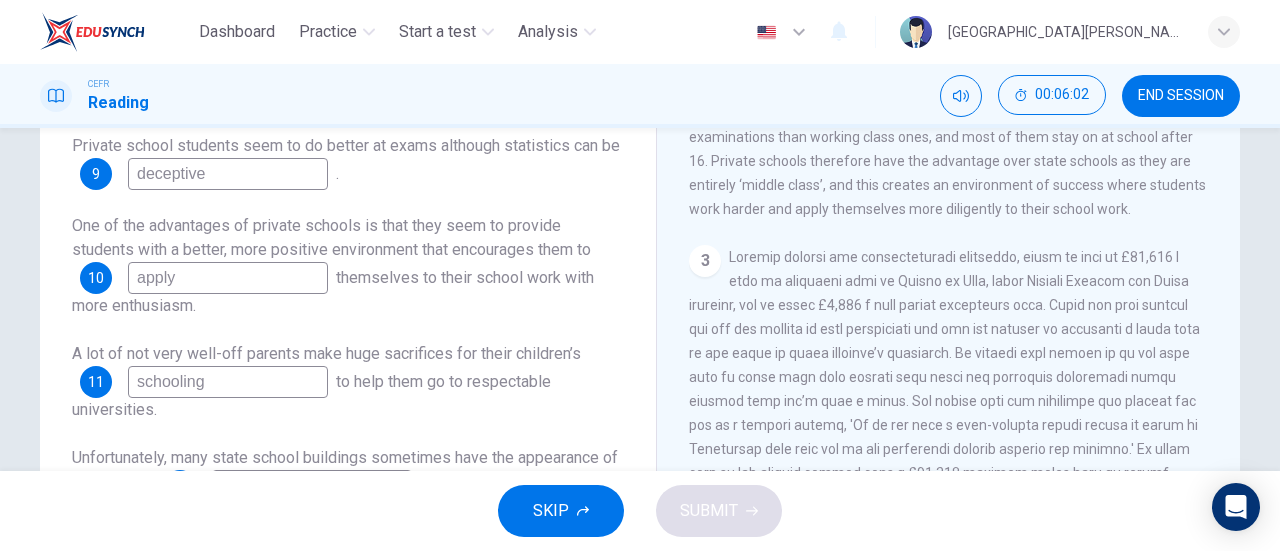 scroll, scrollTop: 432, scrollLeft: 0, axis: vertical 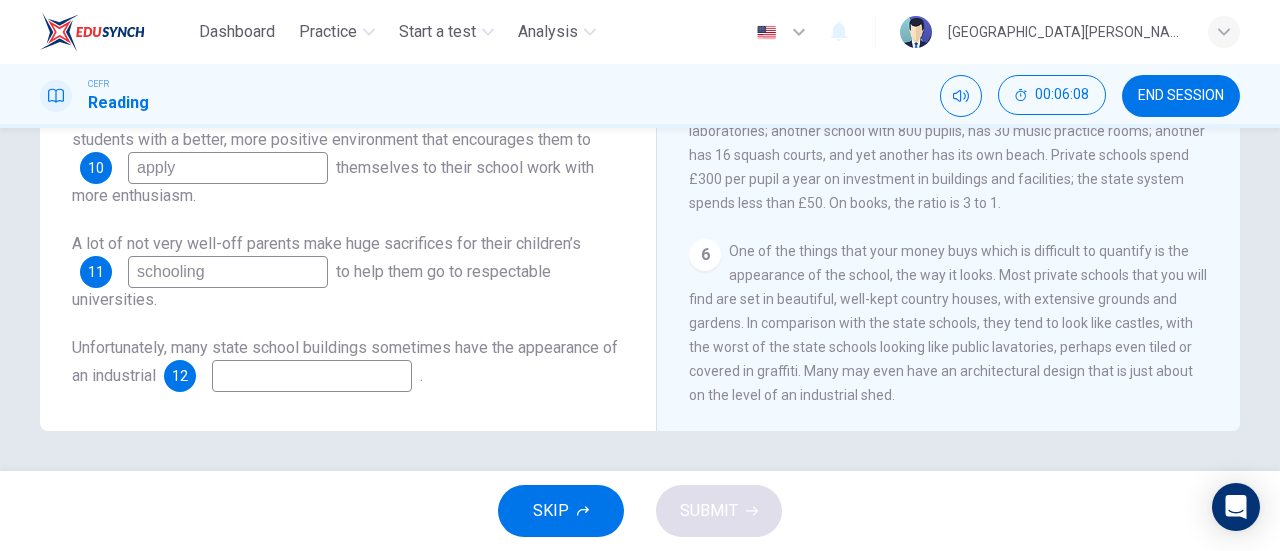 type on "schooling" 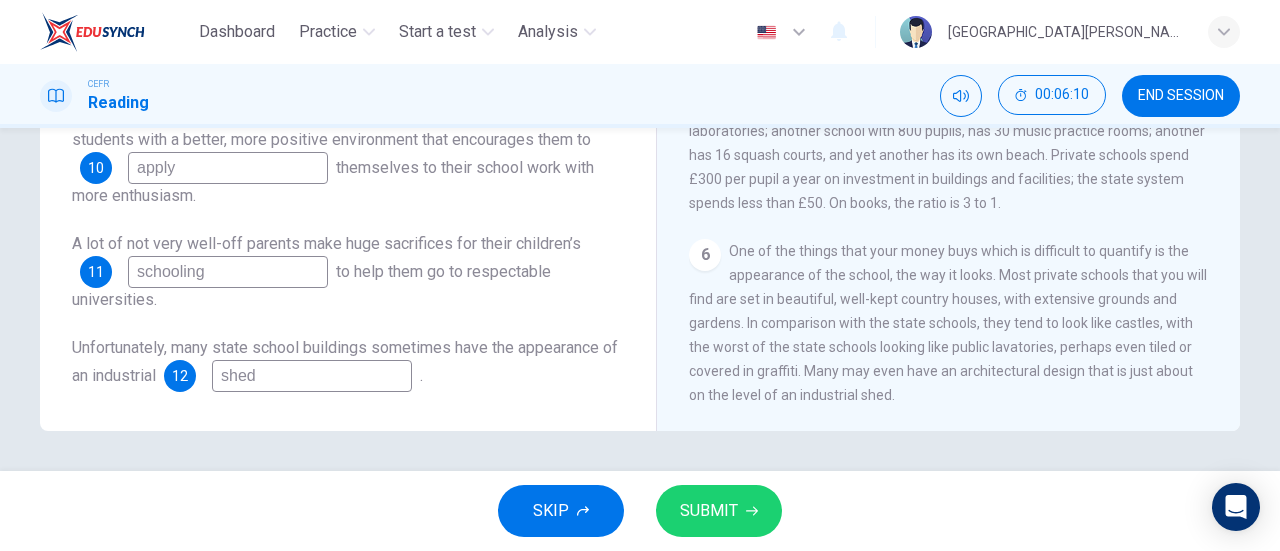 type on "shed" 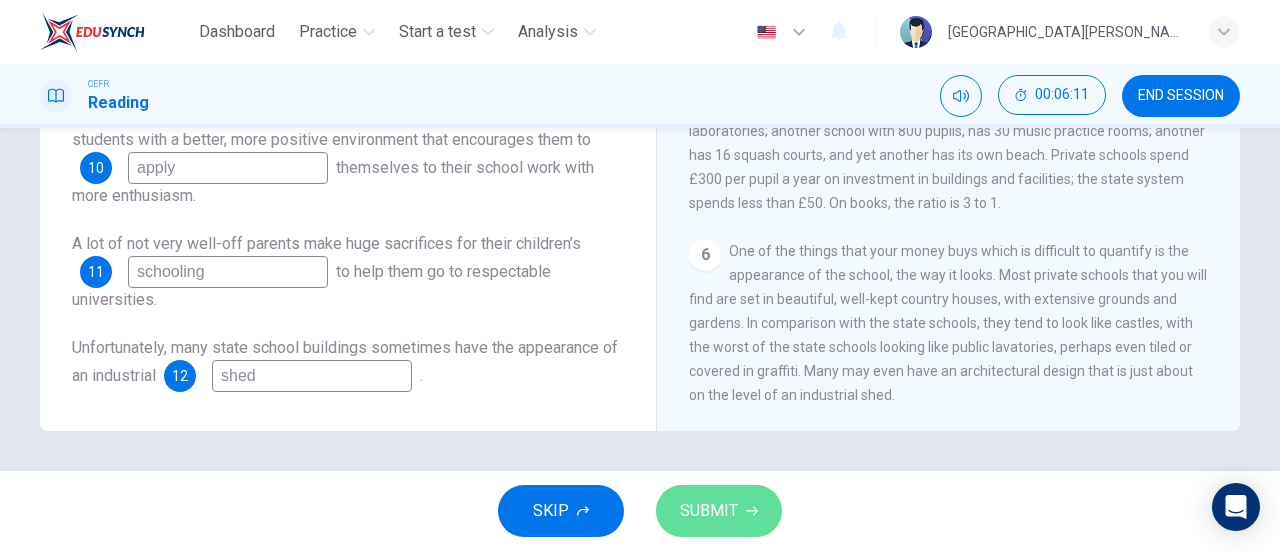 click on "SUBMIT" at bounding box center (709, 511) 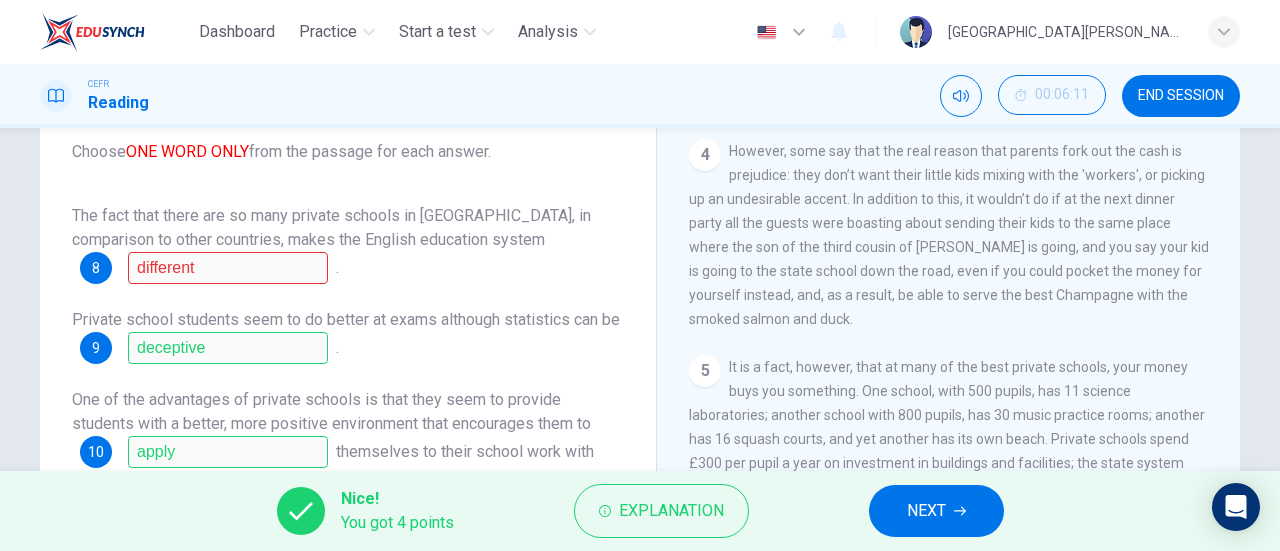 scroll, scrollTop: 147, scrollLeft: 0, axis: vertical 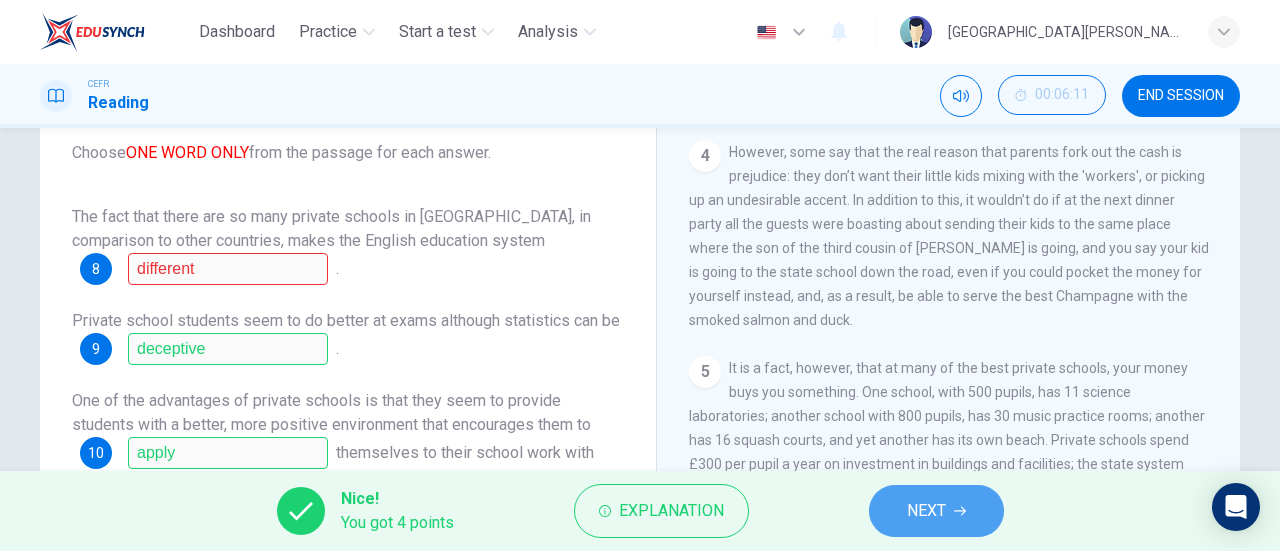 click on "NEXT" at bounding box center (926, 511) 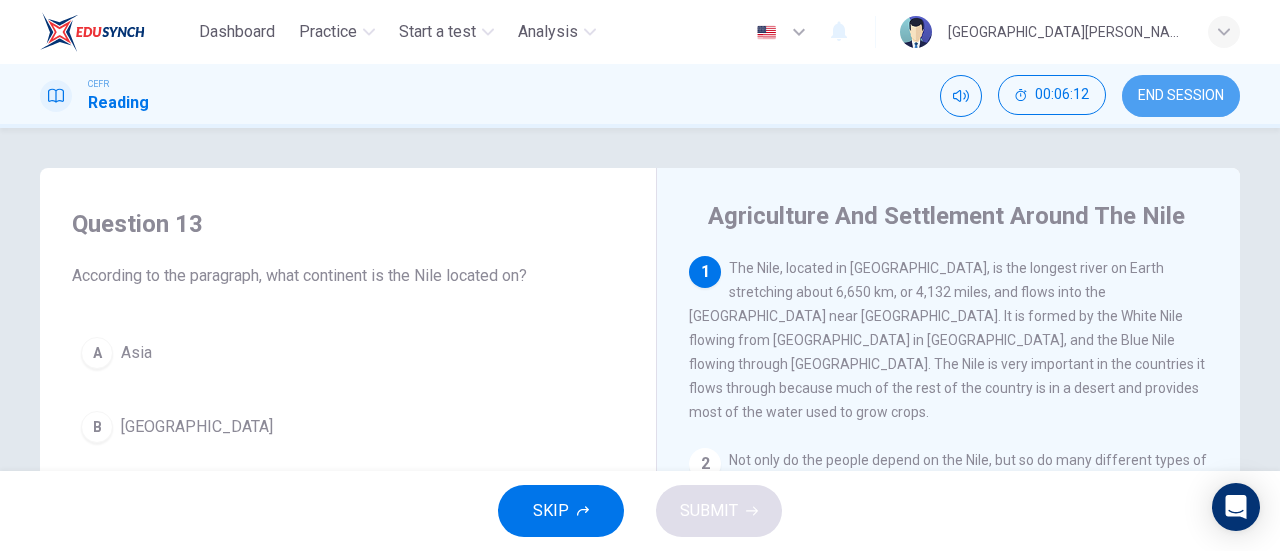 click on "END SESSION" at bounding box center (1181, 96) 